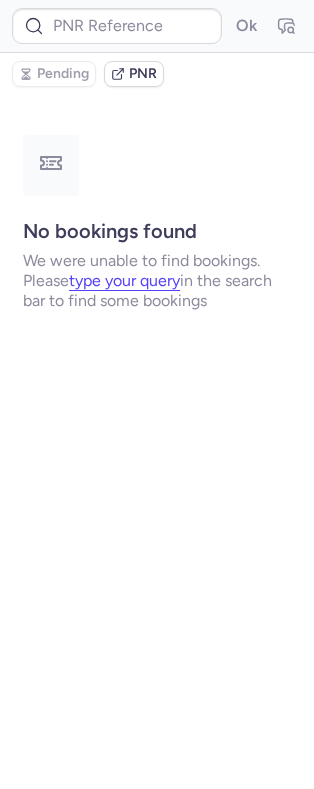 scroll, scrollTop: 0, scrollLeft: 0, axis: both 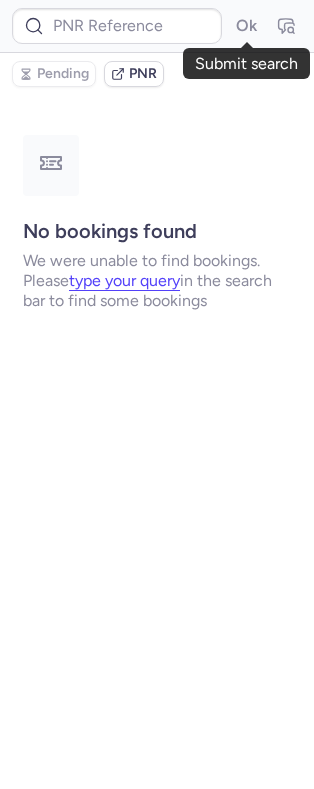type on "CPNZBT" 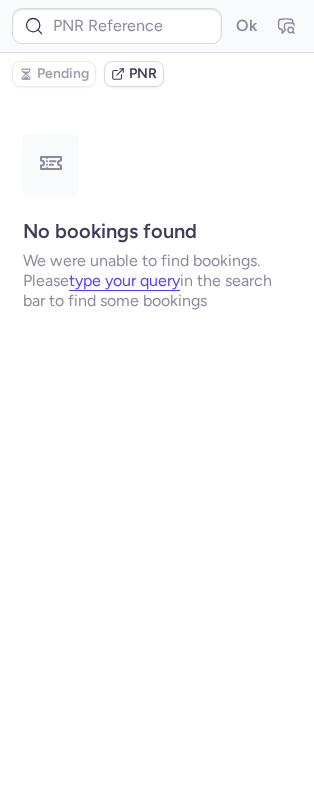 type on "CP7KR8" 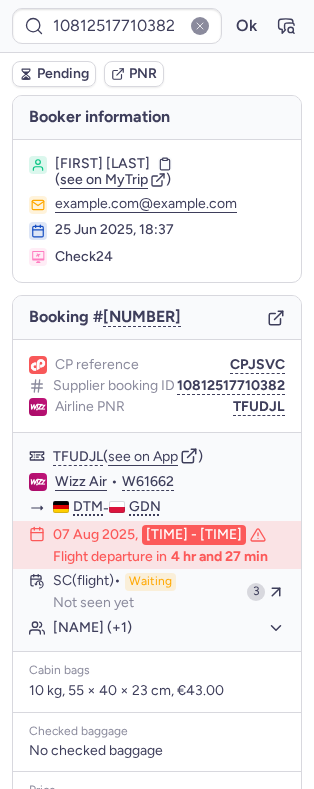 type on "CPUK9D" 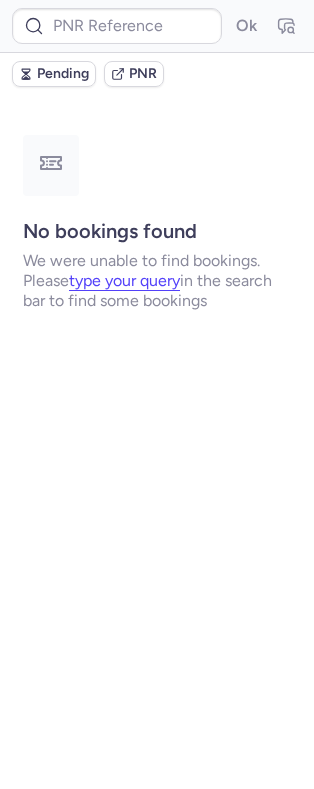 type on "10812517710382" 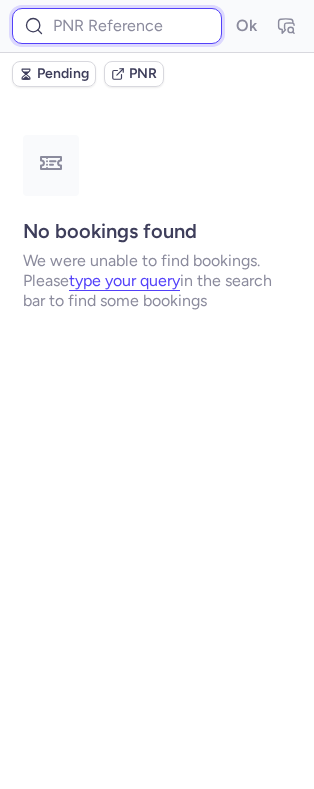 click at bounding box center (117, 26) 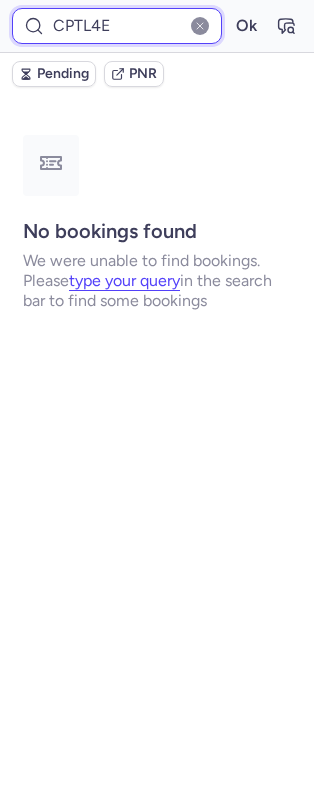 type on "CPTL4E" 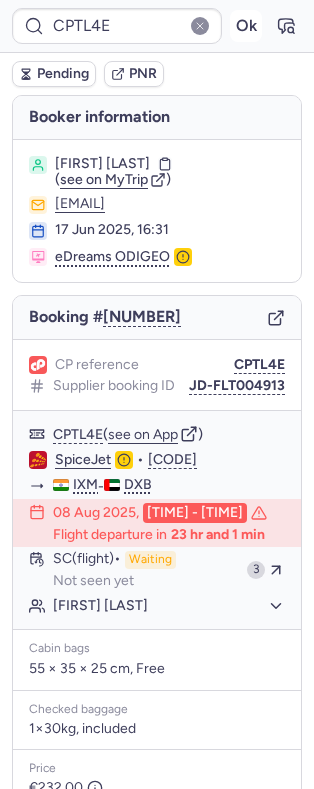 click on "Ok" at bounding box center [246, 26] 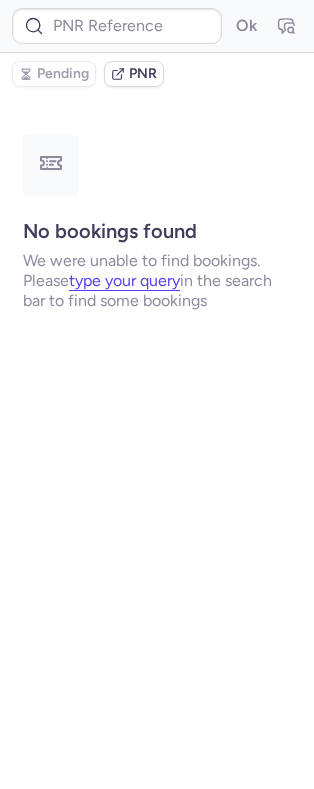 type on "CPNWCT" 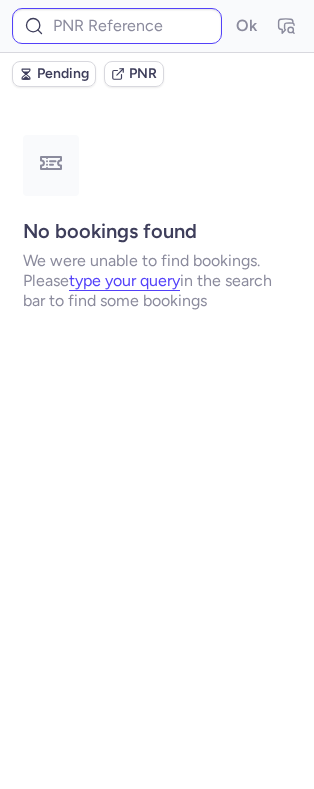 type on "CPX9YU" 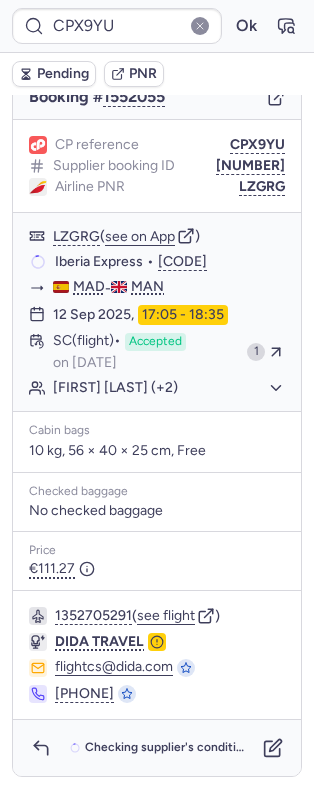 scroll, scrollTop: 256, scrollLeft: 0, axis: vertical 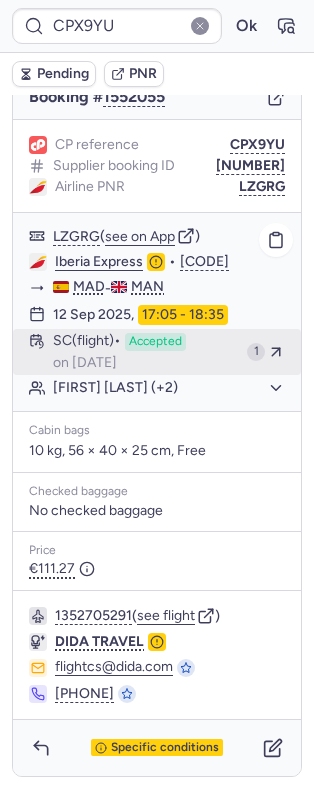 click on "SC   (flight)" at bounding box center [87, 342] 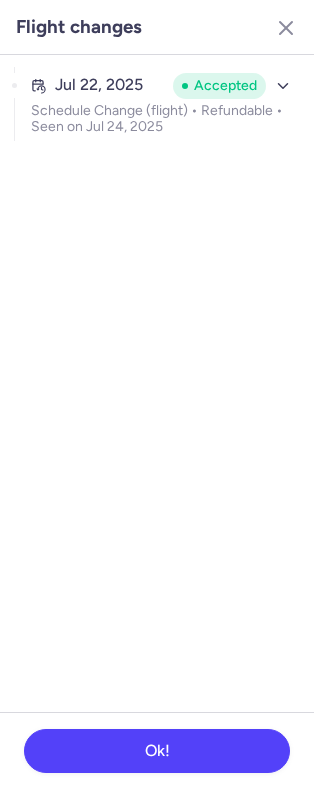click on "Jul 22, 2025 Accepted Schedule Change (flight) • Refundable • Seen on Jul 24, 2025" at bounding box center (163, 104) 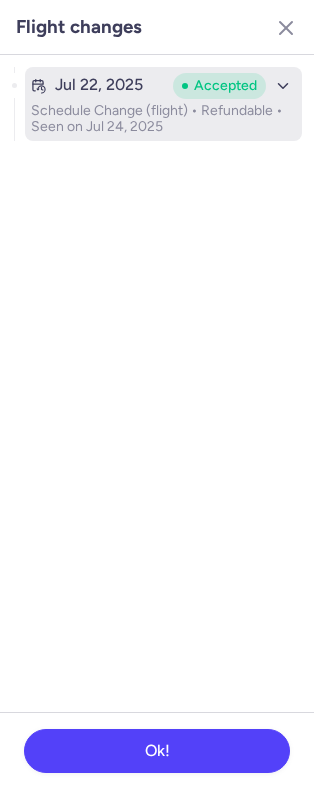 click on "Schedule Change (flight) • Refundable • Seen on Jul 24, 2025" at bounding box center (163, 119) 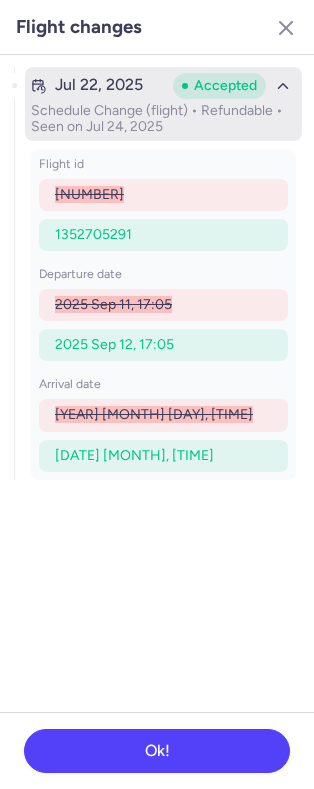 click on "Accepted" at bounding box center [225, 86] 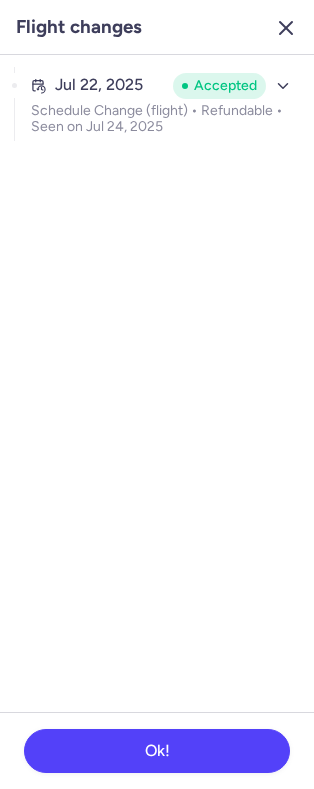 click 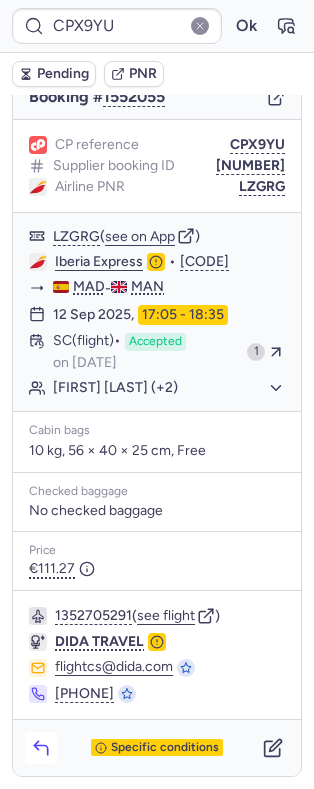 click 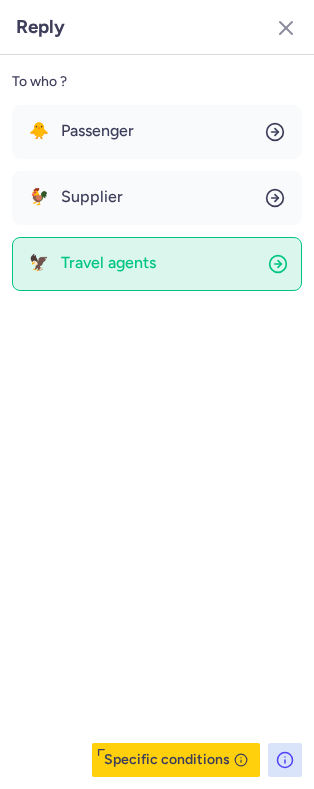 click on "🦅 Travel agents" 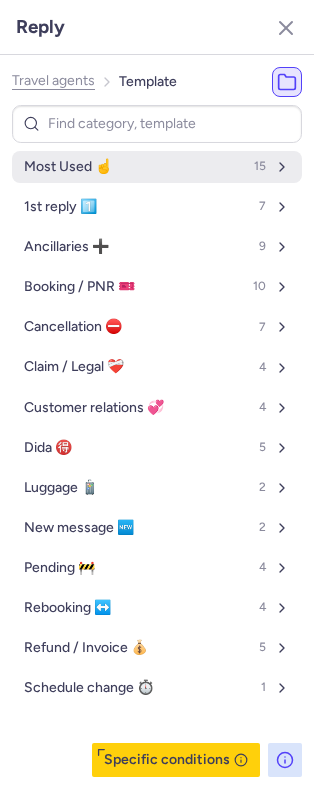 click on "Most Used ☝️" at bounding box center [68, 167] 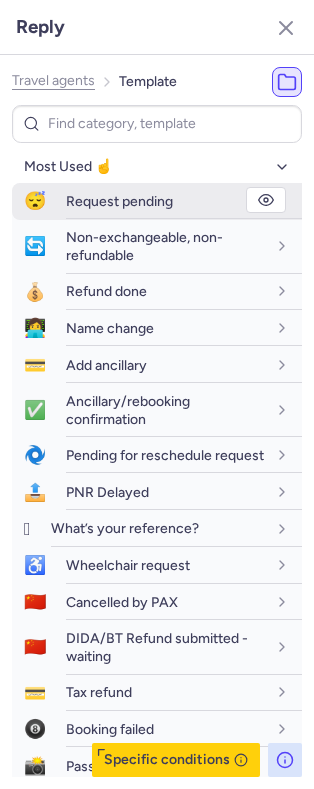 click on "Request pending" at bounding box center [119, 201] 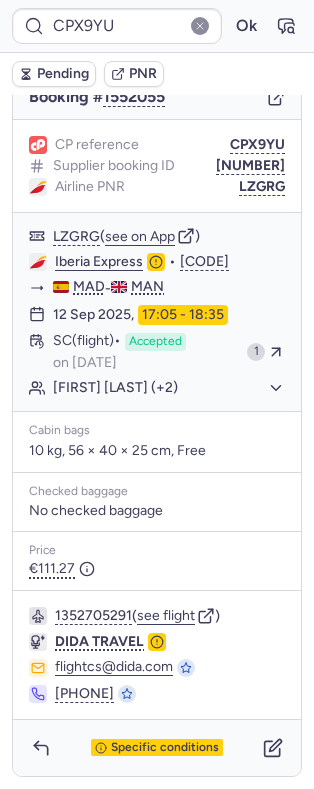 click 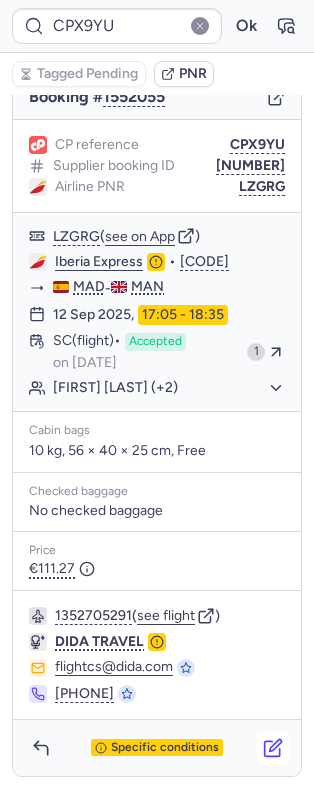 click 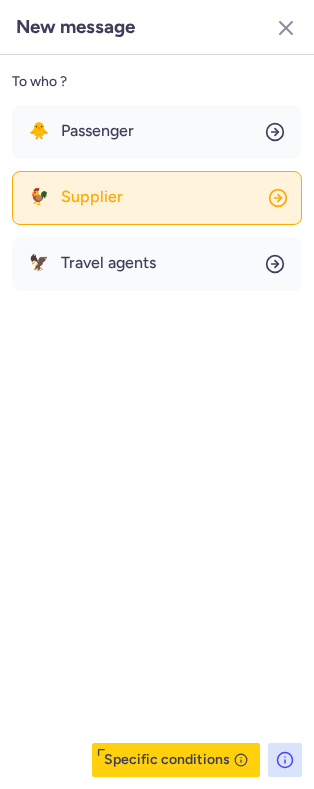 click on "🐓 Supplier" 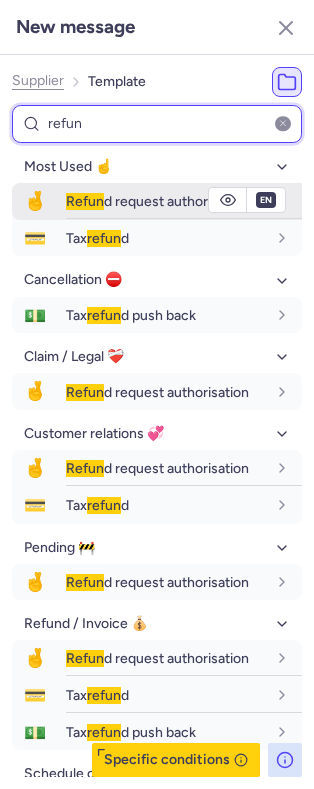 type on "refun" 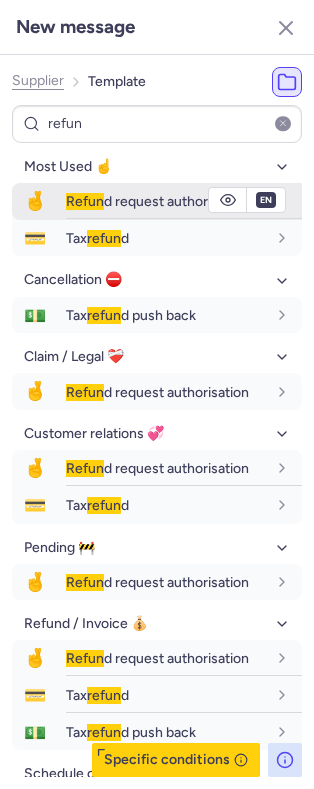 click on "Refun d request authorisation" at bounding box center (157, 201) 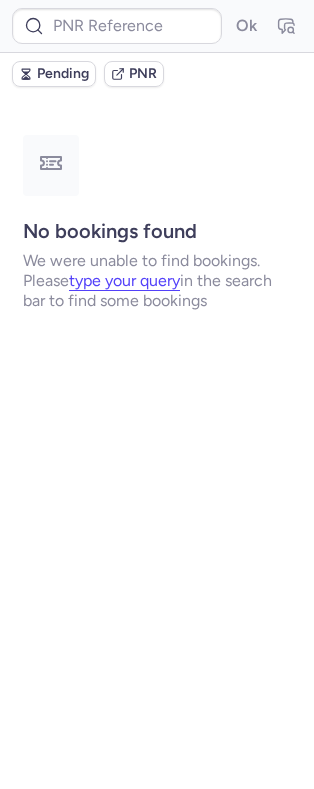scroll, scrollTop: 0, scrollLeft: 0, axis: both 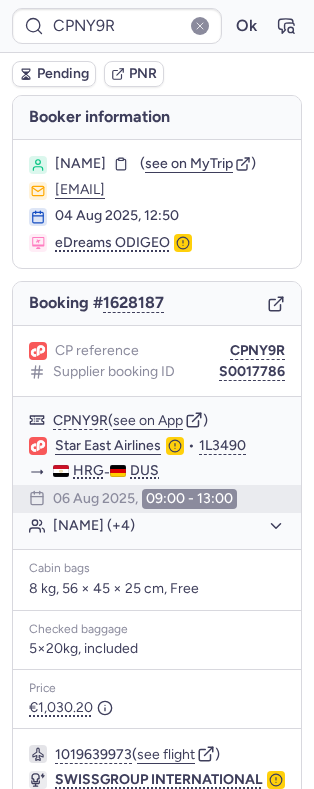 type on "CPX9YU" 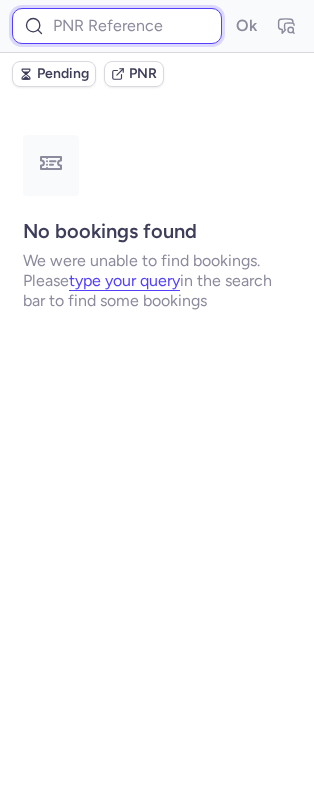 click at bounding box center (117, 26) 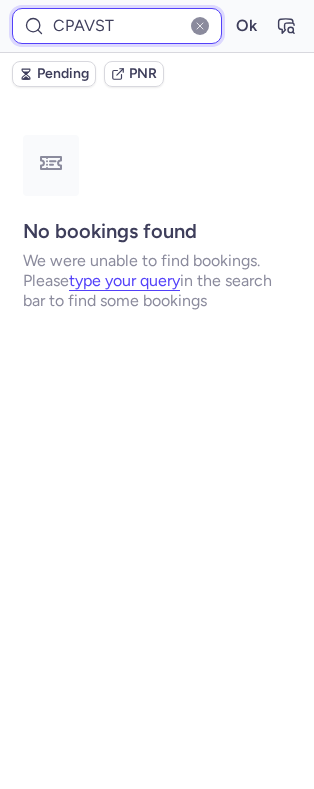 type on "CPAVST" 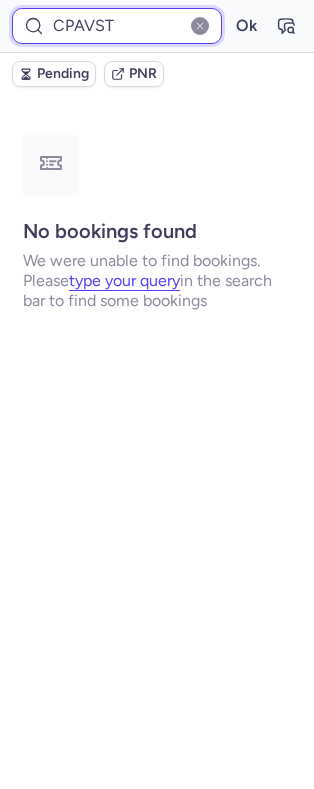 click on "CPAVST" at bounding box center (117, 26) 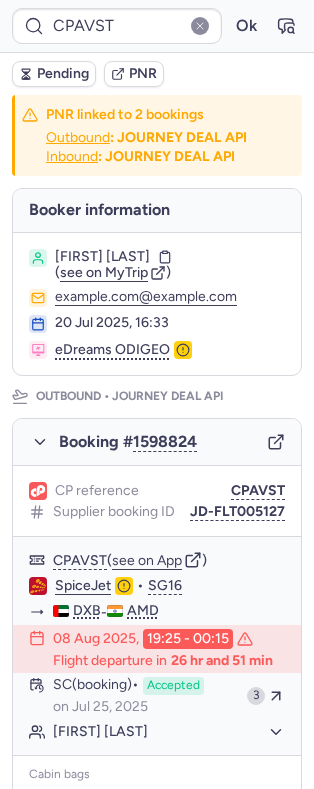 click on "CPAVST  Ok" at bounding box center [157, 26] 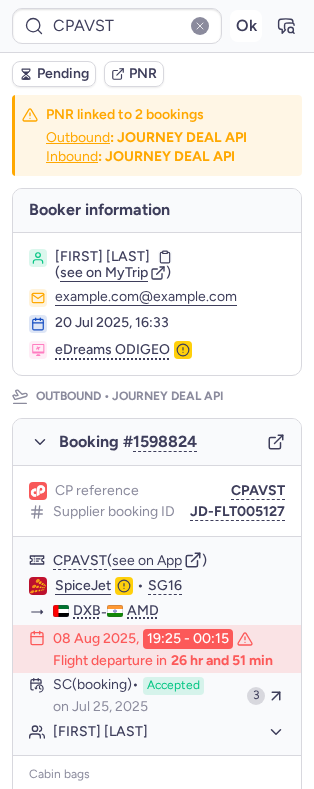 click on "Ok" at bounding box center (246, 26) 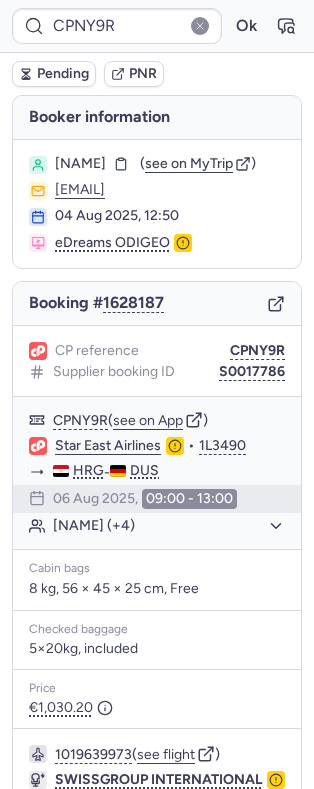 type on "CPX9YU" 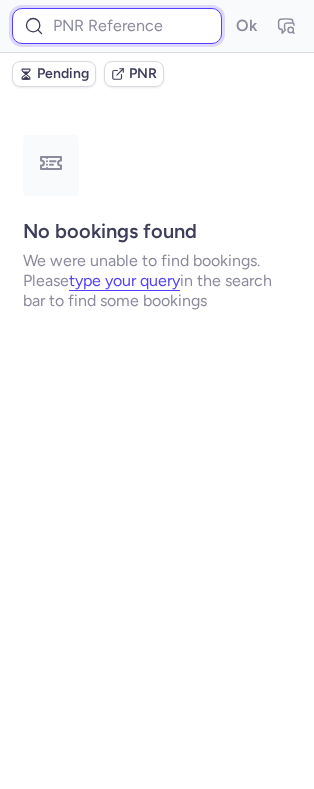 click at bounding box center [117, 26] 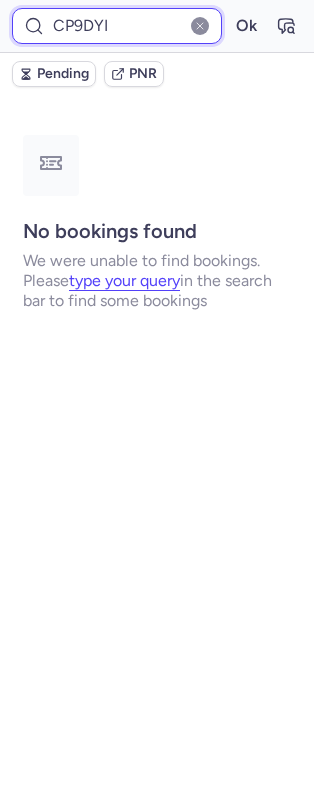 type on "CP9DYI" 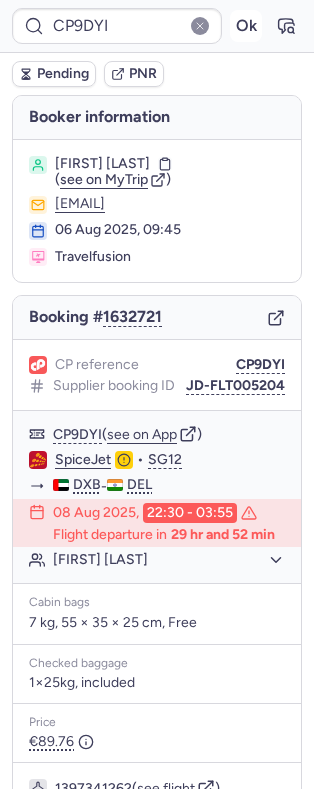 click on "Ok" at bounding box center [246, 26] 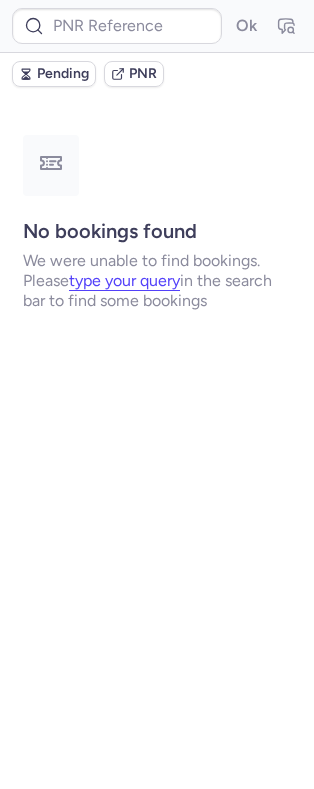 type on "CPX9YU" 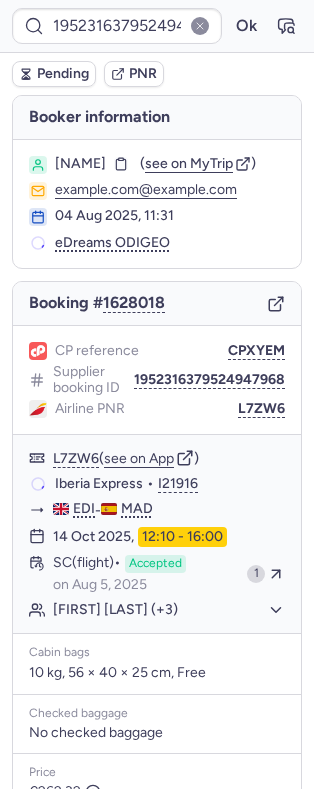 type on "CPQDT8" 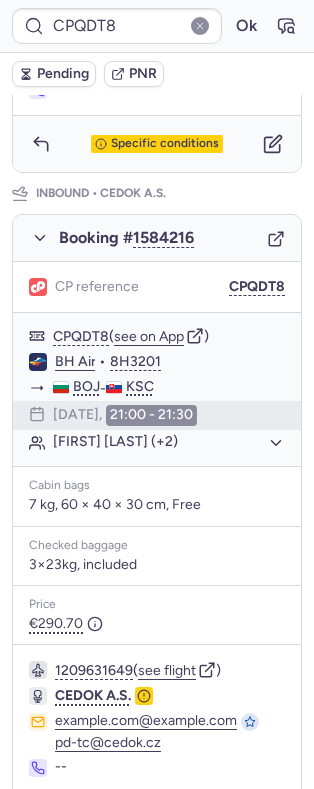 scroll, scrollTop: 978, scrollLeft: 0, axis: vertical 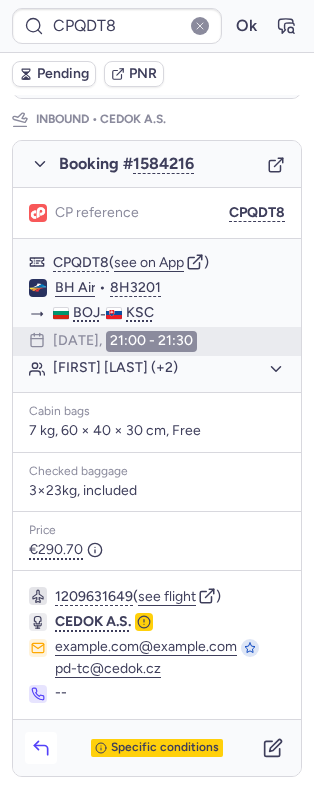 click at bounding box center (41, 748) 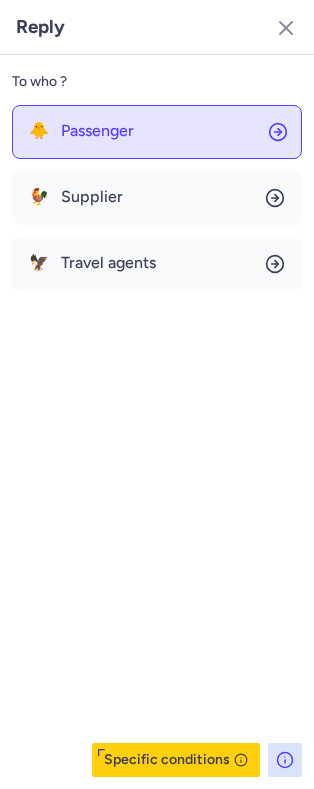 click on "Passenger" at bounding box center [97, 131] 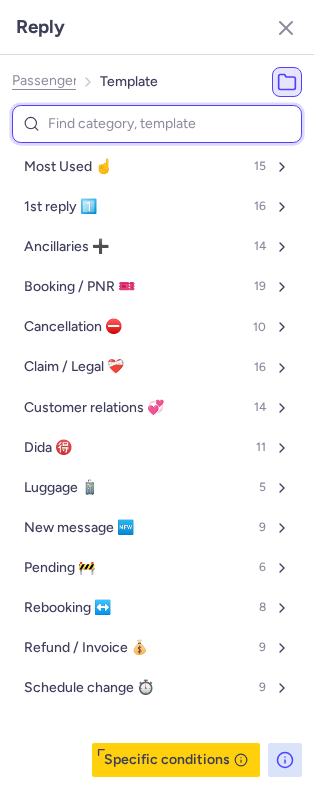 type on "p" 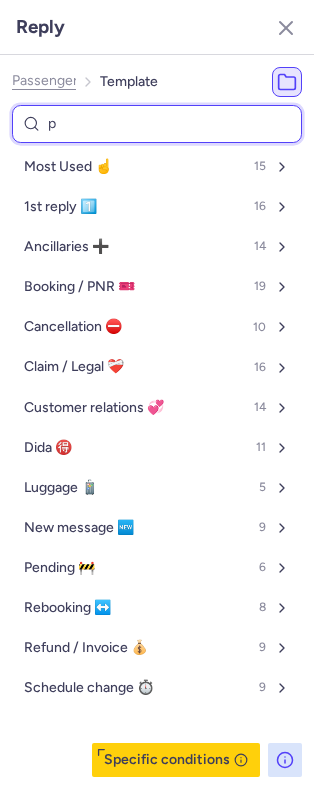 select on "en" 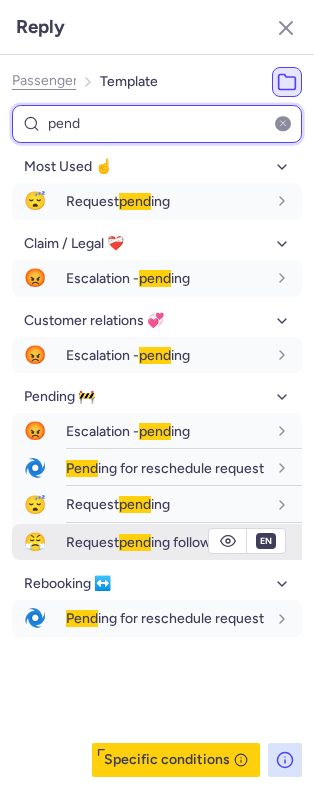 type on "pend" 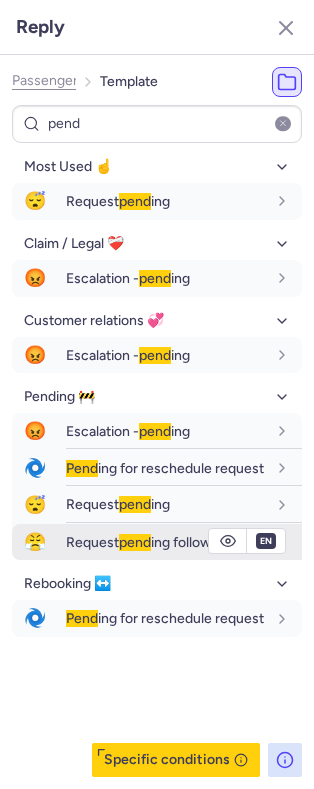 click on "pend" at bounding box center [135, 542] 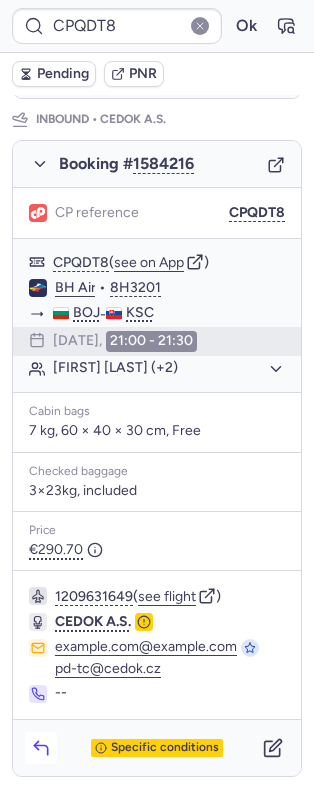 click at bounding box center (41, 748) 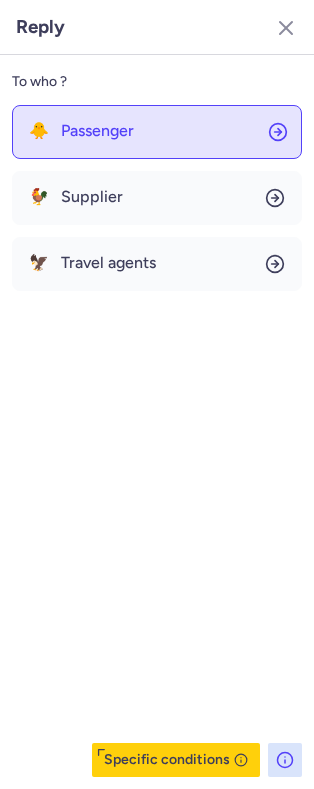 click on "🐥 Passenger" 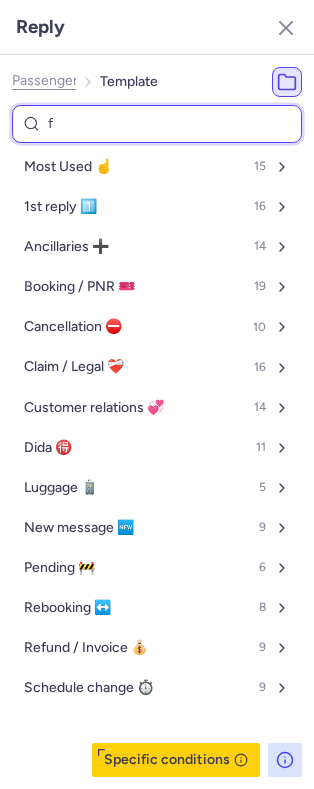 type on "fo" 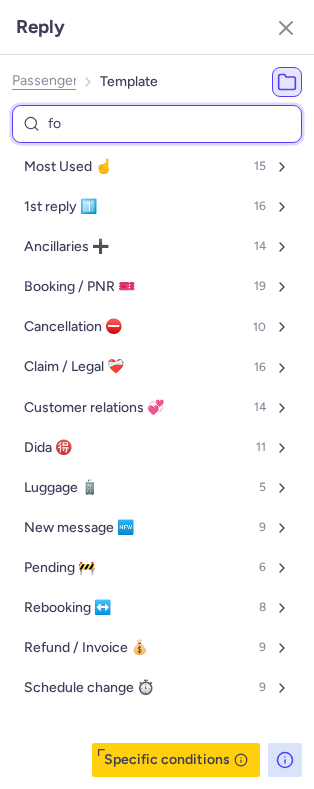select on "en" 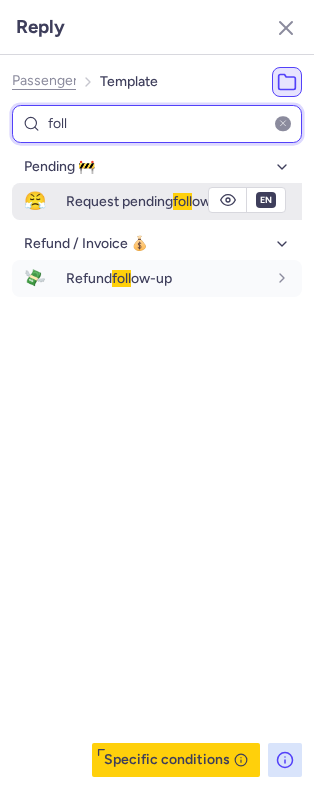 type on "foll" 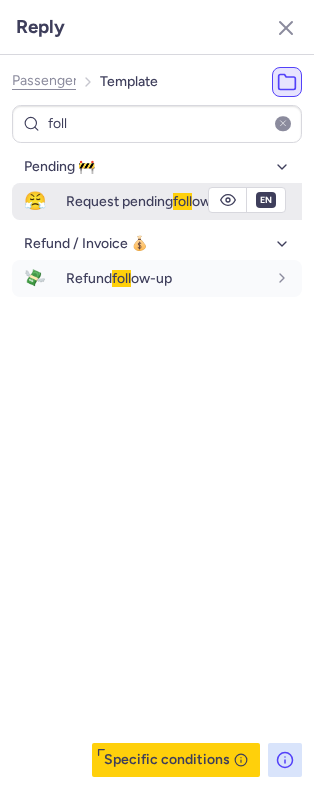 click on "Request pending   foll ow-up" at bounding box center (149, 201) 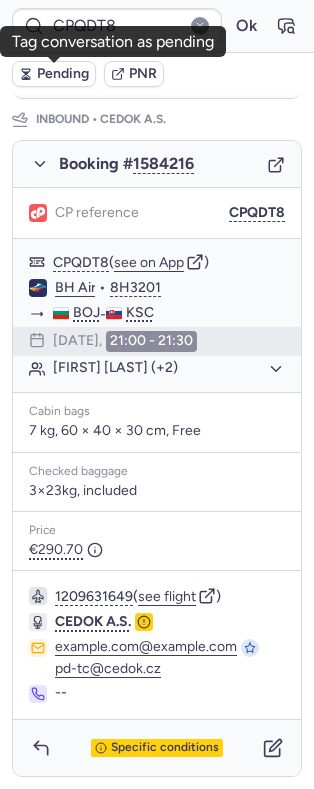 click on "Pending" at bounding box center (63, 74) 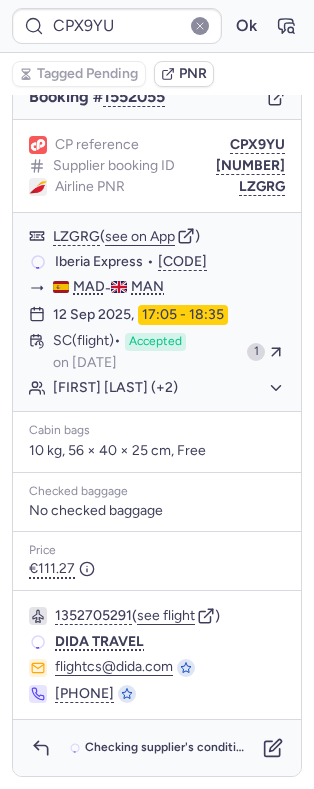 scroll, scrollTop: 204, scrollLeft: 0, axis: vertical 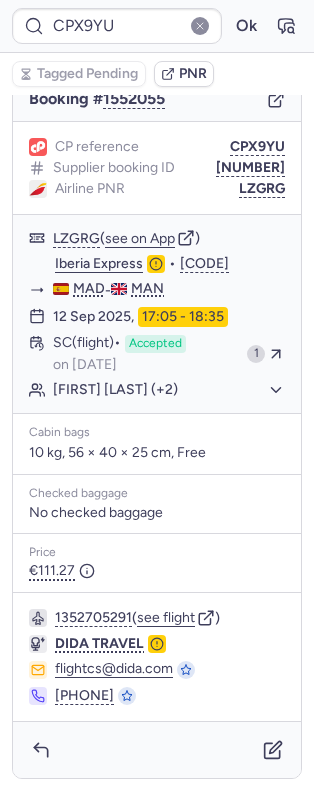 type on "CPS7Z9" 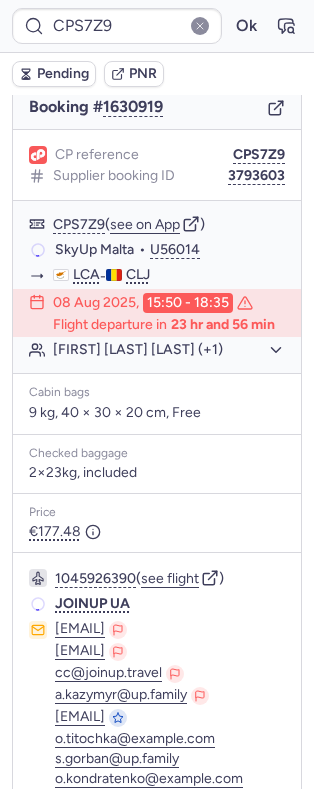 scroll, scrollTop: 204, scrollLeft: 0, axis: vertical 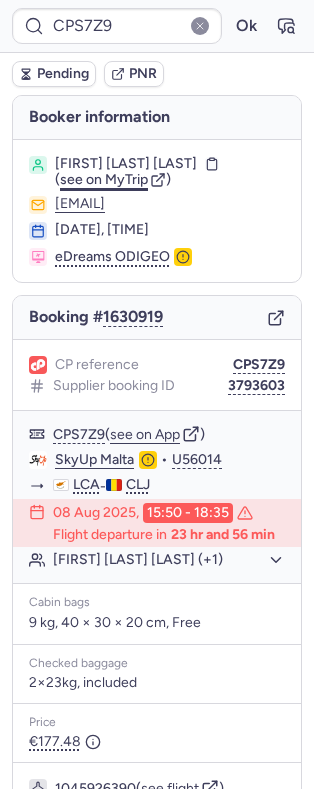 click on "see on MyTrip" at bounding box center (104, 179) 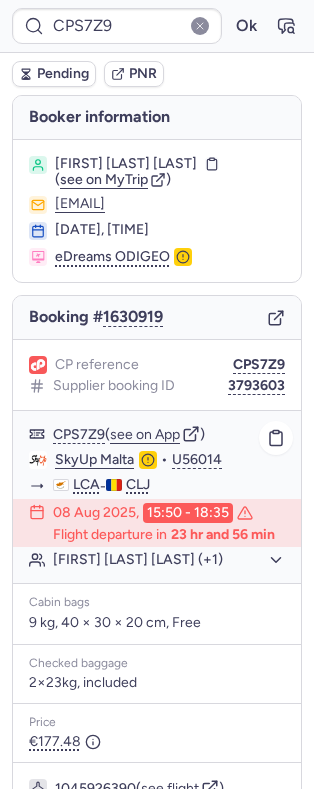 click on "Kyproula Delia CERCEL (+1)" 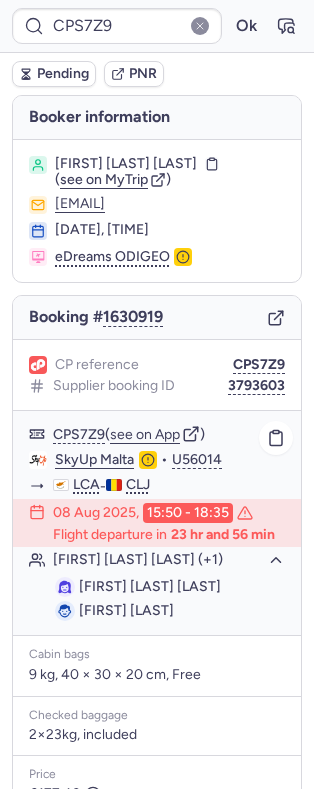 click on "Kyproula Delia CERCEL (+1)" 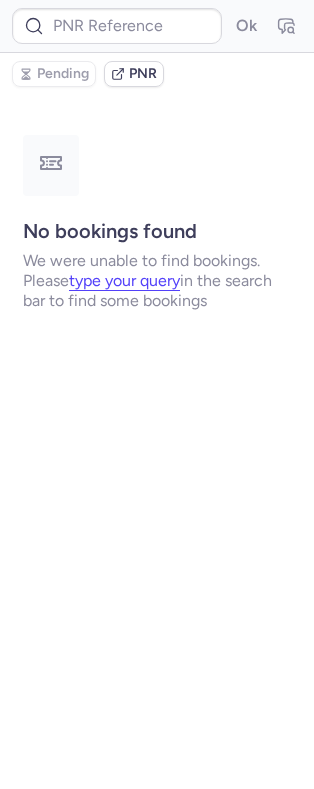 type on "CPBQBC" 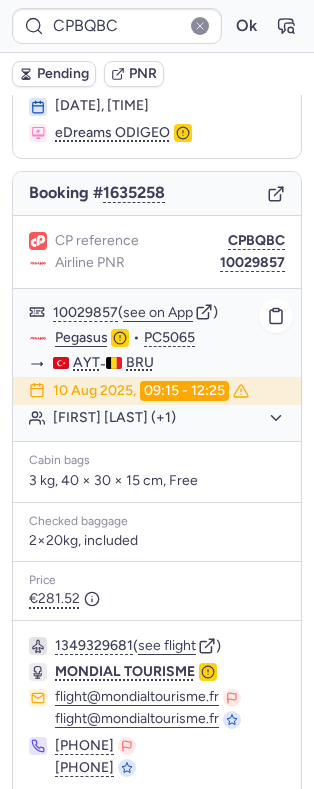 scroll, scrollTop: 109, scrollLeft: 0, axis: vertical 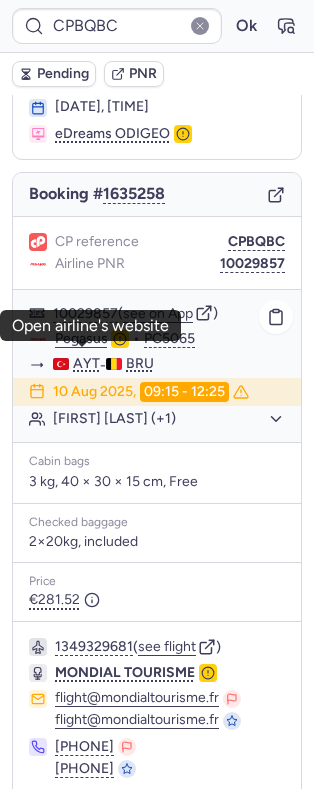 click on "Pegasus" 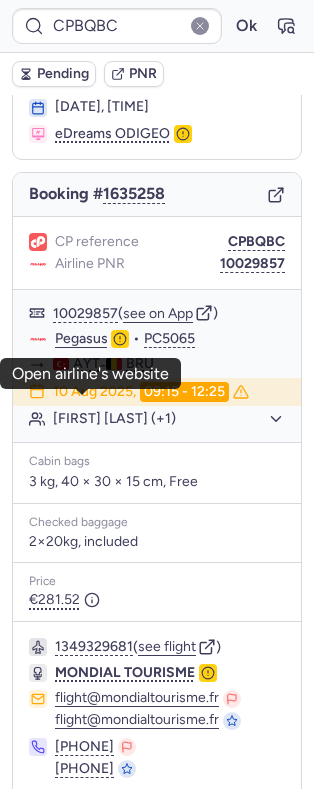 scroll, scrollTop: 0, scrollLeft: 0, axis: both 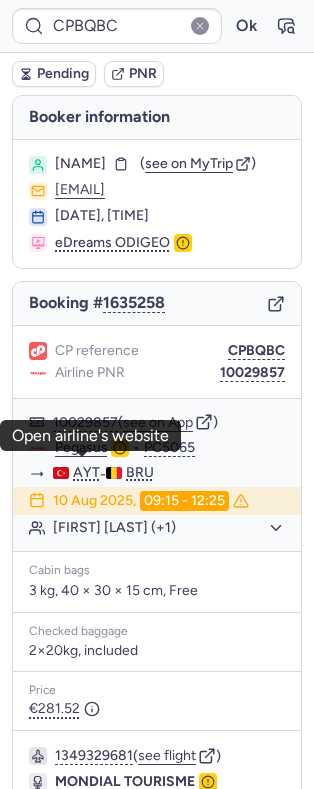 click on "Metin KOYUNCU  ( see on MyTrip  )  skoyuncu@hotmail.be 07 Aug 2025, 11:42 eDreams ODIGEO" at bounding box center (157, 204) 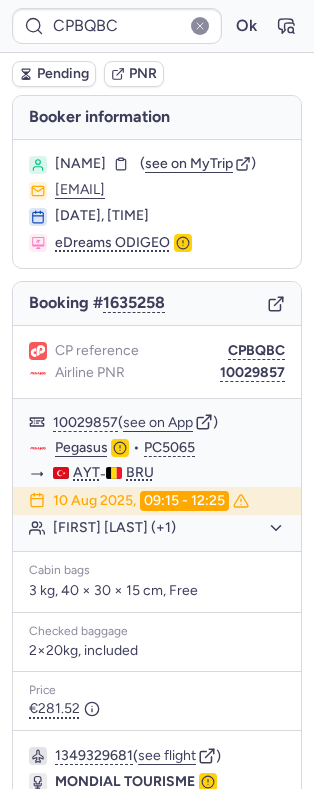 click on "Metin KOYUNCU" at bounding box center (80, 164) 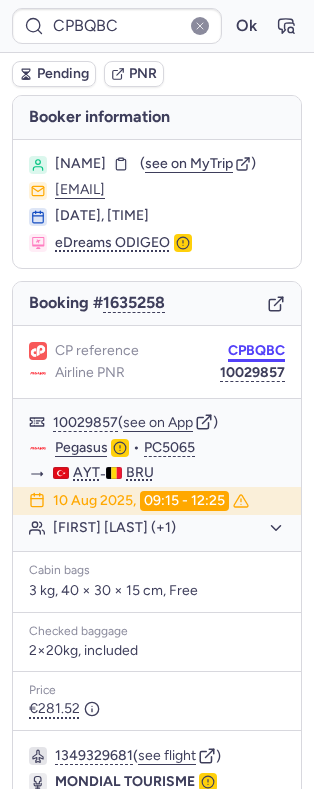 click on "CPBQBC" at bounding box center (256, 351) 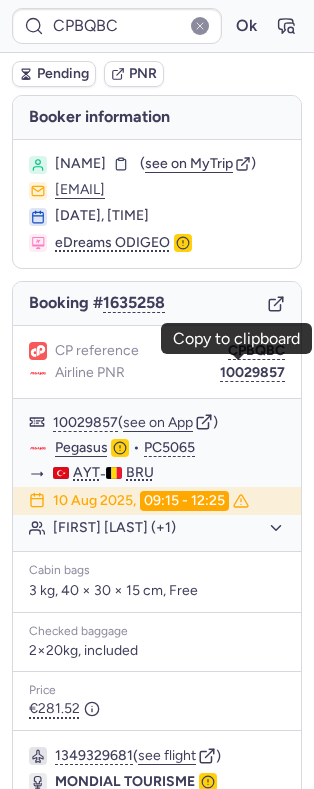 type 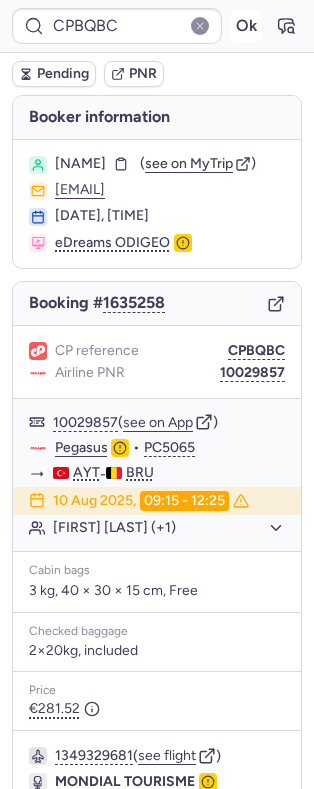 click on "Ok" at bounding box center (246, 26) 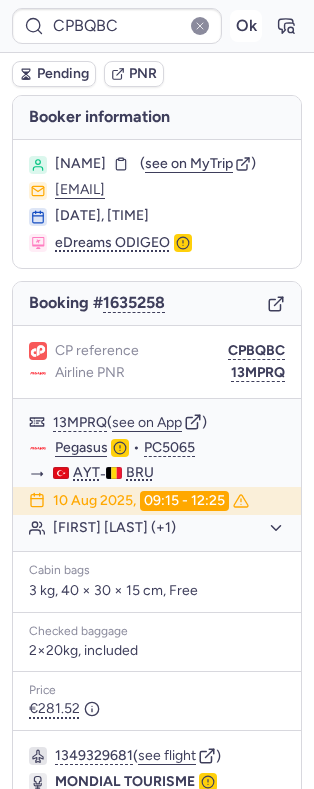 click on "Ok" at bounding box center [246, 26] 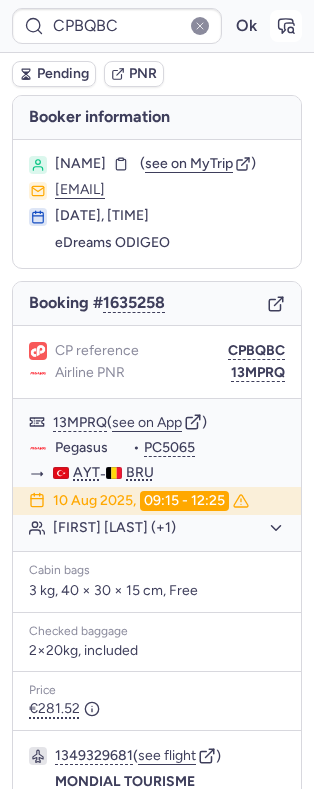 click 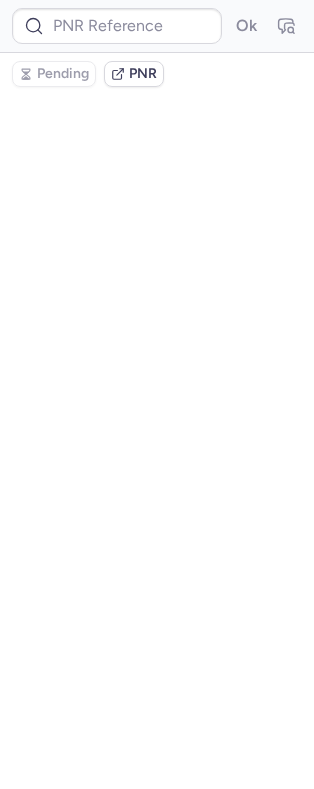 type on "CPBQBC" 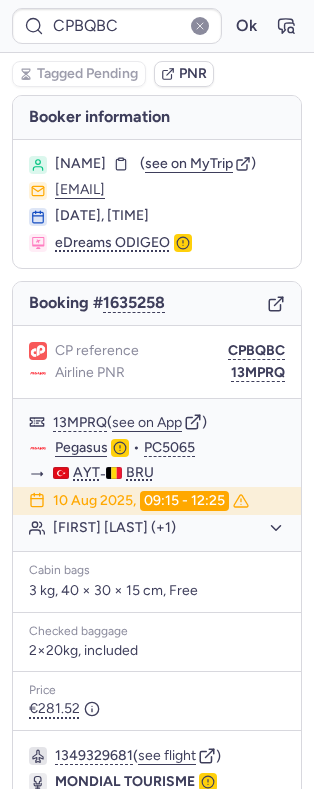 scroll, scrollTop: 202, scrollLeft: 0, axis: vertical 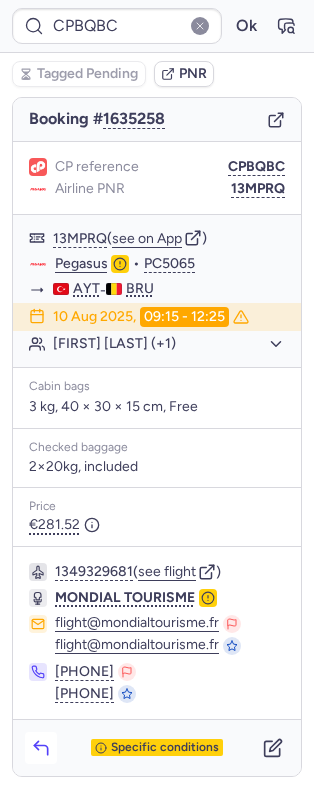 click at bounding box center (41, 748) 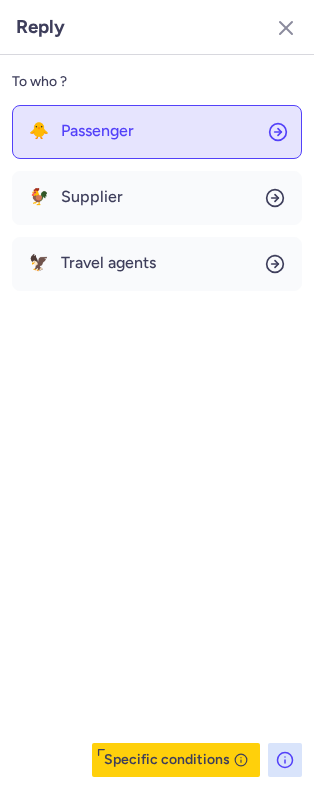 click on "🐥 Passenger" 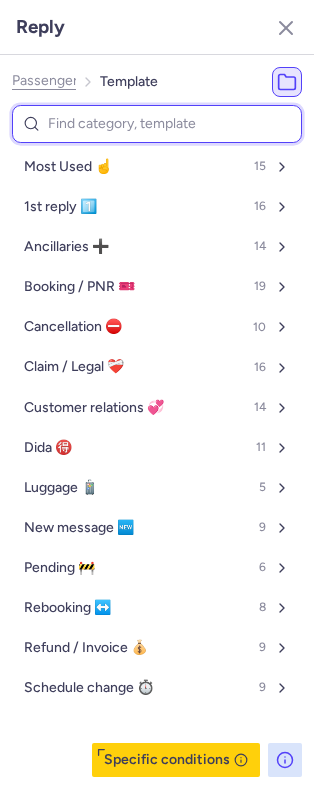 type on "p" 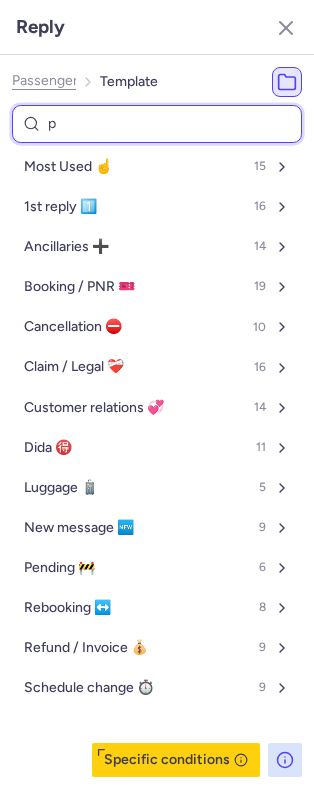 select on "en" 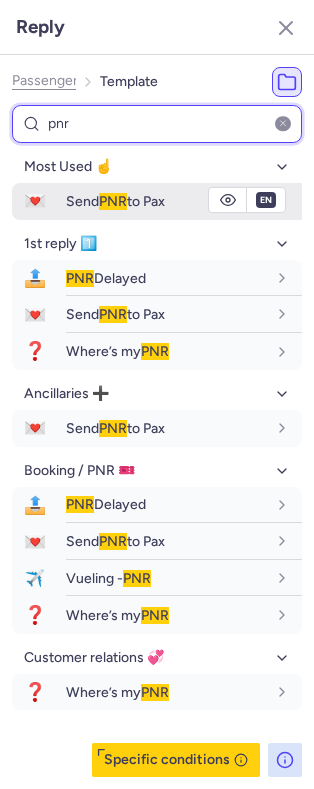 type on "pnr" 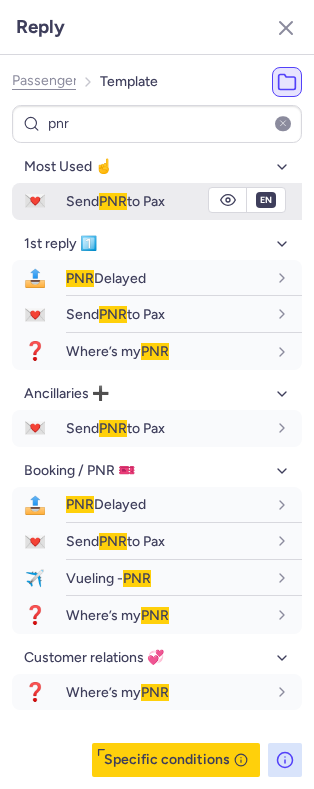 click on "PNR" at bounding box center (113, 201) 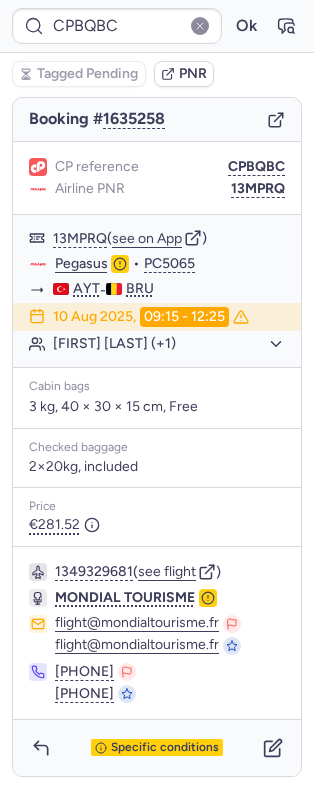 scroll, scrollTop: 0, scrollLeft: 0, axis: both 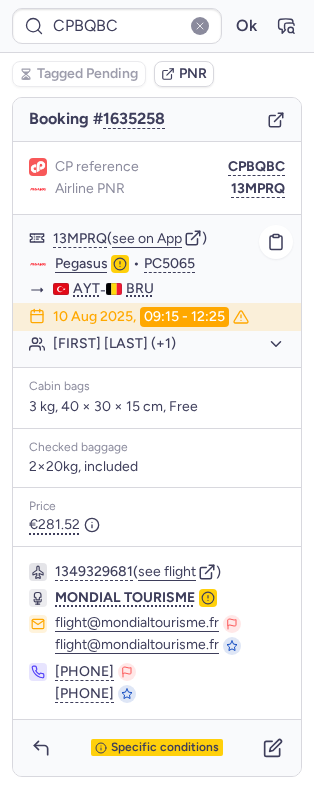 click on "Metin KOYUNCU (+1)" 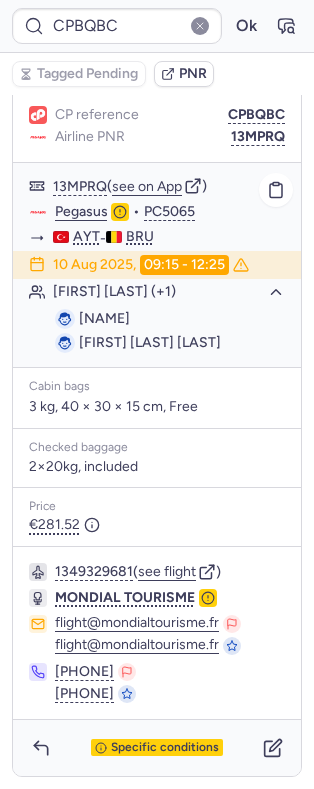 scroll, scrollTop: 254, scrollLeft: 0, axis: vertical 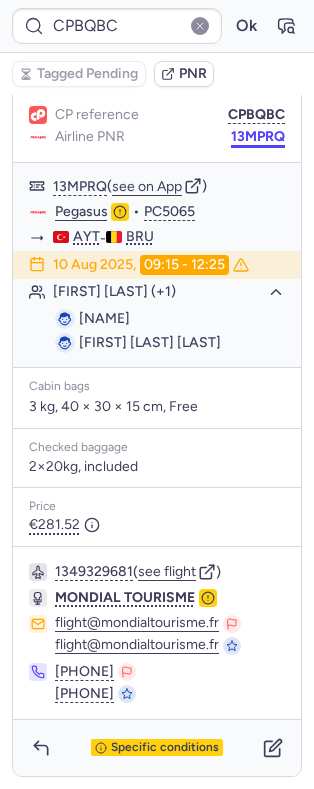 click on "13MPRQ" at bounding box center [258, 137] 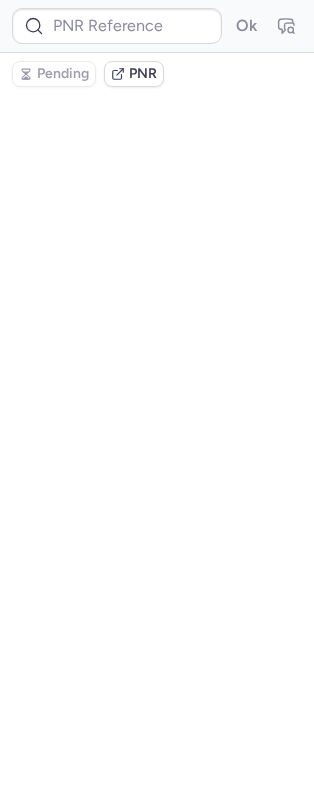 scroll, scrollTop: 0, scrollLeft: 0, axis: both 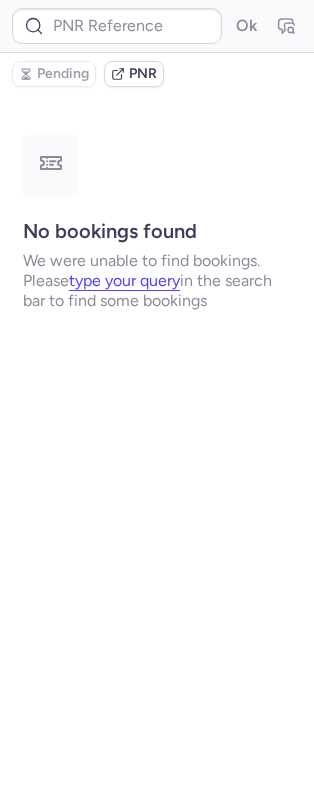 type on "JU9205" 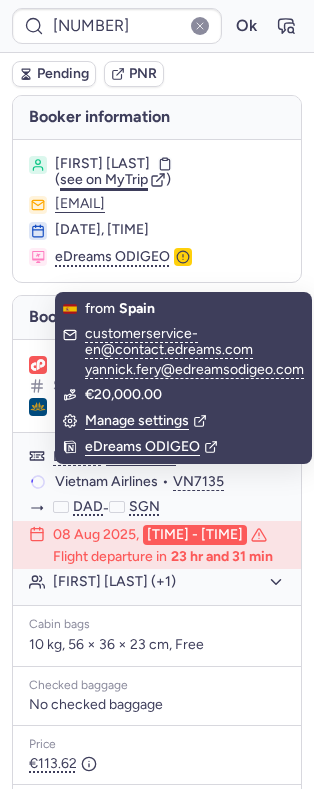 click on "see on MyTrip" at bounding box center [104, 179] 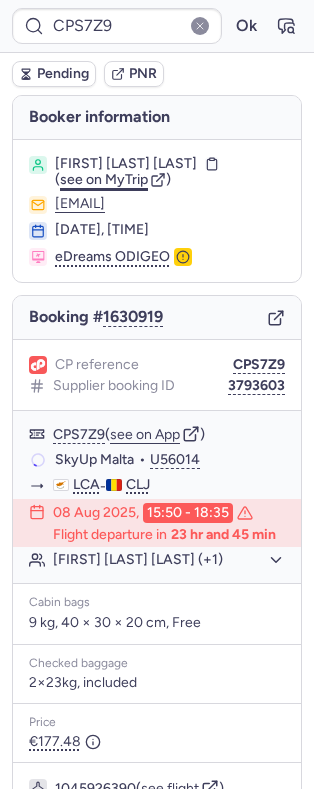 click on "see on MyTrip" at bounding box center [104, 179] 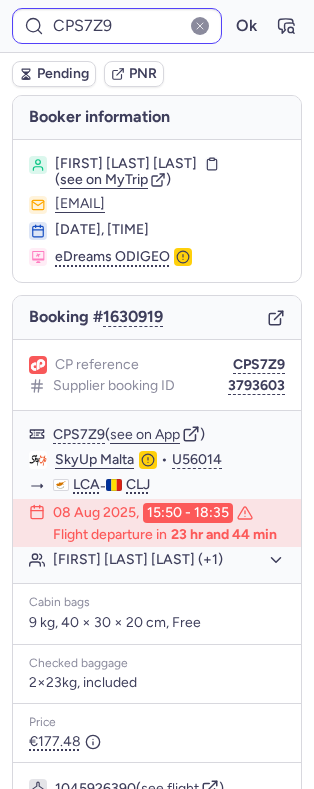 type on "DT1752789336881798" 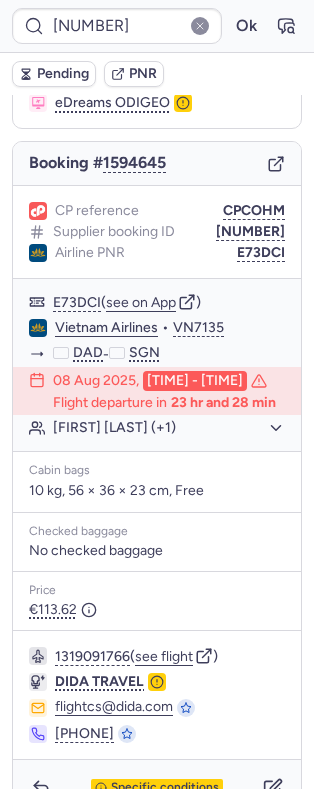 scroll, scrollTop: 177, scrollLeft: 0, axis: vertical 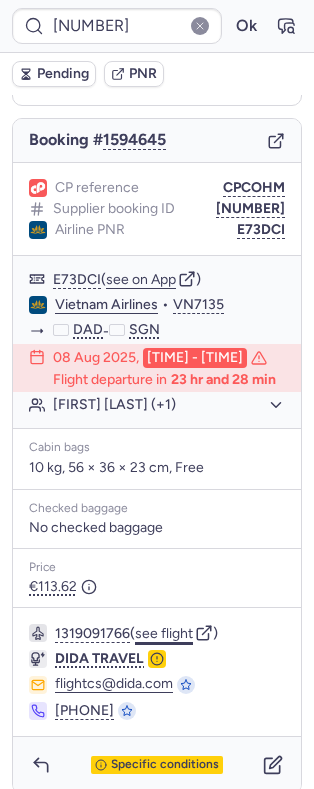 click on "see flight" 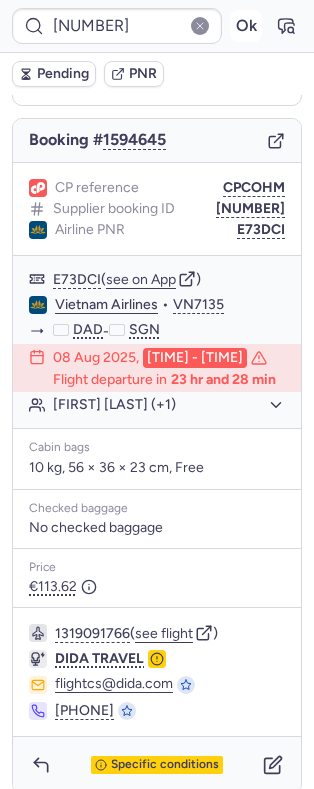click on "Ok" at bounding box center [246, 26] 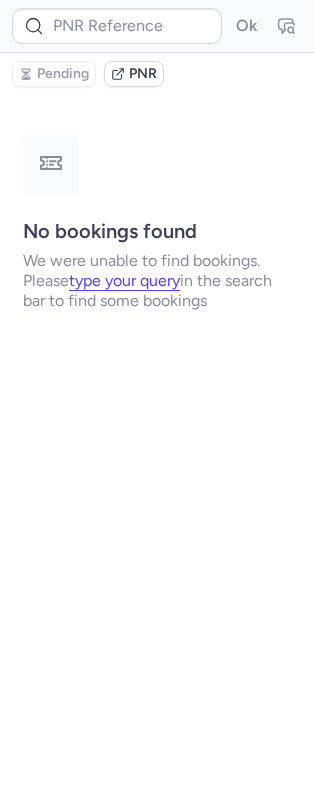 scroll, scrollTop: 0, scrollLeft: 0, axis: both 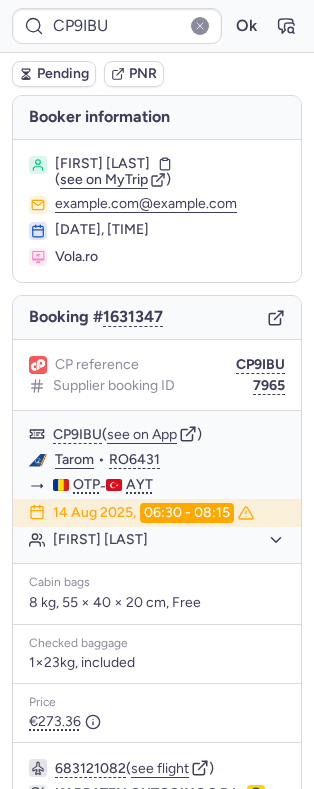 type on "CP5UP2" 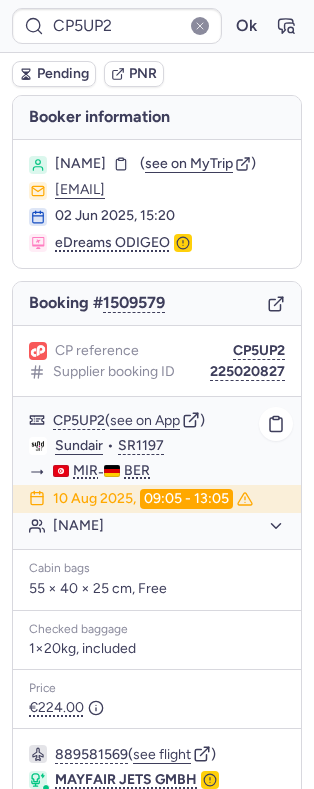 scroll, scrollTop: 262, scrollLeft: 0, axis: vertical 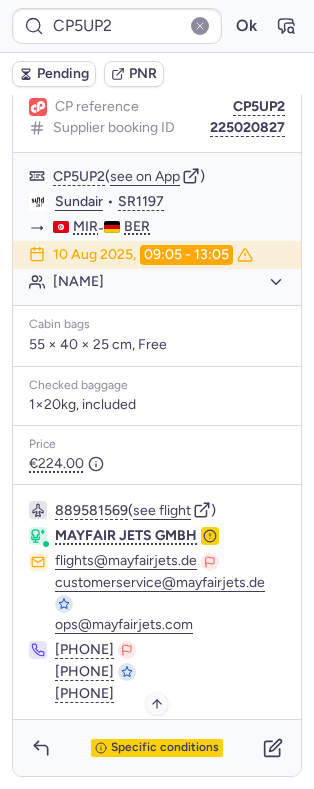 click on "Specific conditions" at bounding box center (165, 748) 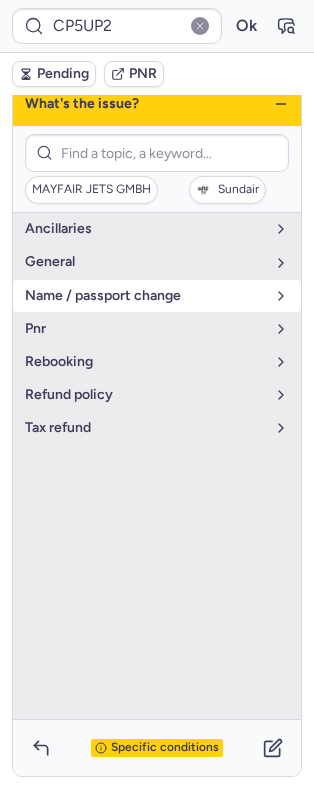 click on "name / passport change" at bounding box center (145, 296) 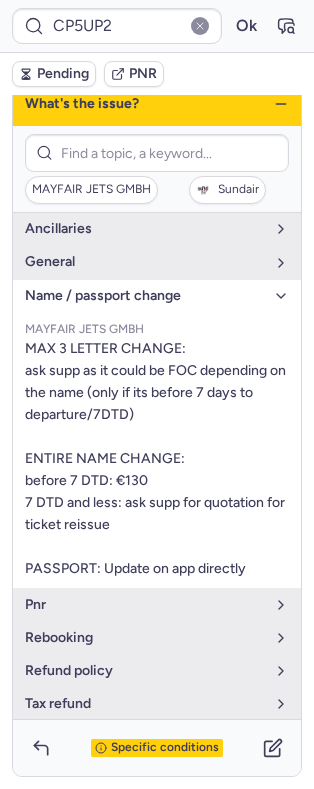click on "name / passport change" at bounding box center (145, 296) 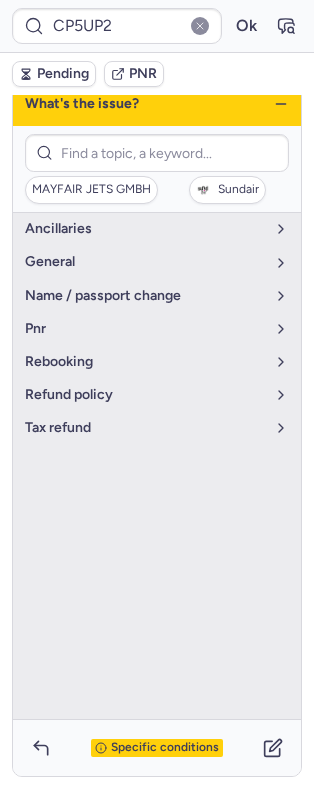 click 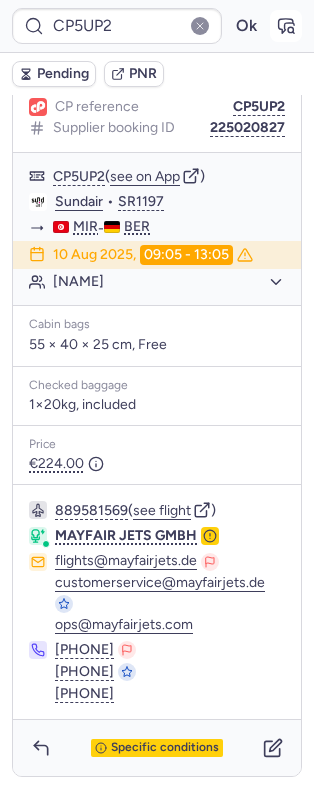 click 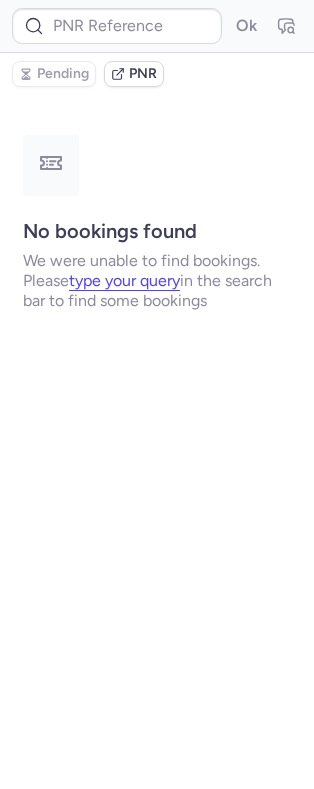 scroll, scrollTop: 0, scrollLeft: 0, axis: both 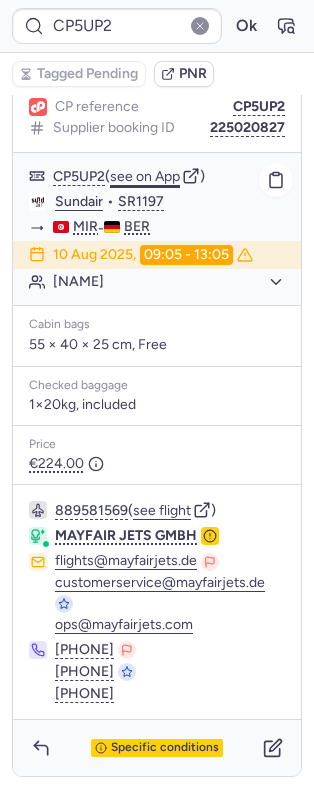 click on "see on App" 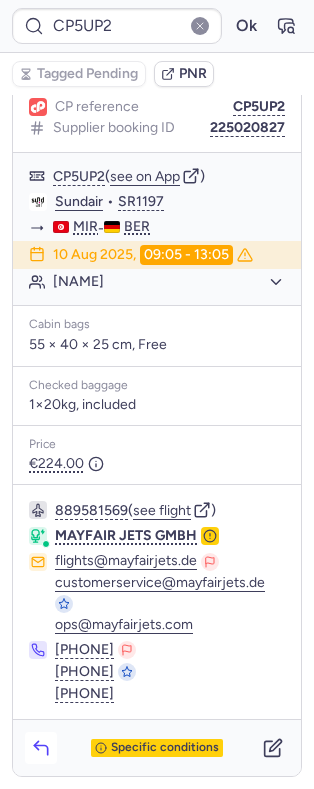 click 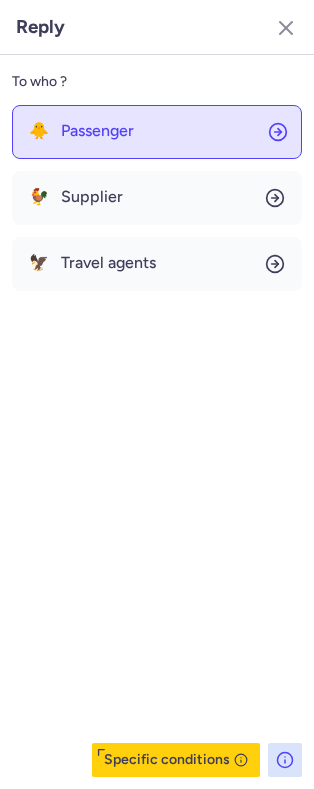 click on "🐥 Passenger" 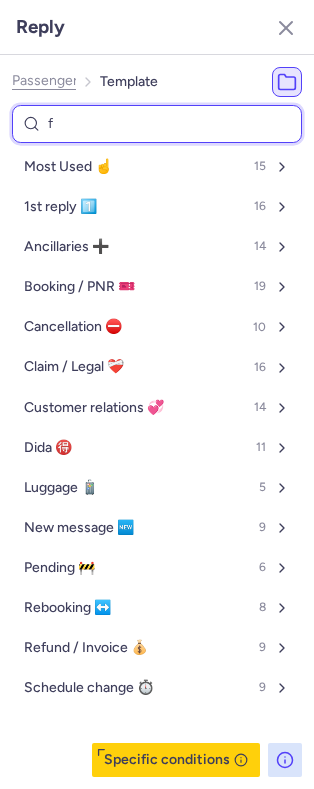 type on "fr" 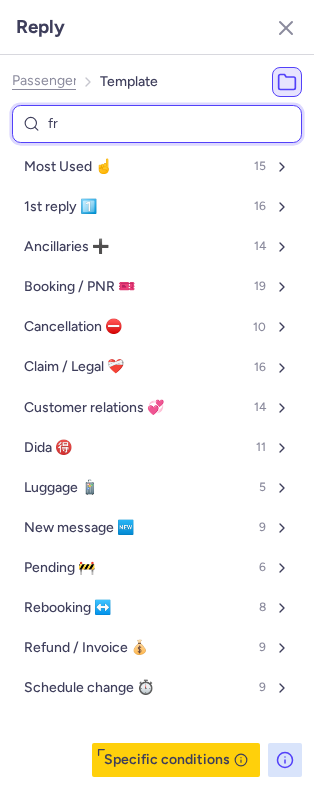 select on "de" 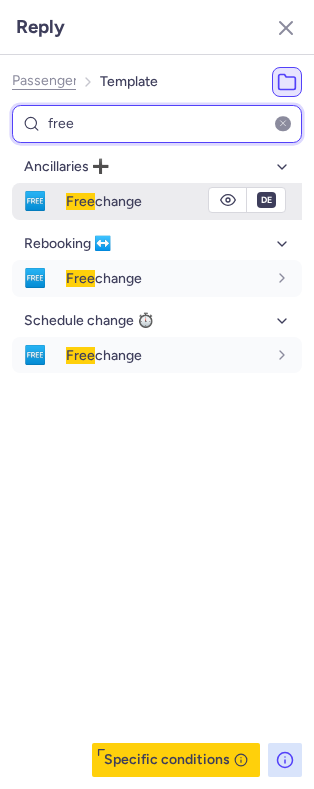 type on "free" 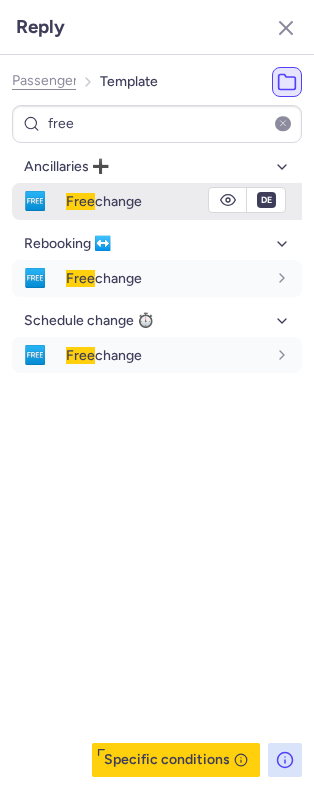 click on "Free  change" at bounding box center [166, 201] 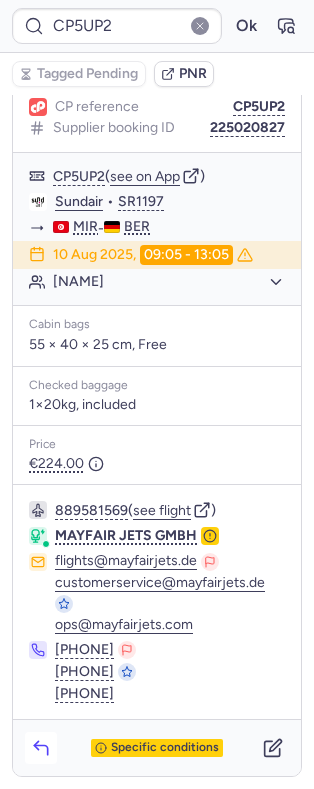 click 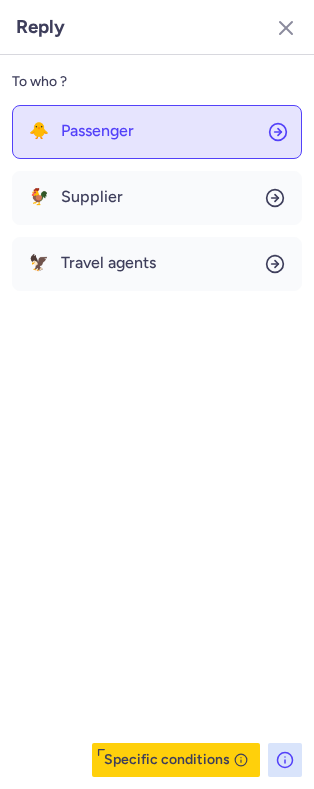 click on "🐥 Passenger" 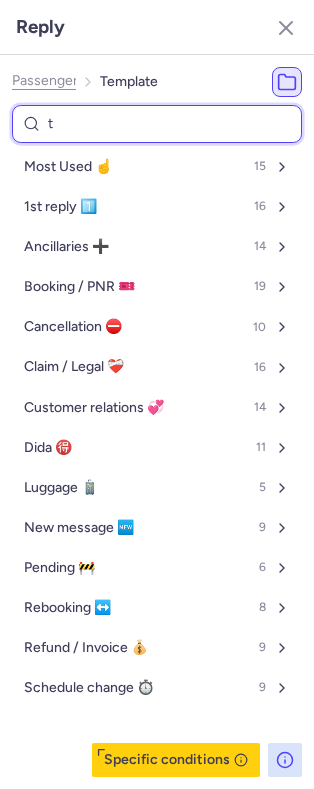 type on "tr" 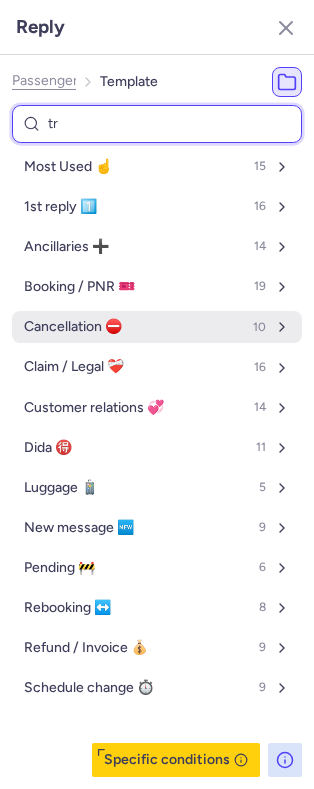 select on "de" 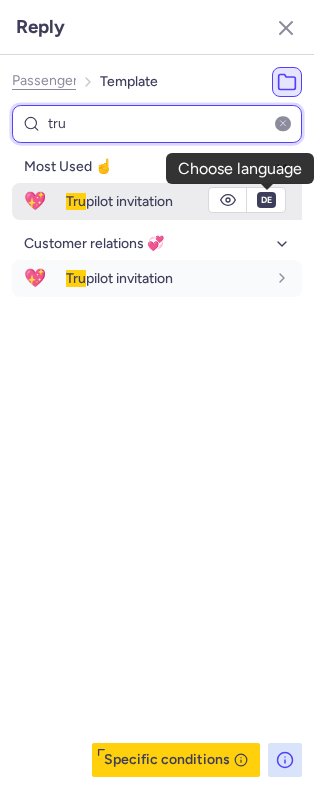 type on "tru" 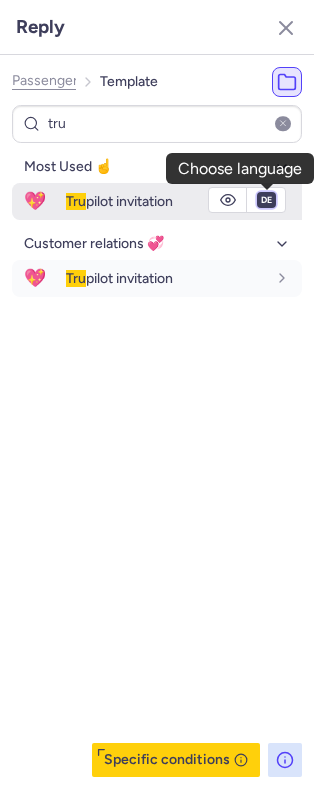 click on "fr en de nl pt es it ru" at bounding box center [266, 200] 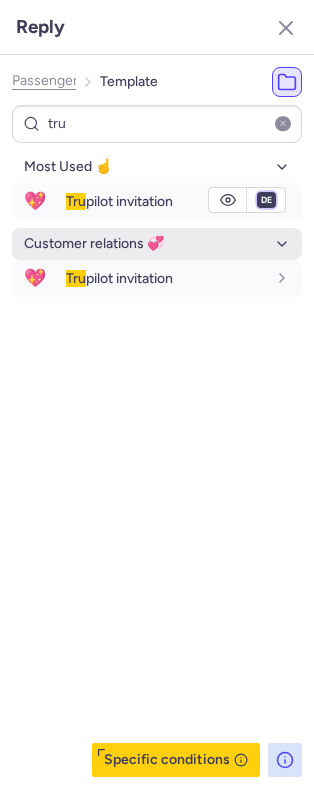select on "en" 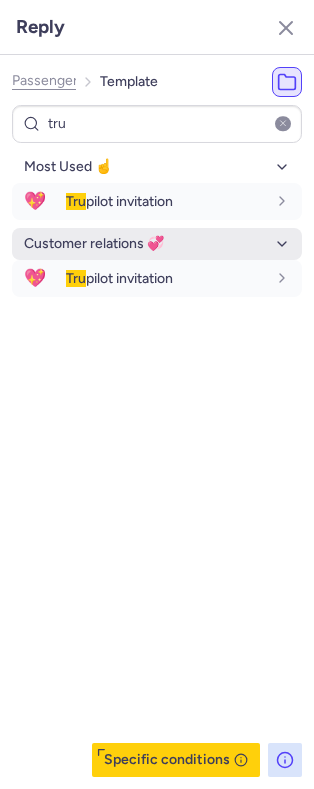 click on "fr en de nl pt es it ru" at bounding box center [266, 200] 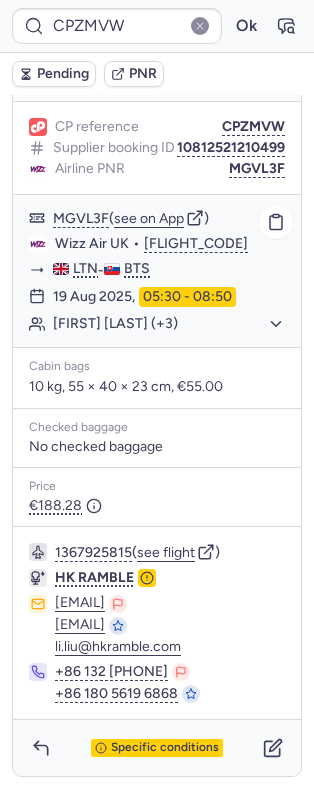 scroll, scrollTop: 0, scrollLeft: 0, axis: both 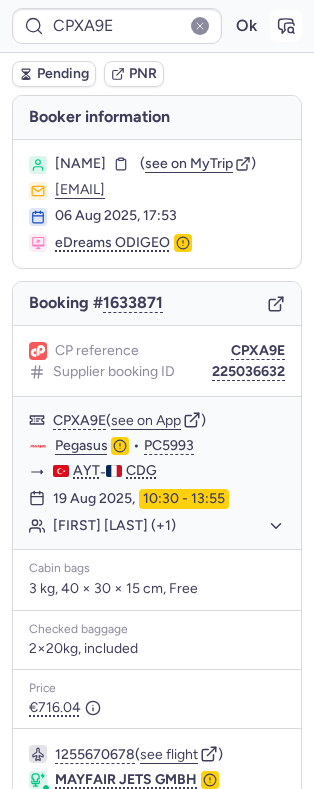 click 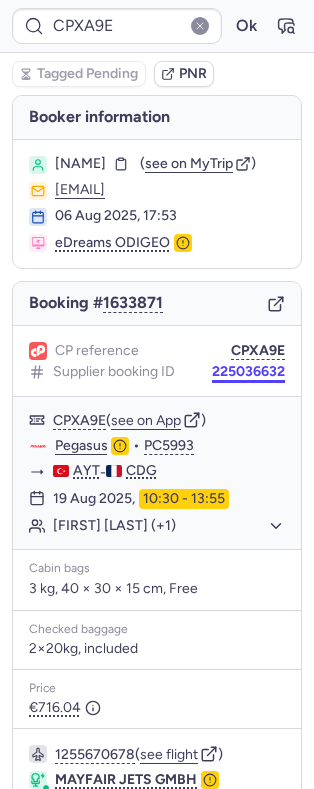 click on "CP reference CPXA9E Supplier booking ID 225036632" at bounding box center (157, 361) 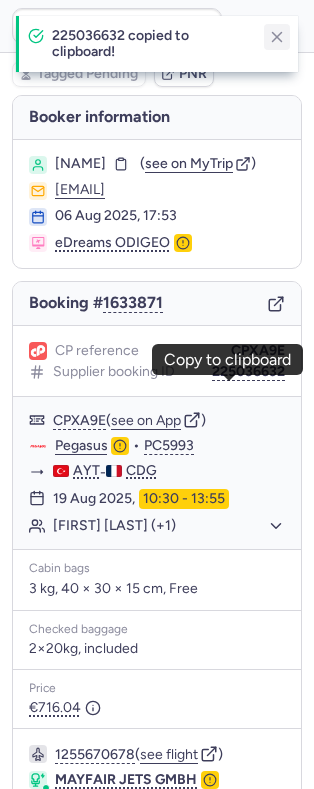 click 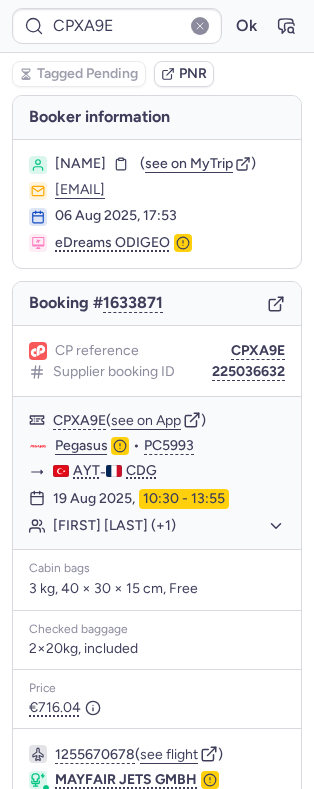 click on "Imane CHAJIA  ( see on MyTrip  )  imane-c@hotmail.fr 06 Aug 2025, 17:53 eDreams ODIGEO" at bounding box center (157, 204) 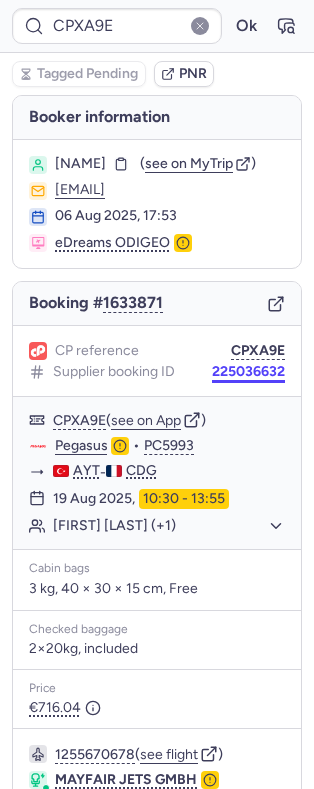 click on "225036632" at bounding box center [248, 372] 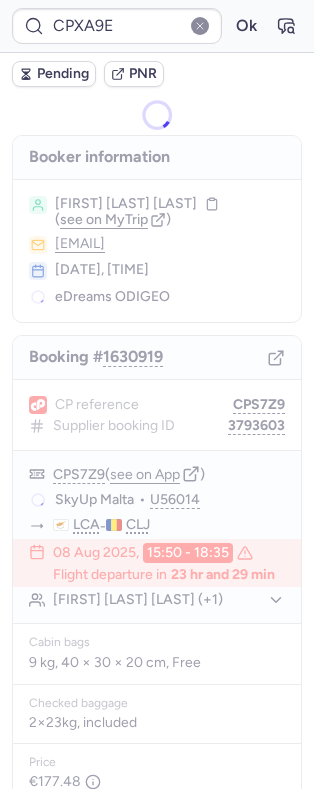 type on "CPGTIS" 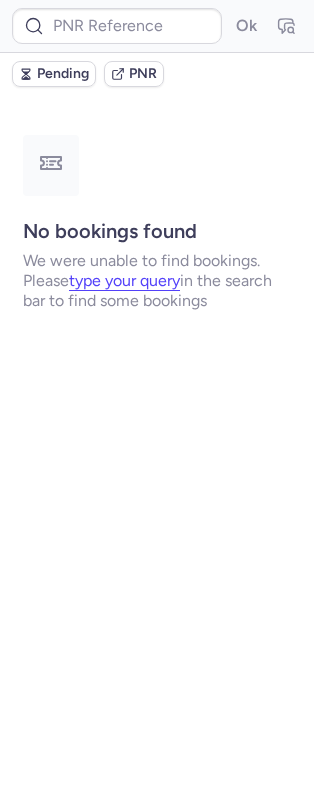 type on "CPGTIS" 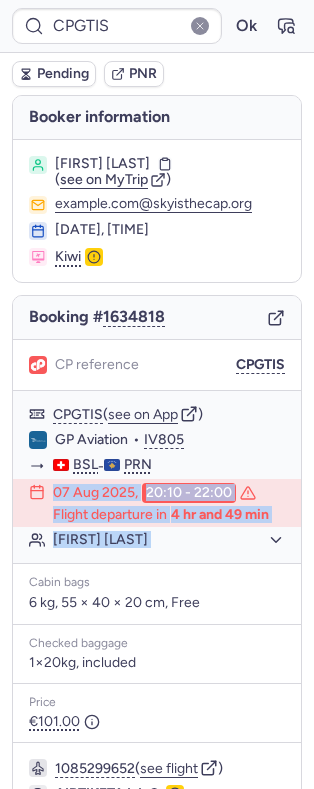 drag, startPoint x: 138, startPoint y: 541, endPoint x: 158, endPoint y: 633, distance: 94.14882 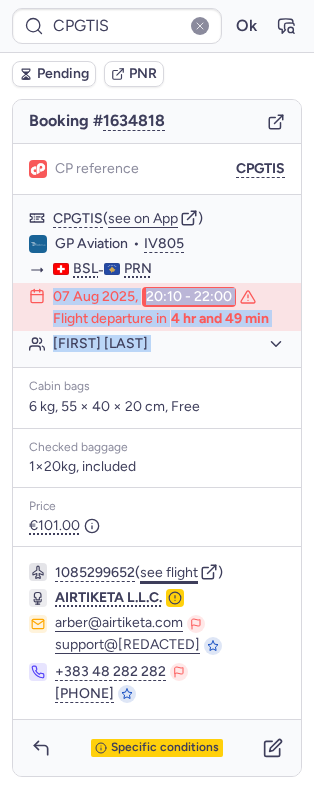 scroll, scrollTop: 230, scrollLeft: 0, axis: vertical 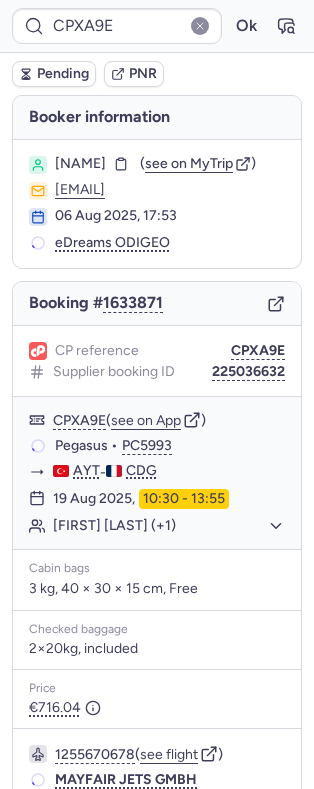 type on "CPS7Z9" 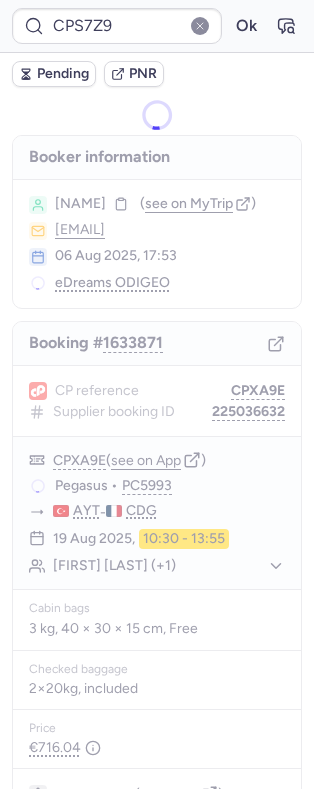 type 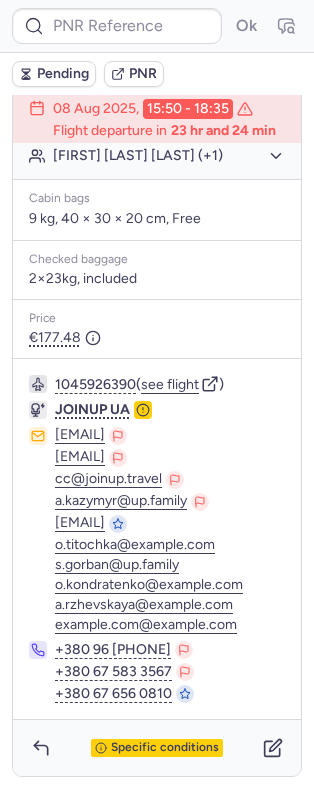 scroll, scrollTop: 429, scrollLeft: 0, axis: vertical 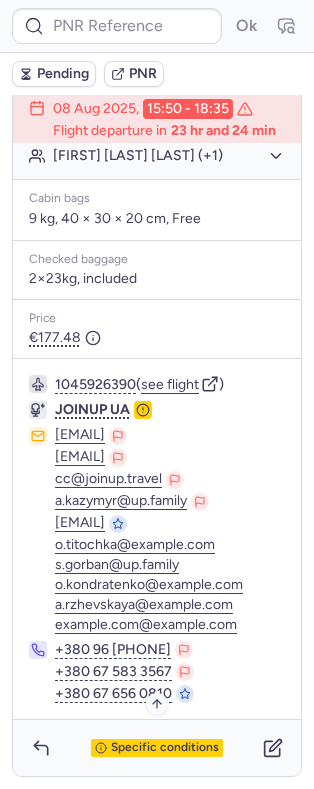 click on "Specific conditions" at bounding box center (165, 748) 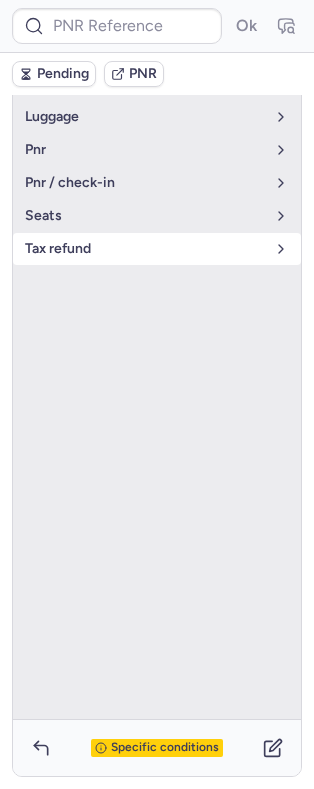 click on "tax refund" at bounding box center [145, 249] 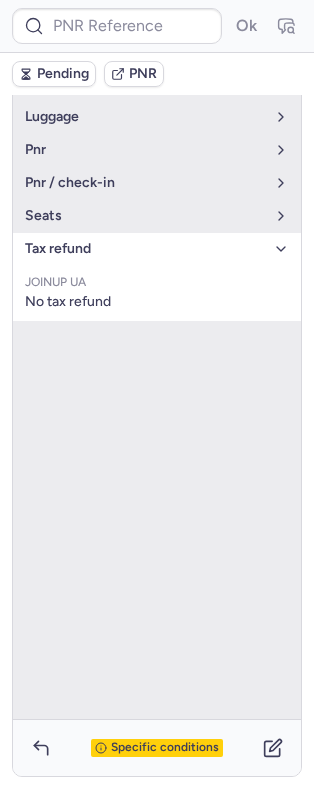 click on "tax refund" at bounding box center (145, 249) 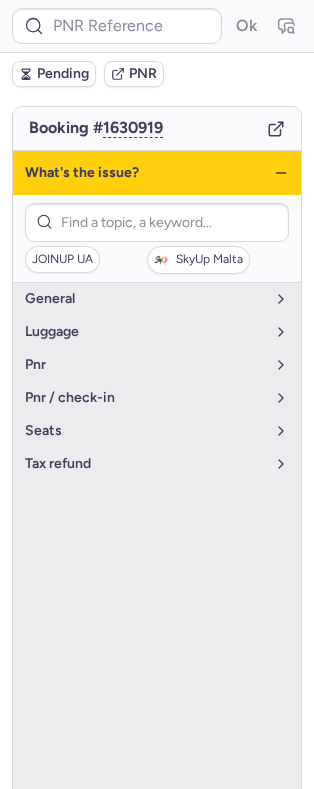 click 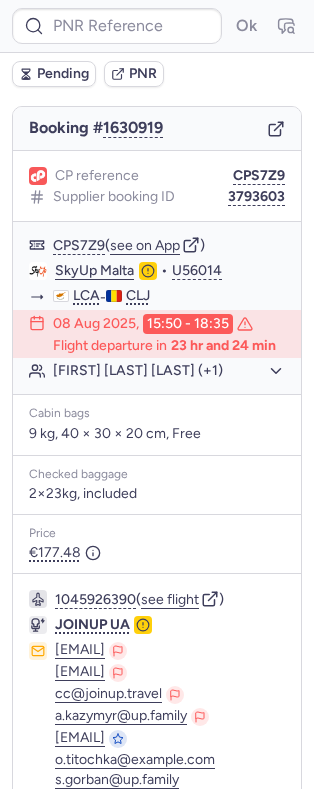 scroll, scrollTop: 429, scrollLeft: 0, axis: vertical 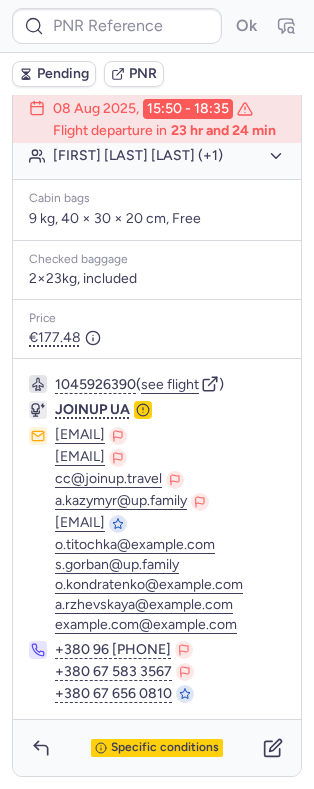 click on "Specific conditions" at bounding box center [157, 748] 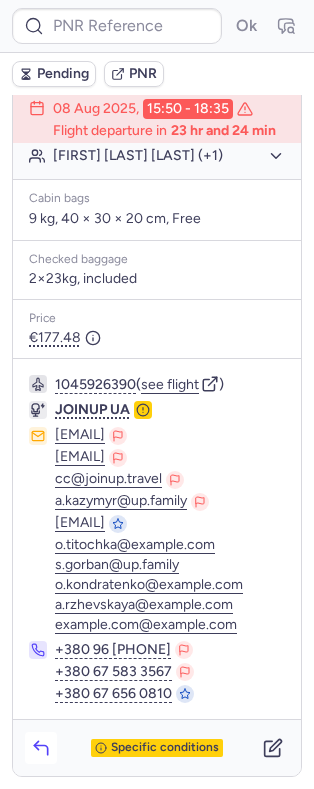 click 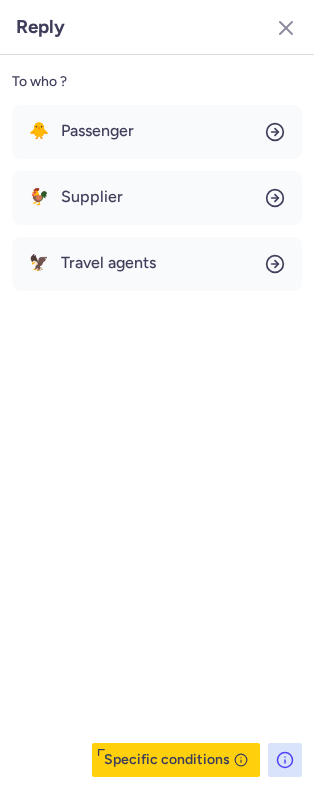 click on "🐥 Passenger 🐓 Supplier 🦅 Travel agents" at bounding box center [157, 198] 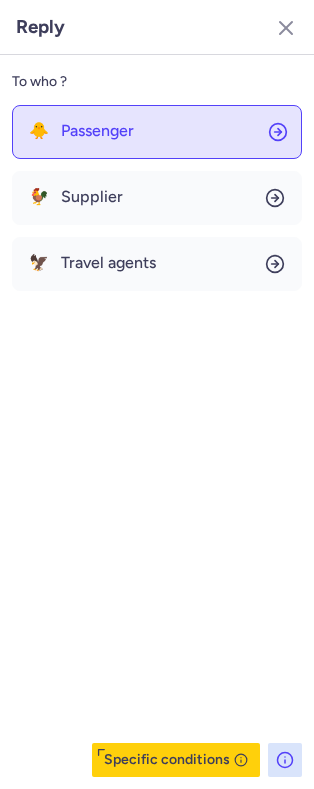 click on "Passenger" at bounding box center [97, 131] 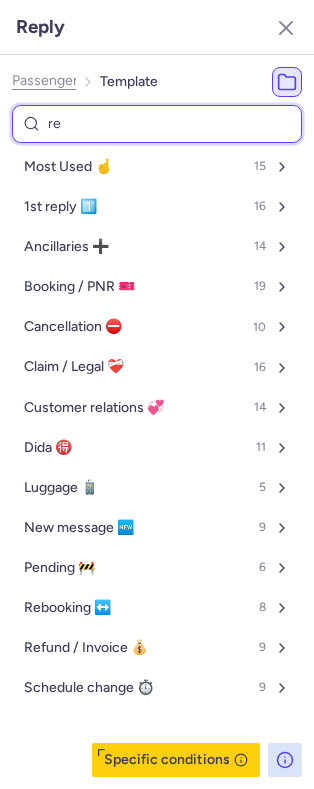 type on "ref" 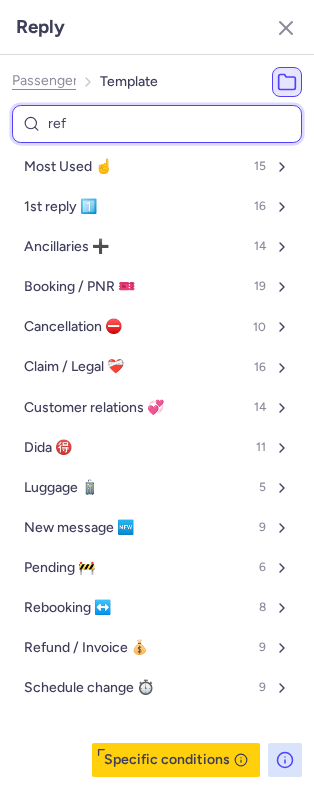select on "en" 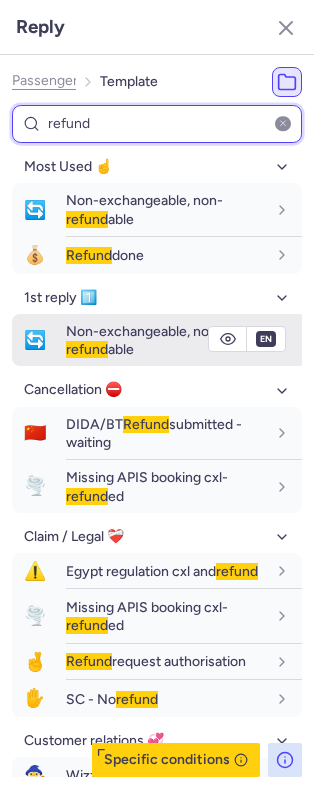 type on "refund" 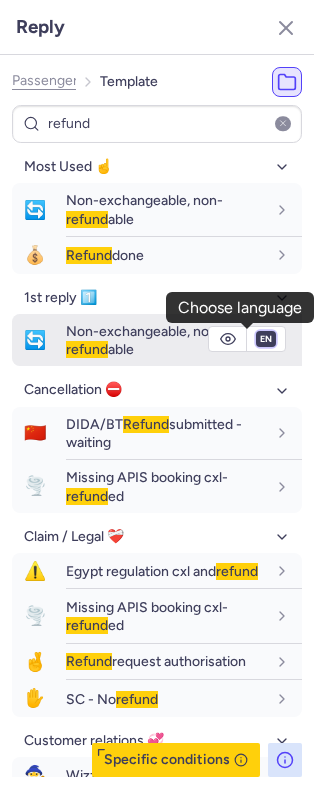 click on "fr en de nl pt es it ru" at bounding box center [266, 339] 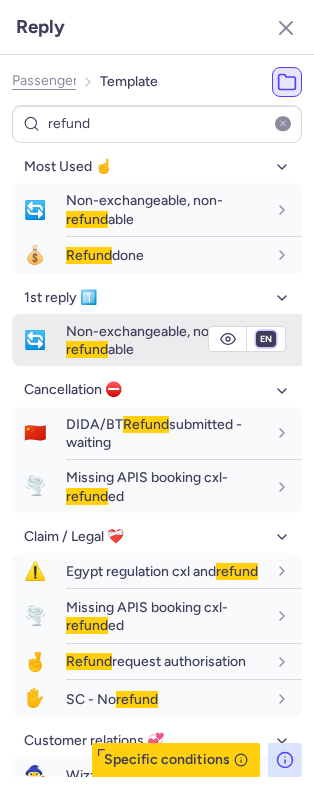 select on "de" 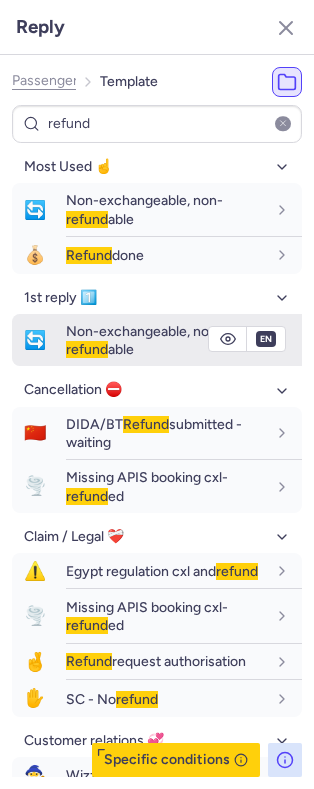 click on "fr en de nl pt es it ru" at bounding box center [266, 339] 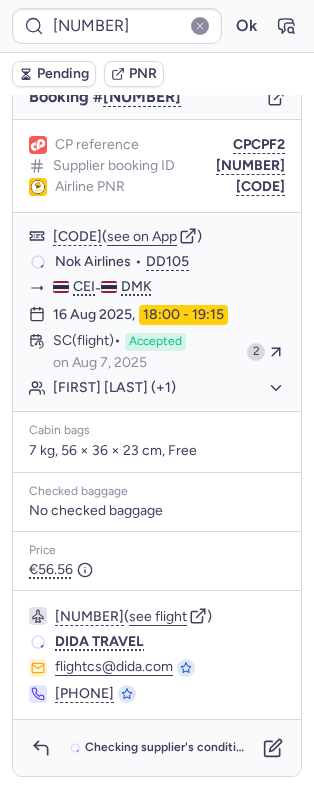 scroll, scrollTop: 256, scrollLeft: 0, axis: vertical 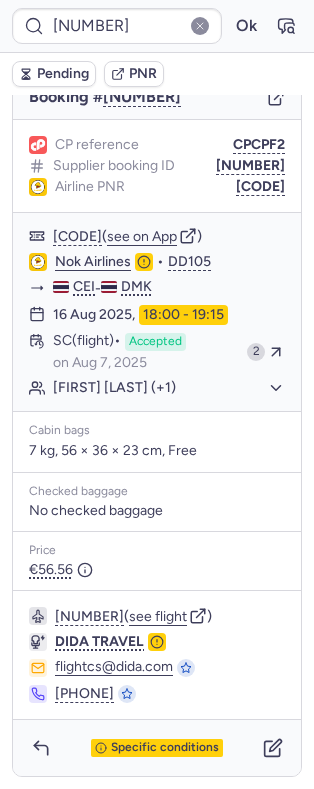 type on "CPS7Z9" 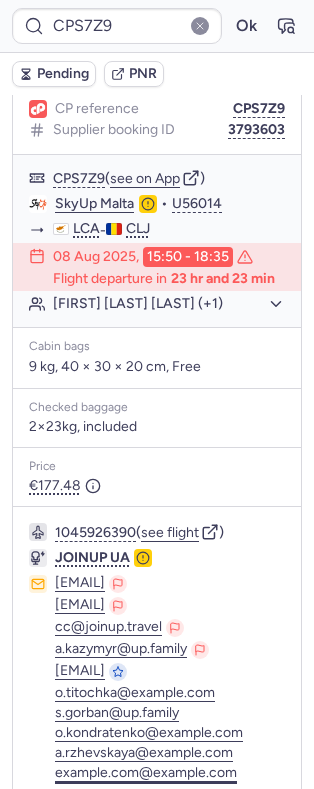 scroll, scrollTop: 429, scrollLeft: 0, axis: vertical 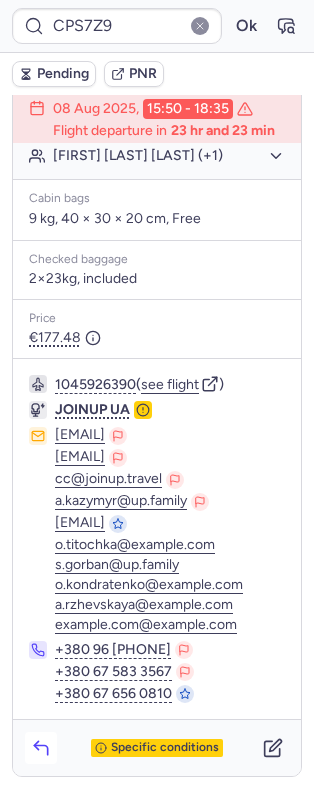 click at bounding box center (41, 748) 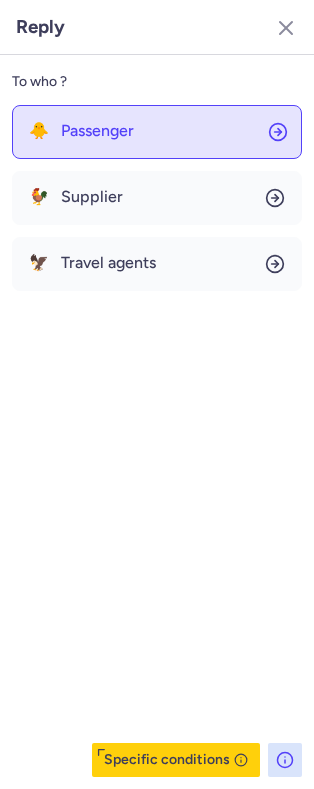 click on "Passenger" at bounding box center [97, 131] 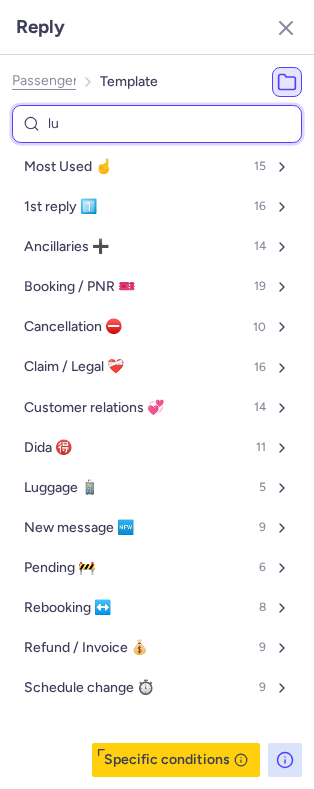 type on "lug" 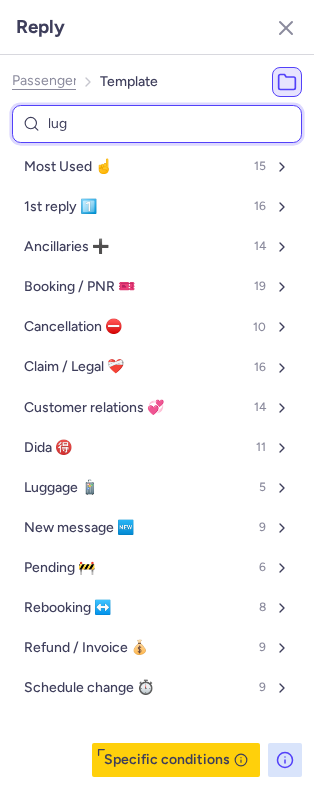 select on "en" 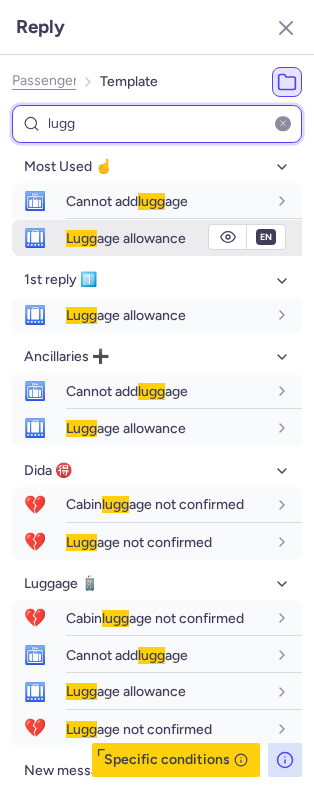 type on "lugg" 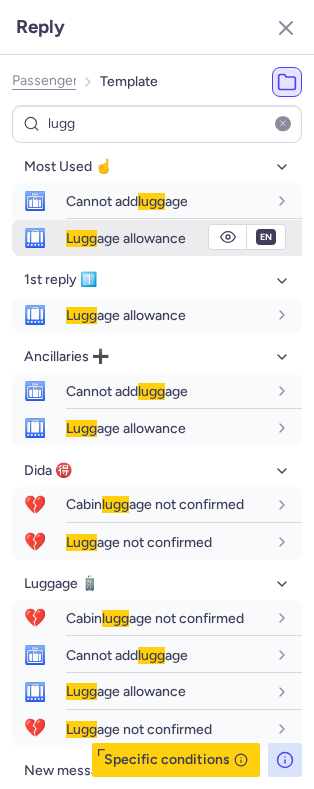 click on "Lugg age allowance" at bounding box center (126, 238) 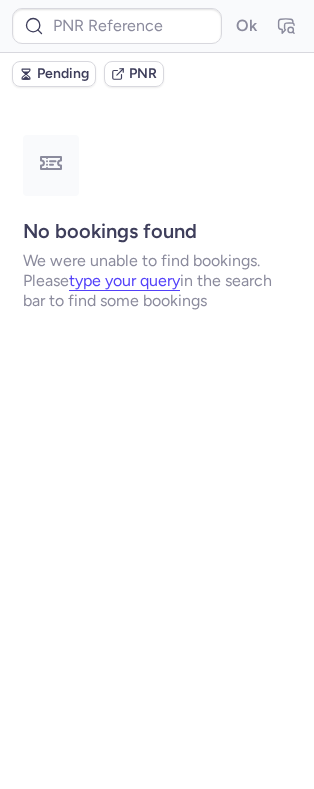 scroll, scrollTop: 0, scrollLeft: 0, axis: both 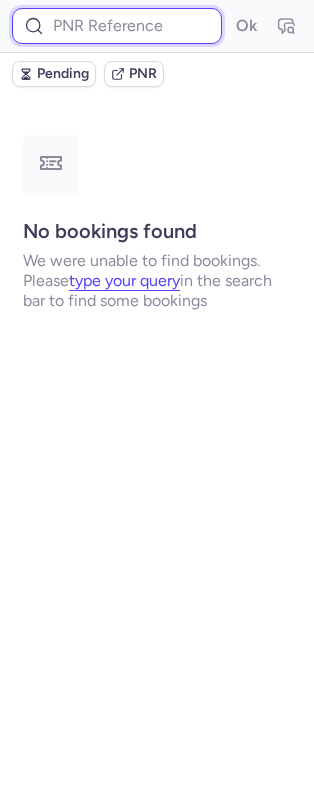 click at bounding box center (117, 26) 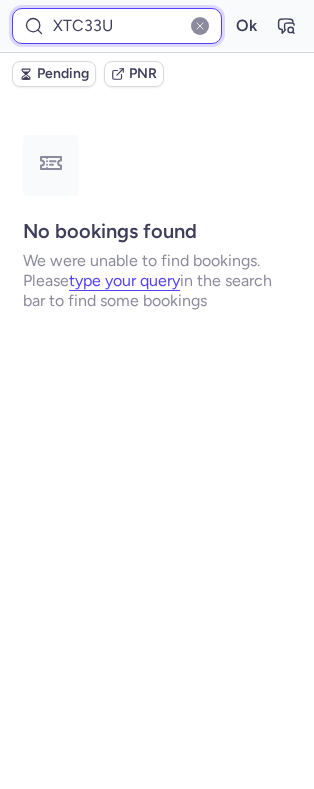 click on "Ok" at bounding box center (246, 26) 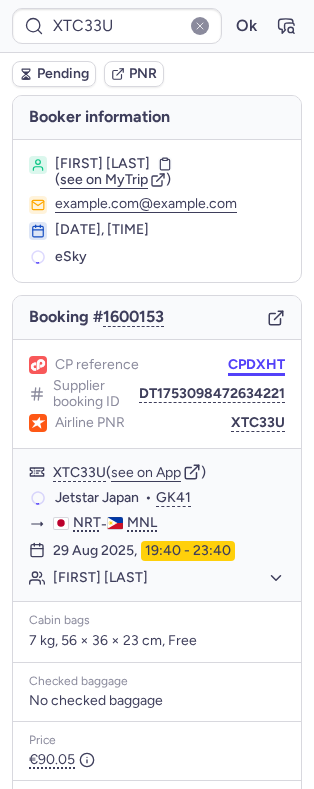 click on "CPDXHT" at bounding box center [256, 365] 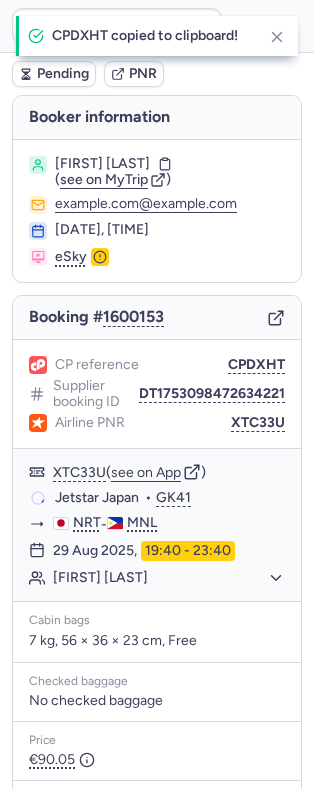 type on "CPDXHT" 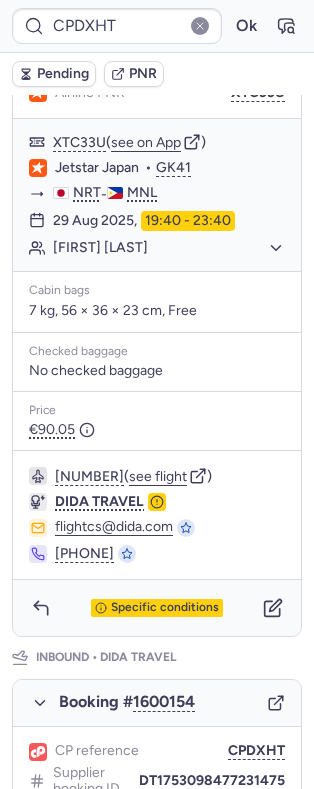 scroll, scrollTop: 458, scrollLeft: 0, axis: vertical 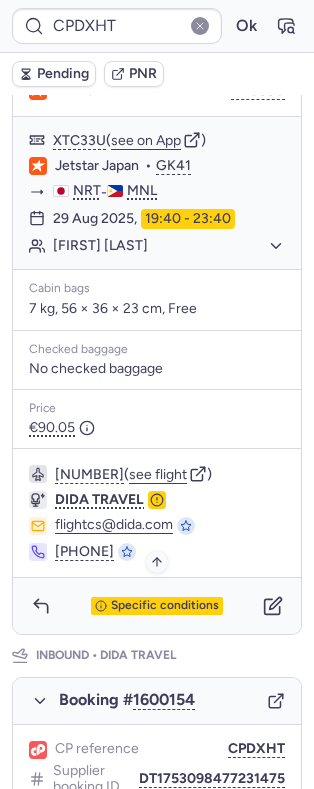 click on "Specific conditions" at bounding box center (165, 606) 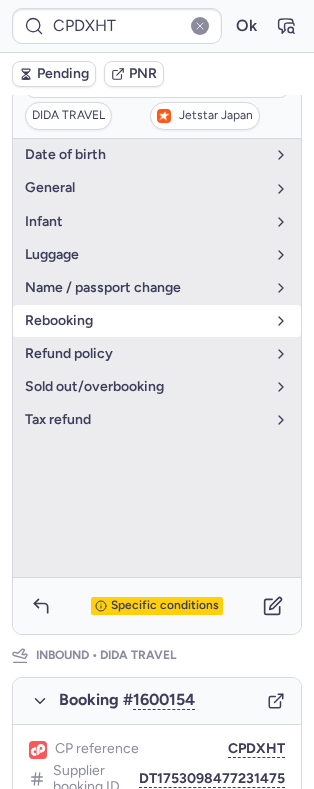 click on "rebooking" at bounding box center (157, 321) 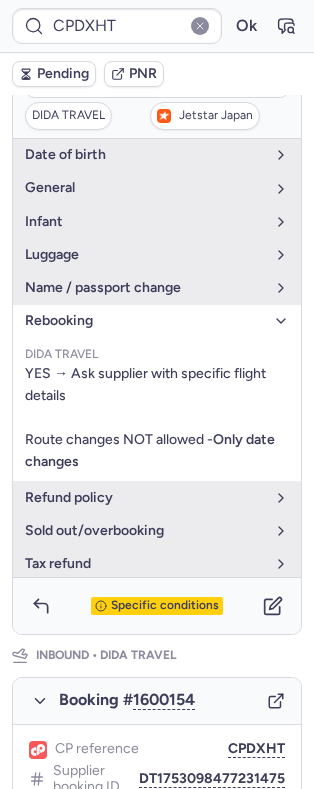 click on "rebooking" at bounding box center (157, 321) 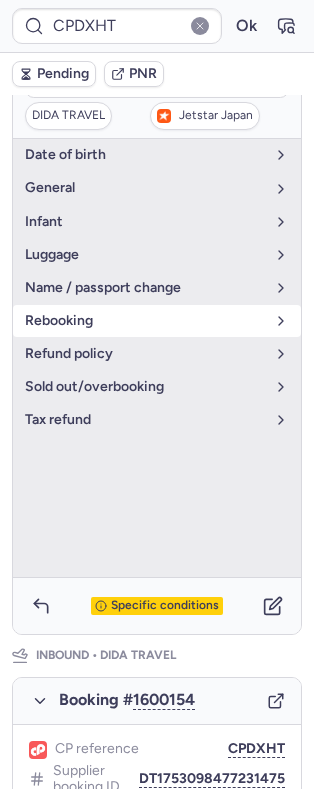 click on "rebooking" at bounding box center (157, 321) 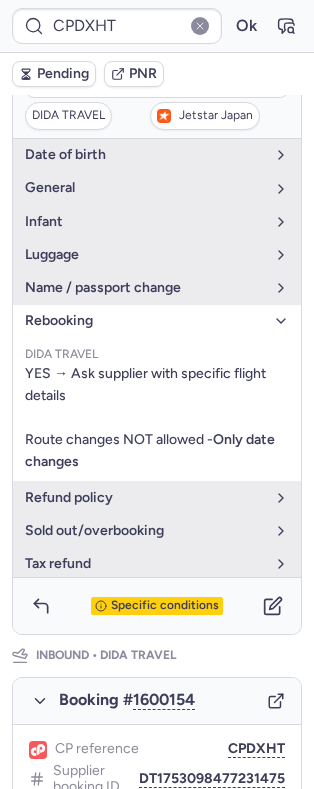 drag, startPoint x: 87, startPoint y: 331, endPoint x: 91, endPoint y: 317, distance: 14.56022 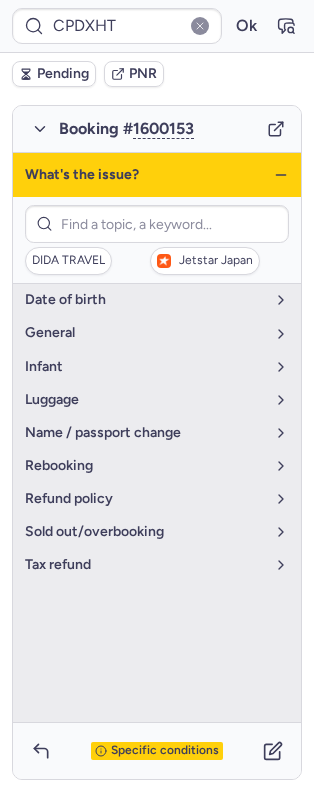 scroll, scrollTop: 312, scrollLeft: 0, axis: vertical 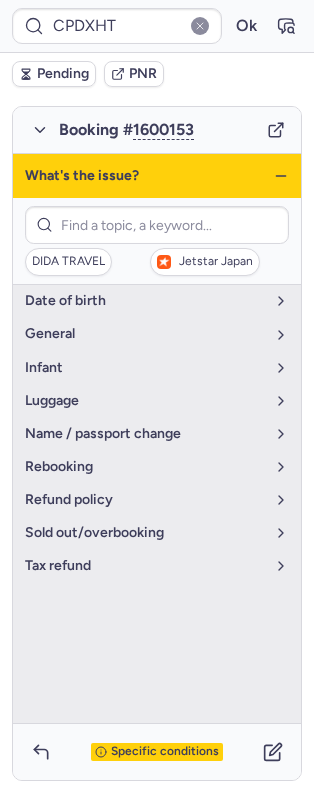 click on "What's the issue?" at bounding box center [157, 176] 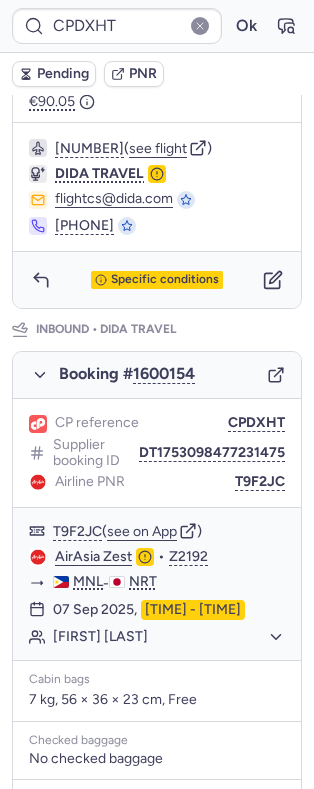 scroll, scrollTop: 1056, scrollLeft: 0, axis: vertical 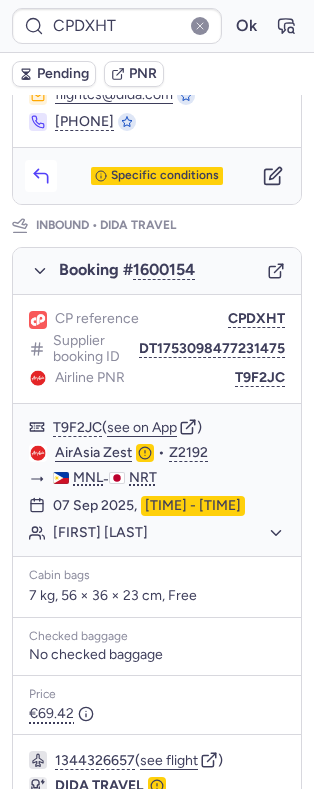 click 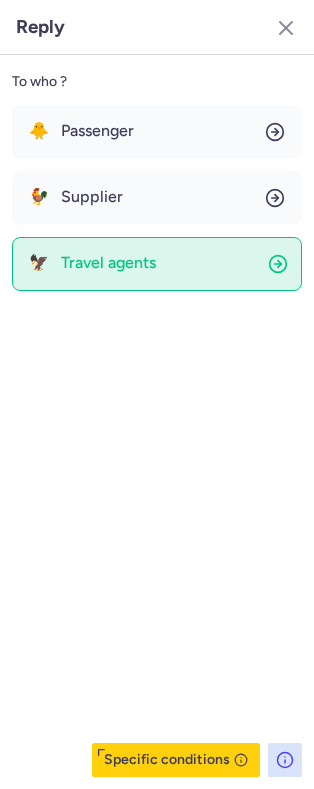 click on "🦅 Travel agents" 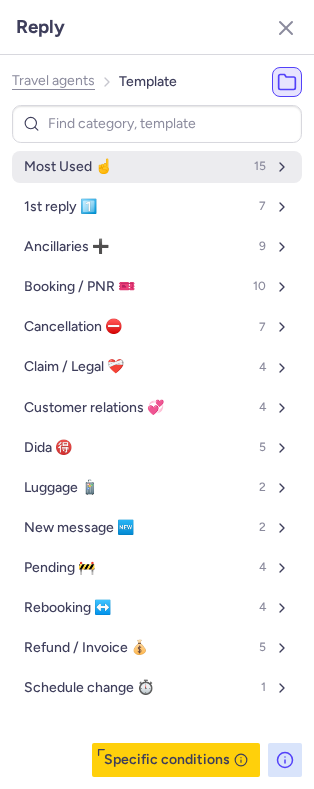 click on "Most Used ☝️ 15" at bounding box center (157, 167) 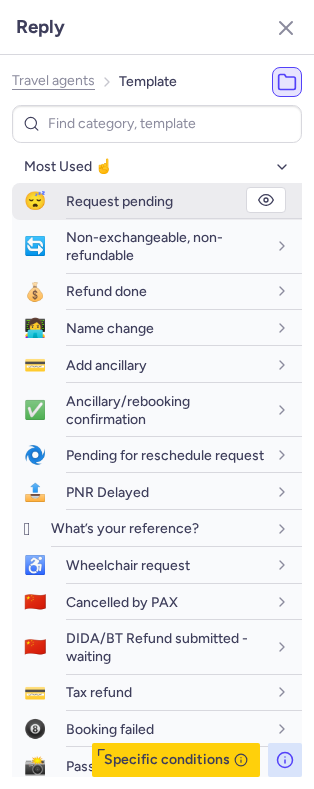 click on "Request pending" at bounding box center (184, 201) 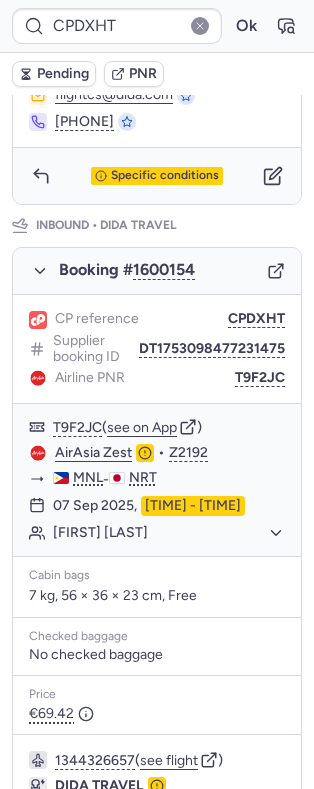 click on "Pending" at bounding box center [54, 74] 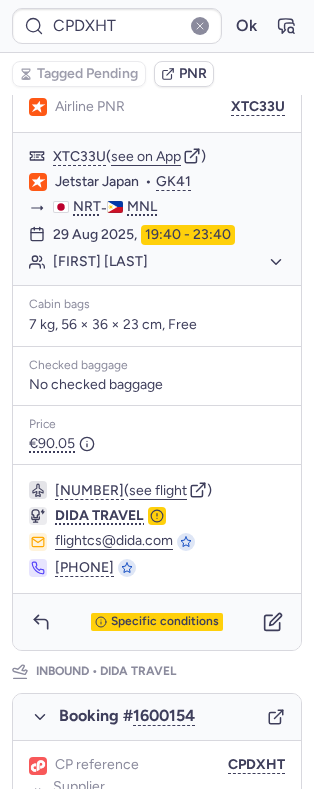scroll, scrollTop: 444, scrollLeft: 0, axis: vertical 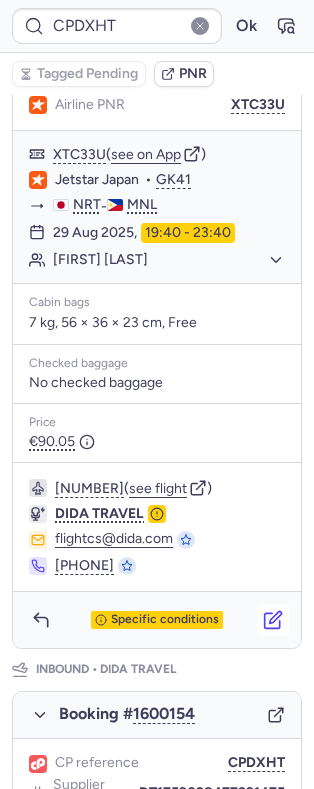 click 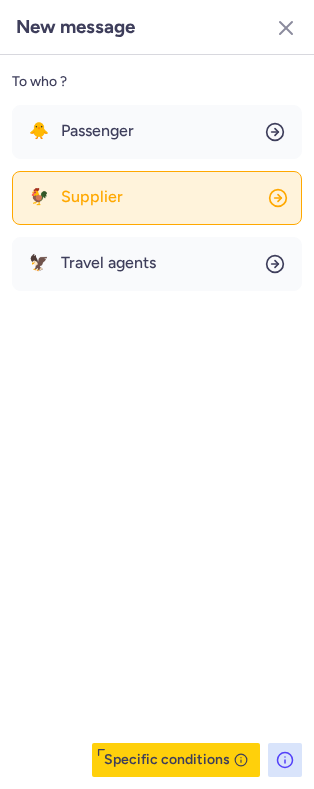 click on "🐓 Supplier" 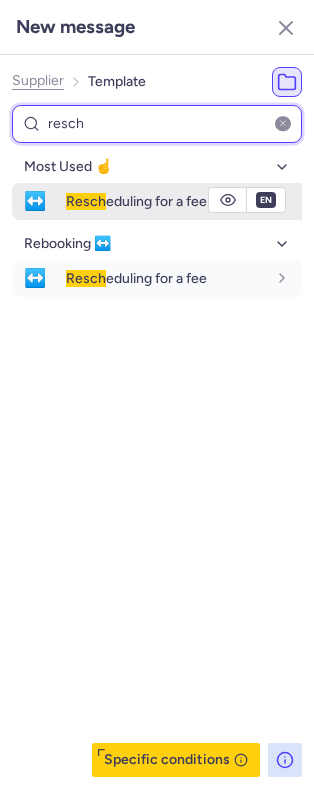 type on "resch" 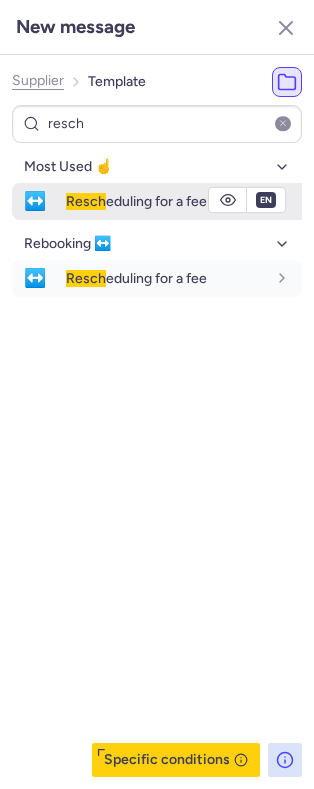 click on "Resch eduling for a fee" at bounding box center [184, 201] 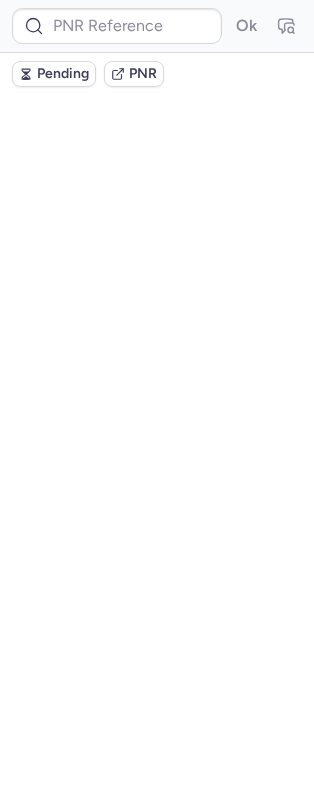 scroll, scrollTop: 0, scrollLeft: 0, axis: both 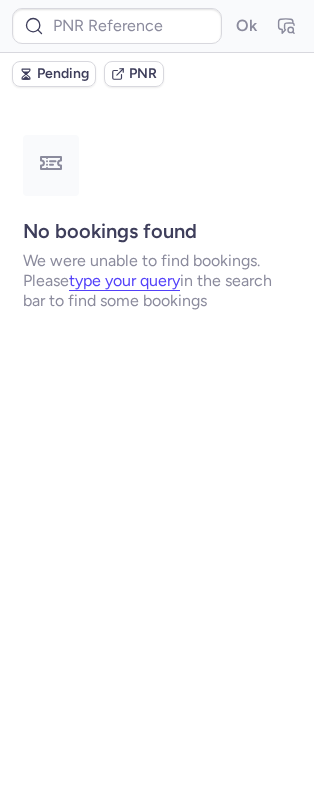 type on "CPDXHT" 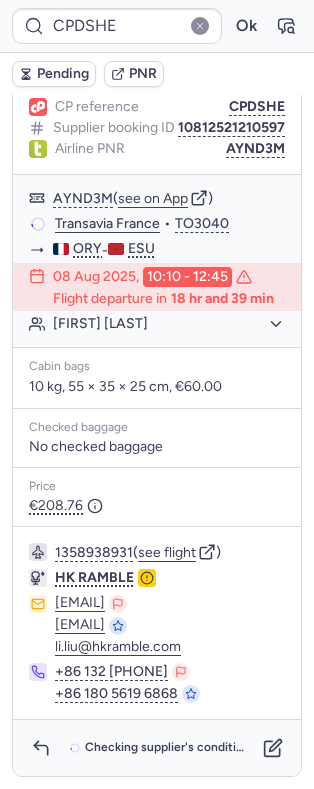 scroll, scrollTop: 338, scrollLeft: 0, axis: vertical 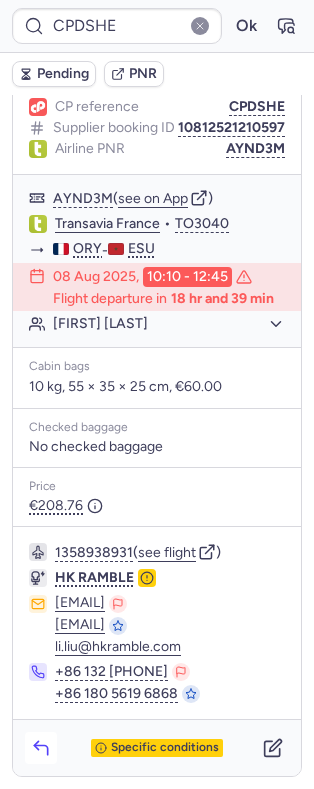 click 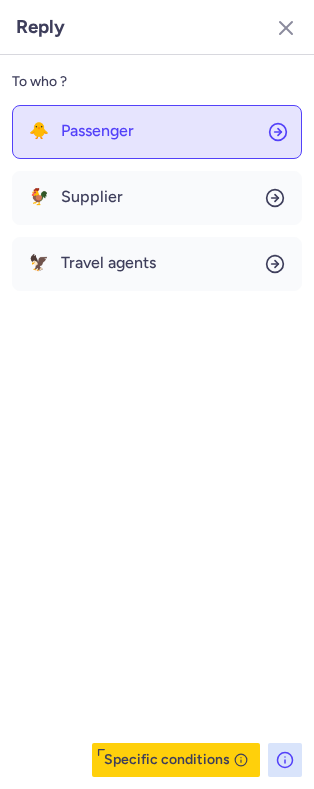 click on "🐥 Passenger" 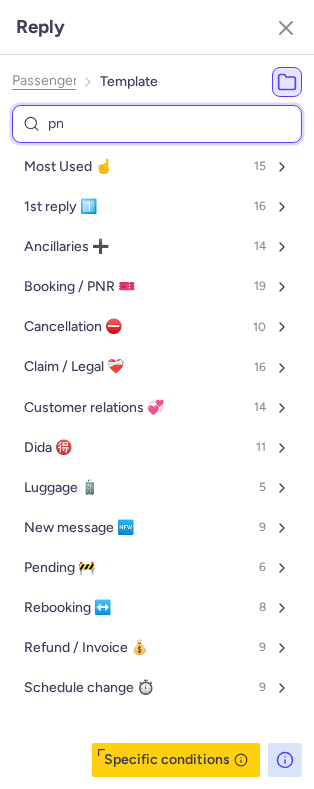 type on "pnr" 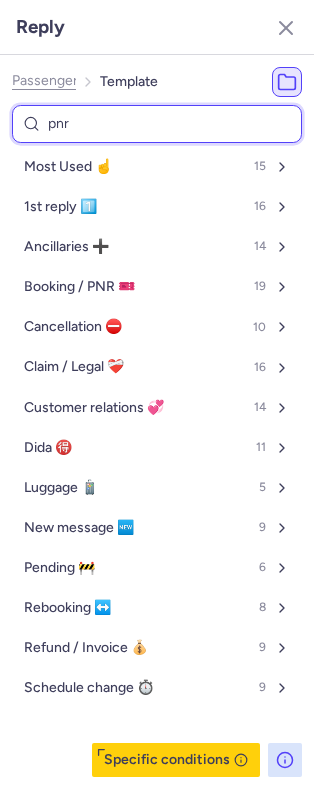 select on "en" 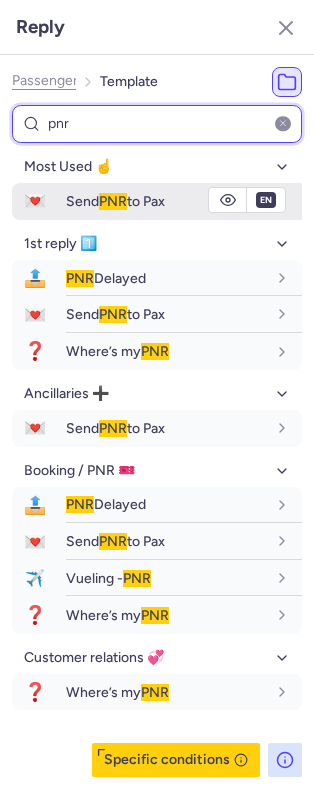 type on "pnr" 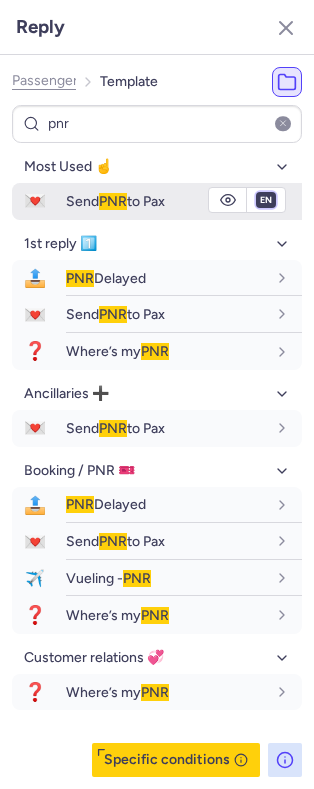 click on "fr en de nl pt es it ru" at bounding box center [266, 200] 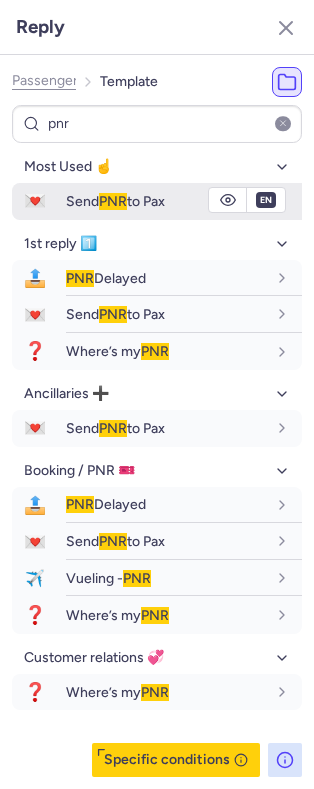 click on "fr en de nl pt es it ru" at bounding box center (266, 200) 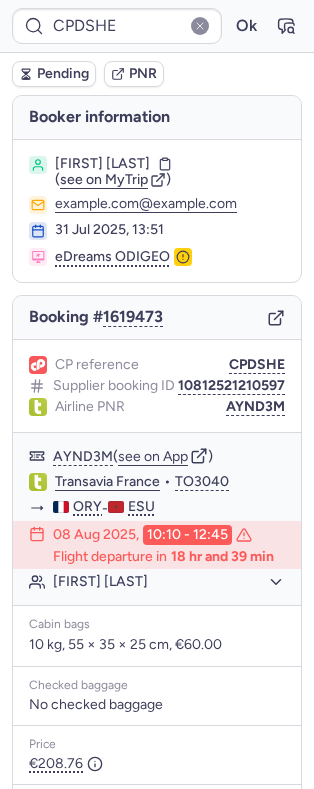 scroll, scrollTop: 1, scrollLeft: 0, axis: vertical 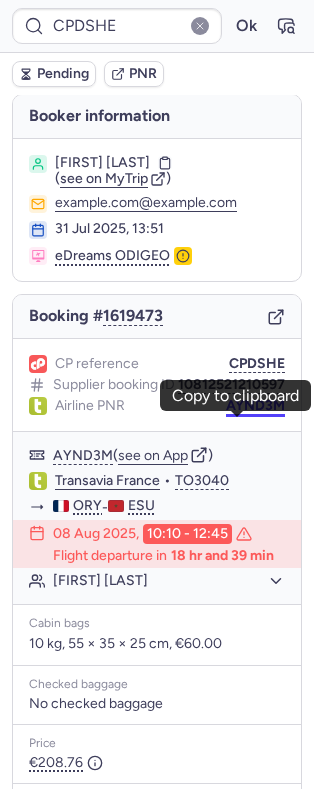 click on "AYND3M" at bounding box center [255, 406] 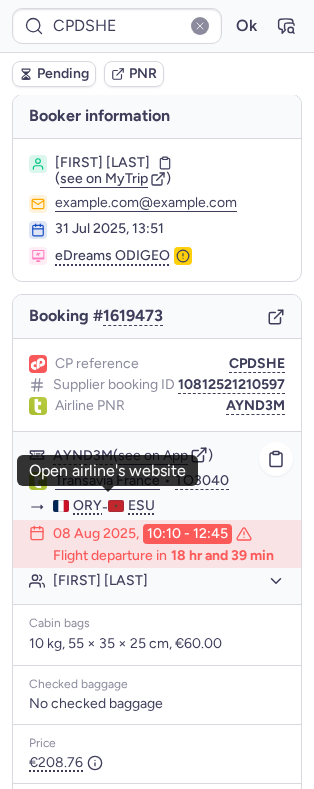 click on "Transavia France" 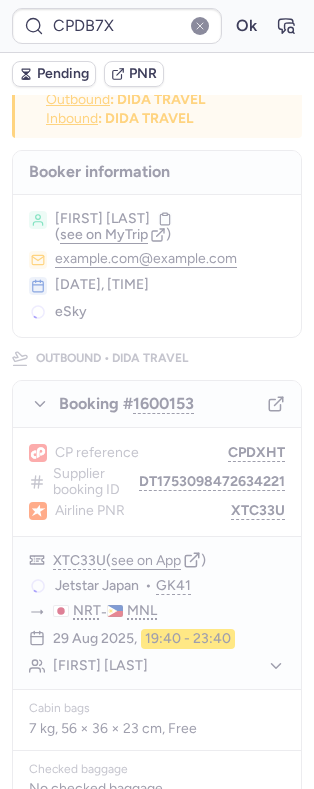 scroll, scrollTop: 80, scrollLeft: 0, axis: vertical 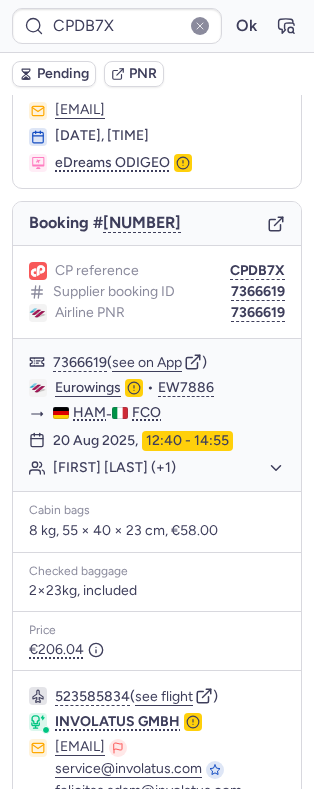 type on "CPDXHT" 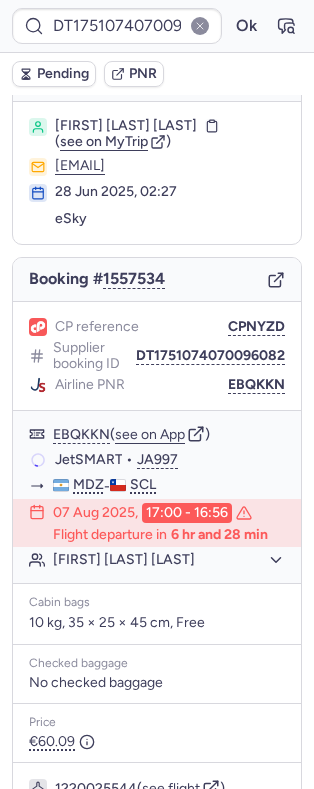 scroll, scrollTop: 26, scrollLeft: 0, axis: vertical 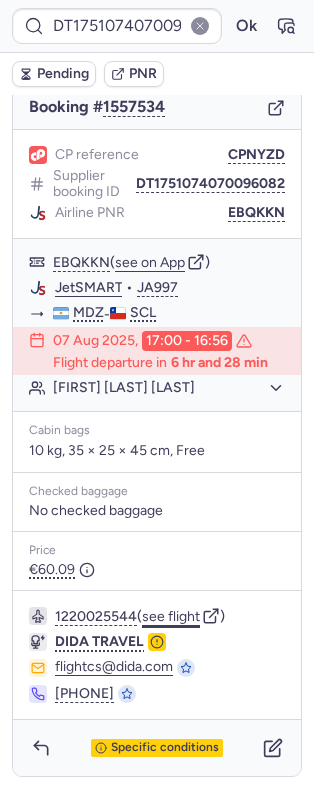 click on "see flight" 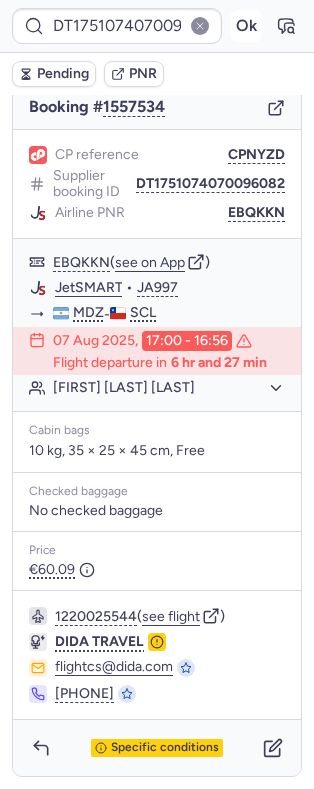 click on "Ok" at bounding box center [246, 26] 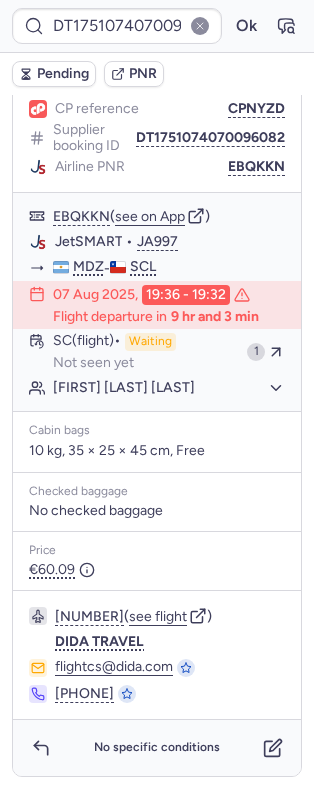 scroll, scrollTop: 250, scrollLeft: 0, axis: vertical 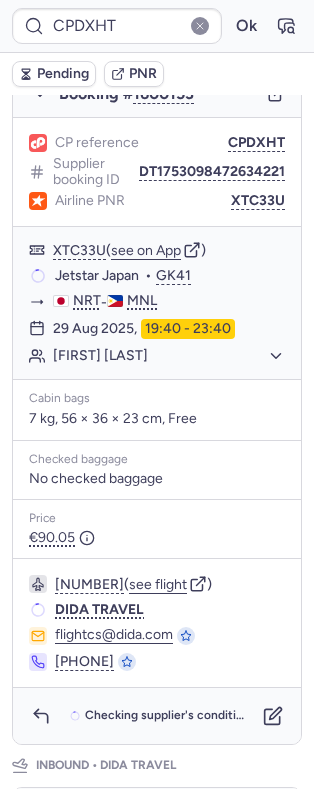 type on "CPS7Z9" 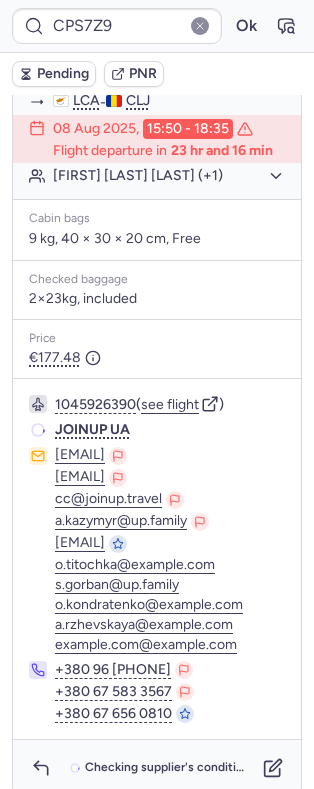 scroll, scrollTop: 250, scrollLeft: 0, axis: vertical 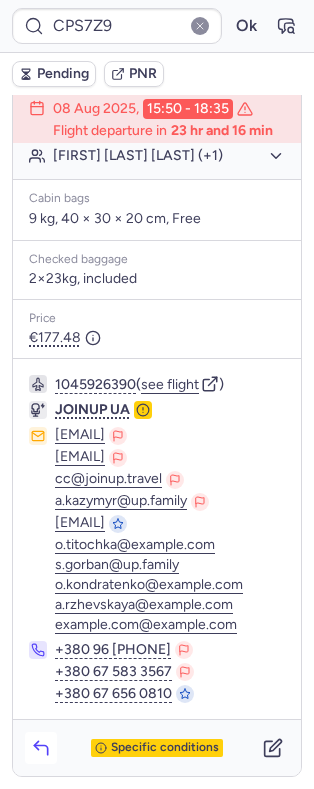click 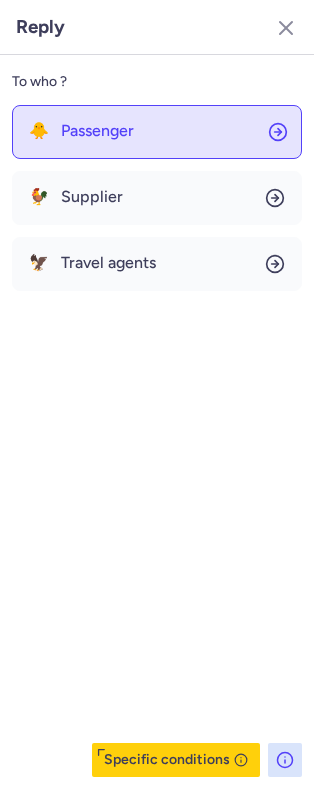 click on "🐥 Passenger" 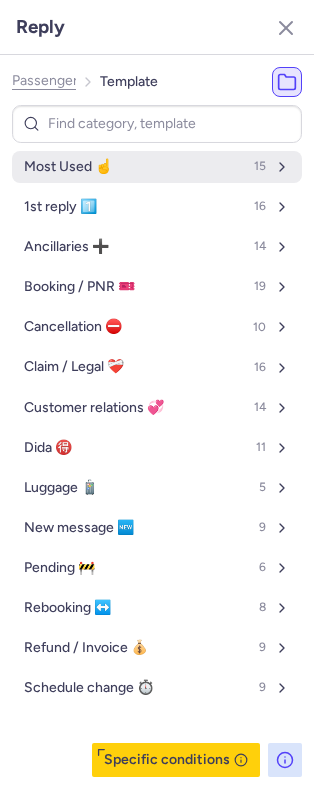 click on "Most Used ☝️ 15" at bounding box center [157, 167] 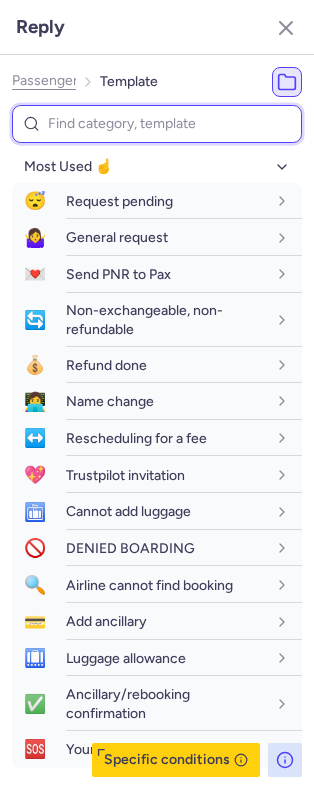 click at bounding box center [157, 124] 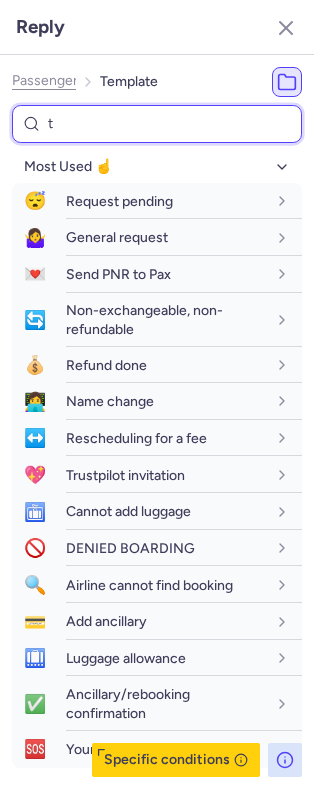 type on "tr" 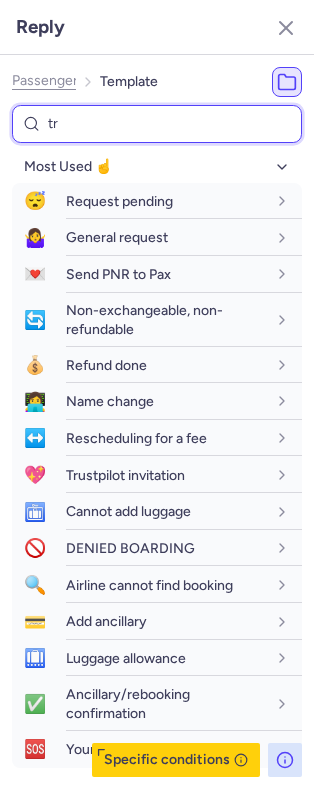 select on "en" 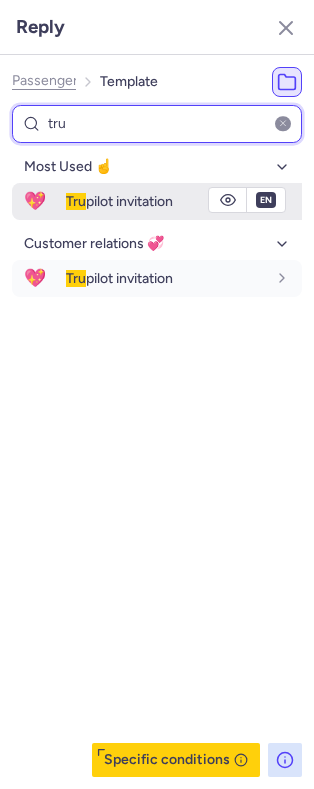 type on "tru" 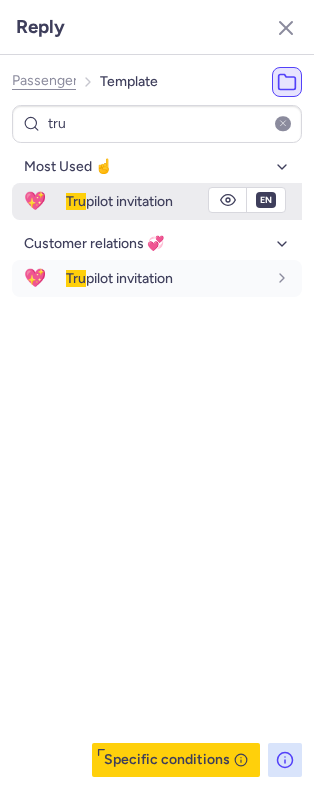 click on "Tru stpilot invitation" at bounding box center [119, 201] 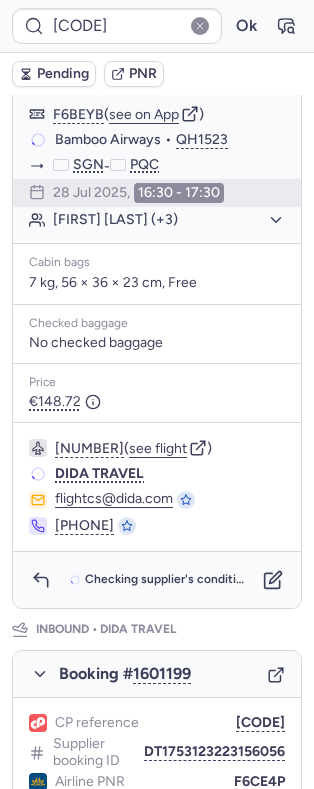 scroll, scrollTop: 0, scrollLeft: 0, axis: both 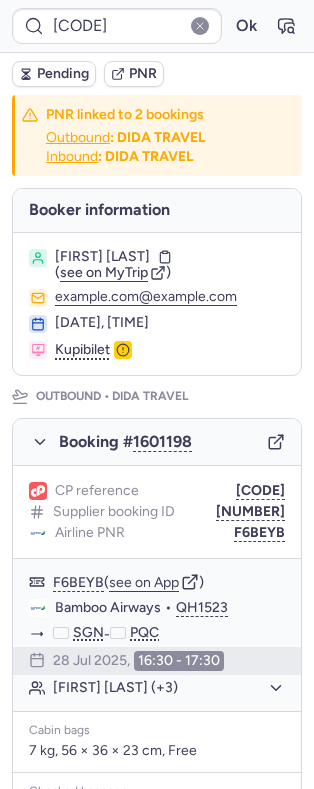type on "CPDB7X" 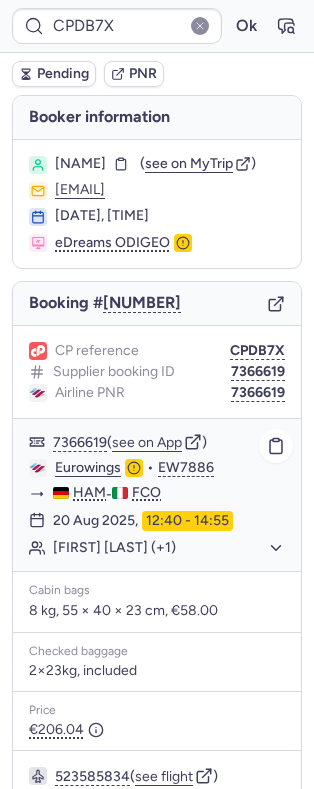 click on "Ilona ROLLER (+1)" 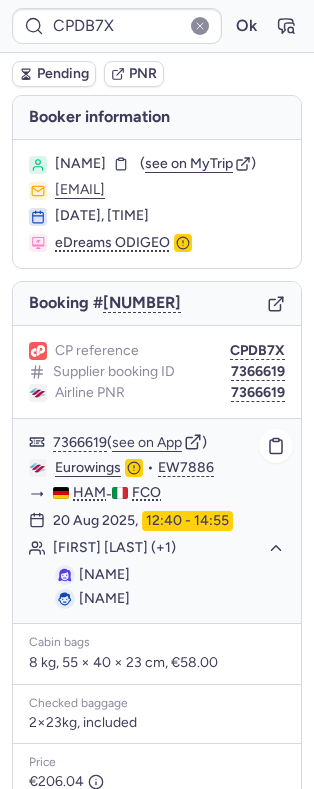 click on "Ilona ROLLER (+1)" 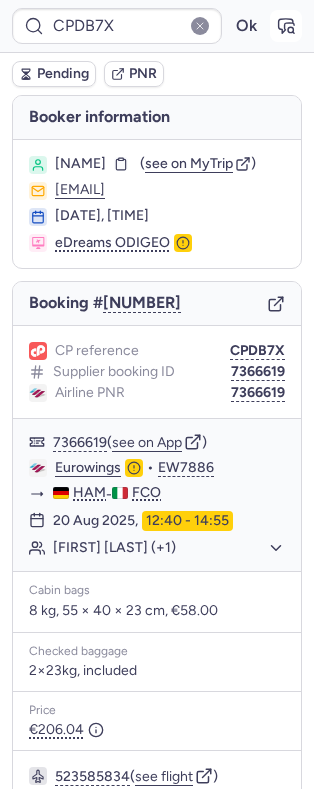 click at bounding box center (286, 26) 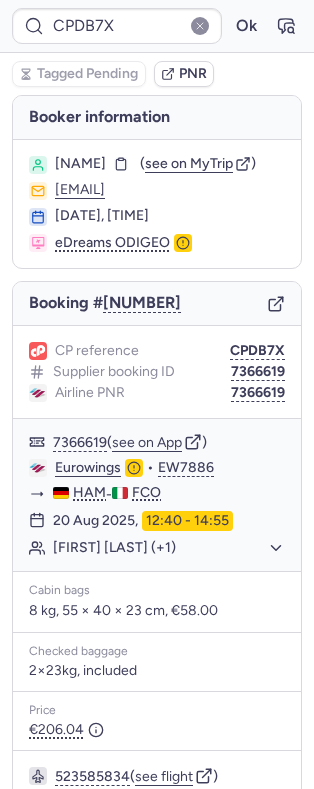 scroll, scrollTop: 284, scrollLeft: 0, axis: vertical 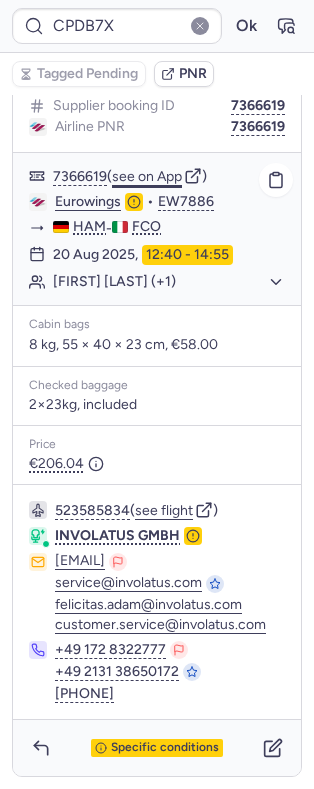 drag, startPoint x: 154, startPoint y: 160, endPoint x: 154, endPoint y: 175, distance: 15 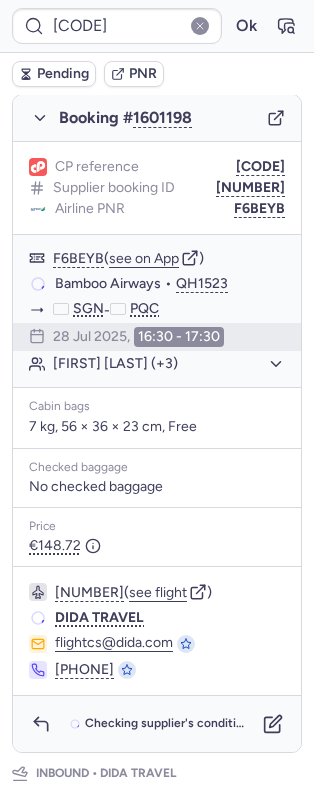 scroll, scrollTop: 353, scrollLeft: 0, axis: vertical 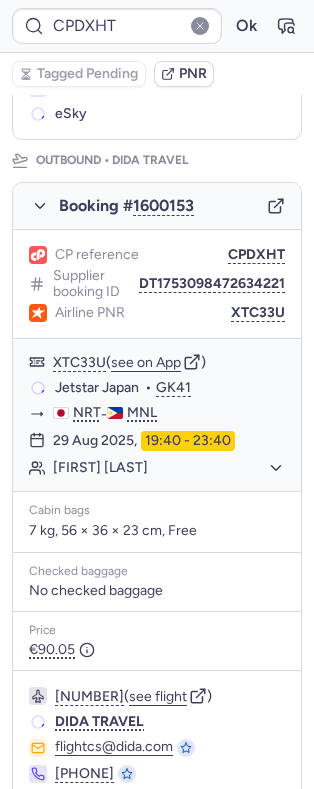 type on "CP5E24" 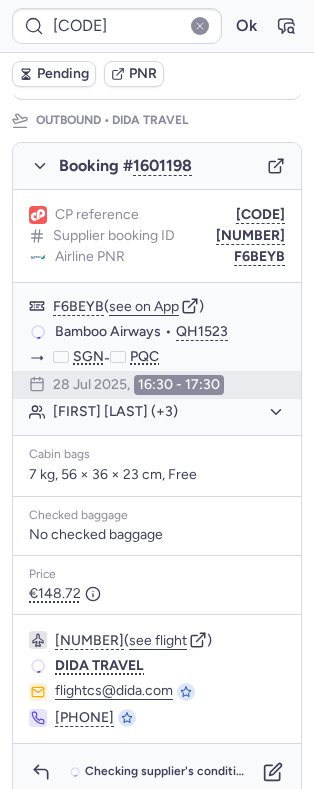scroll, scrollTop: 236, scrollLeft: 0, axis: vertical 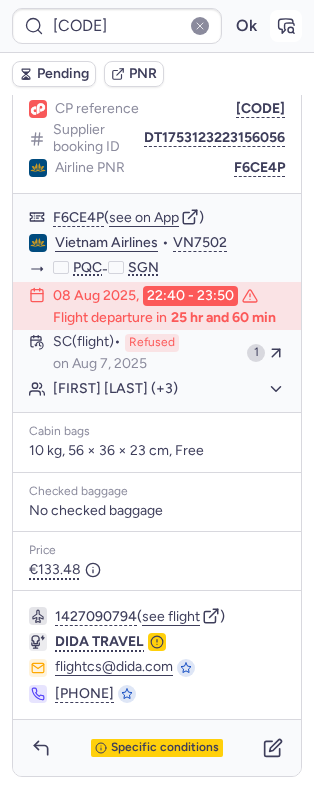 click at bounding box center (286, 26) 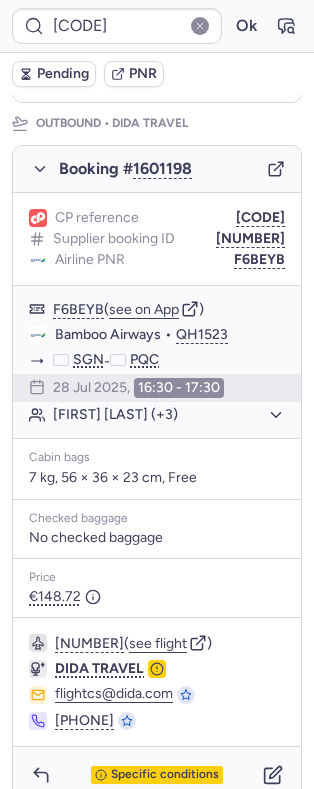 scroll, scrollTop: 0, scrollLeft: 0, axis: both 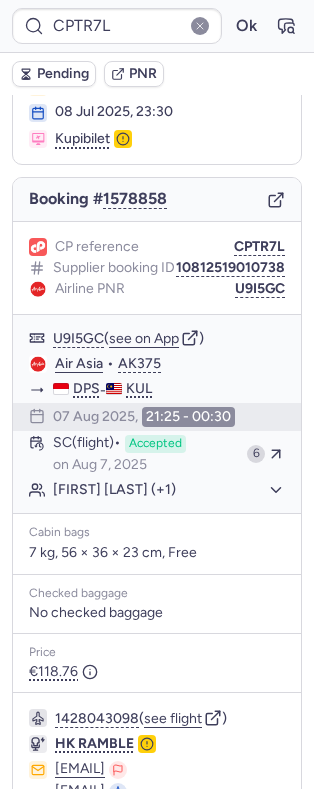 type on "CPDXHT" 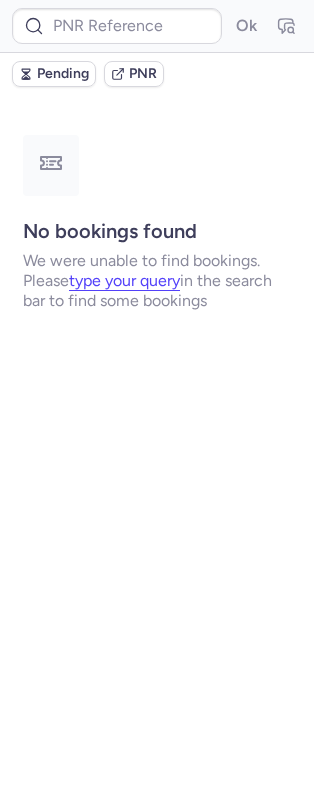 scroll, scrollTop: 0, scrollLeft: 0, axis: both 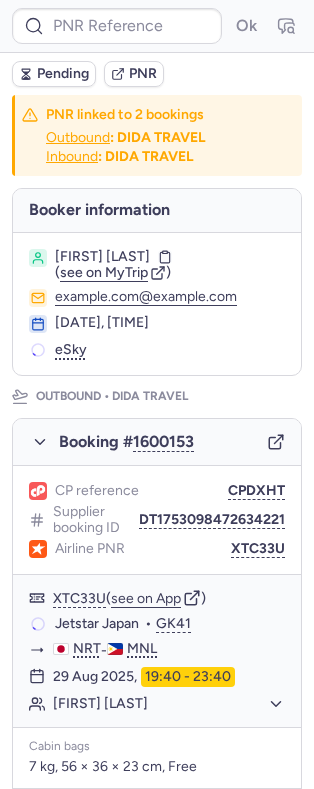 type on "CPZMVW" 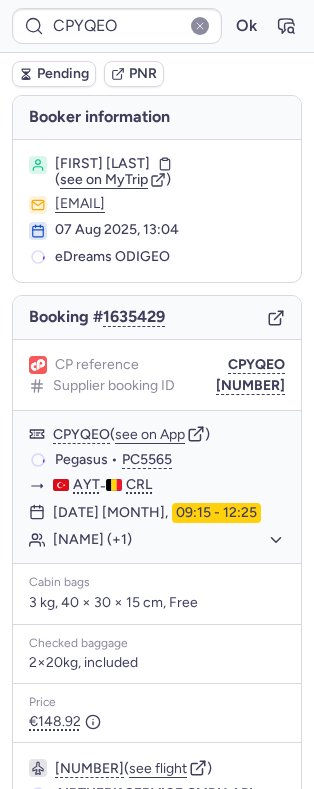 type on "CPZMVW" 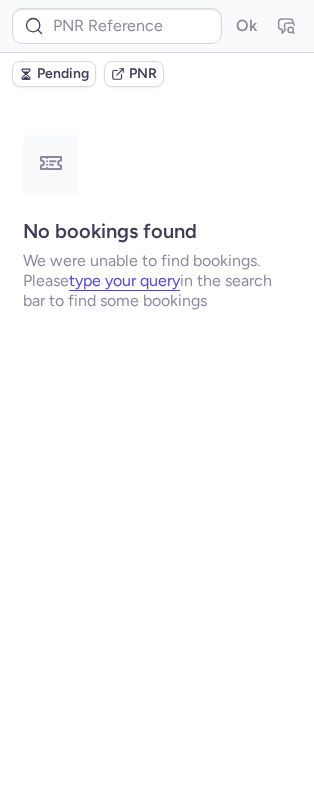 type on "CPYQEO" 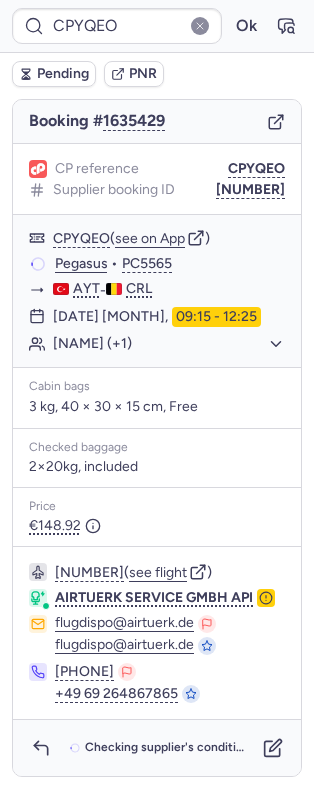 scroll, scrollTop: 0, scrollLeft: 0, axis: both 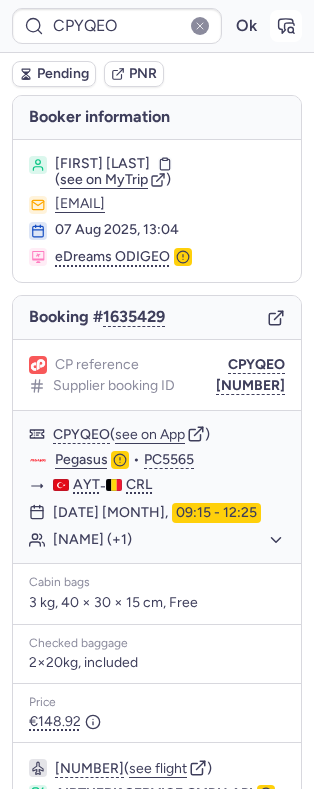 click at bounding box center [286, 26] 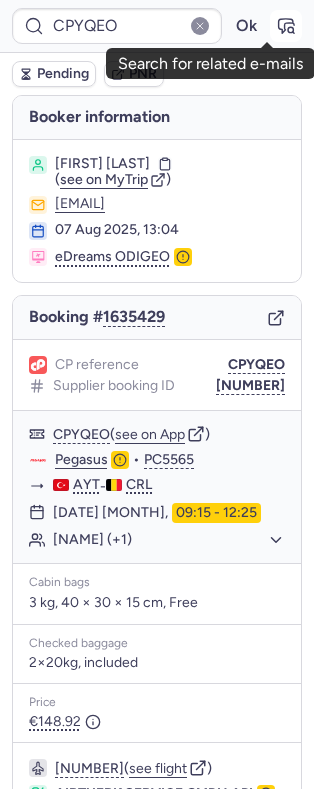 click 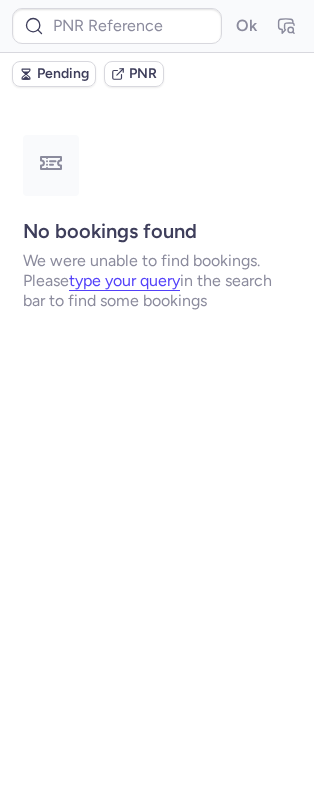 type on "CPYQEO" 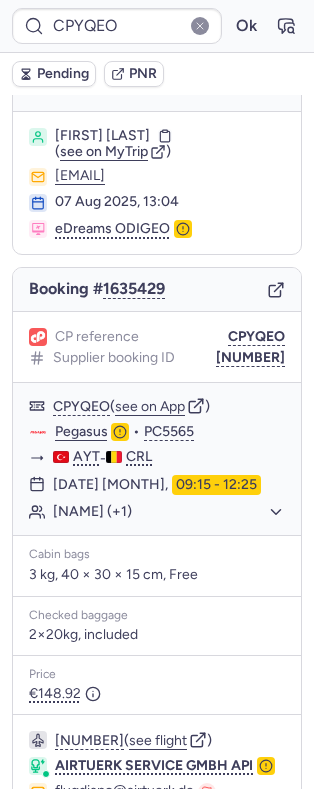 scroll, scrollTop: 0, scrollLeft: 0, axis: both 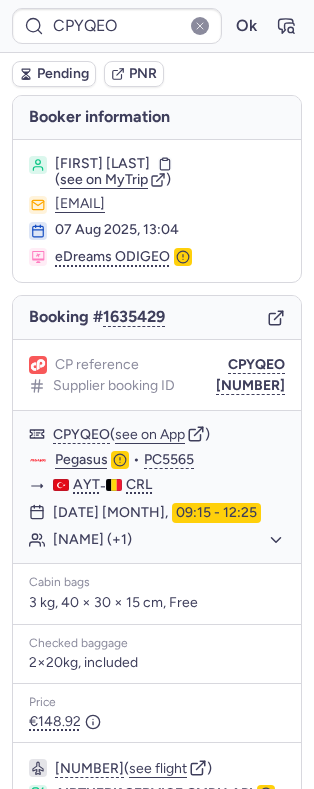 drag, startPoint x: 290, startPoint y: 459, endPoint x: 287, endPoint y: 477, distance: 18.248287 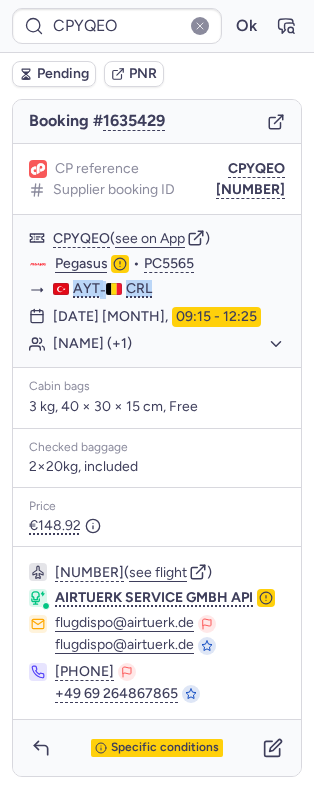 scroll, scrollTop: 218, scrollLeft: 0, axis: vertical 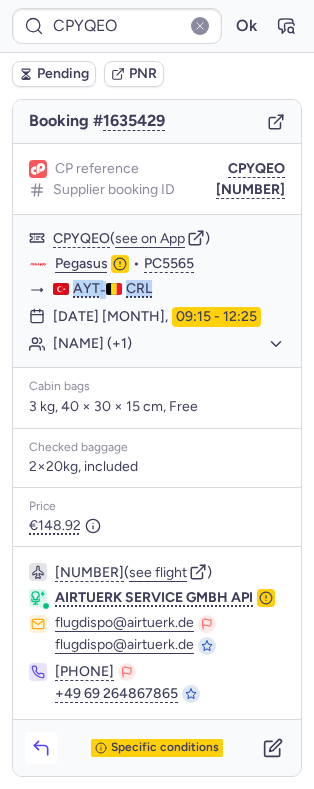 click 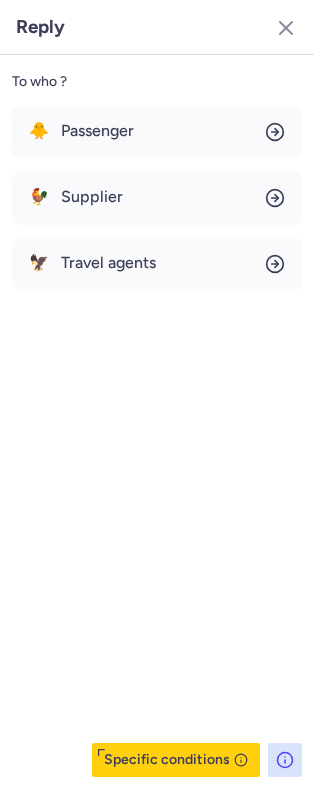 click on "🐓 Supplier" 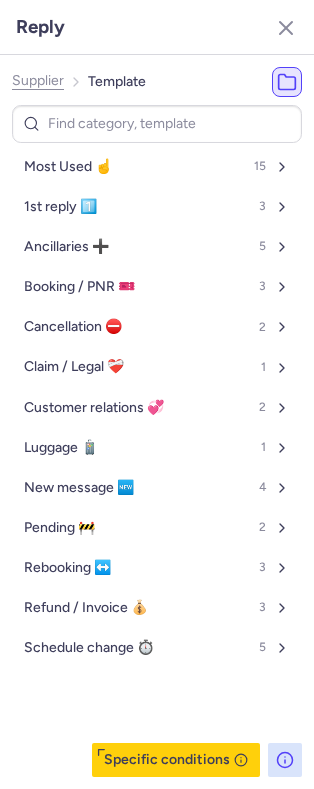 click on "Supplier" 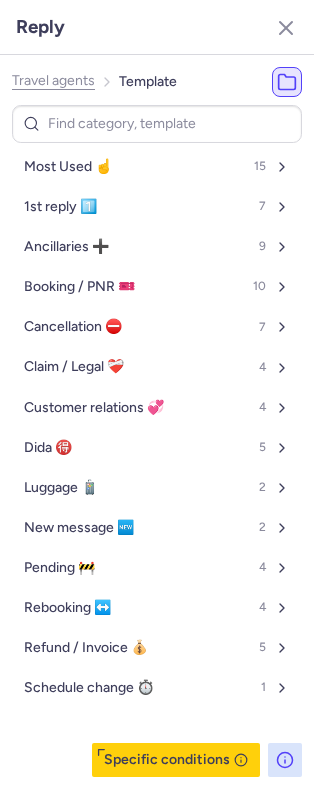 click on "Travel agents" 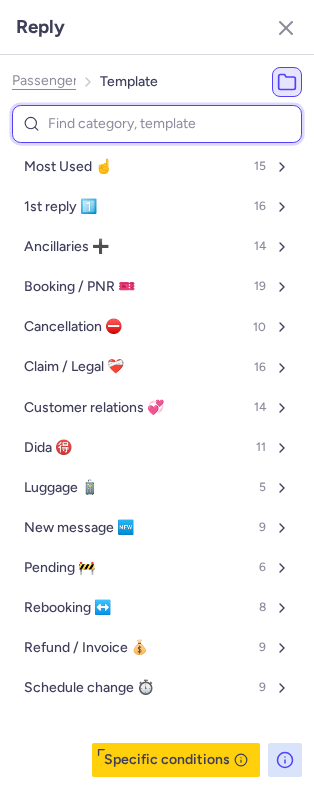 drag, startPoint x: 85, startPoint y: 111, endPoint x: 91, endPoint y: 124, distance: 14.3178215 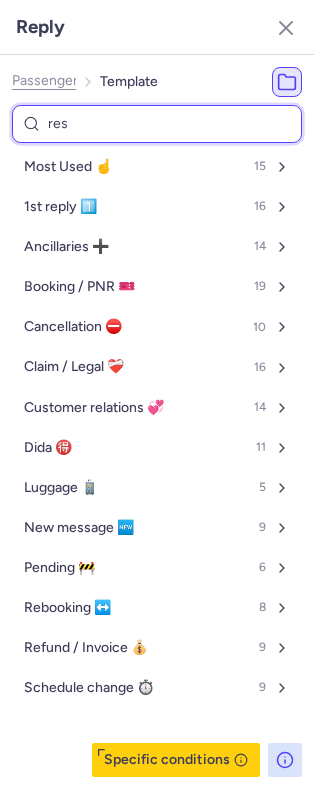 type on "rest" 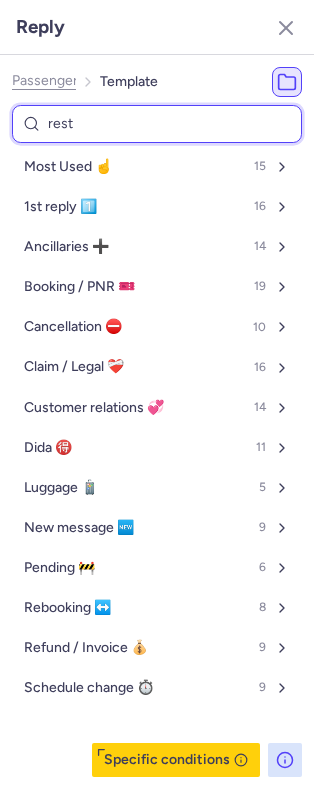 select on "en" 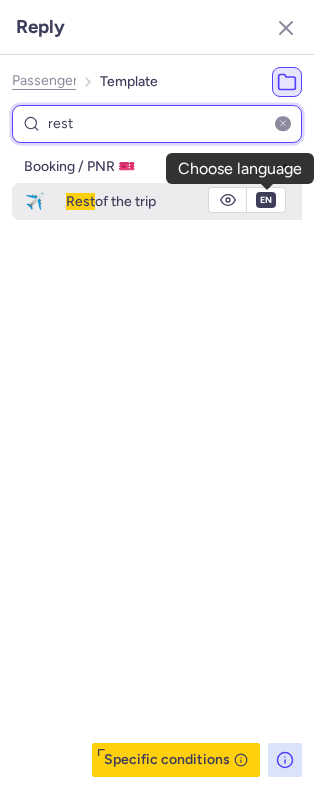type on "rest" 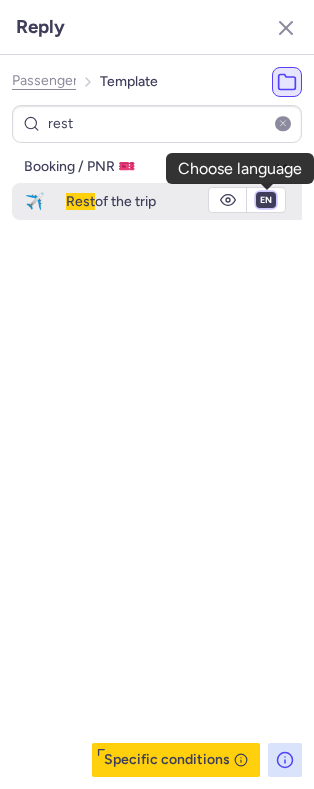drag, startPoint x: 265, startPoint y: 195, endPoint x: 254, endPoint y: 225, distance: 31.95309 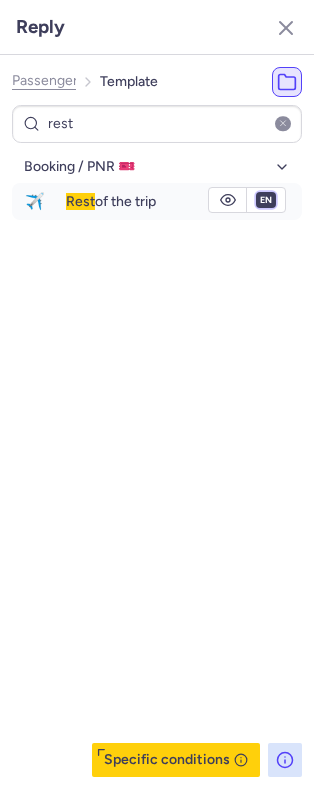 select on "fr" 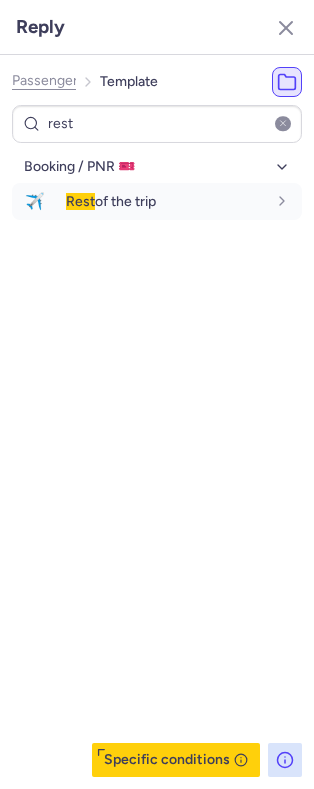 click on "fr en de nl pt es it ru" at bounding box center (266, 200) 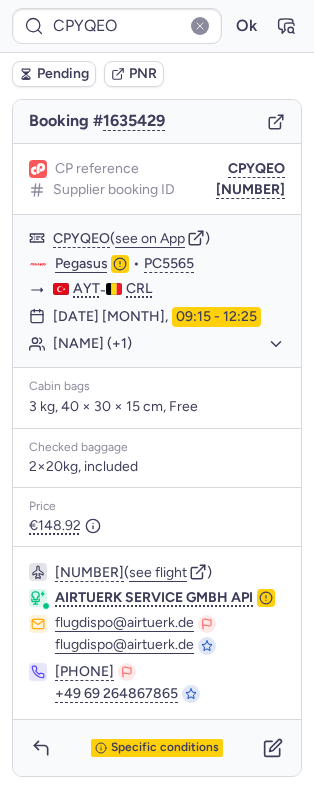 type on "CPDXHT" 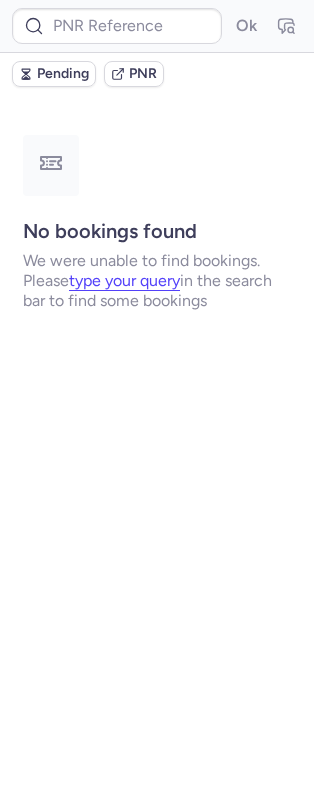 scroll, scrollTop: 0, scrollLeft: 0, axis: both 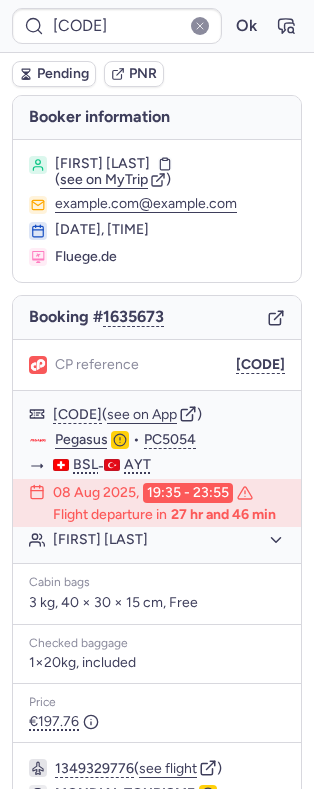 click on "Booker information Veli KOECUEKDAS  ( see on MyTrip  )  veli.07@hotmail.de 07 Aug 2025, 14:38 Fluege.de Booking # 1635673 CP reference CP6LAQ CP6LAQ  ( see on App )  Pegasus  •  PC5054 BSL  -  AYT 08 Aug 2025,  19:35 - 23:55  Flight departure in  27 hr and 46 min Veli KOECUEKDAS   Cabin bags  3 kg, 40 × 30 × 15 cm, Free Checked baggage 1×20kg, included Price €197.76  1349329776  ( see flight )  MONDIAL TOURISME flight@mondialtourisme.fr flight@mondialtourisme.fr +33 6 35 37 67 45 +33 6 35 37 67 45 Specific conditions" at bounding box center (157, 533) 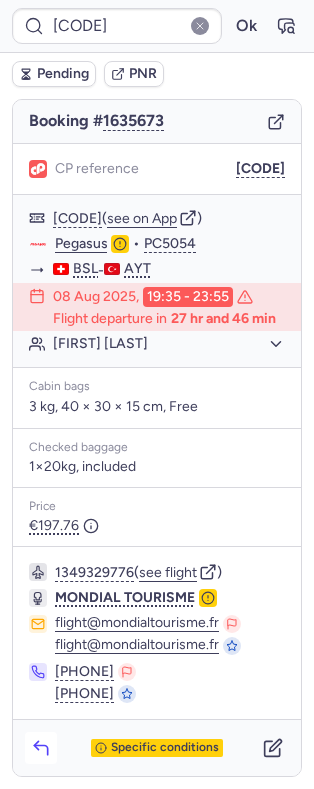 click 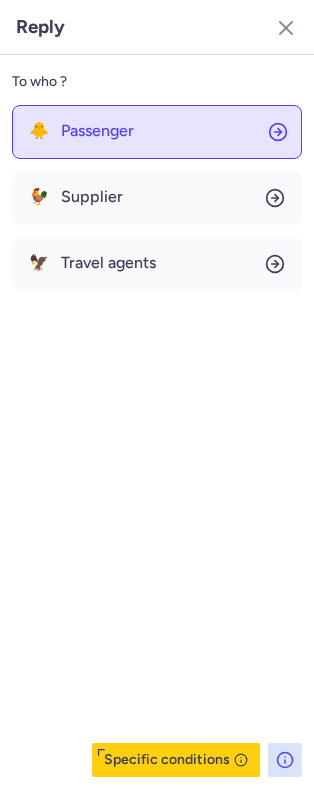 click on "Passenger" at bounding box center [97, 131] 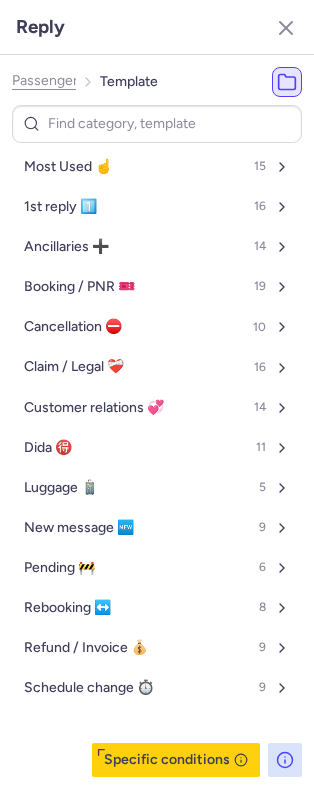 click on "Passenger Template" at bounding box center (85, 82) 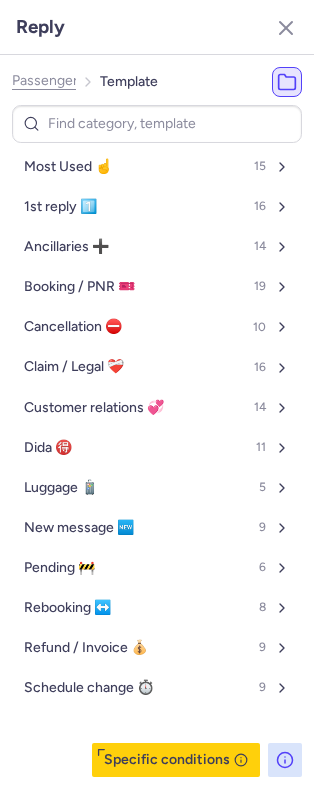 click on "Passenger Template" at bounding box center (85, 82) 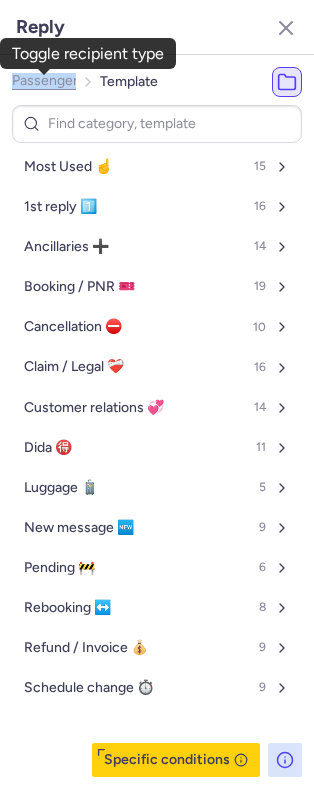 click on "Passenger" 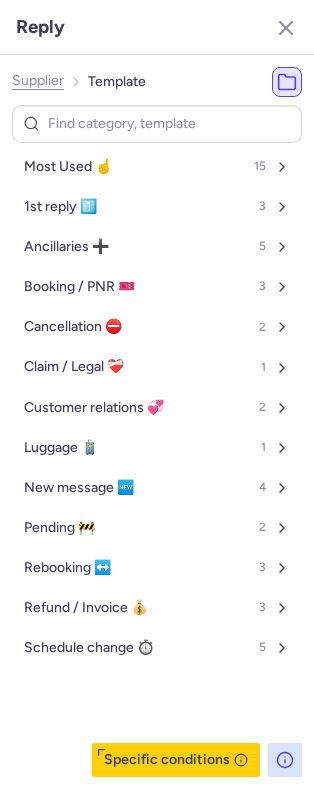 click on "Supplier" 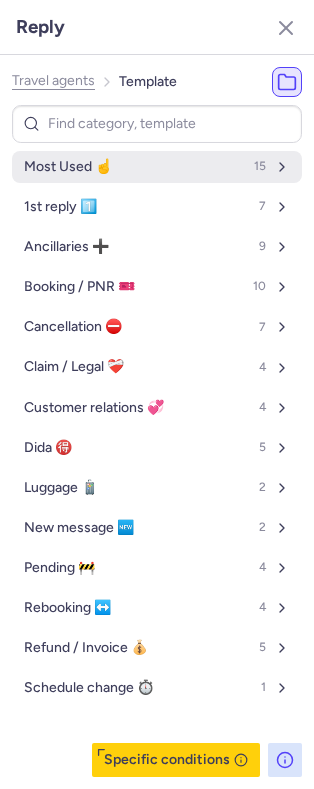 click on "Most Used ☝️" at bounding box center [68, 167] 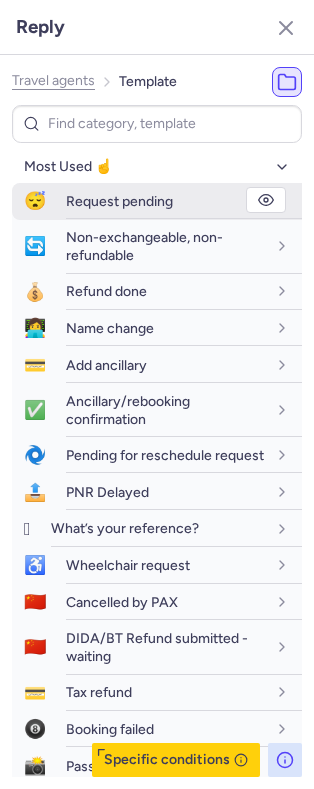 click on "Request pending" at bounding box center (119, 201) 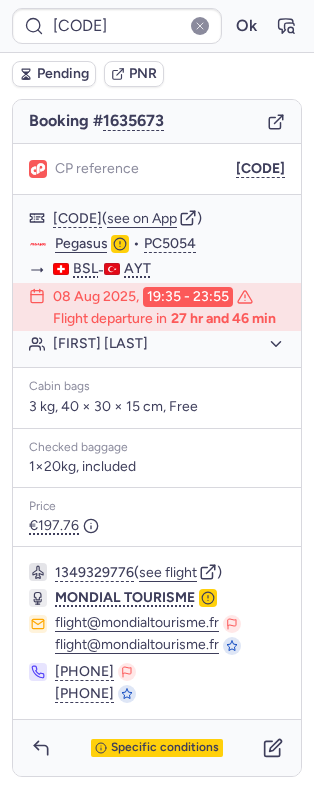click on "Pending" at bounding box center [63, 74] 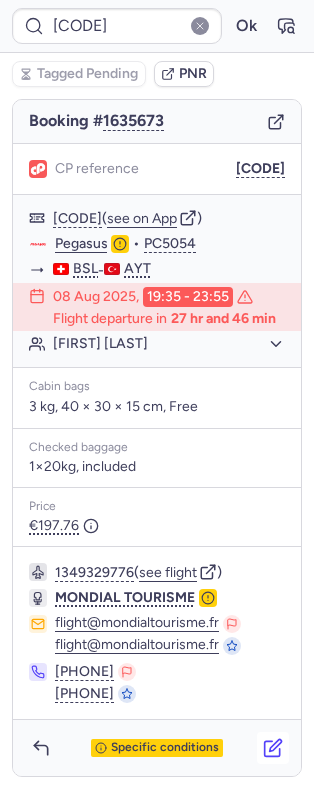 click 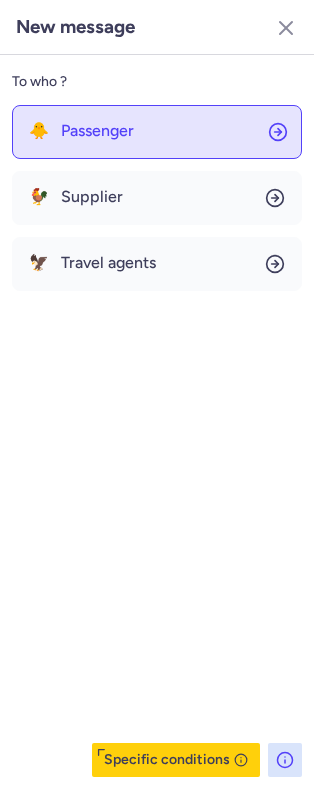 click on "Passenger" at bounding box center (97, 131) 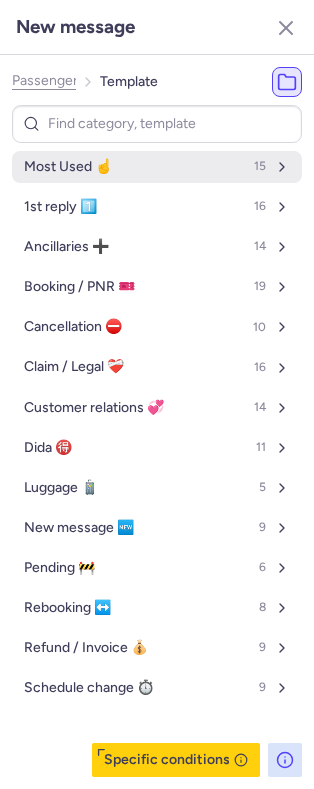 click on "Most Used ☝️" at bounding box center (68, 167) 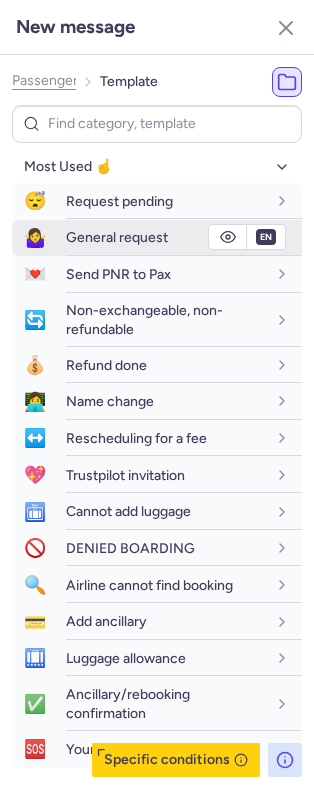 click on "General request" at bounding box center [117, 237] 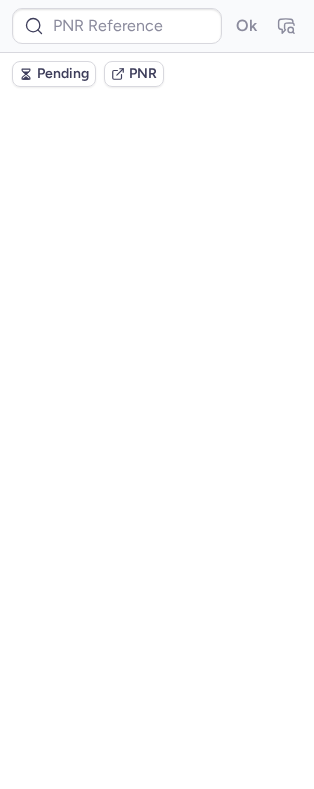 scroll, scrollTop: 0, scrollLeft: 0, axis: both 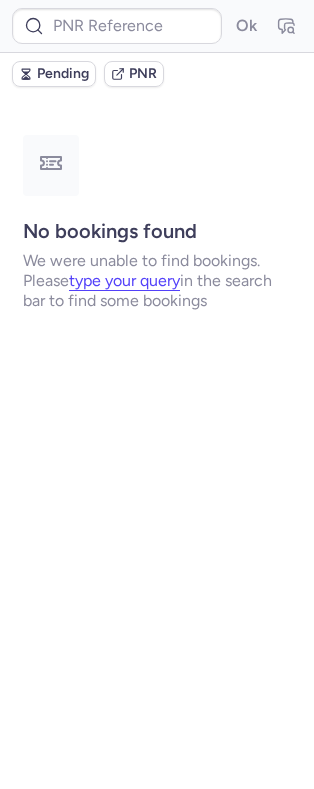 type on "CP6LAQ" 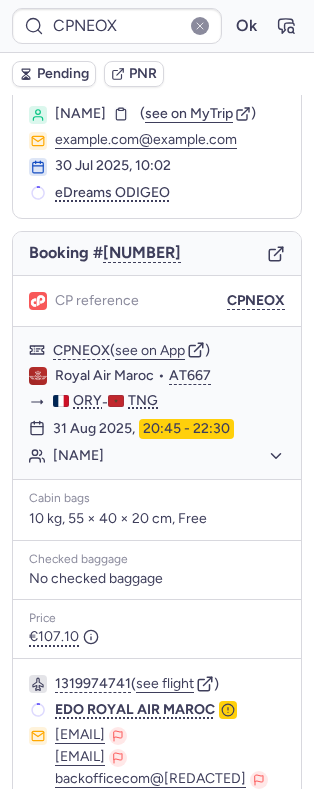 scroll, scrollTop: 49, scrollLeft: 0, axis: vertical 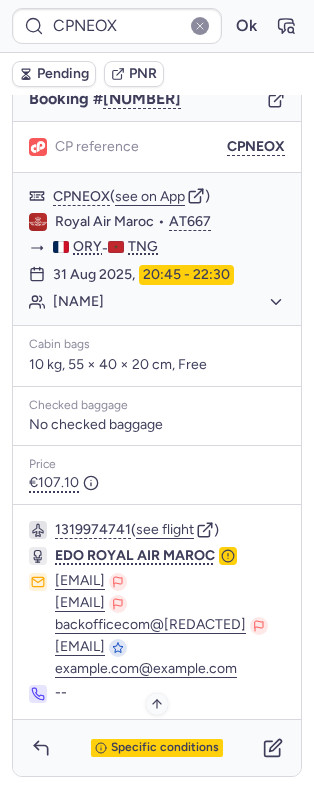 click on "Specific conditions" at bounding box center (165, 748) 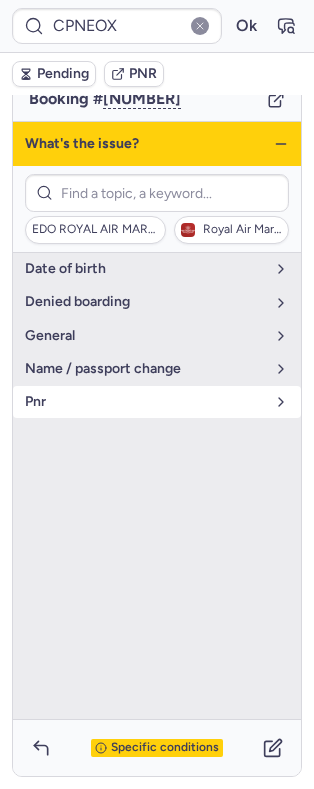 click on "pnr" at bounding box center [157, 402] 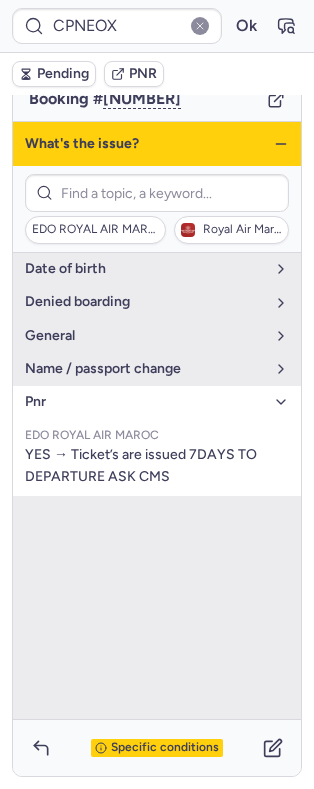 click on "pnr" at bounding box center [157, 402] 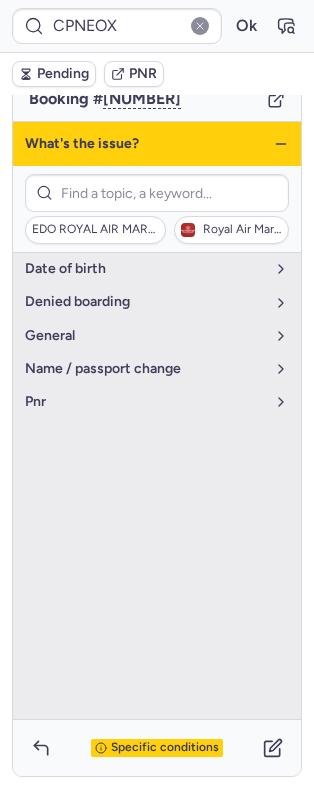 click 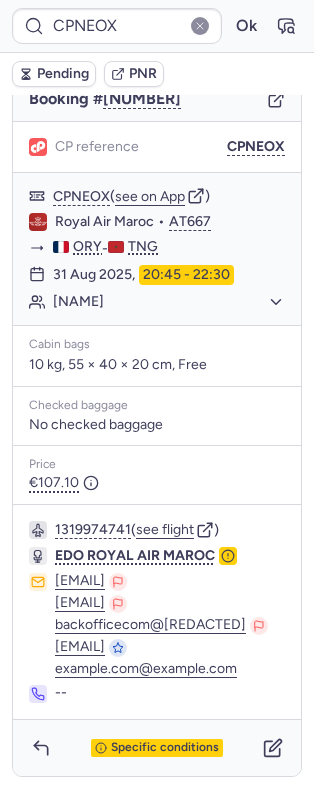 scroll, scrollTop: 46, scrollLeft: 0, axis: vertical 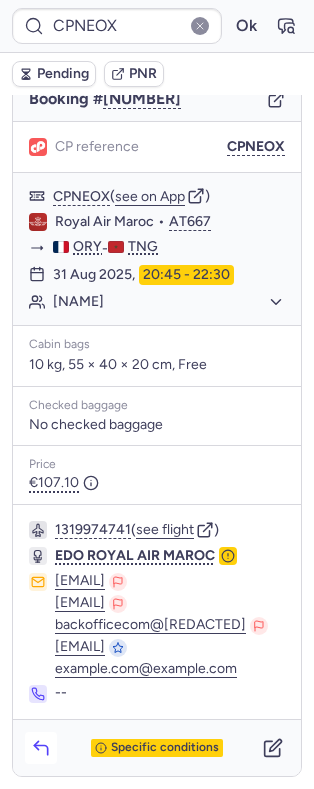 drag, startPoint x: 39, startPoint y: 780, endPoint x: 41, endPoint y: 757, distance: 23.086792 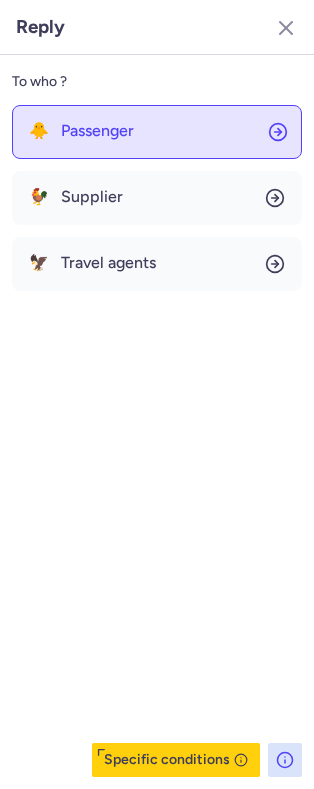 click on "Passenger" at bounding box center [97, 131] 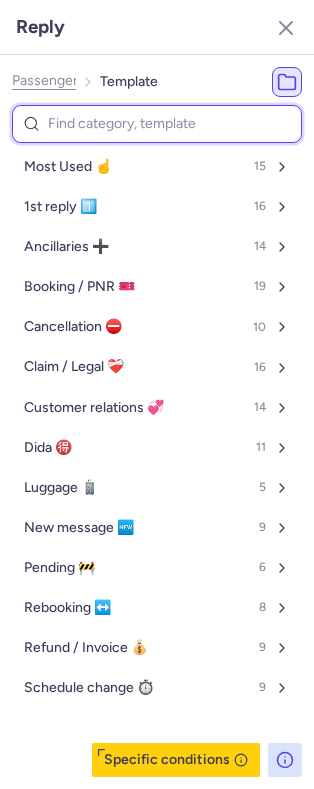 type on "p" 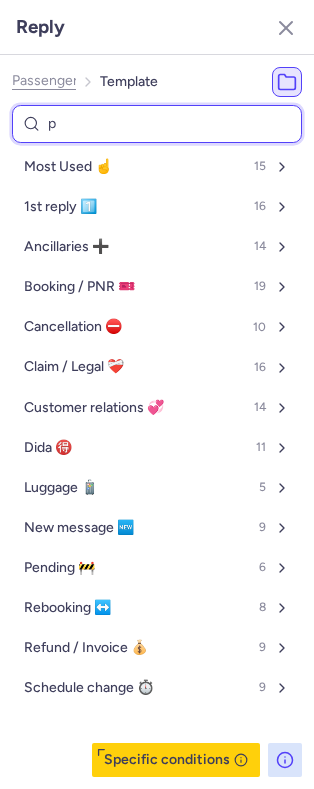 select on "en" 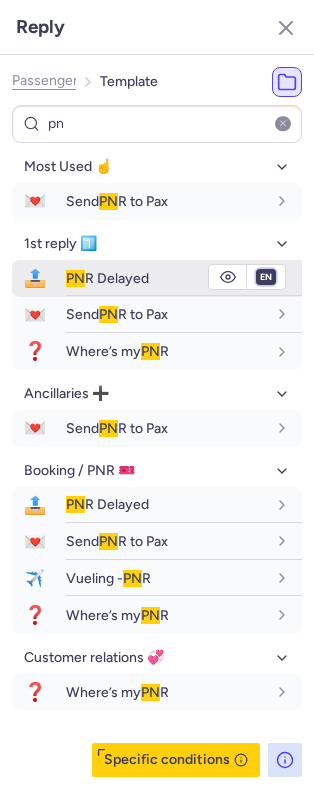 click on "fr en de nl pt es it ru" at bounding box center [266, 277] 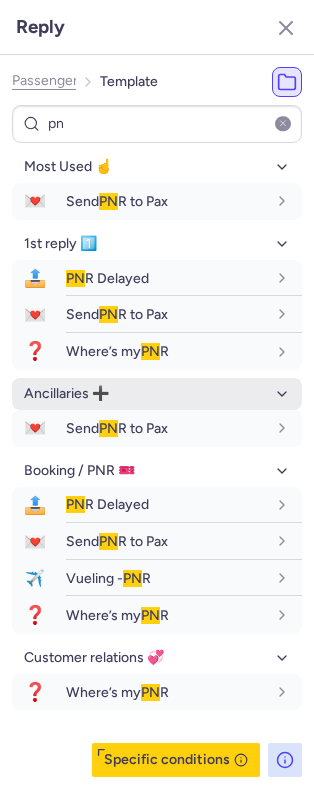 click on "fr en de nl pt es it ru" at bounding box center (266, 277) 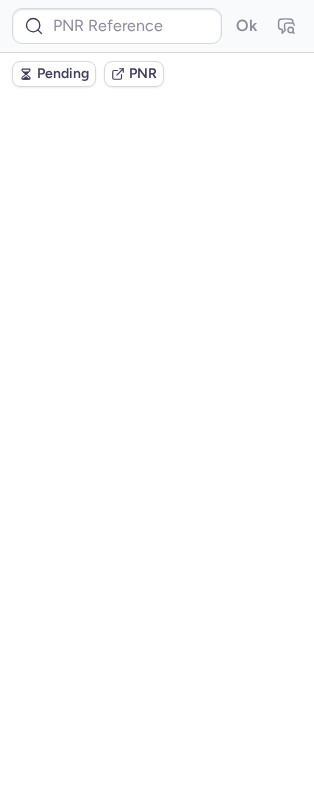 scroll, scrollTop: 0, scrollLeft: 0, axis: both 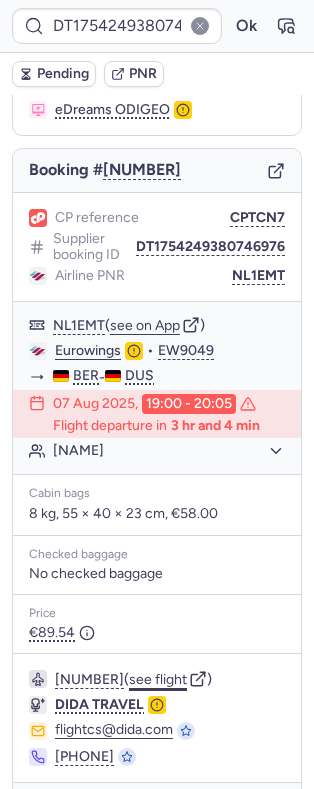 click on "see flight" 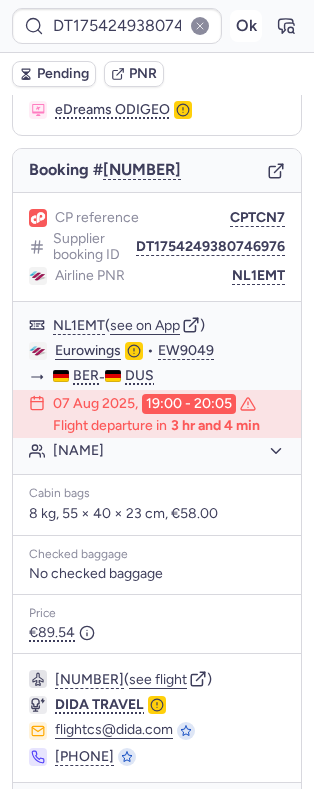 click on "Ok" at bounding box center (246, 26) 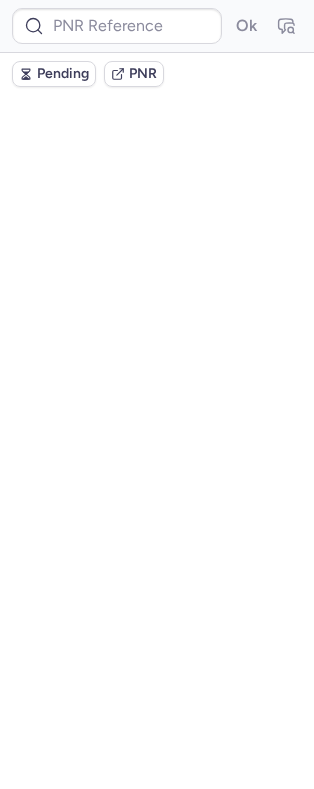 scroll, scrollTop: 0, scrollLeft: 0, axis: both 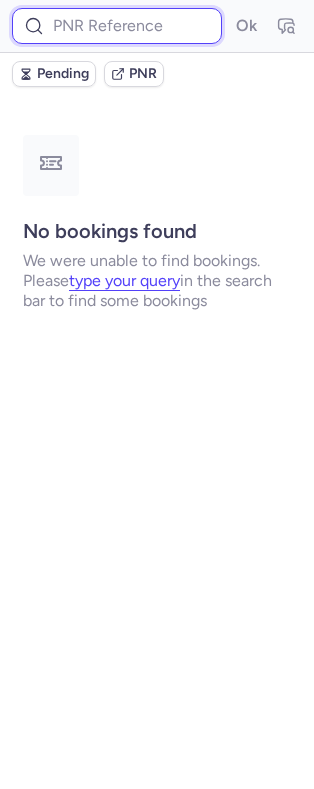 click at bounding box center (117, 26) 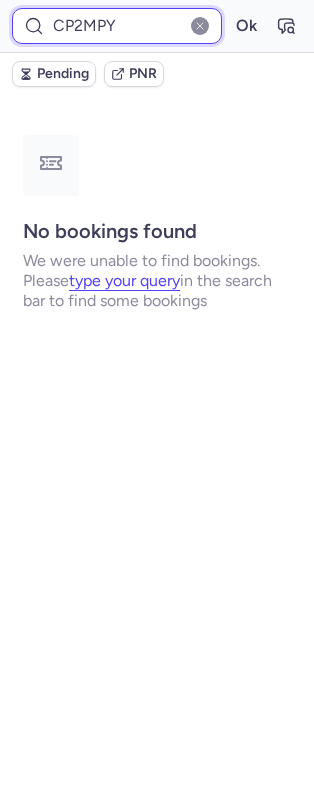 click on "Ok" at bounding box center [246, 26] 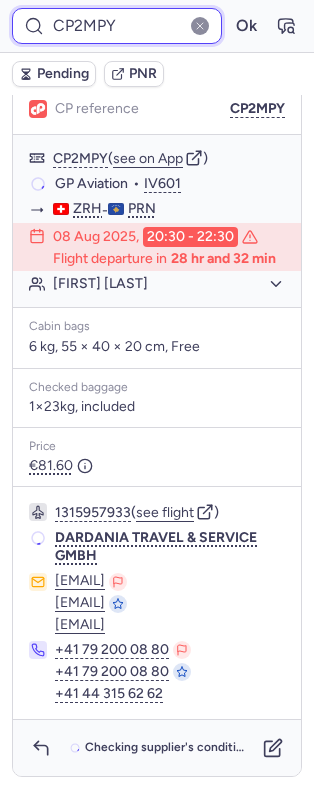 scroll, scrollTop: 301, scrollLeft: 0, axis: vertical 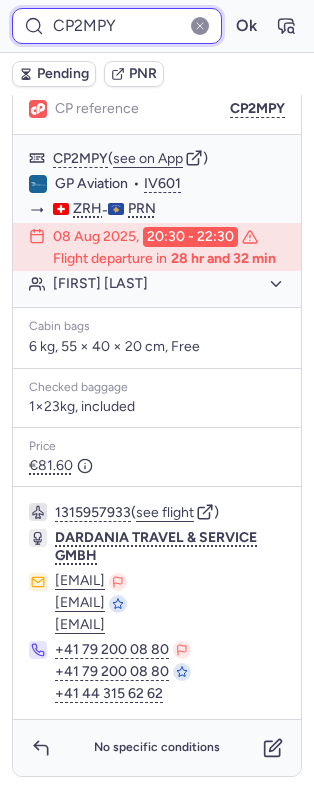 click on "CP2MPY" at bounding box center (117, 26) 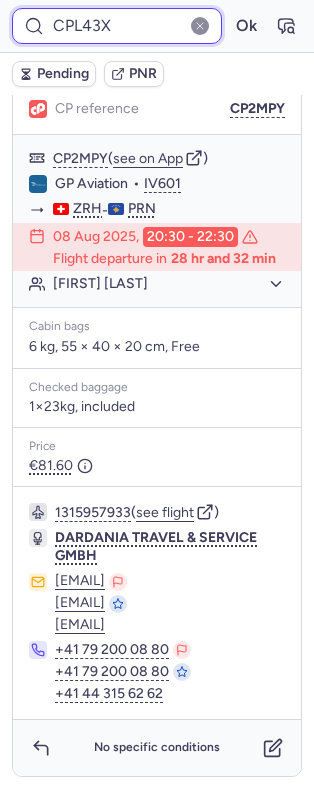 click on "Ok" at bounding box center (246, 26) 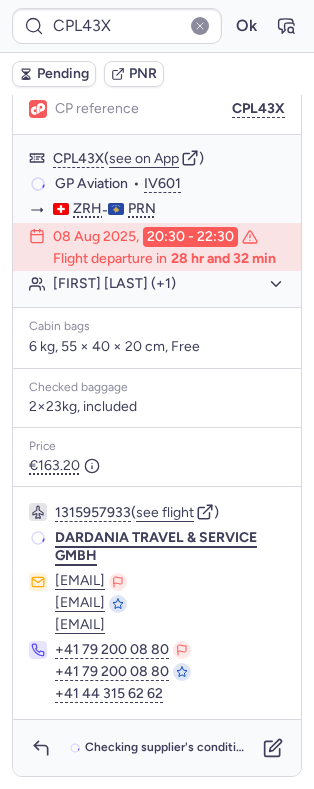 scroll, scrollTop: 301, scrollLeft: 0, axis: vertical 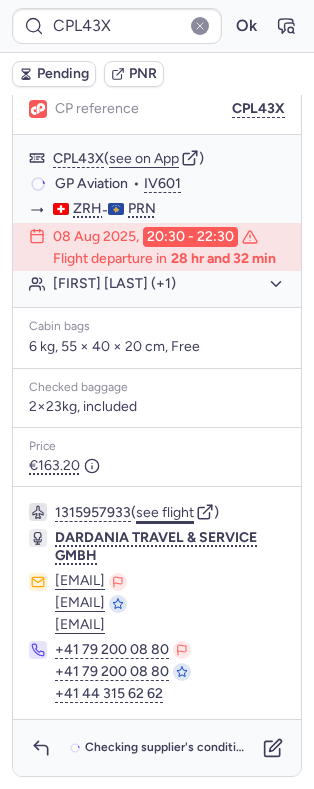 click on "see flight" 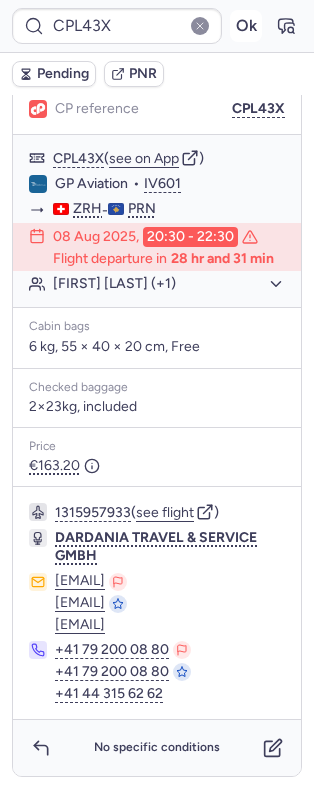 click on "Ok" at bounding box center (246, 26) 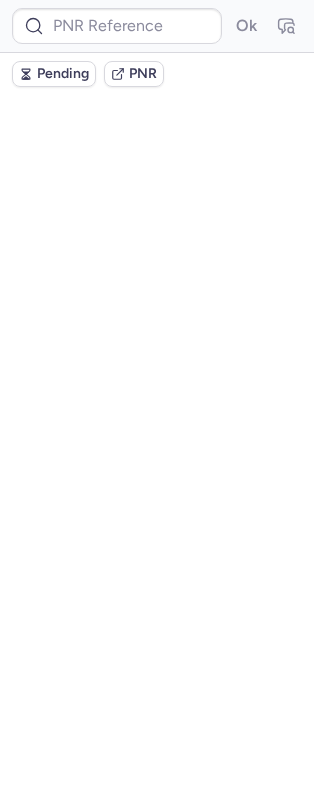 scroll, scrollTop: 0, scrollLeft: 0, axis: both 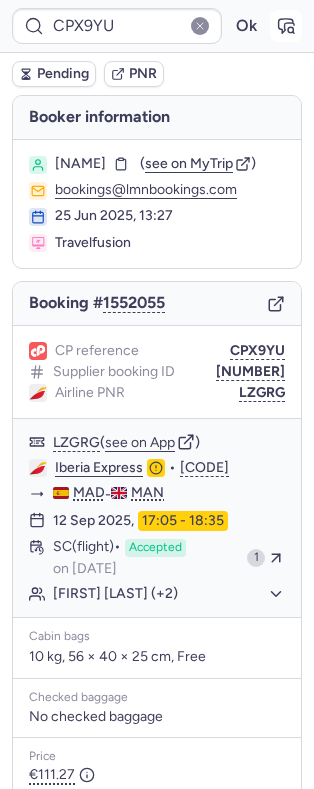 click at bounding box center (286, 26) 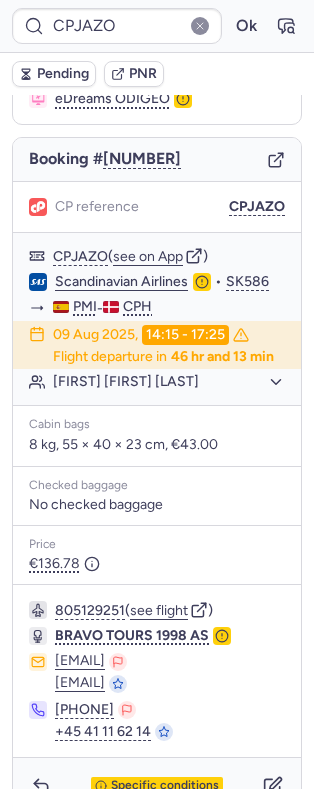 scroll, scrollTop: 240, scrollLeft: 0, axis: vertical 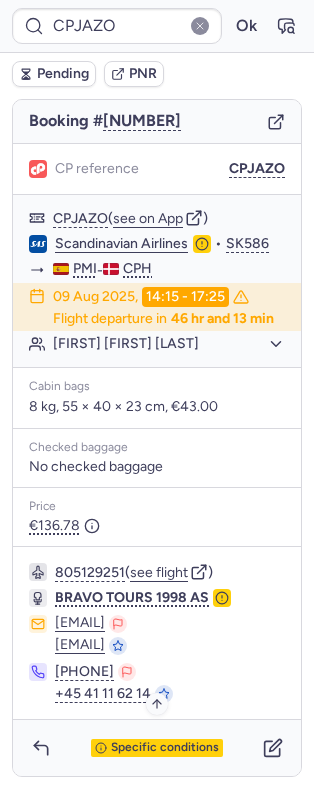 click on "Specific conditions" at bounding box center [165, 748] 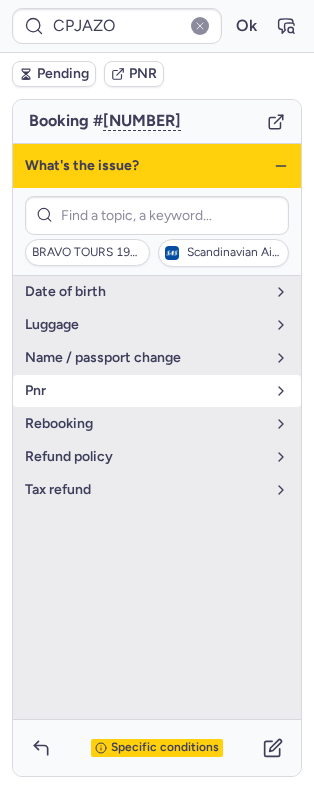 click on "pnr" at bounding box center [145, 391] 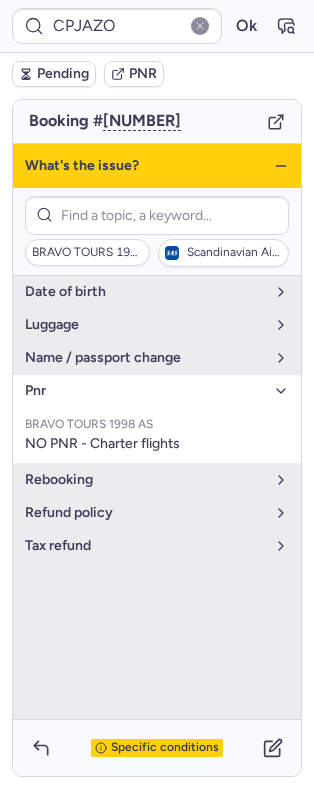 click on "pnr" at bounding box center (145, 391) 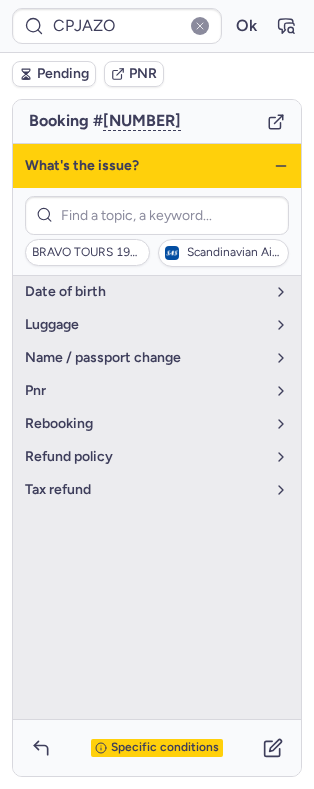 click 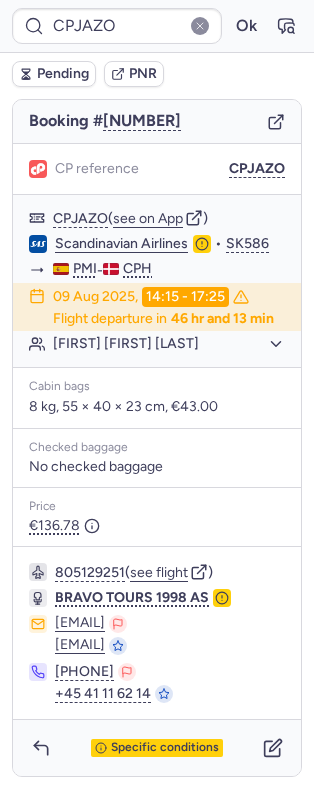 click on "Specific conditions" at bounding box center (157, 748) 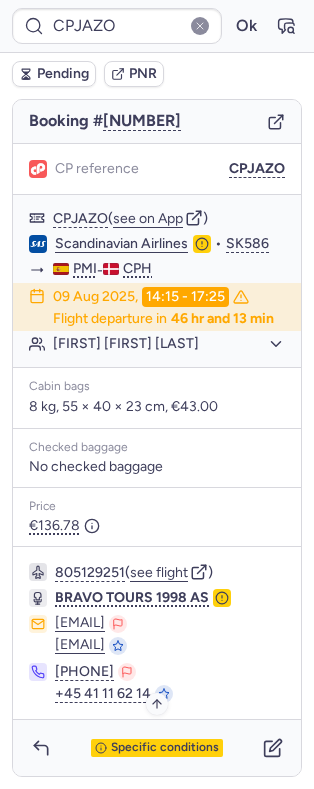 click on "Specific conditions" at bounding box center [165, 748] 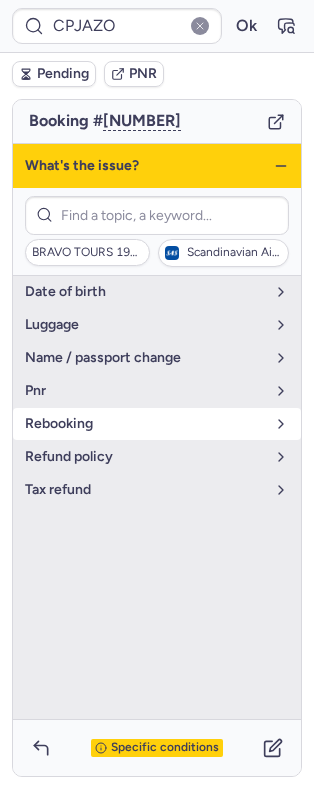 click on "rebooking" at bounding box center (157, 424) 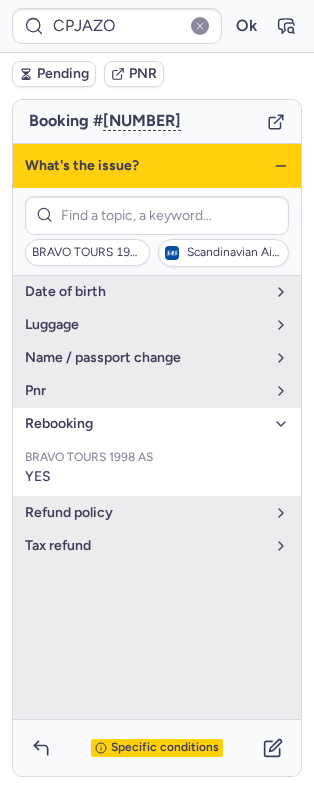 click on "rebooking" at bounding box center [157, 424] 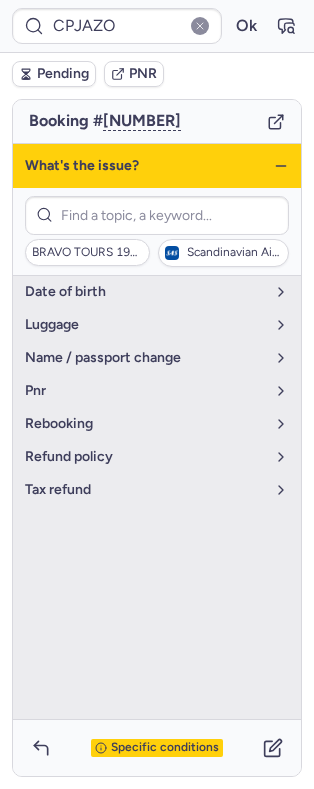 click 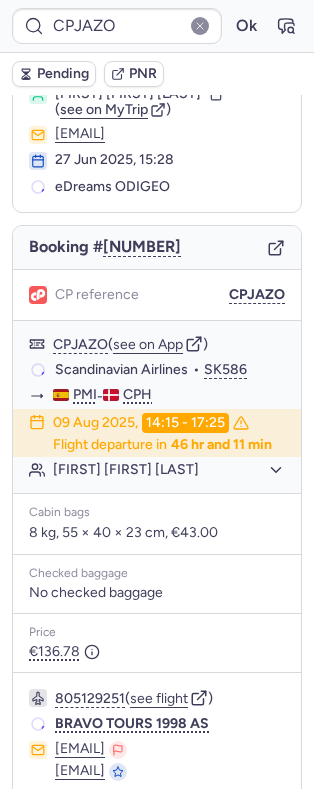 scroll, scrollTop: 66, scrollLeft: 0, axis: vertical 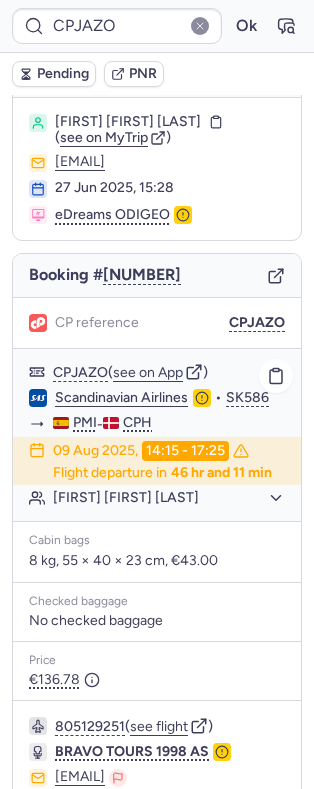 click on "Freja Elisabeth Meyer HALSE" 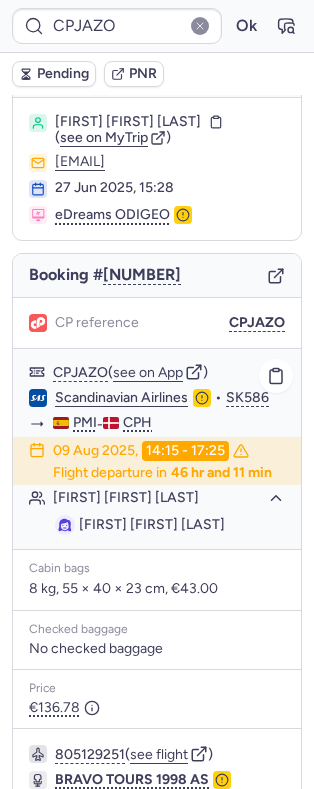 click on "Freja Elisabeth Meyer HALSE" 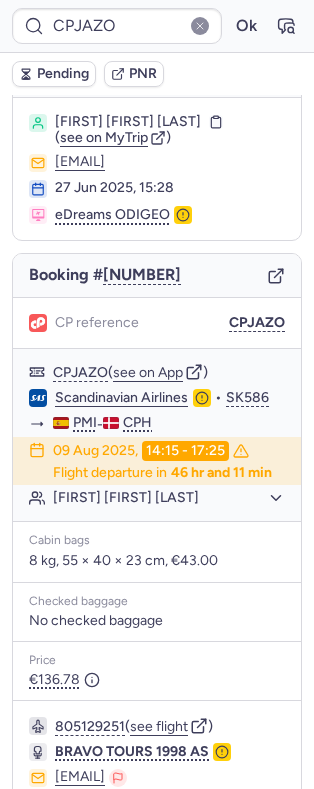 scroll, scrollTop: 240, scrollLeft: 0, axis: vertical 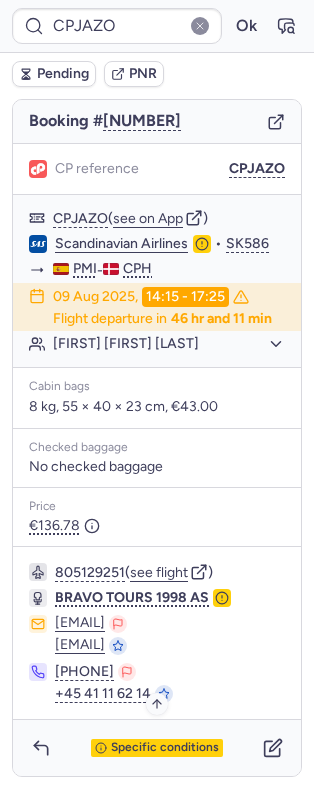 click on "Specific conditions" at bounding box center [165, 748] 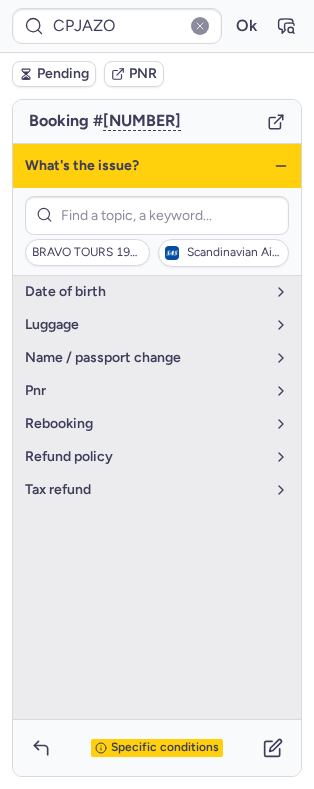 click 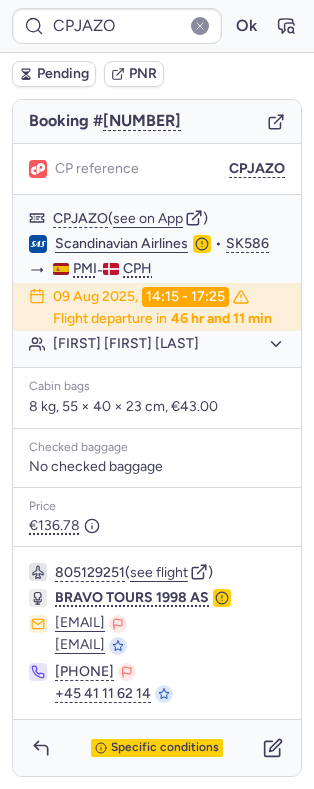 scroll, scrollTop: 240, scrollLeft: 0, axis: vertical 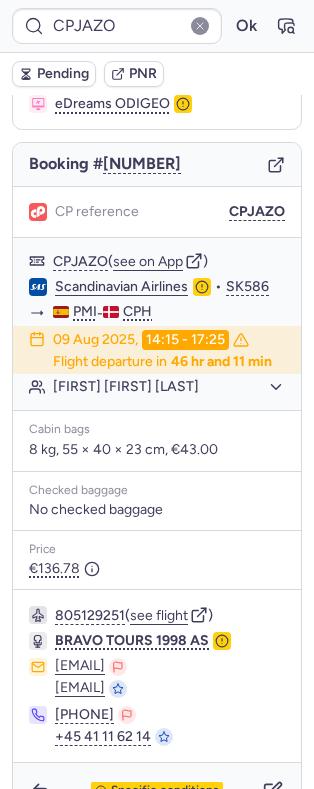 click on "Booker information Freja Elisabeth Meyer HALSE  ( see on MyTrip  )  freja@halse.biz 27 Jun 2025, 15:28 eDreams ODIGEO Booking # 1556524 CP reference CPJAZO CPJAZO  ( see on App )  Scandinavian Airlines  •  SK586 PMI  -  CPH 09 Aug 2025,  14:15 - 17:25  Flight departure in  46 hr and 11 min Freja Elisabeth Meyer HALSE   Cabin bags  8 kg, 55 × 40 × 23 cm, €43.00 Checked baggage No checked baggage Price €136.78  805129251  ( see flight )  BRAVO TOURS 1998 AS dna@bravotours.dk citizenplane@bravotours.dk +45 22 91 19 12 +45 41 11 62 14 Specific conditions" at bounding box center (157, 380) 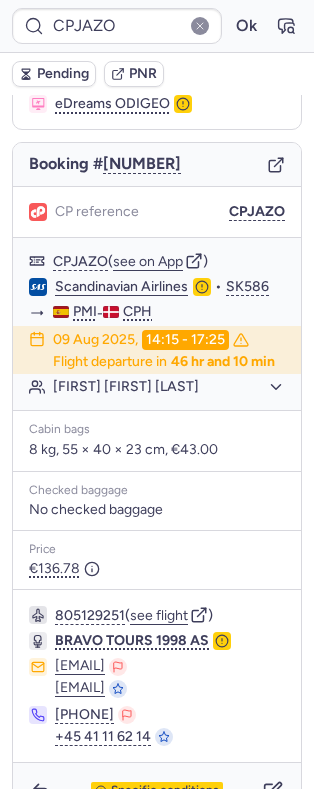 scroll, scrollTop: 240, scrollLeft: 0, axis: vertical 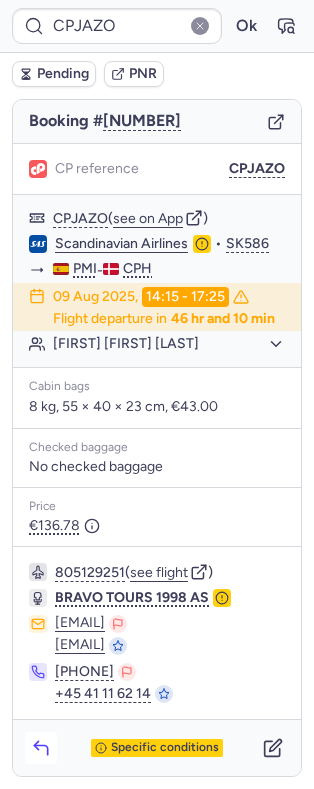 click 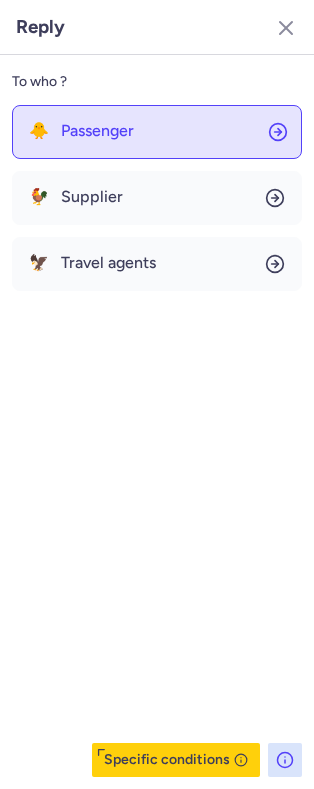 click on "Passenger" at bounding box center [97, 131] 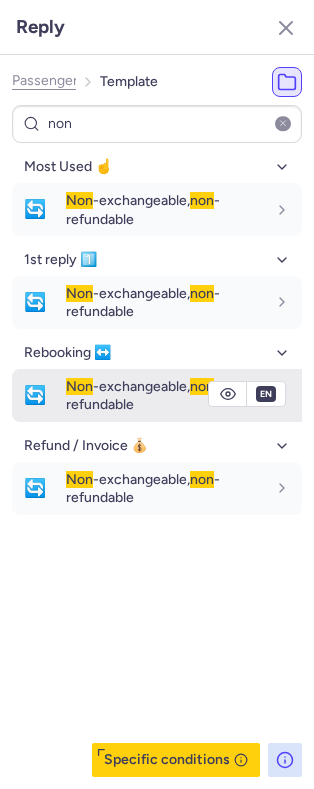 click on "Non -exchangeable,  non -refundable" at bounding box center [143, 395] 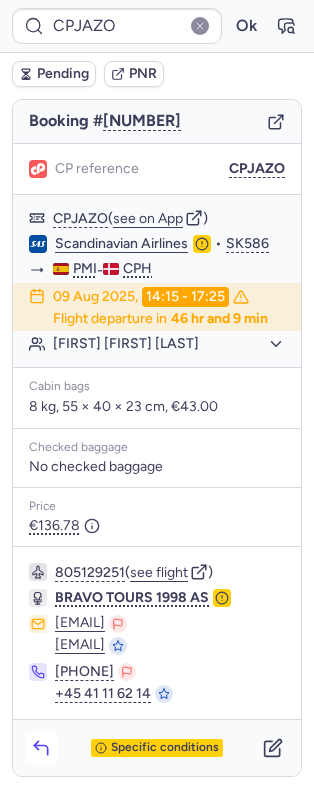 click at bounding box center [41, 748] 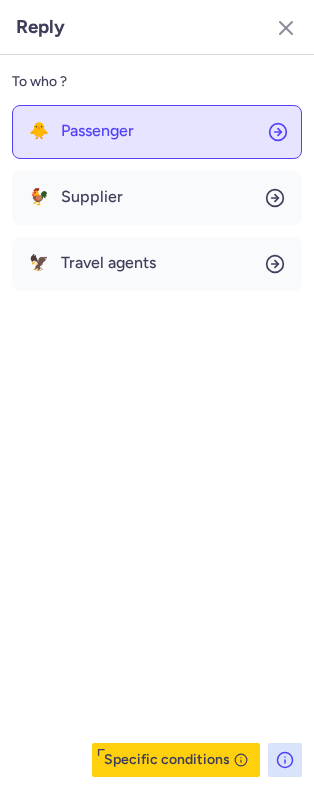 click on "🐥 Passenger" 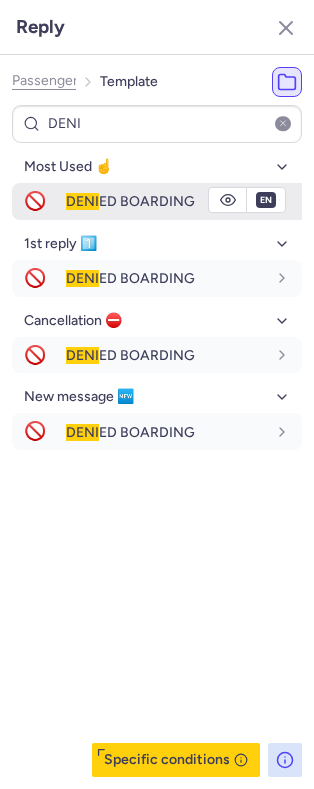 click 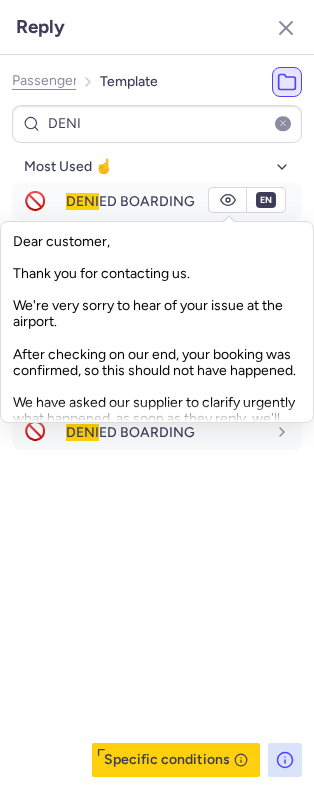 click on "Dear customer,
Thank you for contacting us.
We're very sorry to hear of your issue at the airport.
After checking on our end, your booking was confirmed, so this should not have happened.
We have asked our supplier to clarify urgently what happened, as soon as they reply, we'll get back to you.
Kind regards," 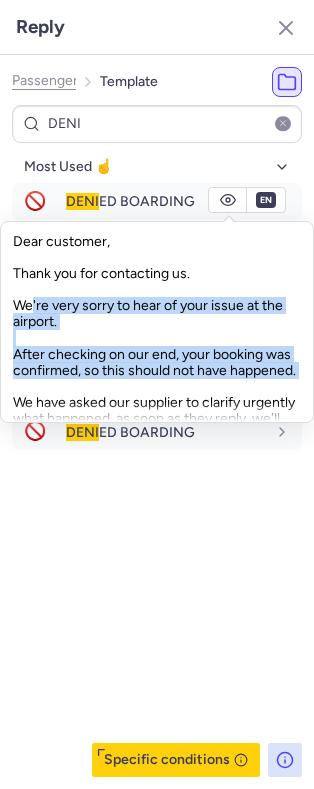 drag, startPoint x: 21, startPoint y: 304, endPoint x: 93, endPoint y: 384, distance: 107.62899 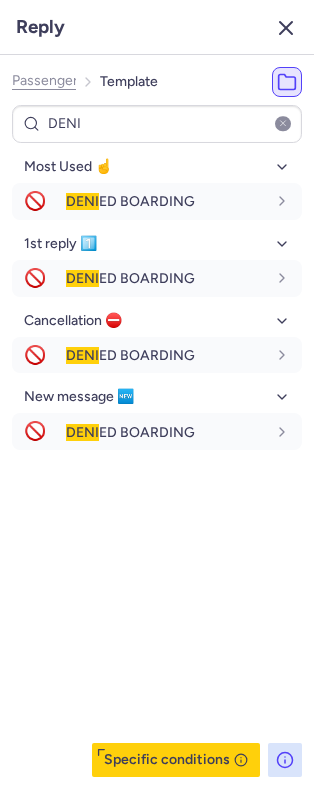 click 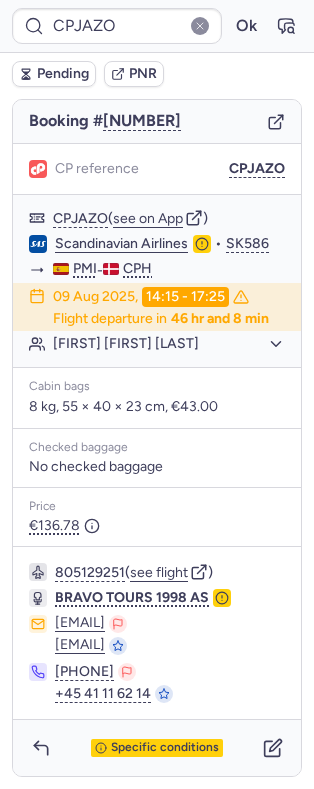 click on "CPJAZO  Ok" at bounding box center (157, 26) 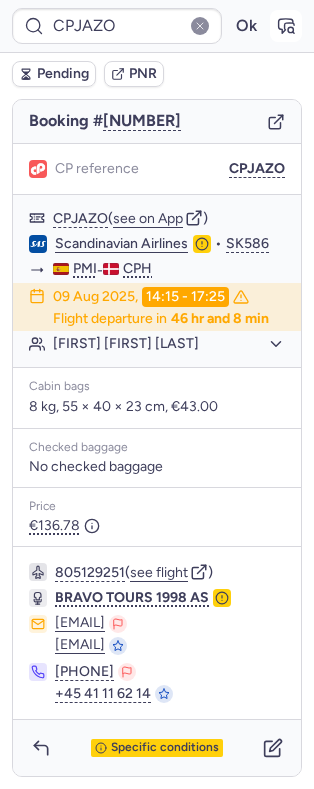 click 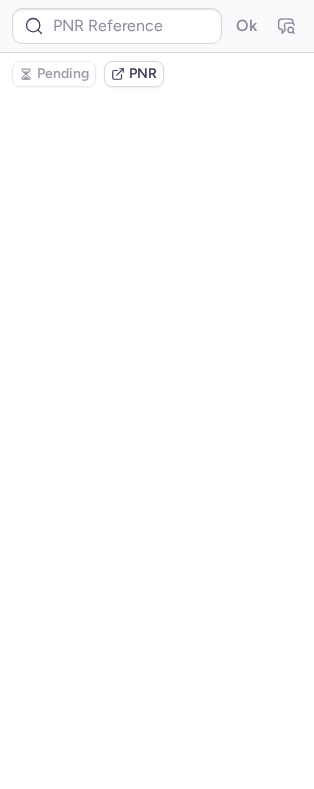 scroll, scrollTop: 0, scrollLeft: 0, axis: both 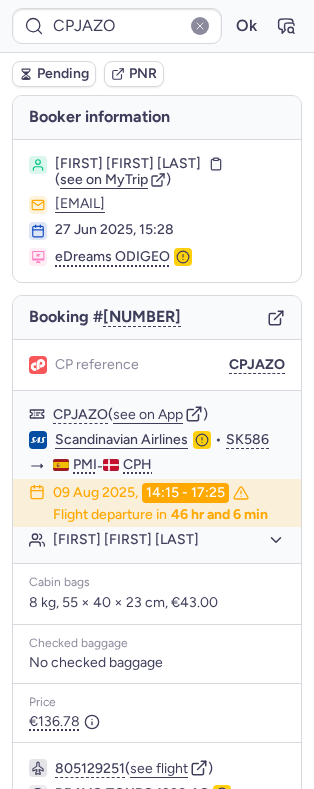 click on "Pending" at bounding box center [54, 74] 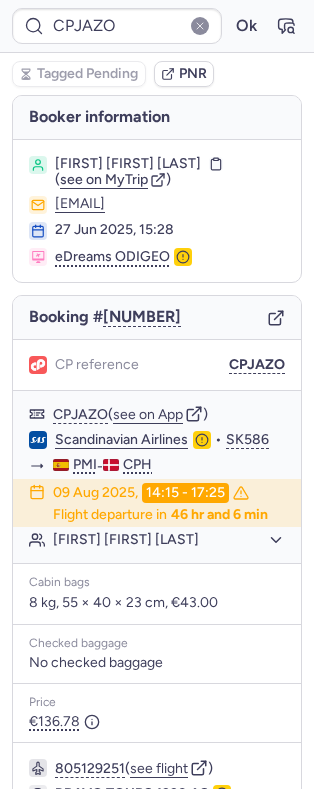scroll, scrollTop: 240, scrollLeft: 0, axis: vertical 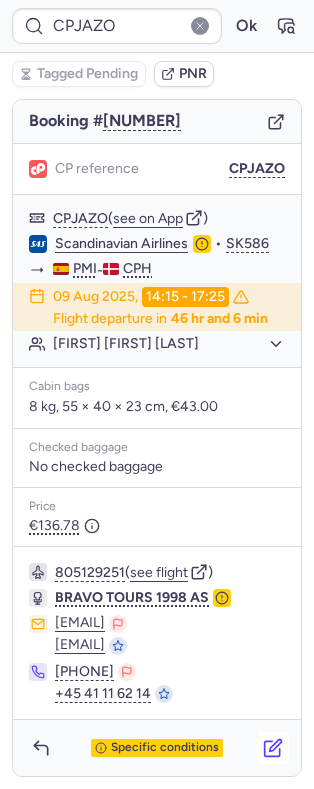 click at bounding box center [273, 748] 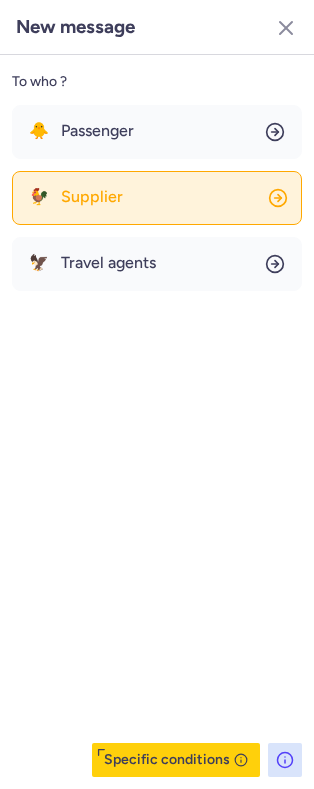 click on "🐓 Supplier" 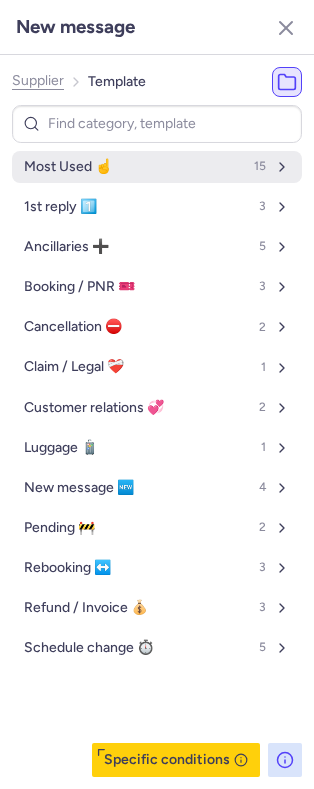 click on "Most Used ☝️ 15" at bounding box center [157, 167] 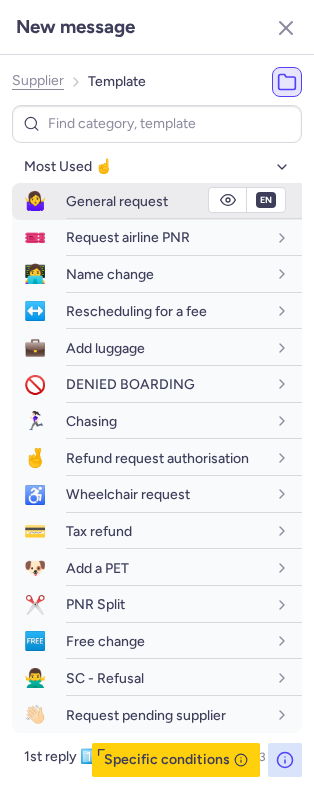 click on "General request" at bounding box center [117, 201] 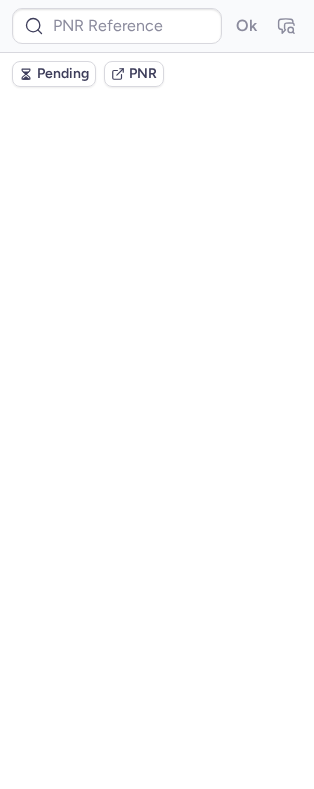 scroll, scrollTop: 0, scrollLeft: 0, axis: both 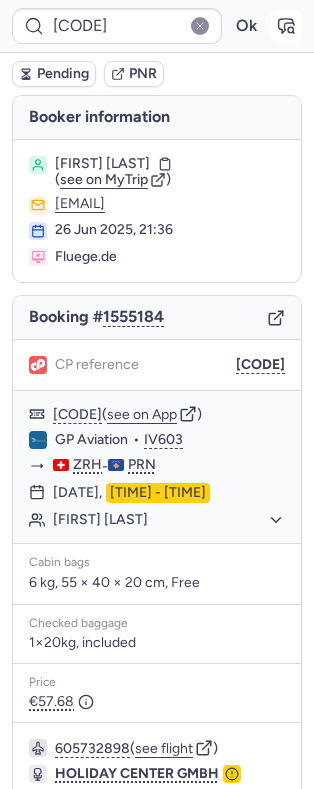 click 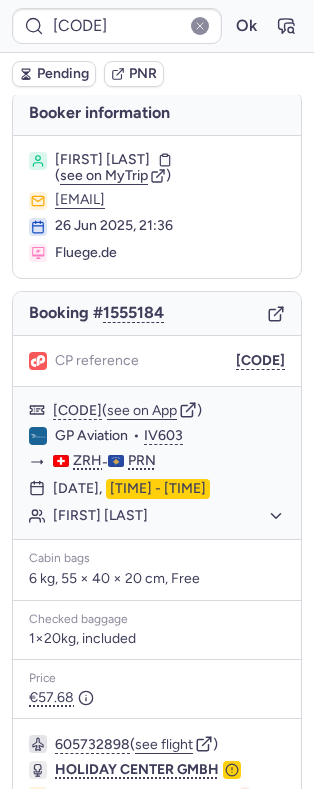 scroll, scrollTop: 0, scrollLeft: 0, axis: both 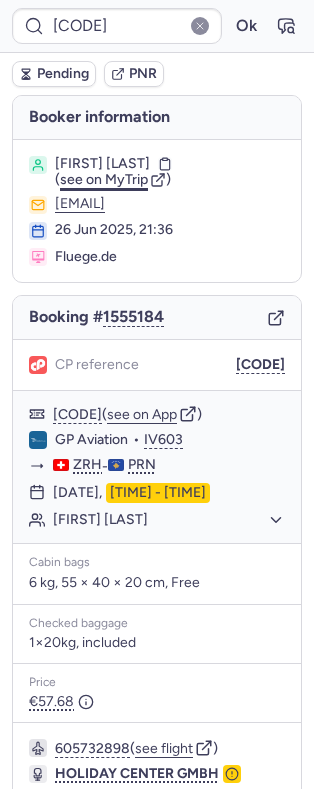 click on "see on MyTrip" at bounding box center [104, 179] 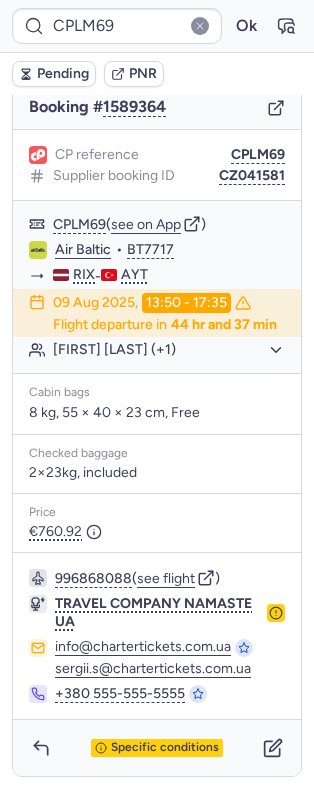 scroll, scrollTop: 234, scrollLeft: 0, axis: vertical 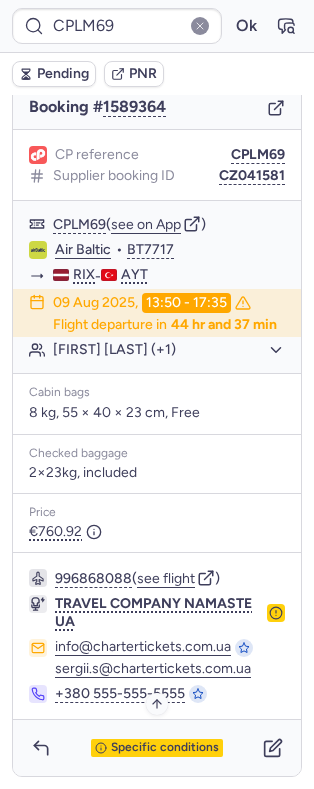 click on "Specific conditions" at bounding box center (157, 748) 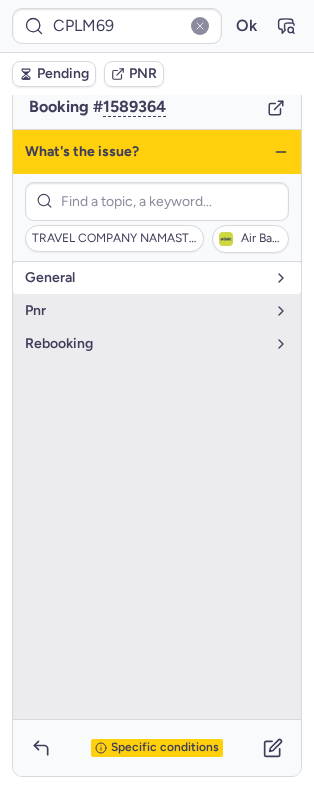 click on "general" at bounding box center (145, 278) 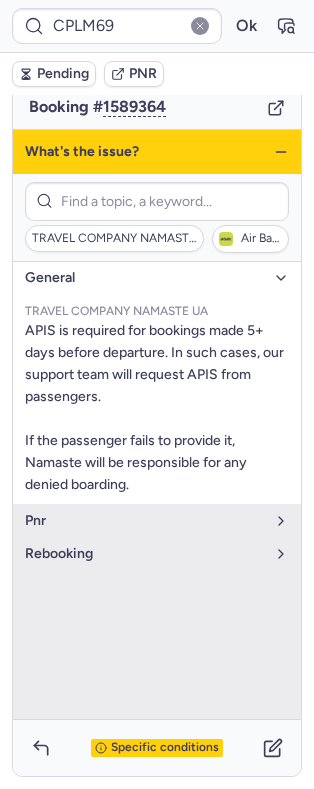 click on "general" at bounding box center (145, 278) 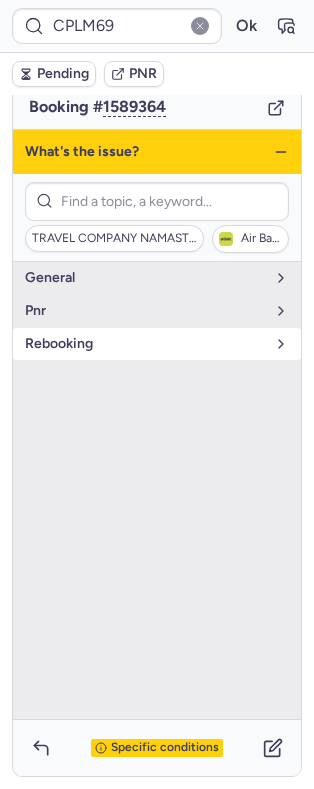 click on "rebooking" at bounding box center [145, 344] 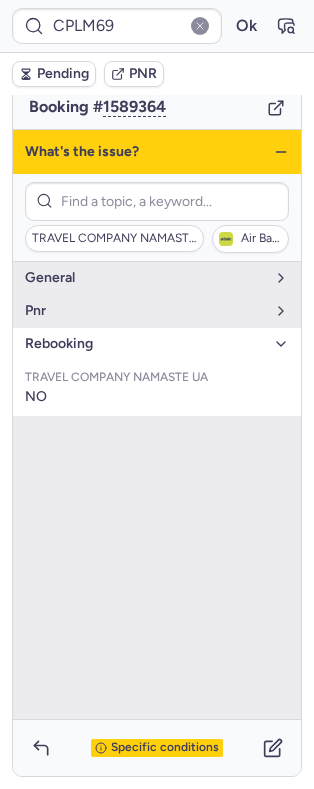 click on "rebooking" at bounding box center [145, 344] 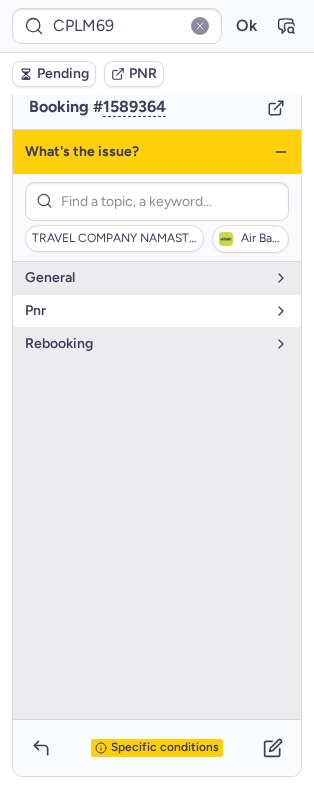 click on "pnr" at bounding box center (157, 311) 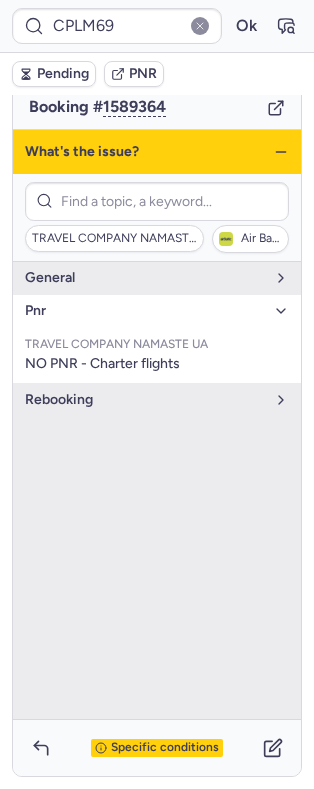 click on "pnr" at bounding box center (157, 311) 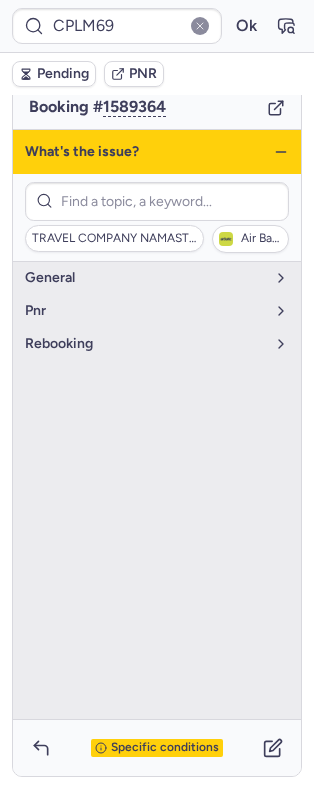 click 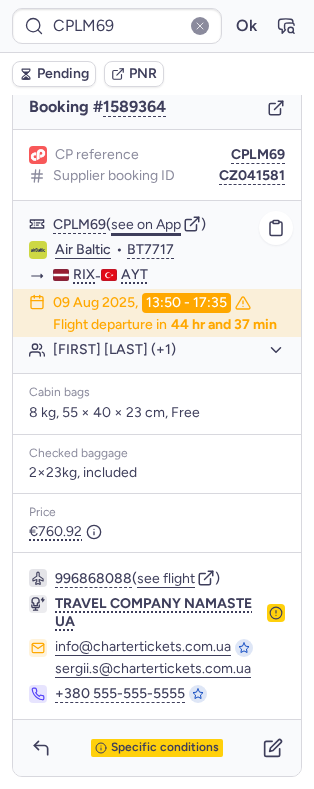 click on "see on App" 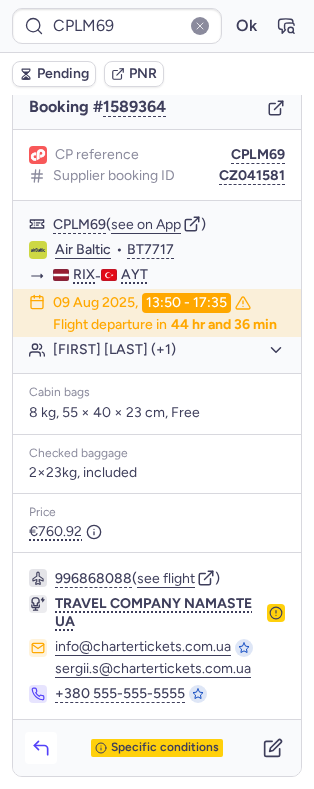 click 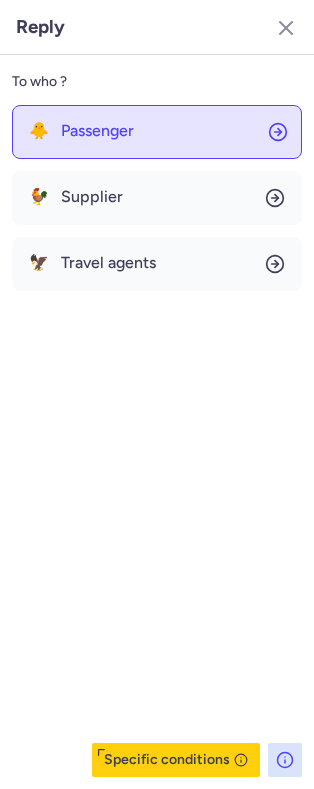 click on "Passenger" at bounding box center (97, 131) 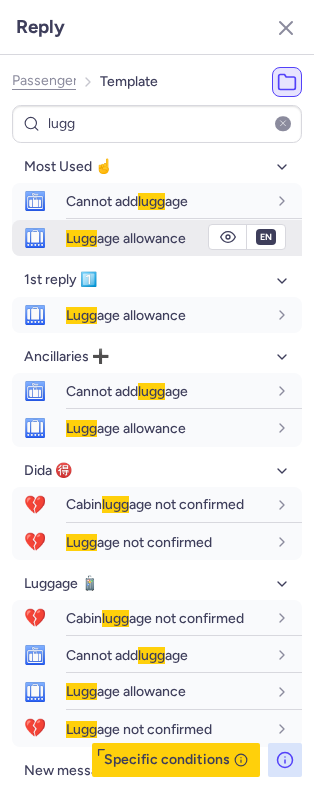 click on "Lugg age allowance" at bounding box center (126, 238) 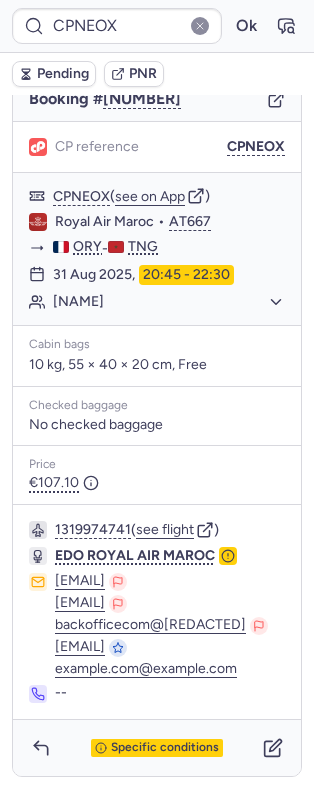 scroll, scrollTop: 268, scrollLeft: 0, axis: vertical 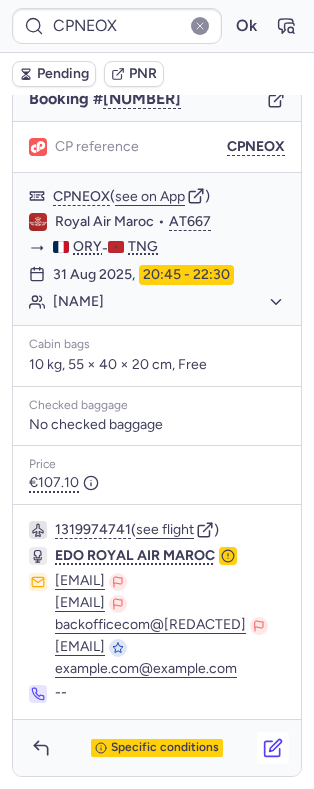 click on "Specific conditions" at bounding box center [157, 748] 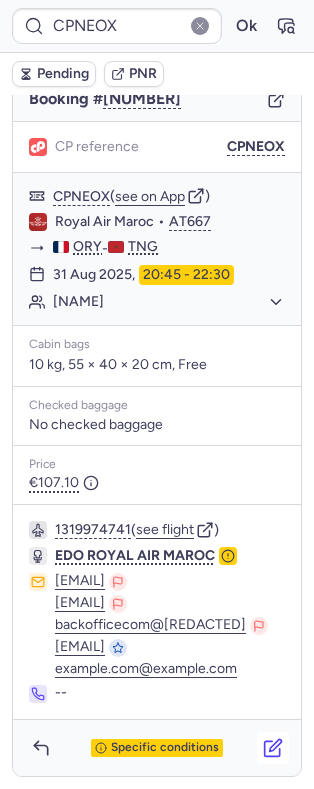 click 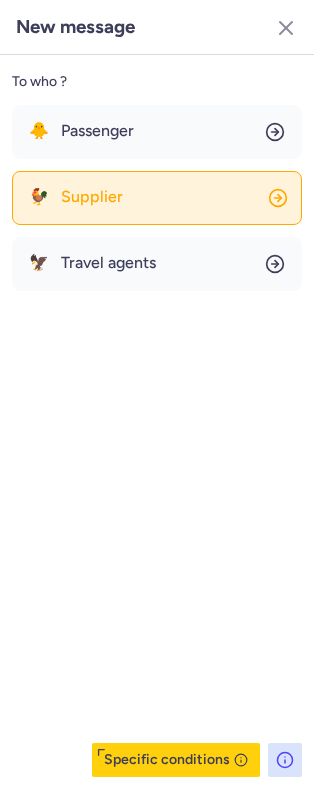 click on "🐓 Supplier" 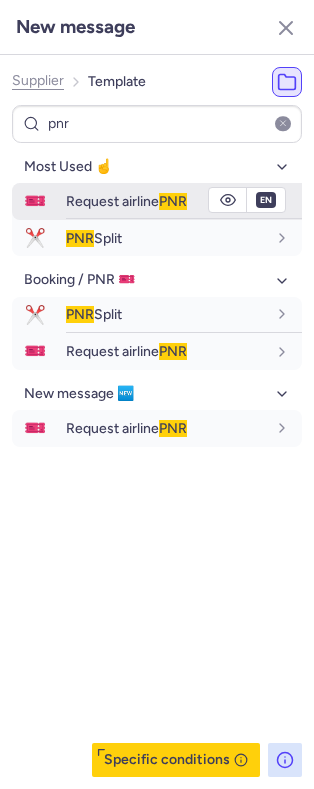 click on "Request airline  PNR" at bounding box center [126, 201] 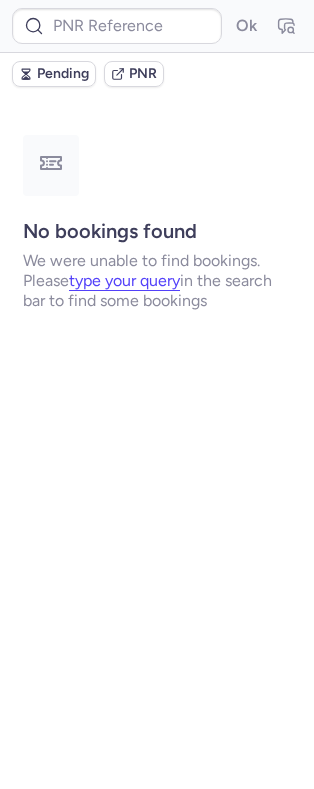 scroll, scrollTop: 0, scrollLeft: 0, axis: both 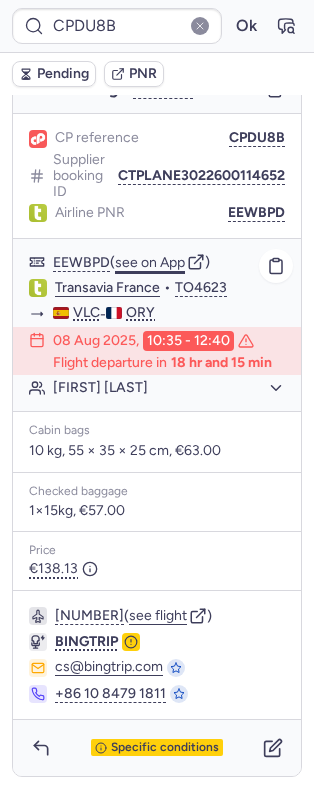 click on "see on App" 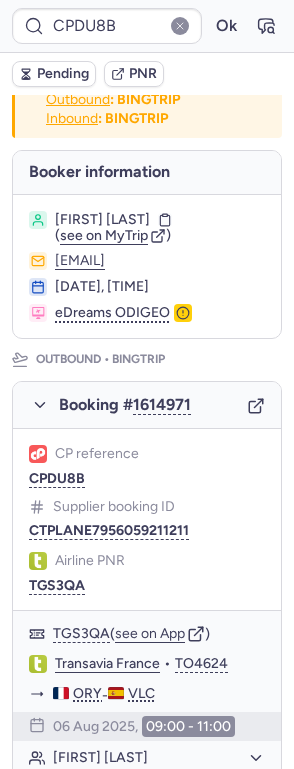 scroll, scrollTop: 34, scrollLeft: 0, axis: vertical 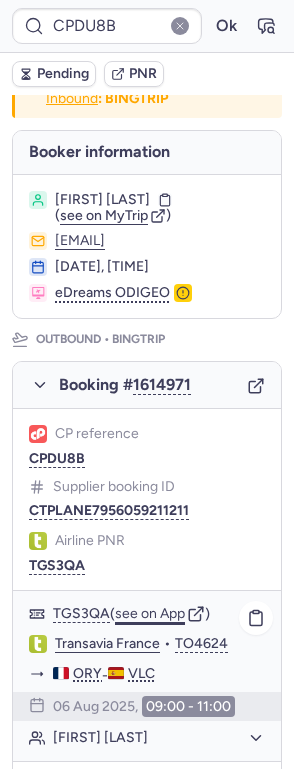click on "see on App" 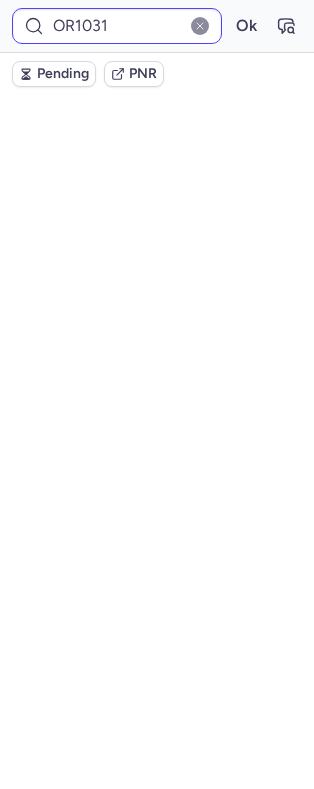 scroll, scrollTop: 0, scrollLeft: 0, axis: both 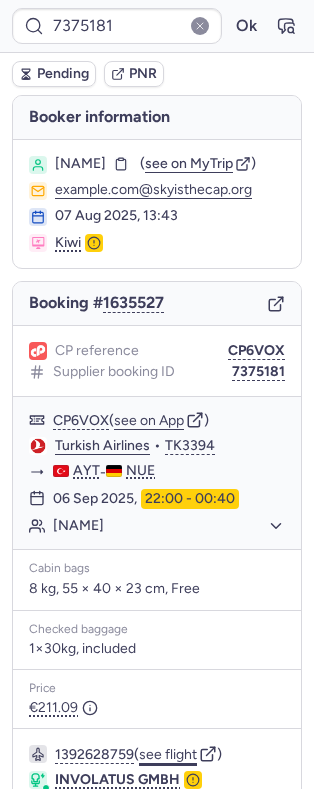 click on "see flight" 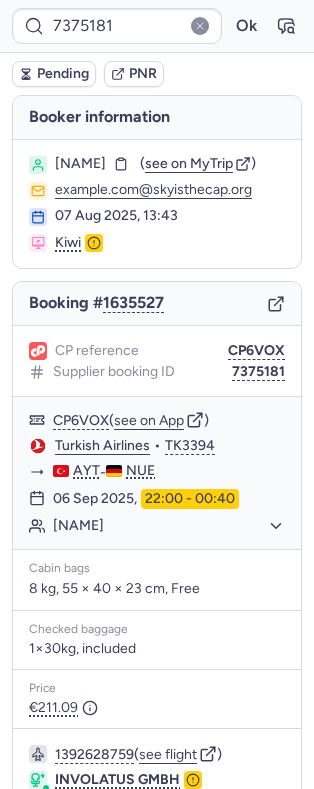 click on "7375181  Ok" at bounding box center [157, 26] 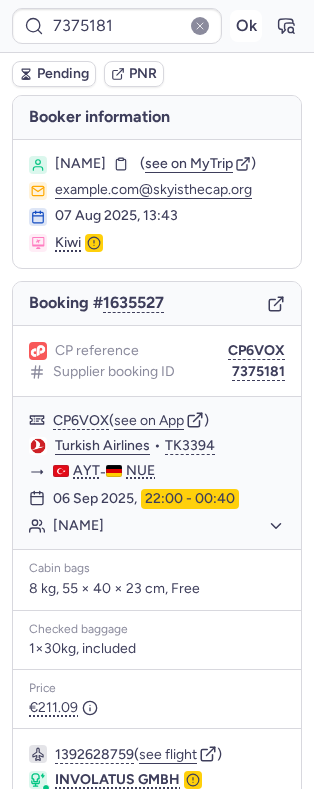 click on "Ok" at bounding box center (246, 26) 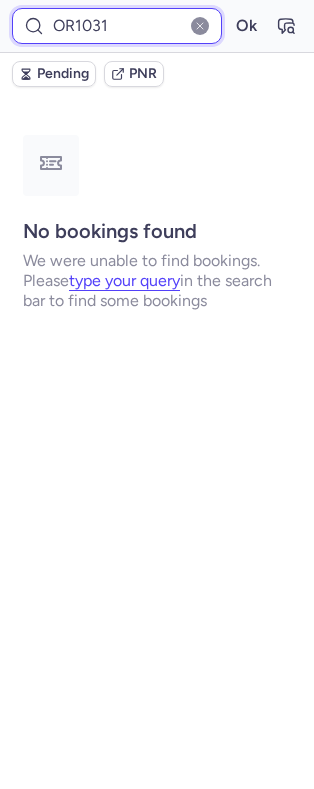 click on "OR1031" at bounding box center [117, 26] 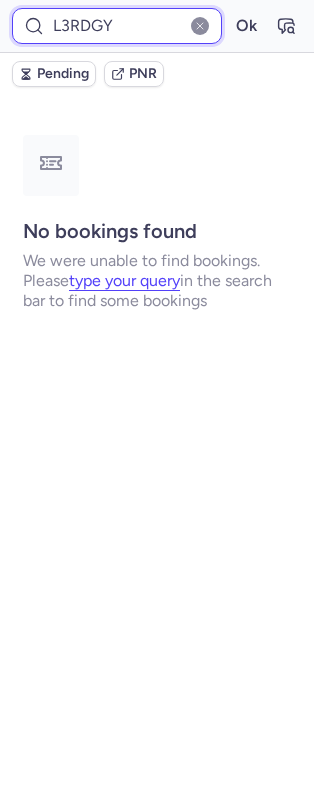 click on "Ok" at bounding box center (246, 26) 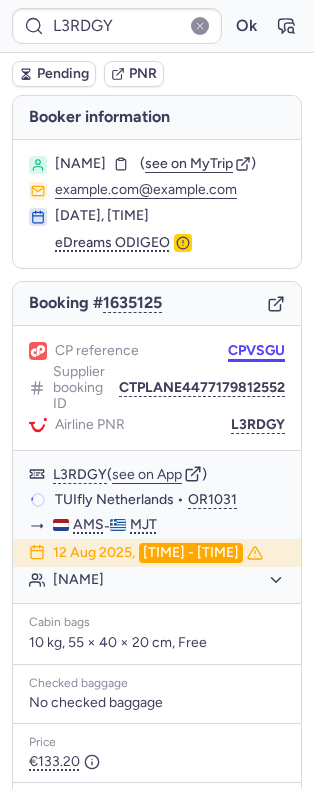 click on "CPVSGU" at bounding box center [256, 351] 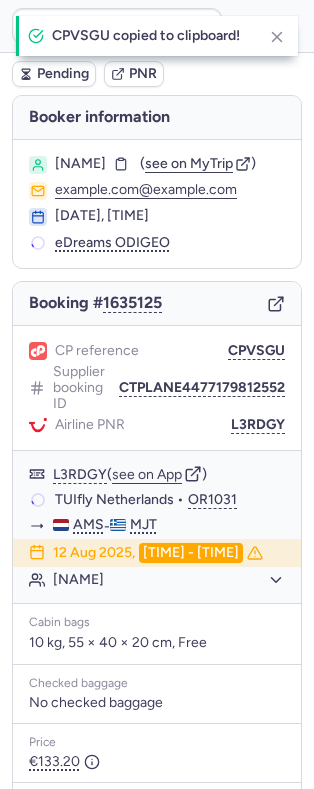 scroll, scrollTop: 210, scrollLeft: 0, axis: vertical 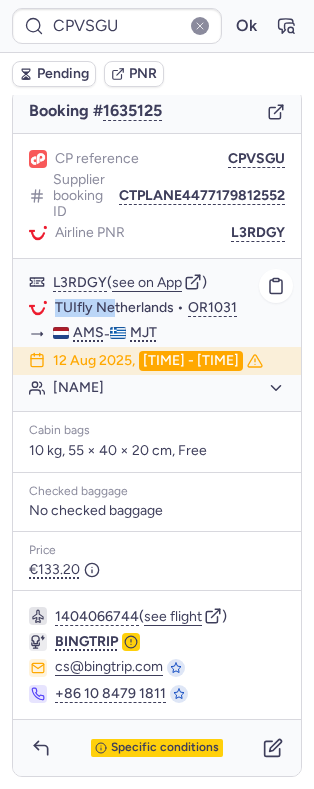 drag, startPoint x: 57, startPoint y: 311, endPoint x: 117, endPoint y: 304, distance: 60.40695 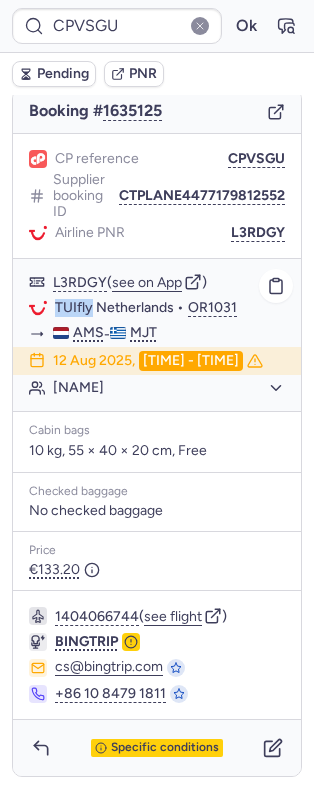 drag, startPoint x: 61, startPoint y: 303, endPoint x: 77, endPoint y: 309, distance: 17.088007 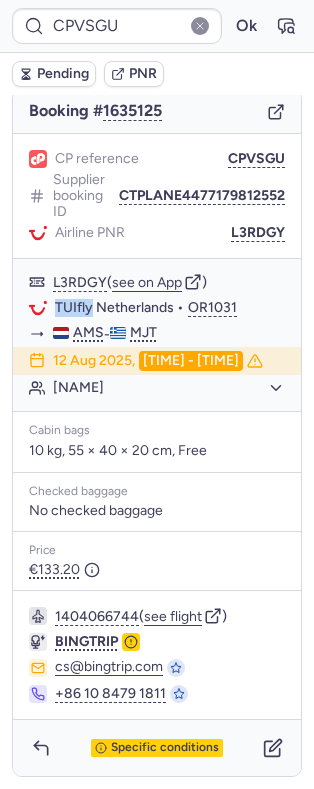 click on "CP reference CPVSGU Supplier booking ID CTPLANE4477179812552 Airline PNR L3RDGY" at bounding box center (157, 196) 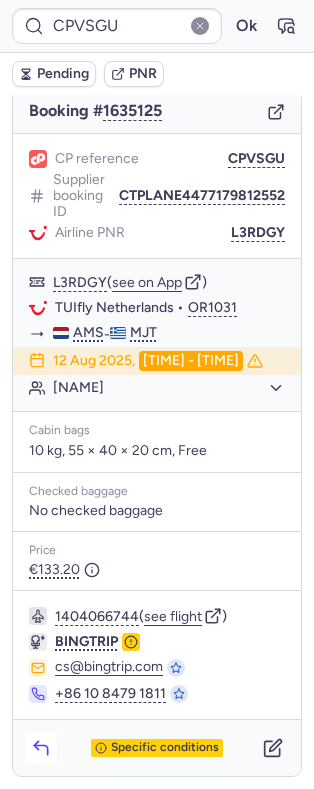 click 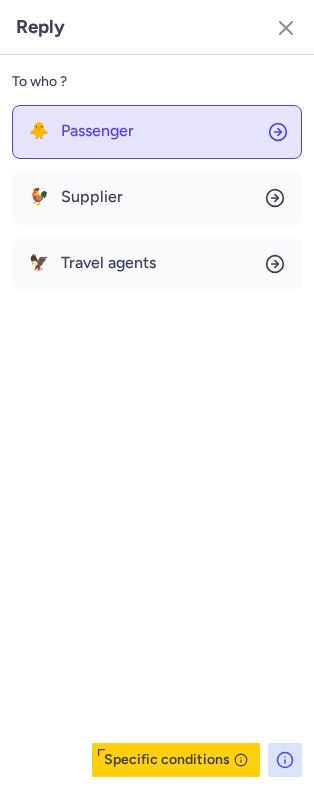 click on "Passenger" at bounding box center [97, 131] 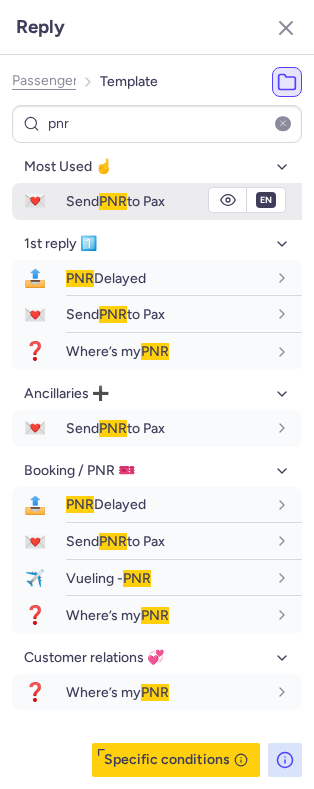 click on "Send  PNR  to Pax" at bounding box center [115, 201] 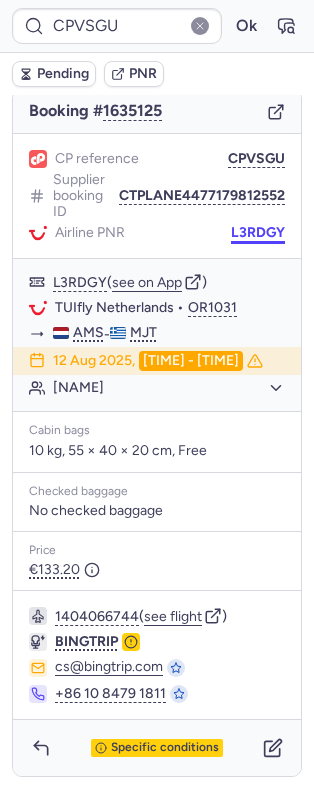 click on "L3RDGY" at bounding box center (258, 233) 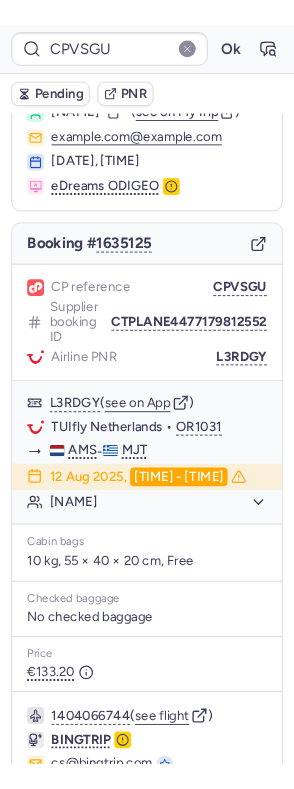 scroll, scrollTop: 0, scrollLeft: 0, axis: both 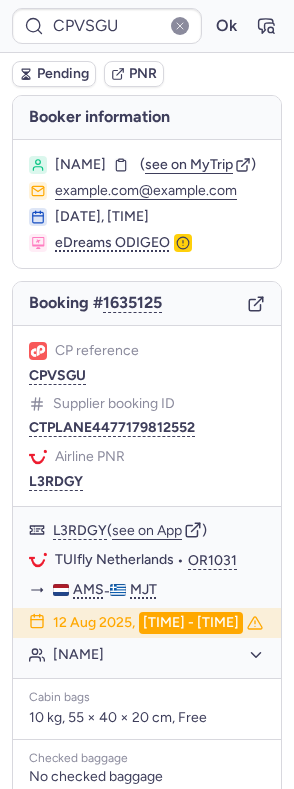 click on "Evanthia MIZIKAS" at bounding box center (80, 165) 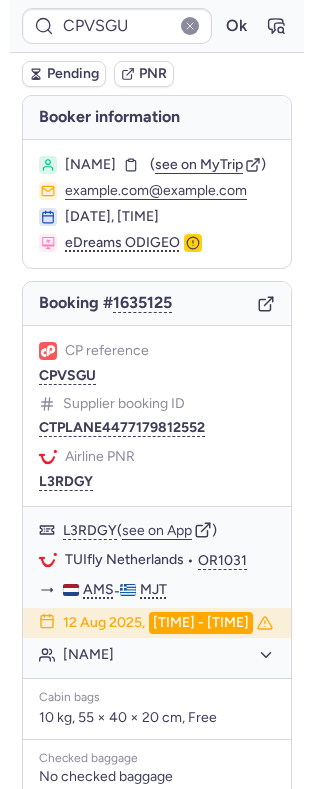 scroll, scrollTop: 210, scrollLeft: 0, axis: vertical 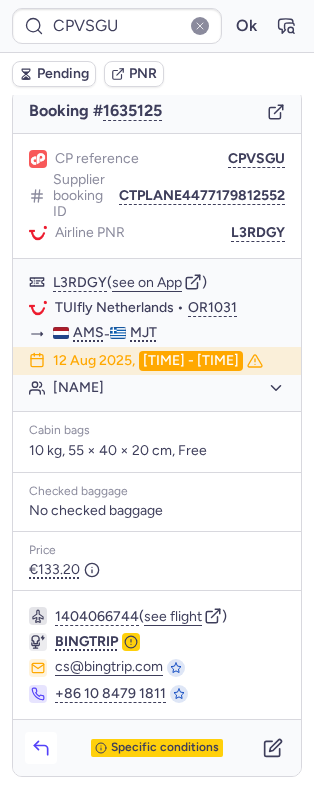 click at bounding box center [41, 748] 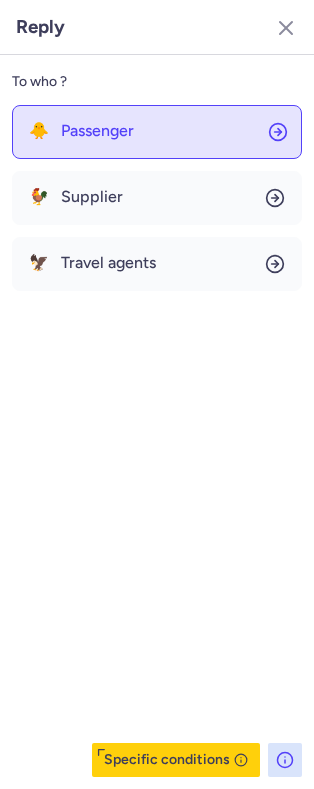 click on "🐥 Passenger" 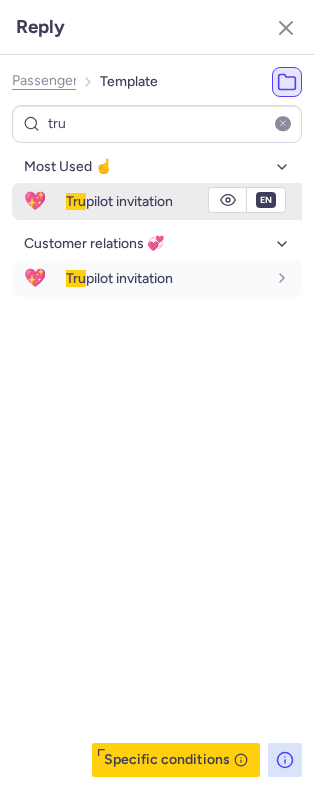 click on "Tru stpilot invitation" at bounding box center [119, 201] 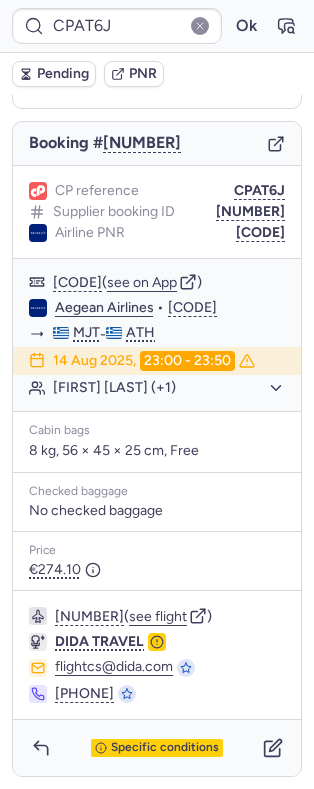 scroll, scrollTop: 0, scrollLeft: 0, axis: both 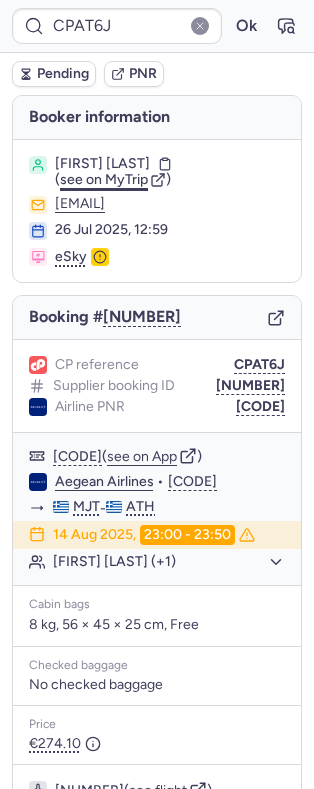 click on "see on MyTrip" at bounding box center [104, 179] 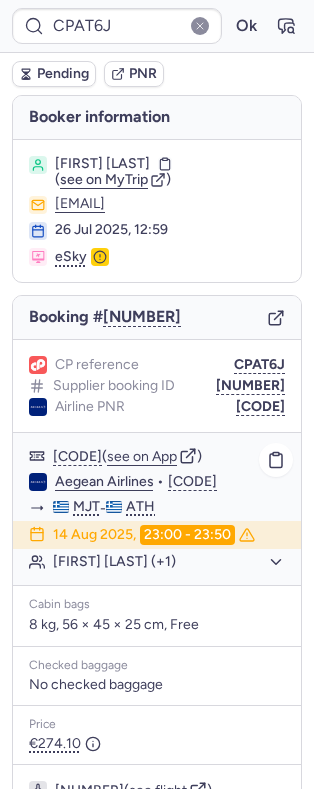 click on "X3ZD7N  ( see on App )" 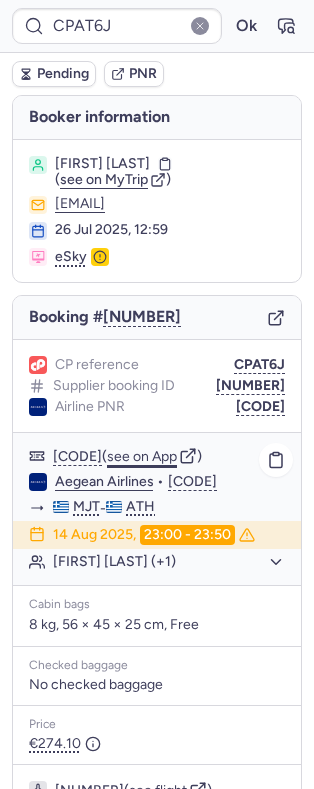click on "see on App" 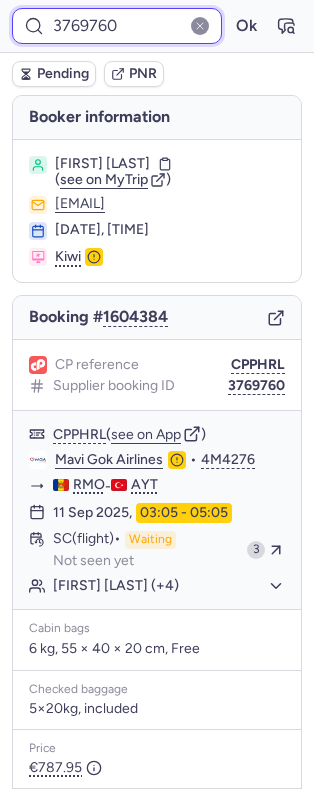click on "3769760" at bounding box center (117, 26) 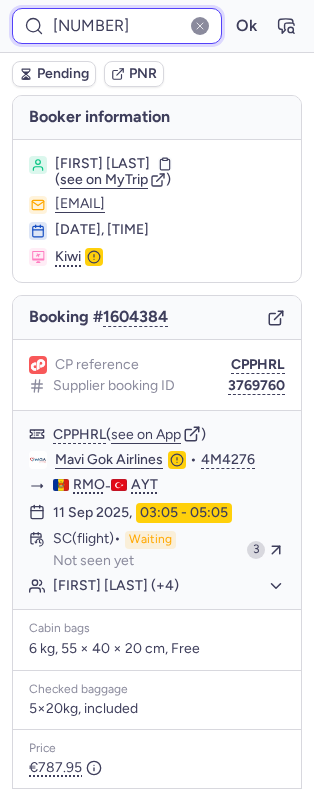 click on "Ok" at bounding box center (246, 26) 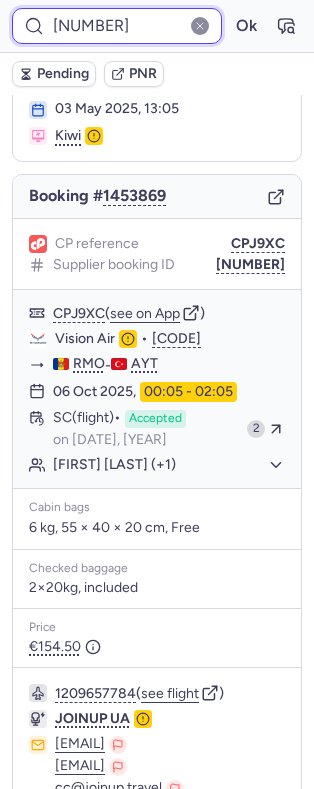 scroll, scrollTop: 320, scrollLeft: 0, axis: vertical 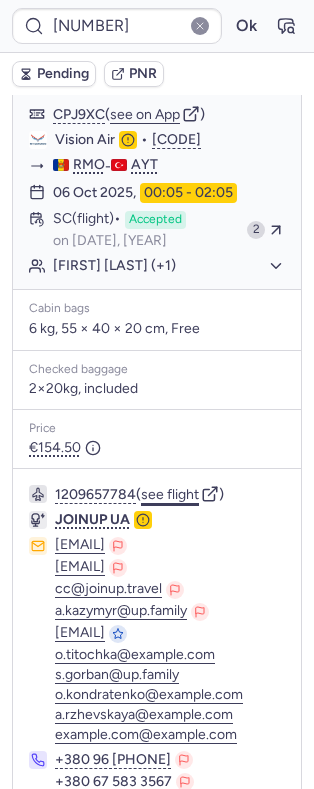 click on "see flight" 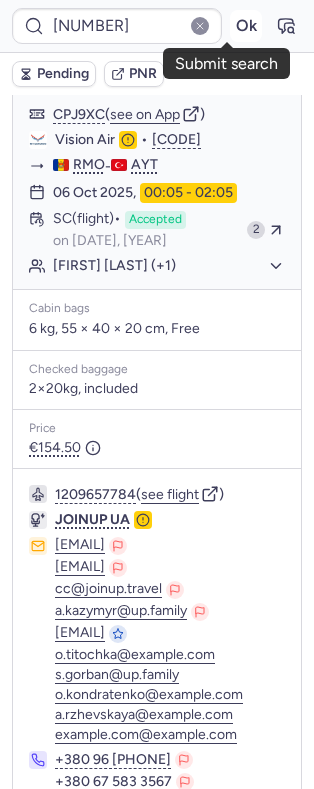 click on "Ok" at bounding box center (246, 26) 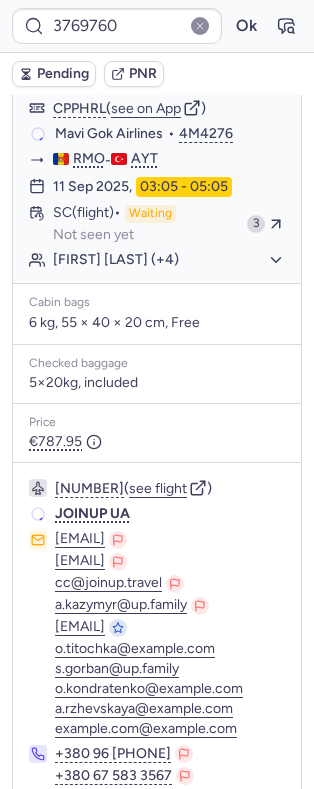 scroll, scrollTop: 320, scrollLeft: 0, axis: vertical 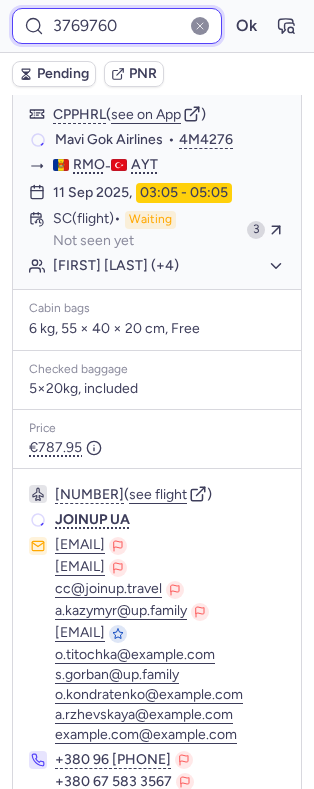 click on "3769760" at bounding box center (117, 26) 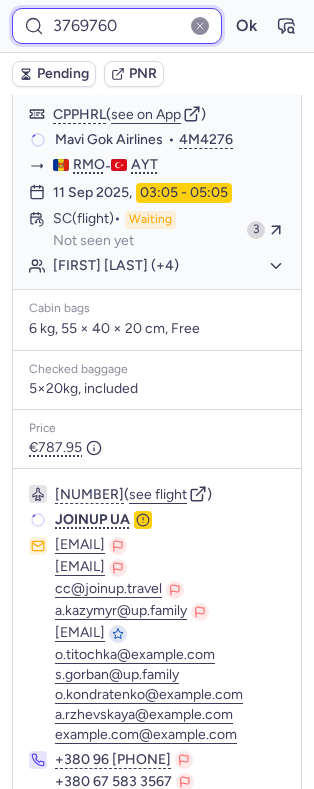 click on "3769760" at bounding box center (117, 26) 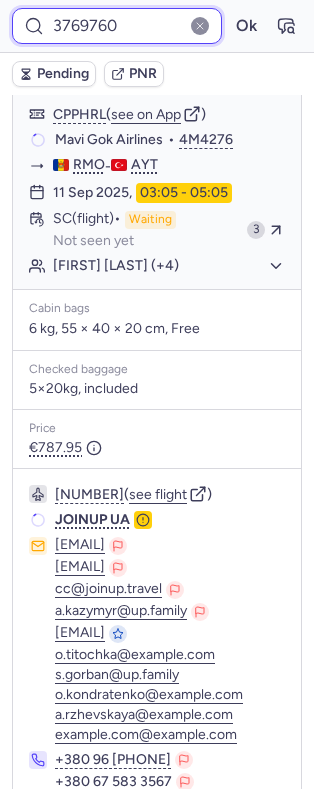 click on "3769760" at bounding box center (117, 26) 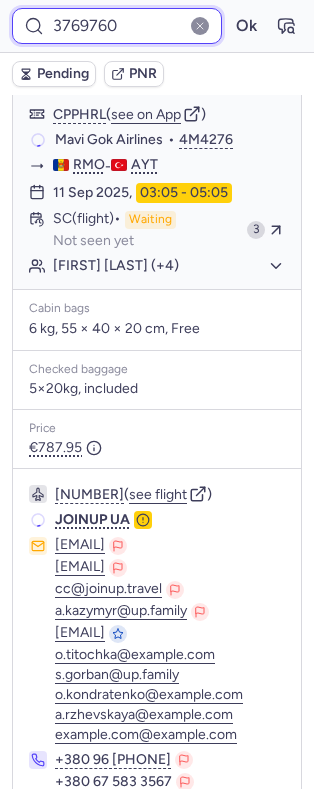 paste on "692804" 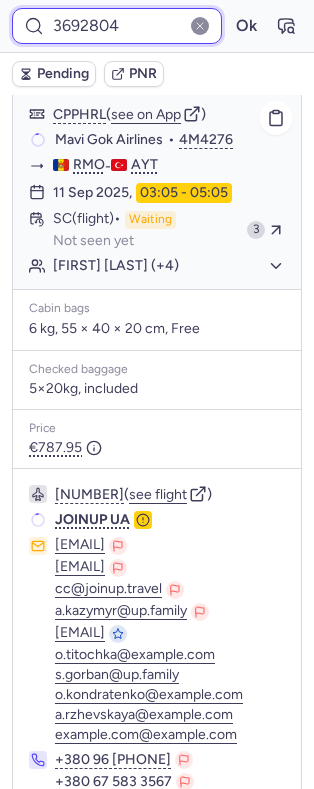 click on "Ok" at bounding box center [246, 26] 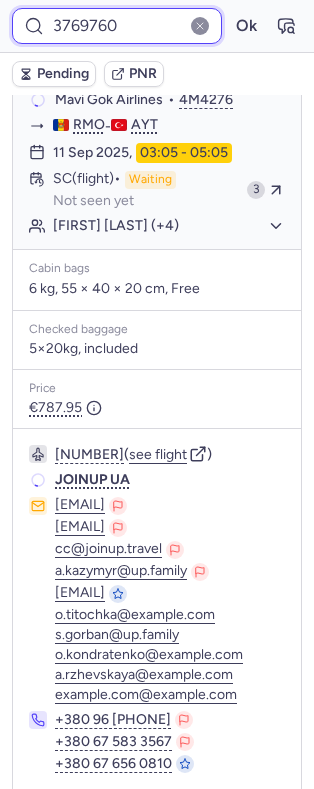 scroll, scrollTop: 320, scrollLeft: 0, axis: vertical 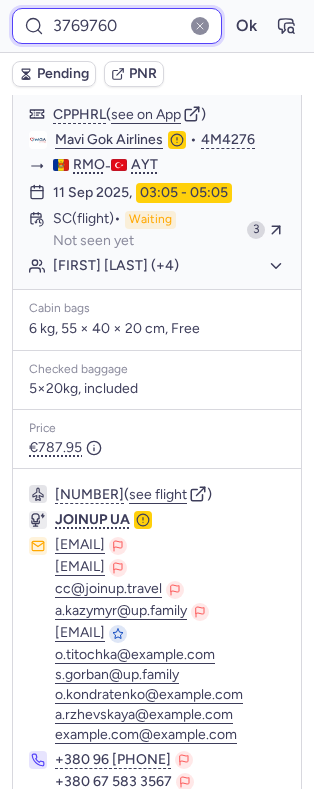 click on "3769760" at bounding box center [117, 26] 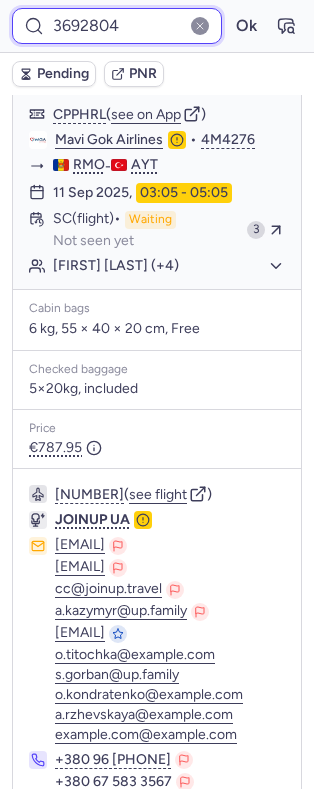 click on "Ok" at bounding box center (246, 26) 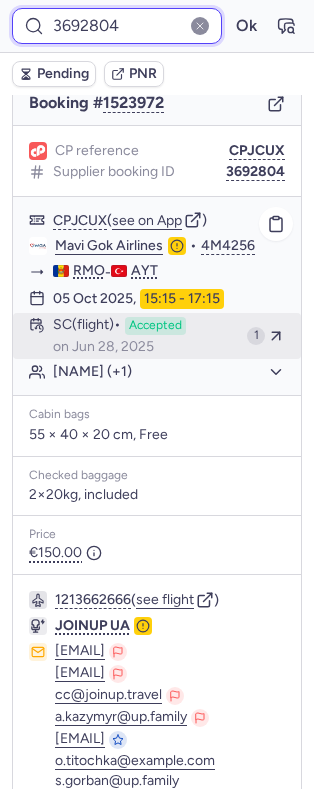 scroll, scrollTop: 210, scrollLeft: 0, axis: vertical 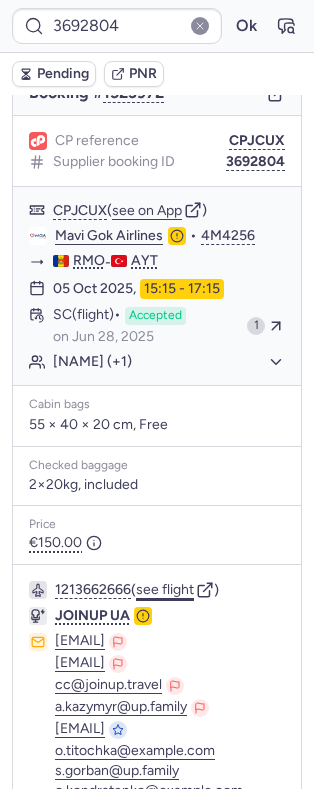 click on "see flight" 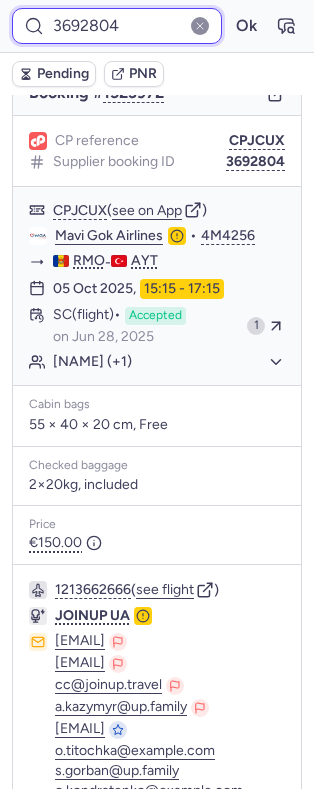 click on "3692804" at bounding box center (117, 26) 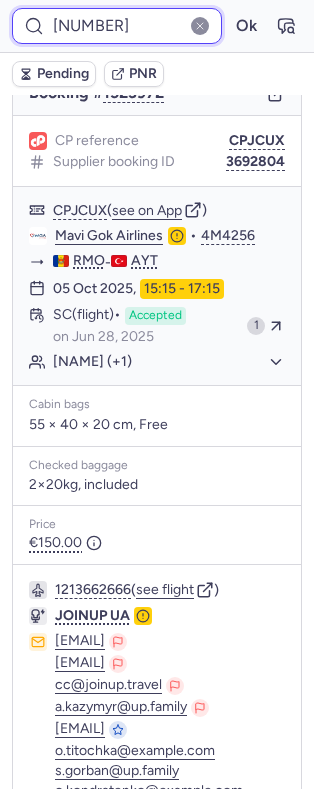 click on "Ok" at bounding box center (246, 26) 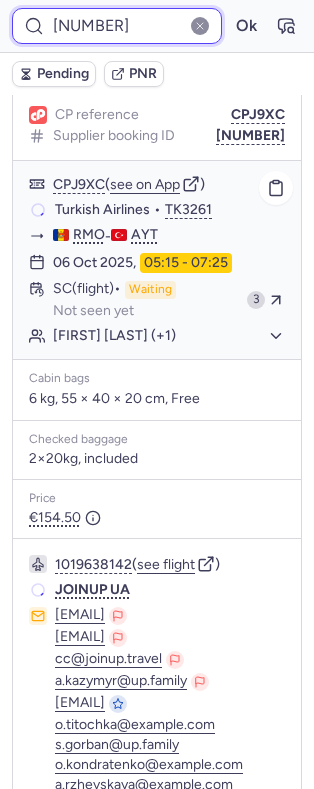 scroll, scrollTop: 210, scrollLeft: 0, axis: vertical 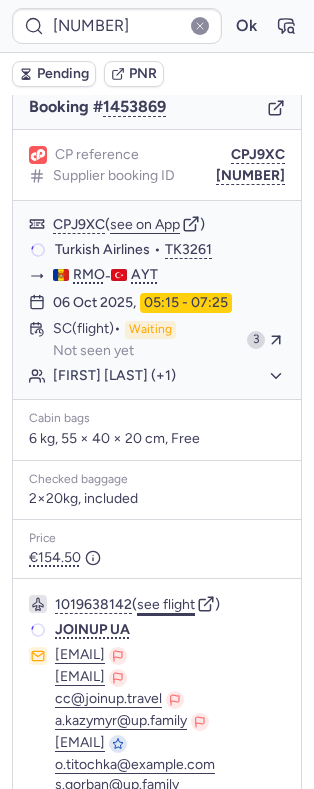 click on "see flight" 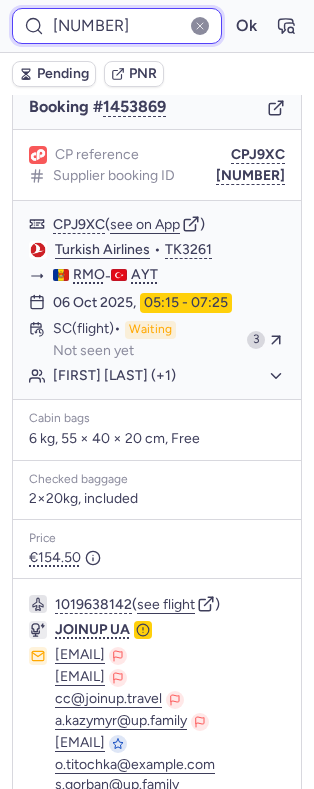 click on "3637474" at bounding box center [117, 26] 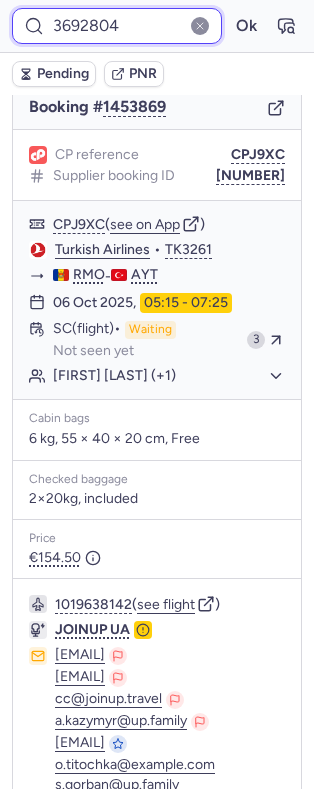 click on "Ok" at bounding box center [246, 26] 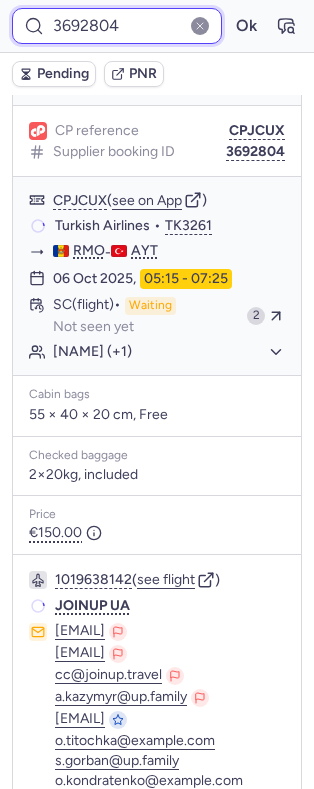 scroll, scrollTop: 210, scrollLeft: 0, axis: vertical 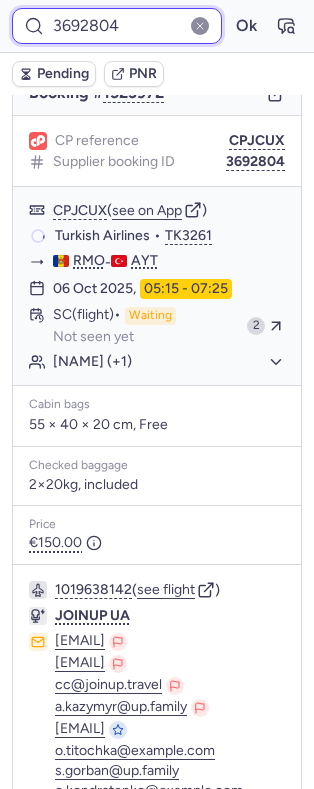 click on "3692804" at bounding box center (117, 26) 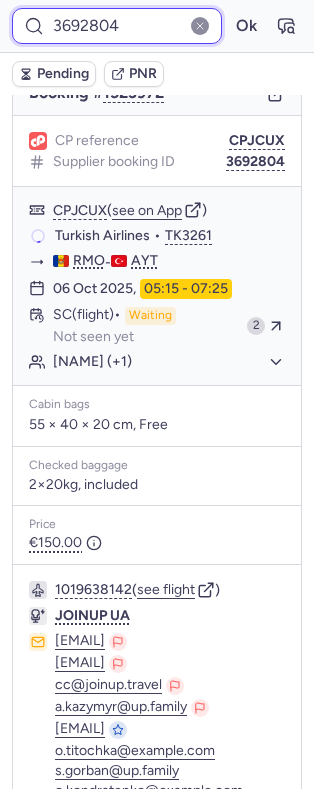 click on "3692804" at bounding box center (117, 26) 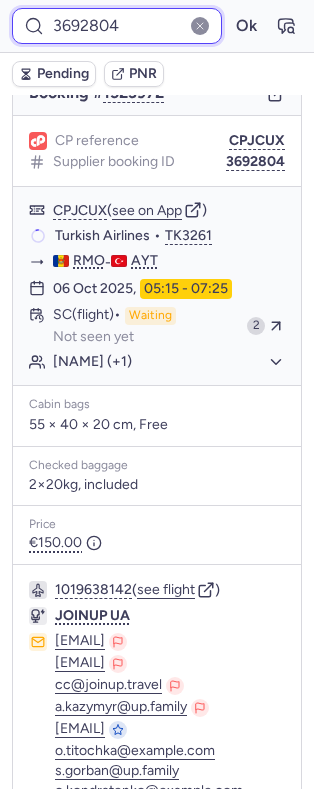 click on "3692804" at bounding box center [117, 26] 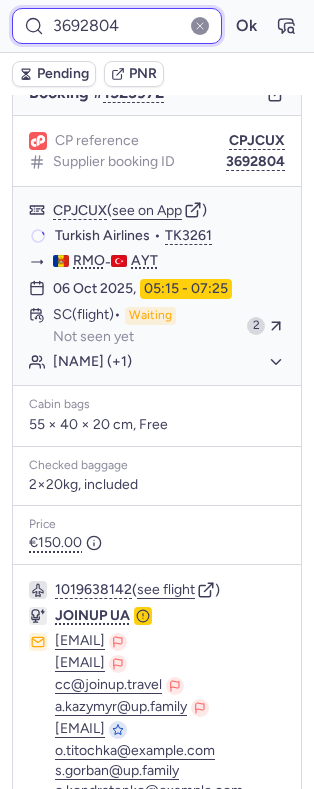 click on "Ok" at bounding box center [246, 26] 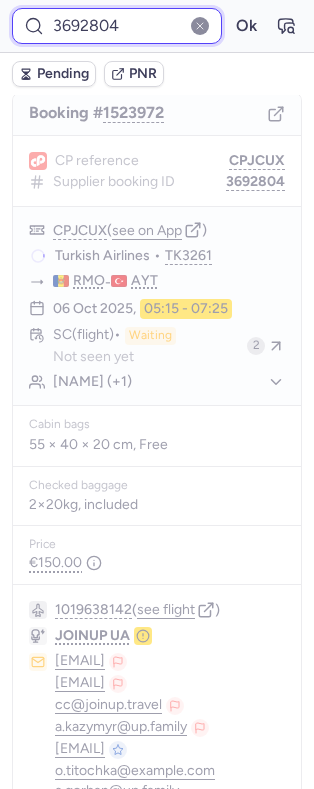 scroll, scrollTop: 210, scrollLeft: 0, axis: vertical 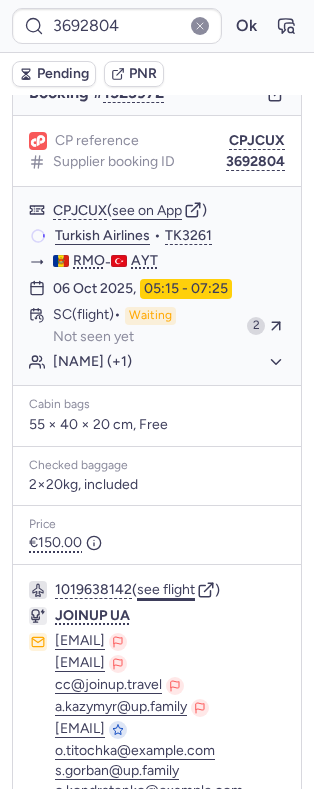 click on "see flight" 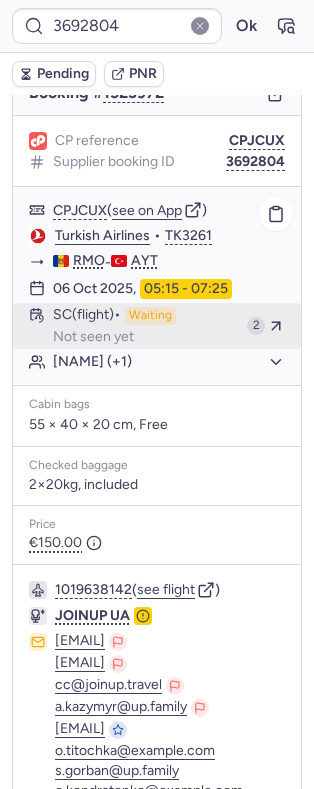 click on "Waiting" at bounding box center [150, 316] 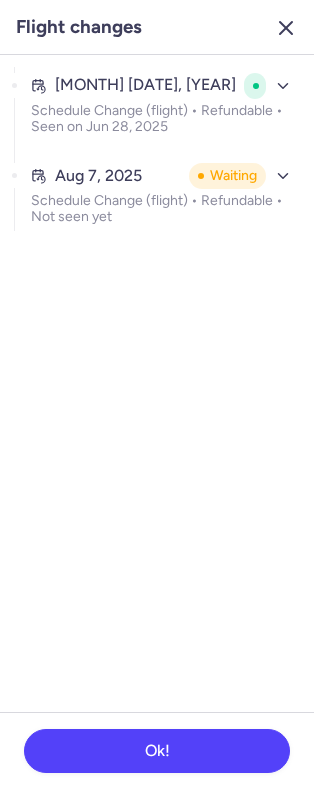 click 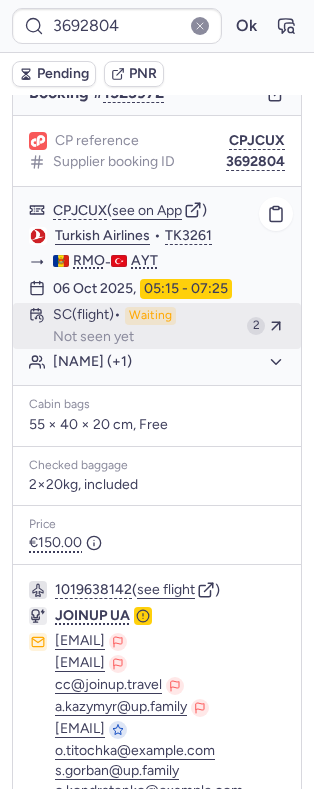 click on "Waiting" at bounding box center [150, 316] 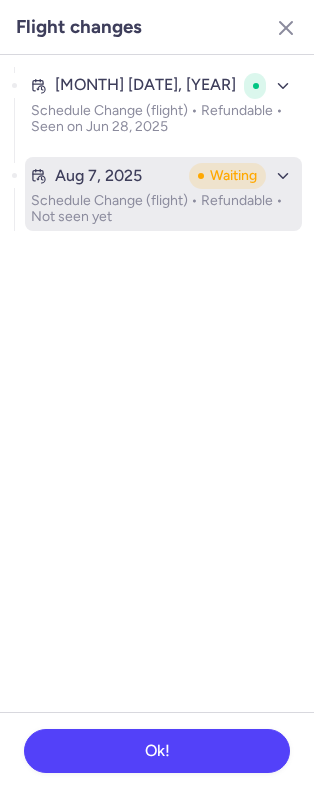 click on "Schedule Change (flight) • Refundable • Not seen yet" at bounding box center (163, 209) 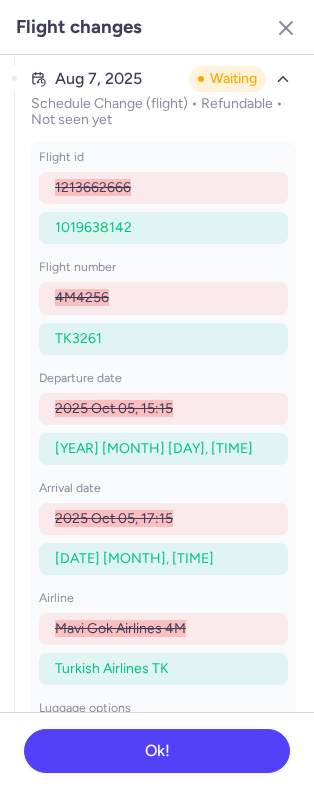scroll, scrollTop: 57, scrollLeft: 0, axis: vertical 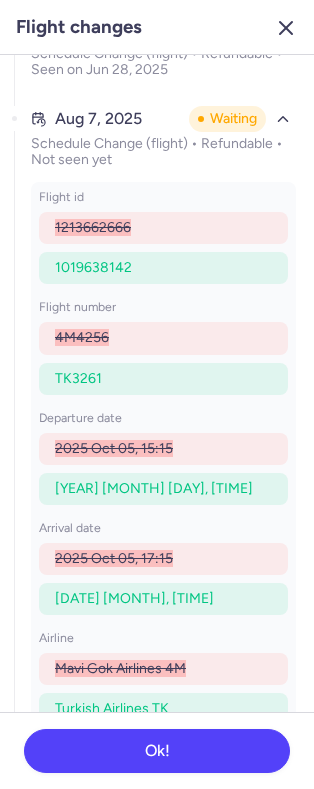 click 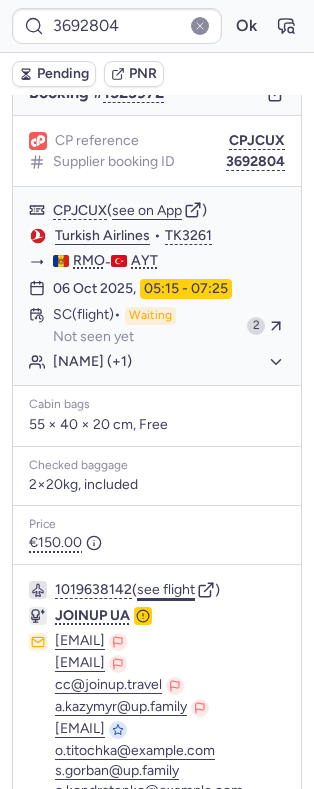 click on "see flight" 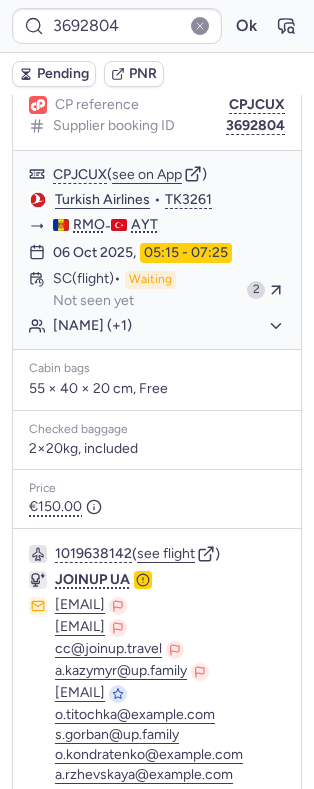 scroll, scrollTop: 266, scrollLeft: 0, axis: vertical 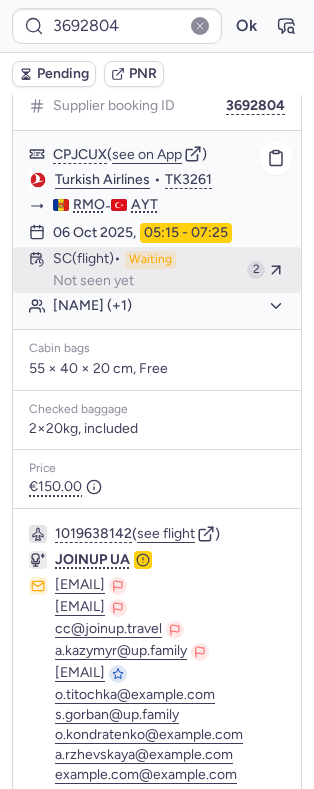 click on "SC   (flight)" at bounding box center (87, 260) 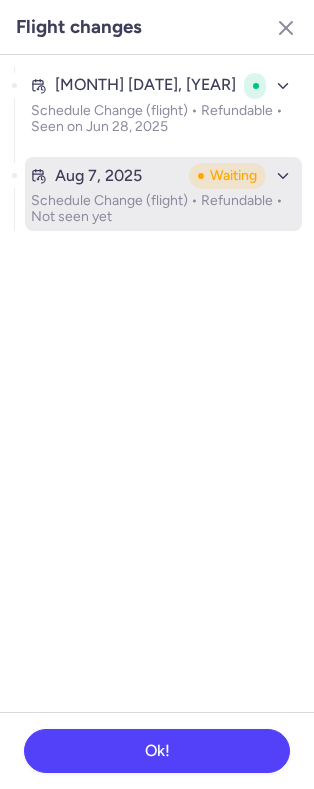 click on "Aug 7, 2025 Waiting" at bounding box center [163, 176] 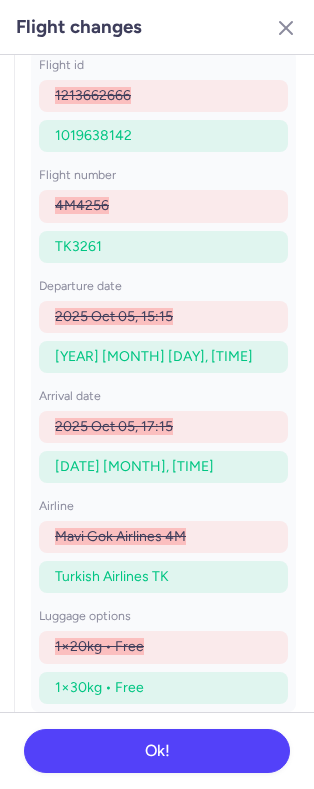 scroll, scrollTop: 190, scrollLeft: 0, axis: vertical 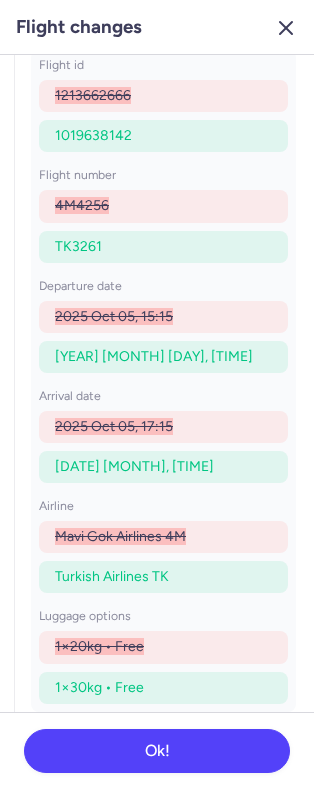 click 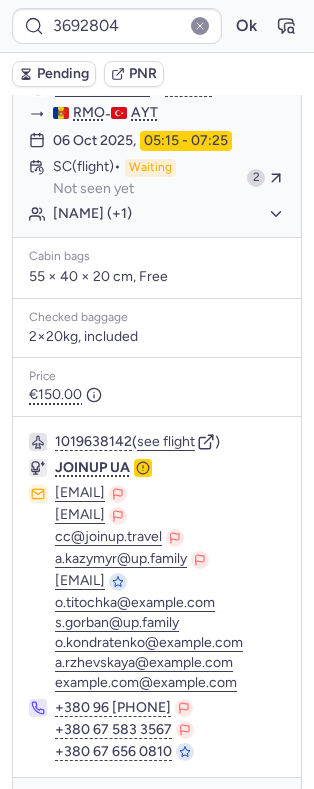 scroll, scrollTop: 434, scrollLeft: 0, axis: vertical 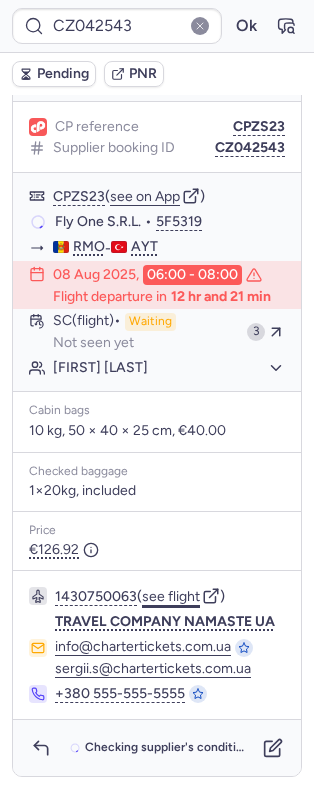 click on "see flight" 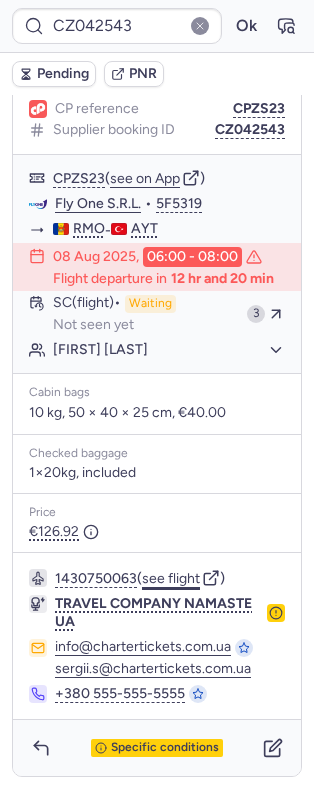 click on "see flight" 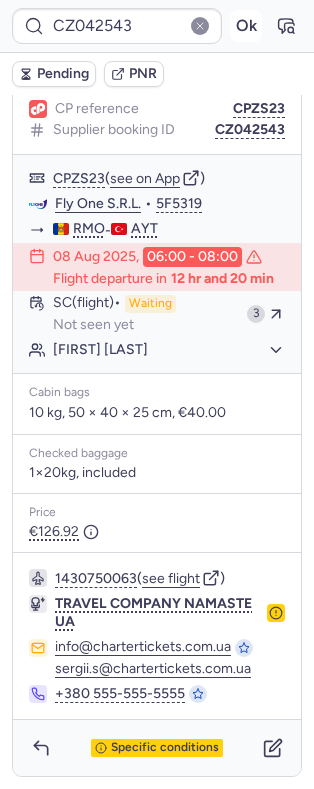click on "Ok" at bounding box center [246, 26] 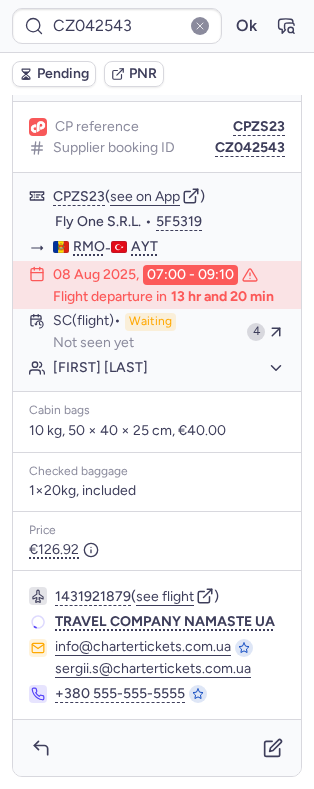 scroll, scrollTop: 280, scrollLeft: 0, axis: vertical 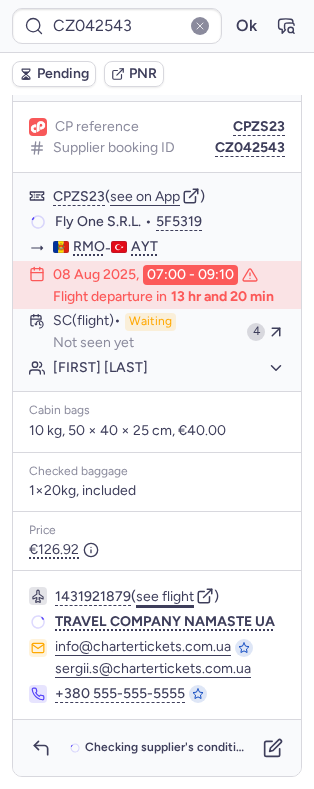click on "see flight" 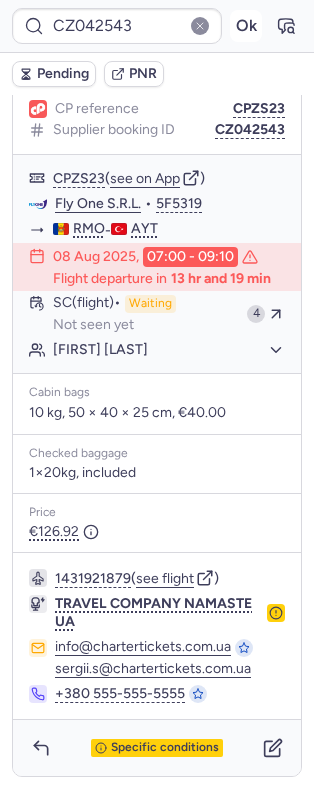 click on "Ok" at bounding box center (246, 26) 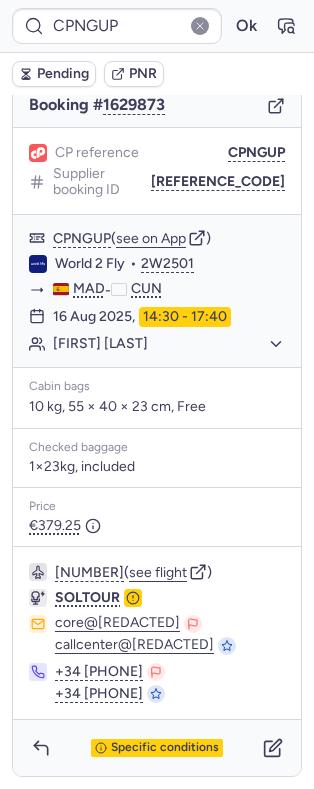 scroll, scrollTop: 216, scrollLeft: 0, axis: vertical 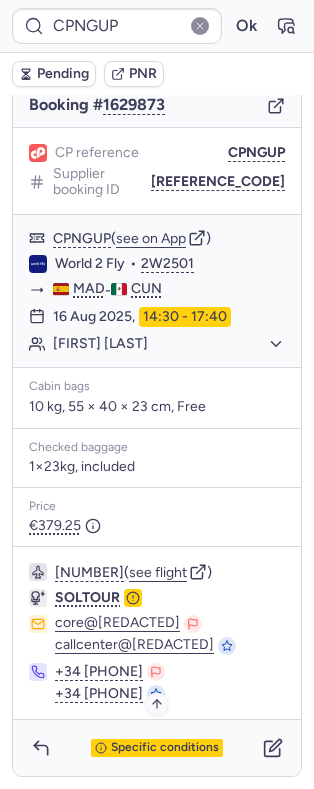 click on "Specific conditions" at bounding box center [165, 748] 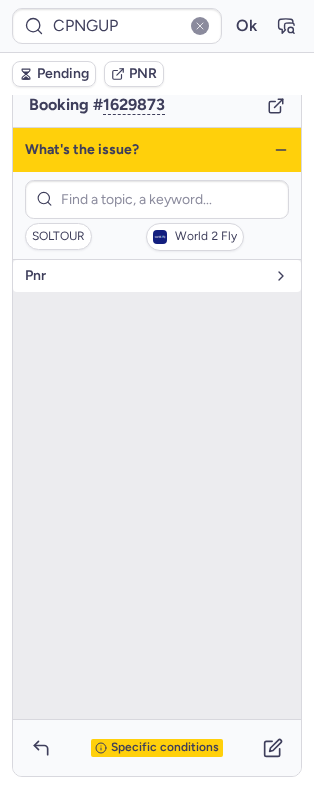 click on "pnr" at bounding box center (145, 276) 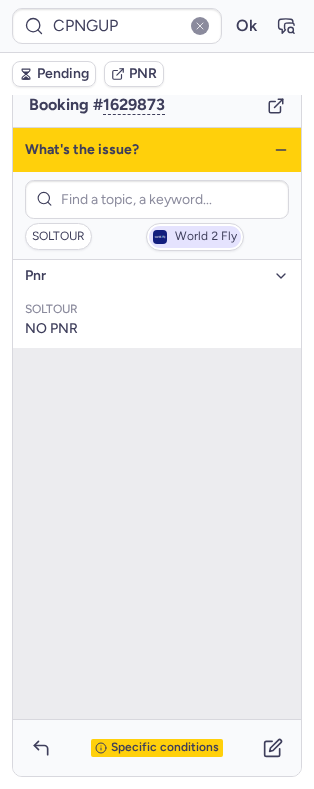 drag, startPoint x: 98, startPoint y: 275, endPoint x: 150, endPoint y: 223, distance: 73.53911 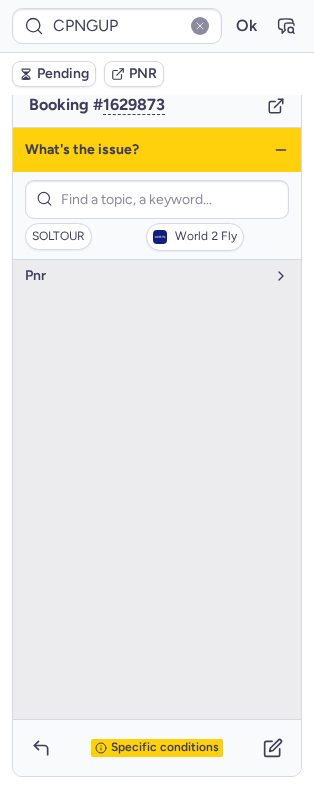 click on "What's the issue?" at bounding box center (157, 150) 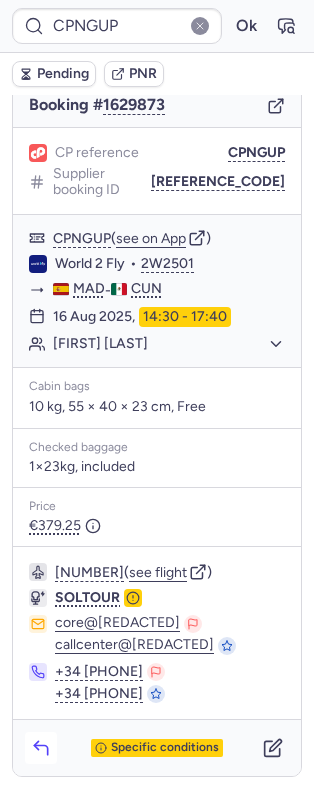 click 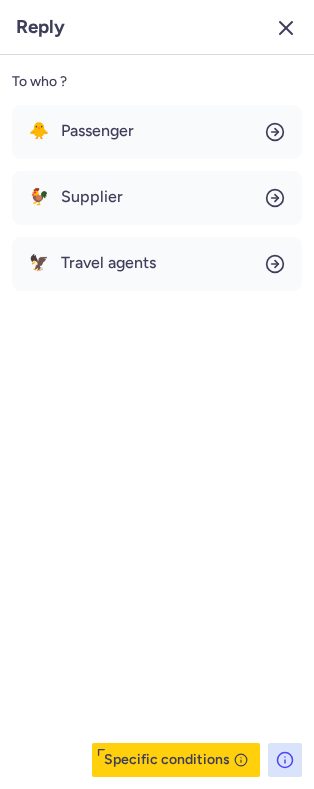 click 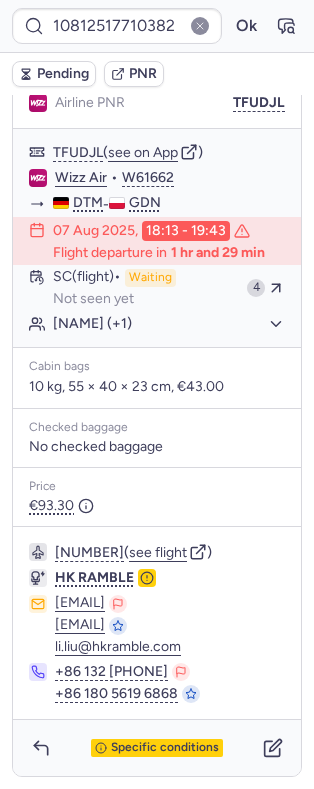 scroll, scrollTop: 385, scrollLeft: 0, axis: vertical 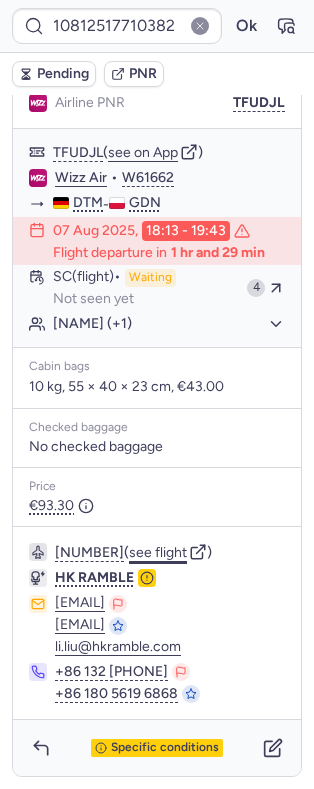 click on "see flight" 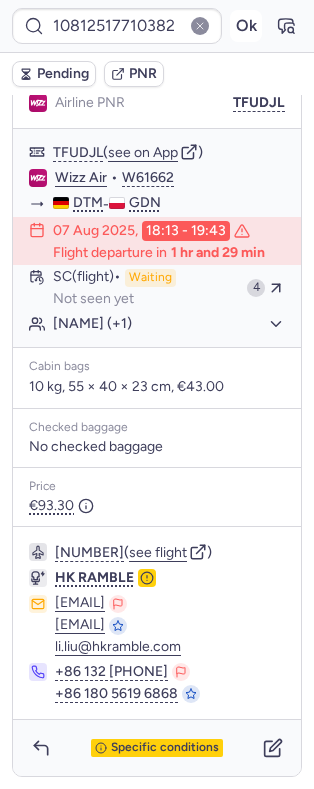 click on "Ok" at bounding box center [246, 26] 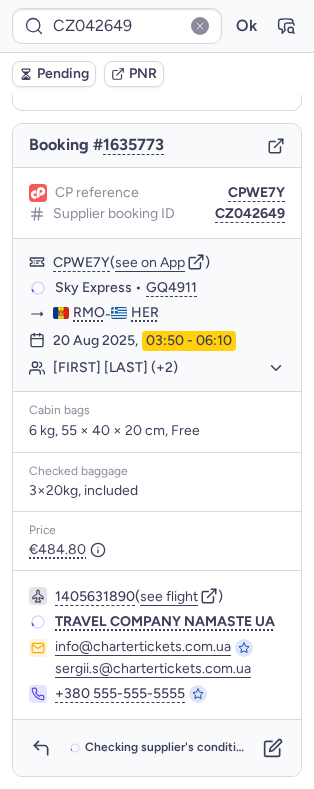scroll, scrollTop: 194, scrollLeft: 0, axis: vertical 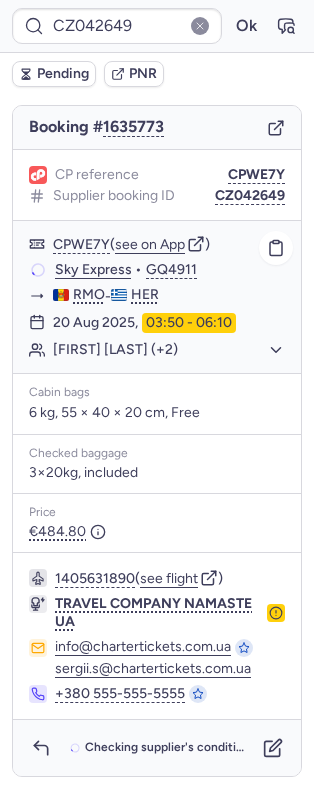 click on "Ribun YURIY (+2)" 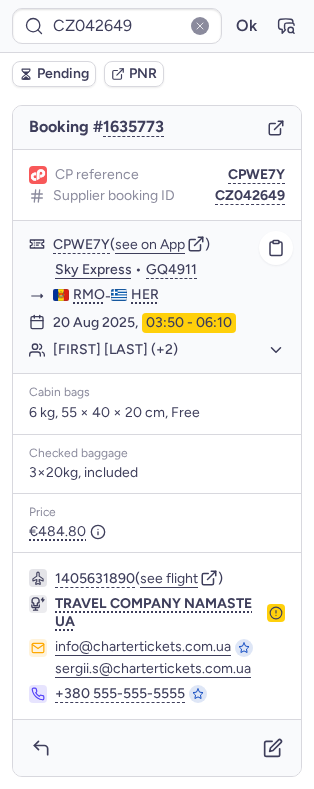 click on "Ribun YURIY (+2)" 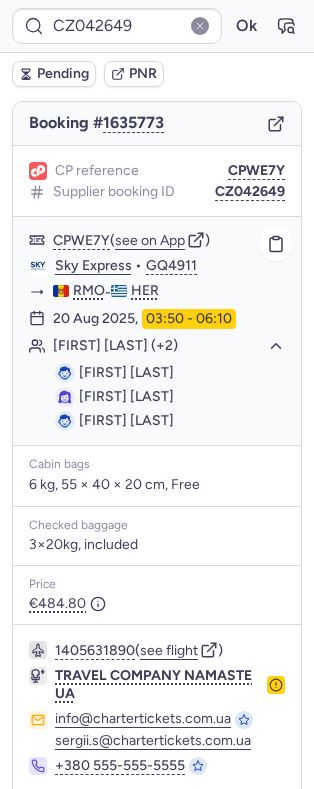 click on "Ribun YURIY (+2)" 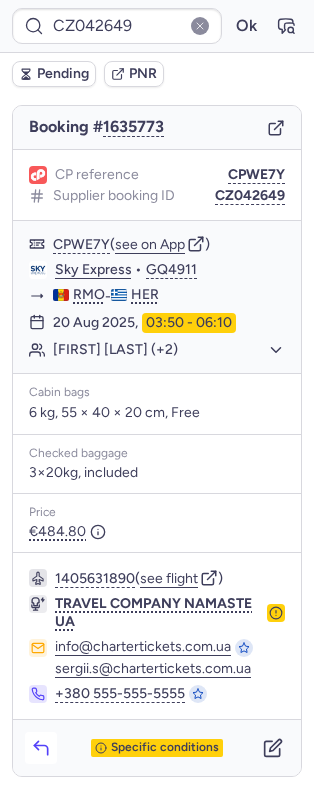 click 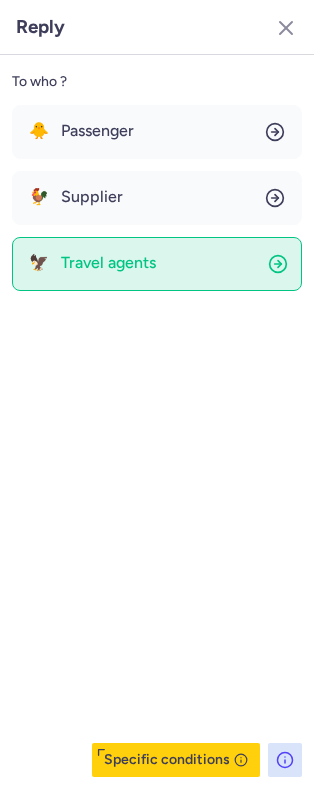 click on "Travel agents" at bounding box center (108, 263) 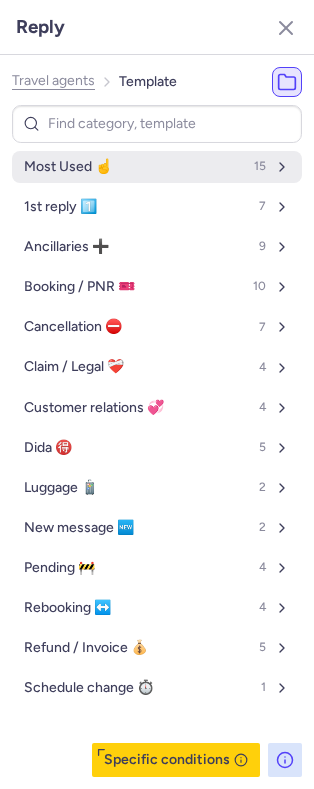 click on "Most Used ☝️ 15" at bounding box center [157, 167] 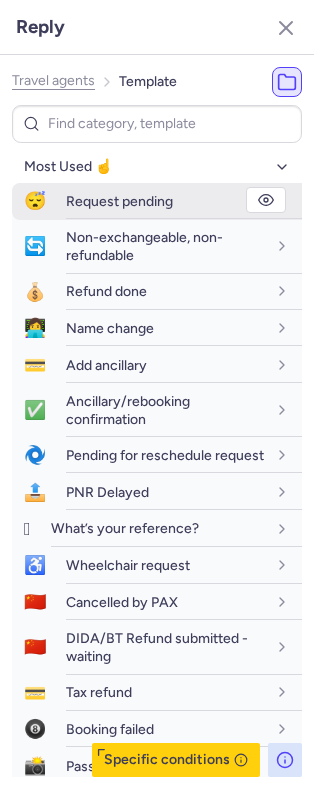 click on "Request pending" at bounding box center [119, 201] 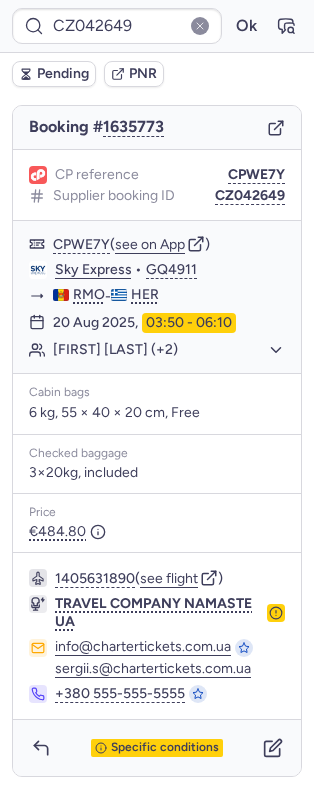 click on "Pending" at bounding box center (63, 74) 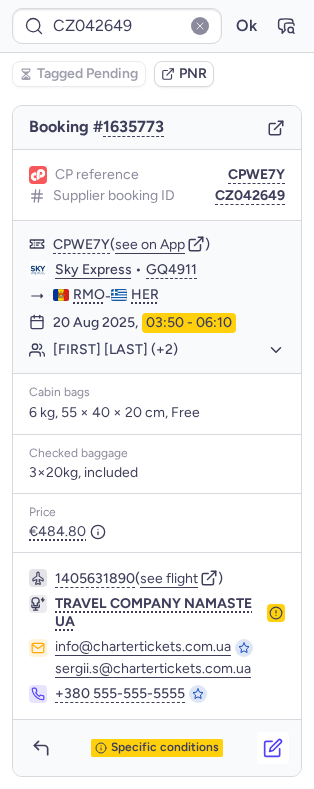 click 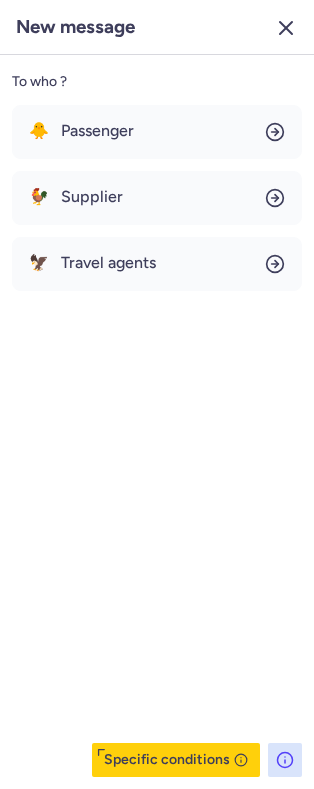click 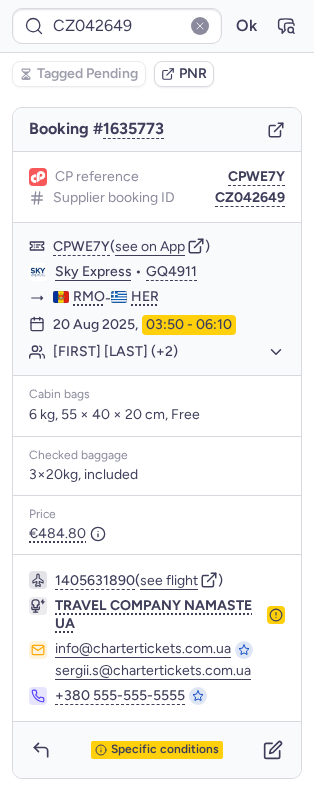 scroll, scrollTop: 194, scrollLeft: 0, axis: vertical 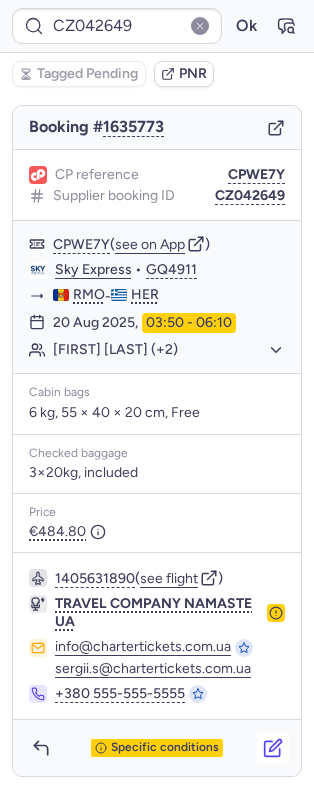 click 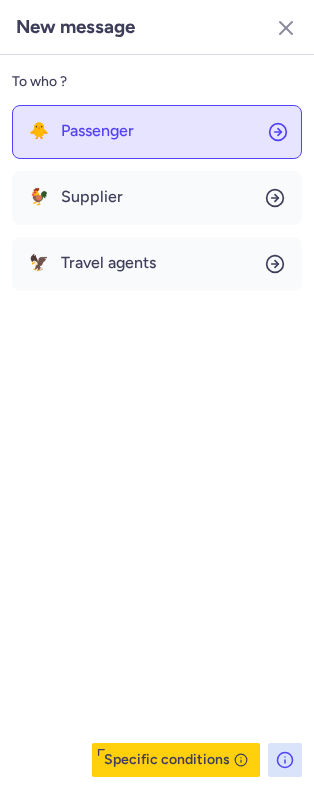 click on "🐥 Passenger" 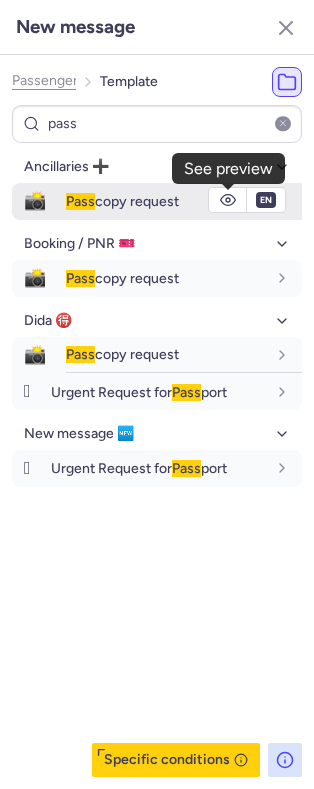 click 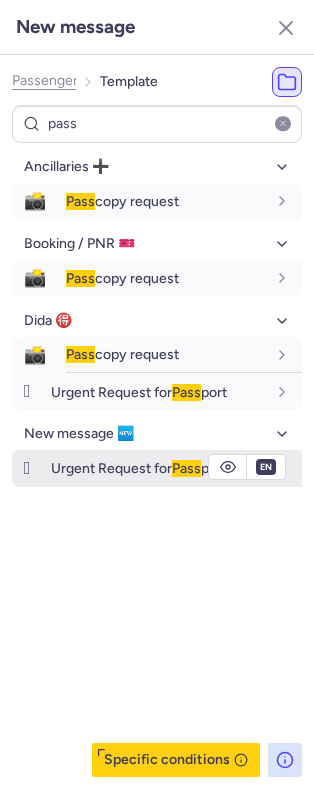 click on "Urgent Request for  Pass port" at bounding box center [139, 468] 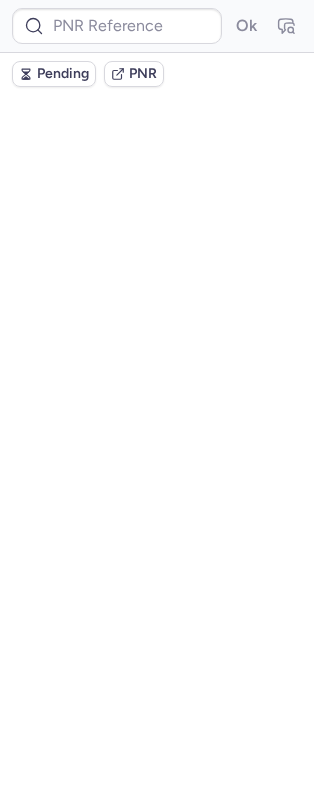 scroll, scrollTop: 0, scrollLeft: 0, axis: both 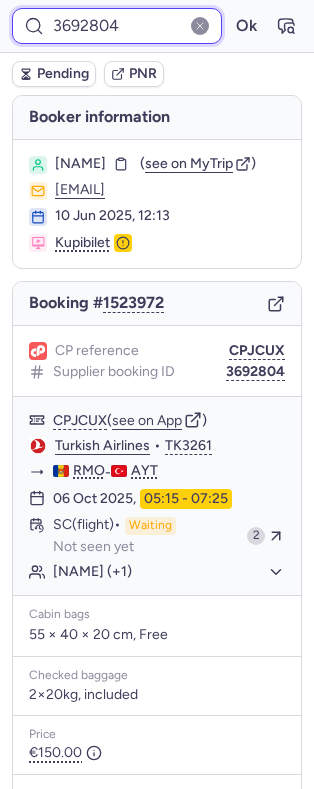 click on "3692804" at bounding box center [117, 26] 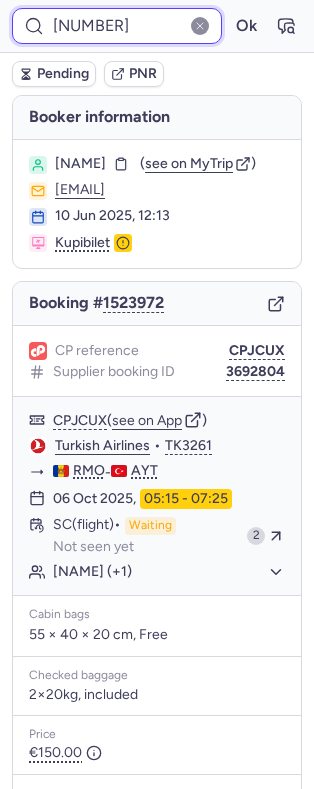 click on "Ok" at bounding box center (246, 26) 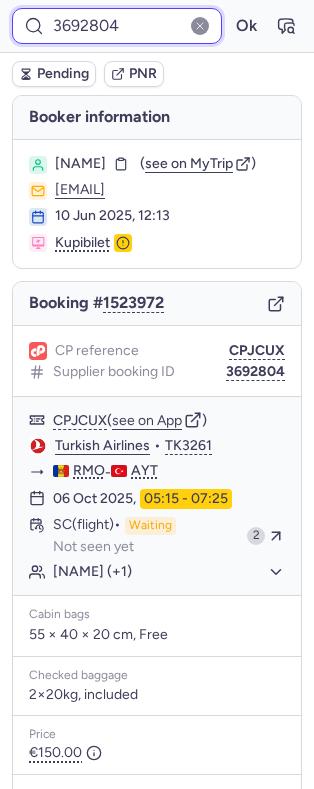 click on "3692804" at bounding box center (117, 26) 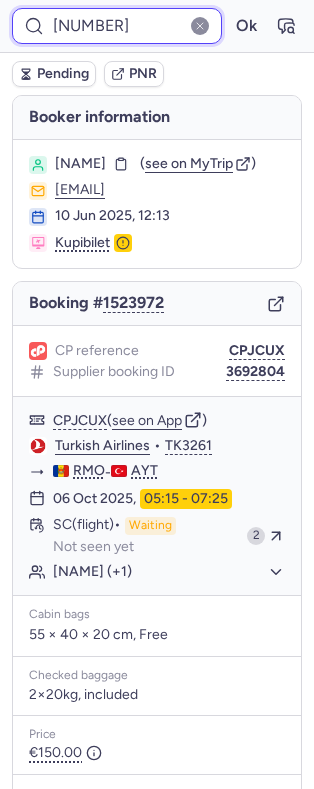 click on "Ok" at bounding box center [246, 26] 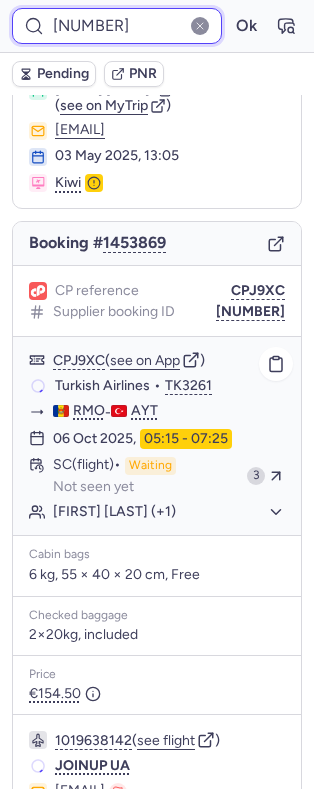 scroll, scrollTop: 76, scrollLeft: 0, axis: vertical 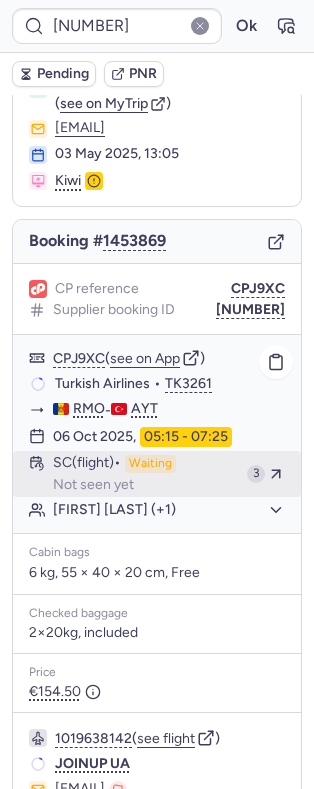 click on "SC   (flight)  Waiting Not seen yet" at bounding box center (146, 474) 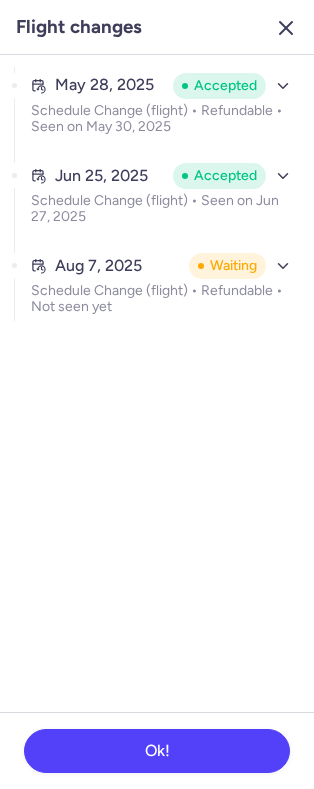 click 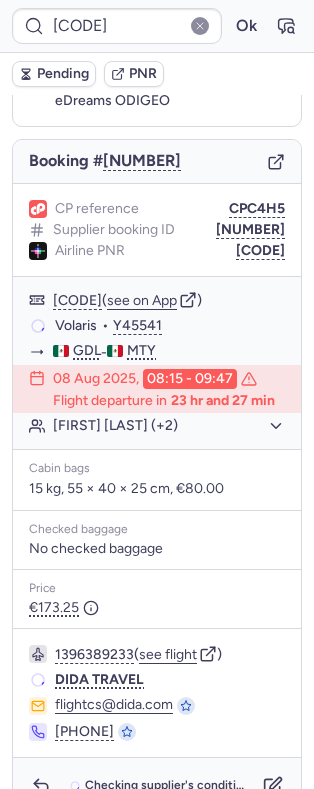 scroll, scrollTop: 116, scrollLeft: 0, axis: vertical 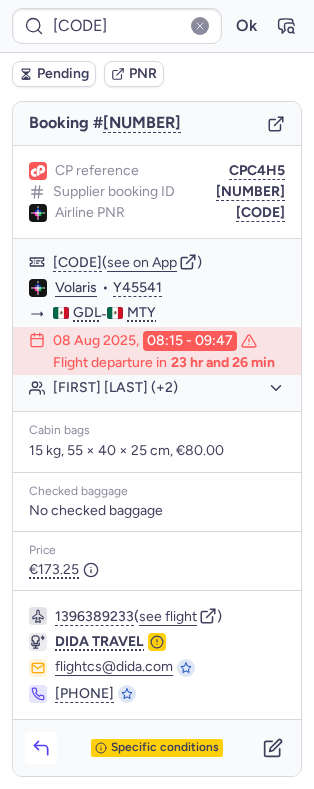 click 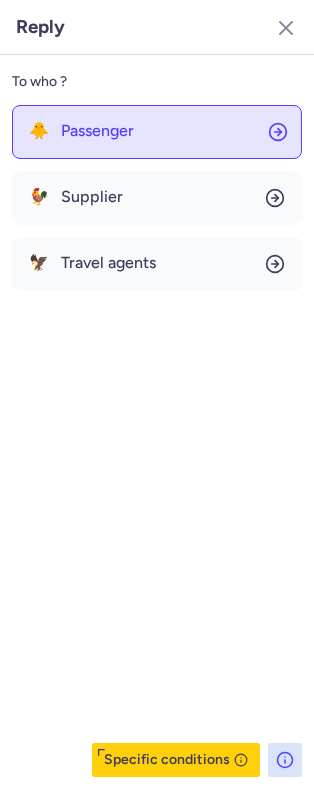 click on "🐥 Passenger" 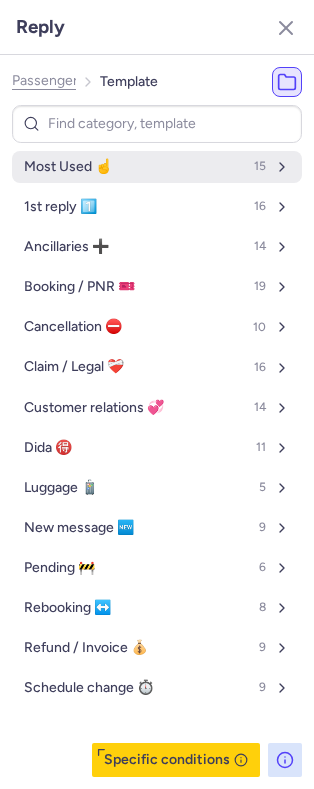 click on "Most Used ☝️ 15" at bounding box center (157, 167) 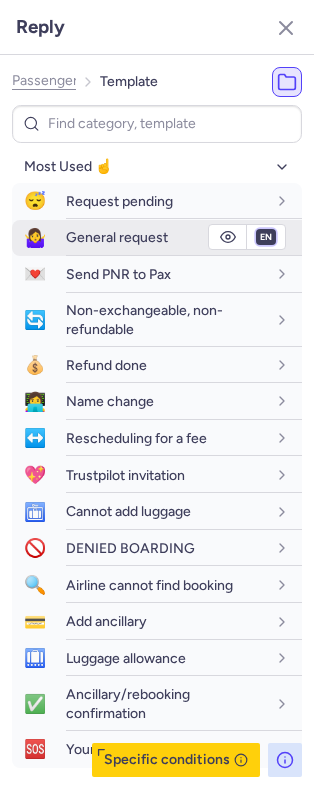 drag, startPoint x: 254, startPoint y: 233, endPoint x: 246, endPoint y: 240, distance: 10.630146 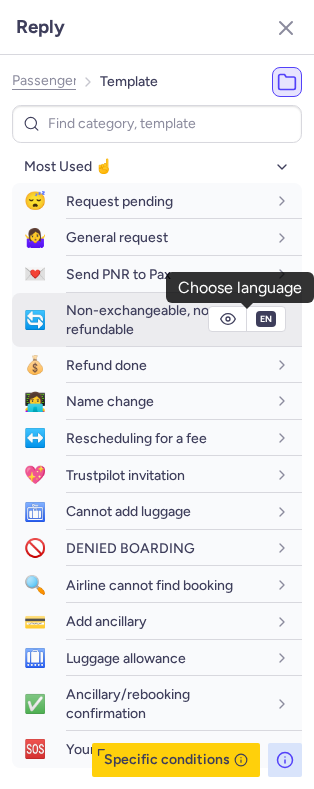 click on "fr en de nl pt es it ru" at bounding box center (266, 237) 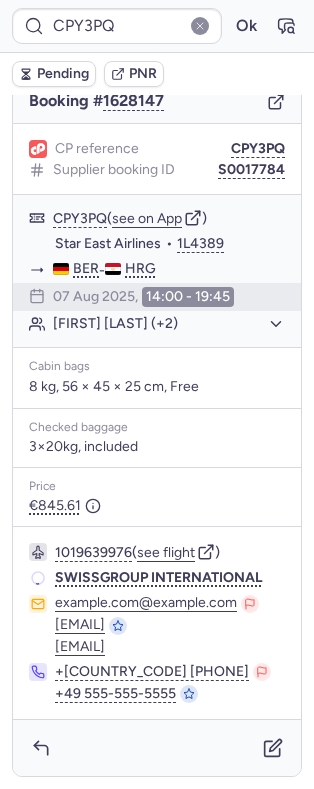 scroll, scrollTop: 194, scrollLeft: 0, axis: vertical 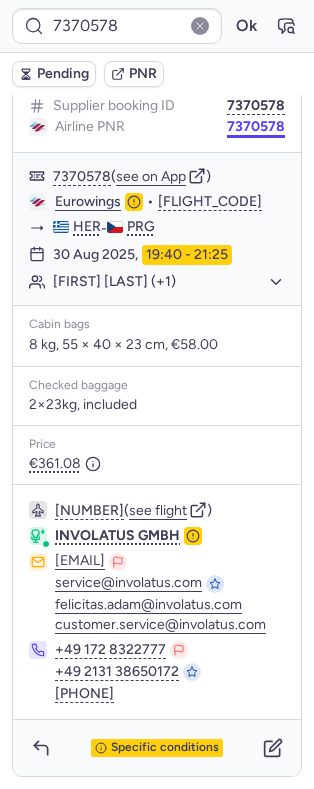click on "7370578" at bounding box center (256, 127) 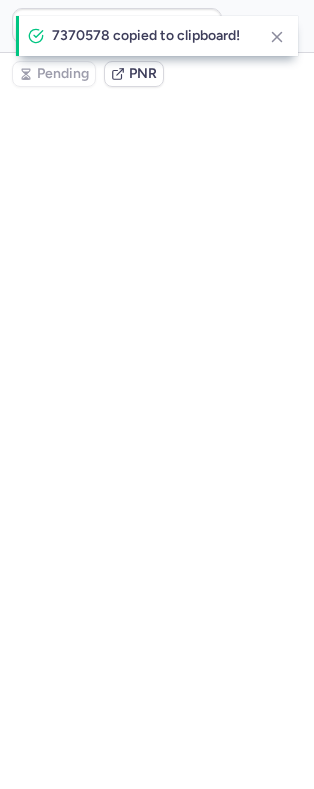 scroll, scrollTop: 0, scrollLeft: 0, axis: both 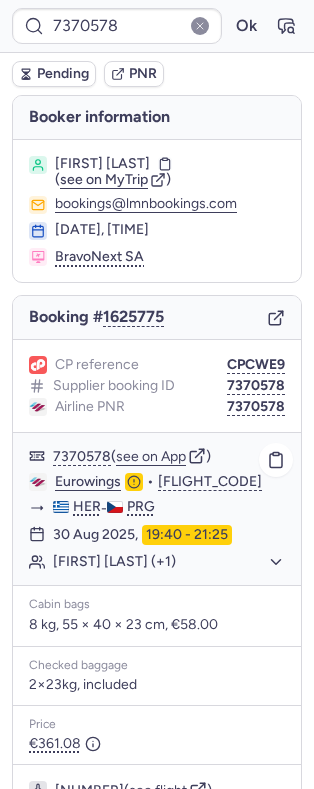 click on "Eurowings" 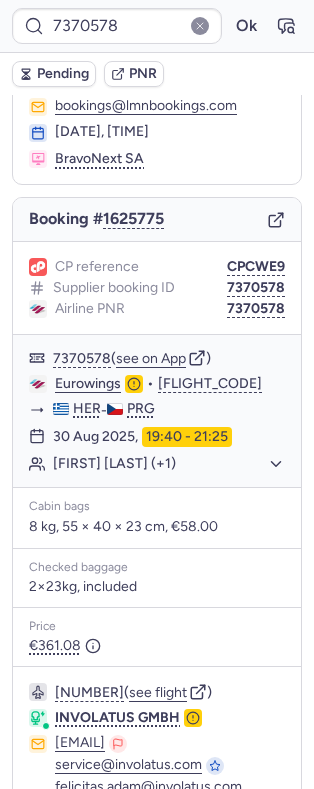 scroll, scrollTop: 284, scrollLeft: 0, axis: vertical 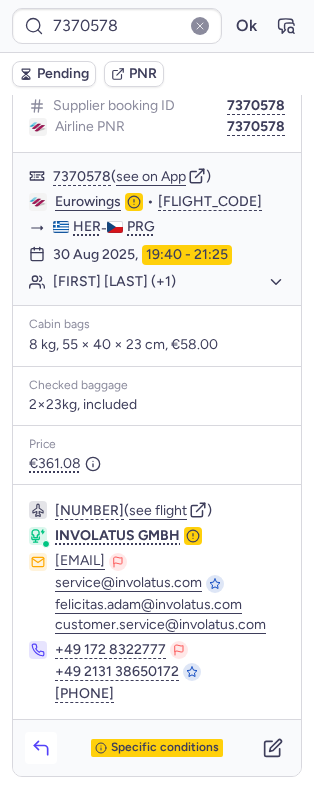 click 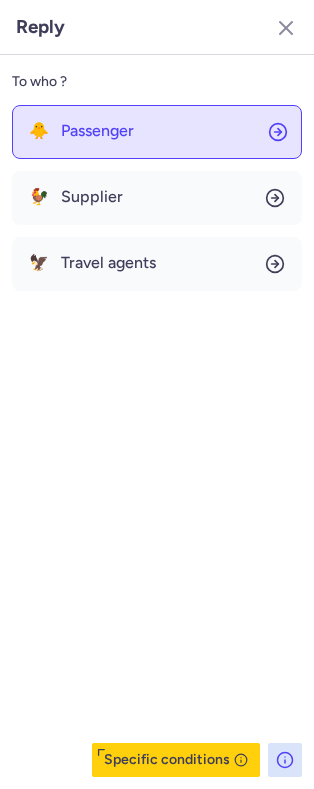 click on "🐥 Passenger" 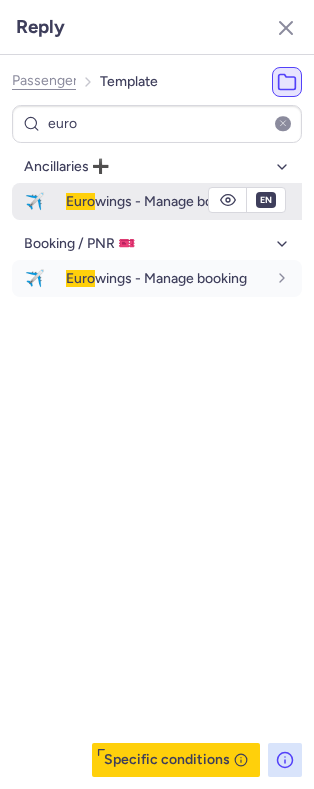 click on "Euro wings - Manage booking" at bounding box center (156, 201) 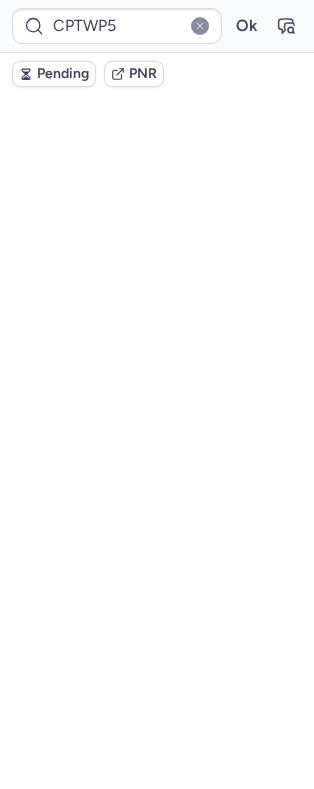 scroll, scrollTop: 0, scrollLeft: 0, axis: both 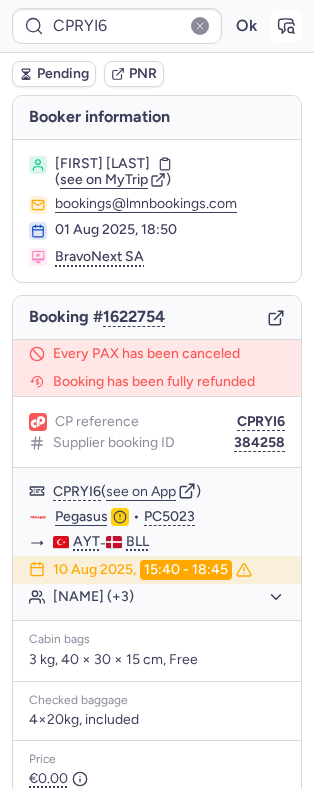 click 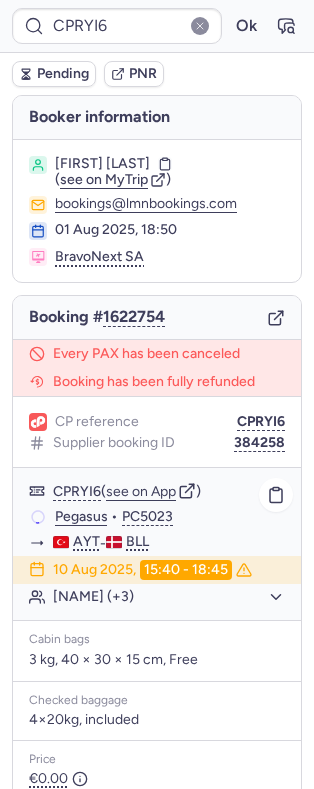 click on "Rasmus LARSEN (+3)" 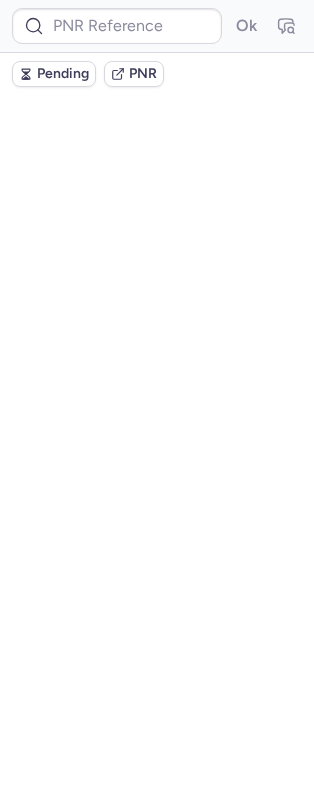 scroll, scrollTop: 0, scrollLeft: 0, axis: both 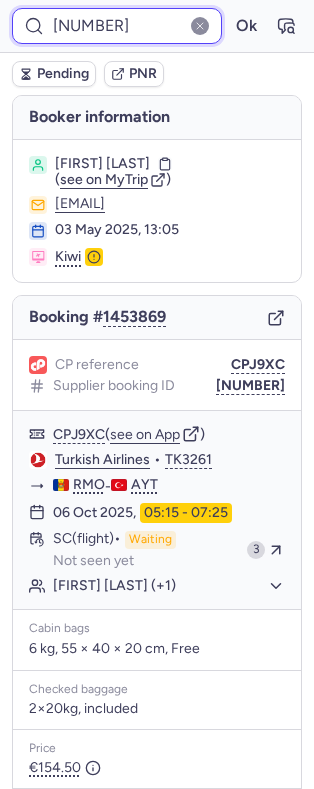 click on "3637474" at bounding box center (117, 26) 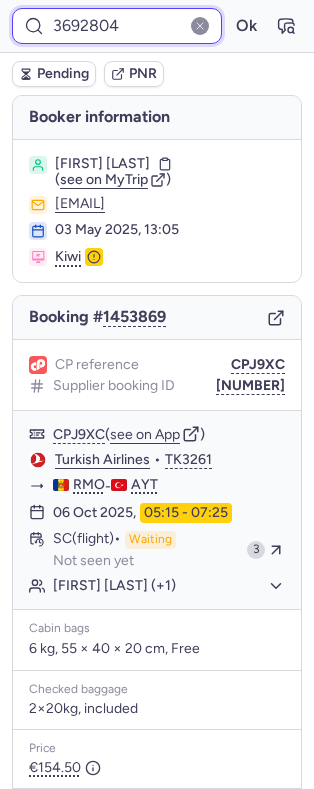 click on "Ok" at bounding box center (246, 26) 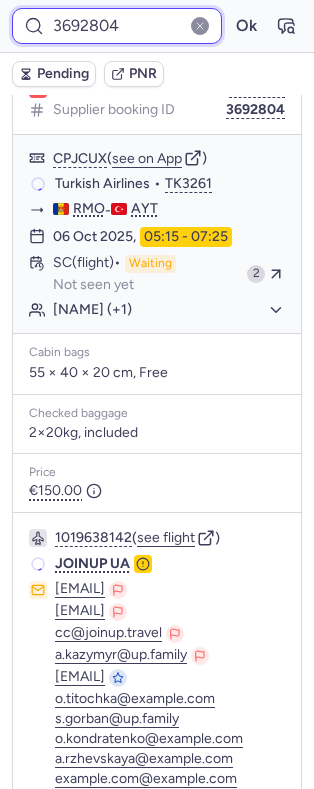 scroll, scrollTop: 0, scrollLeft: 0, axis: both 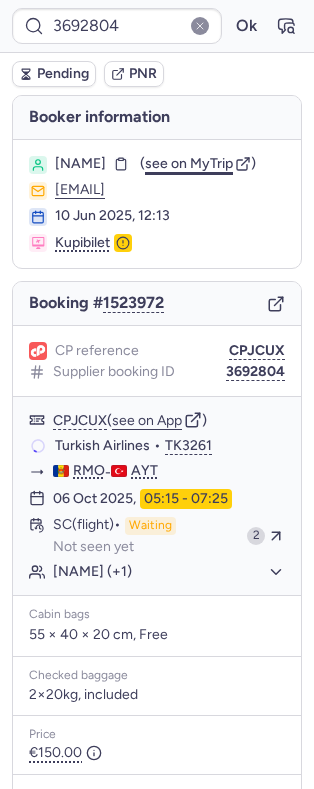 click on "see on MyTrip" at bounding box center (189, 163) 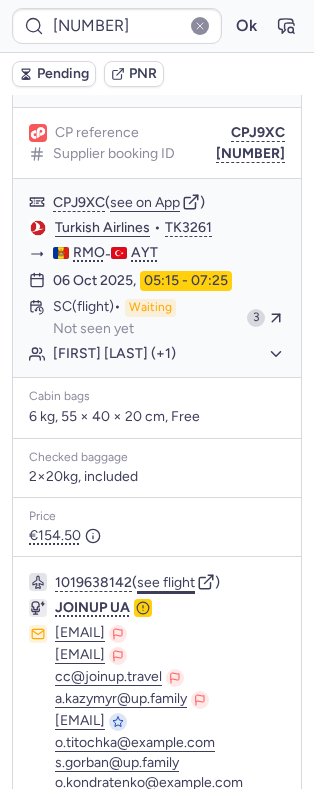 scroll, scrollTop: 284, scrollLeft: 0, axis: vertical 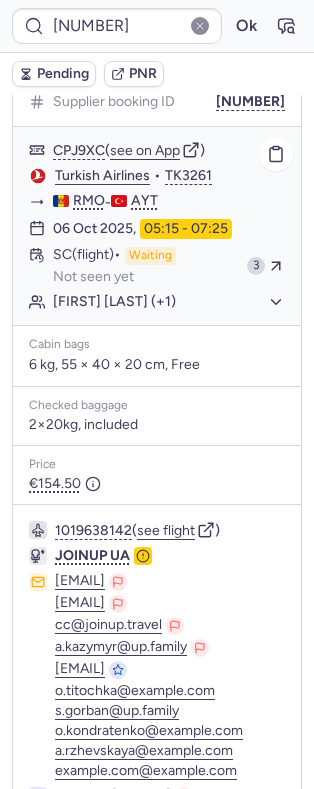 drag, startPoint x: 179, startPoint y: 309, endPoint x: 177, endPoint y: 320, distance: 11.18034 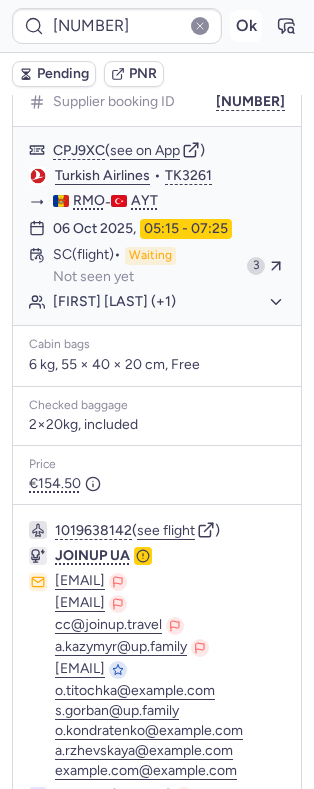 click on "Ok" at bounding box center [246, 26] 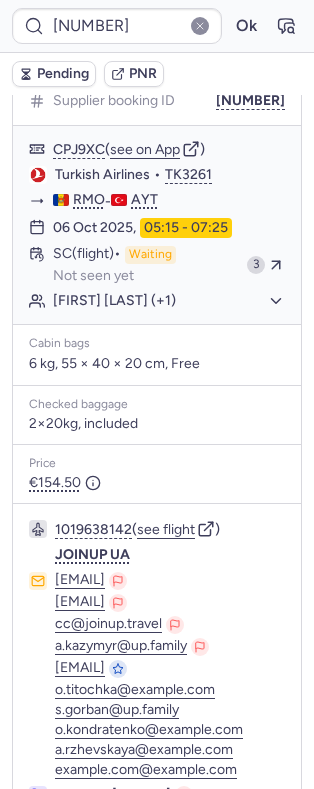 scroll, scrollTop: 284, scrollLeft: 0, axis: vertical 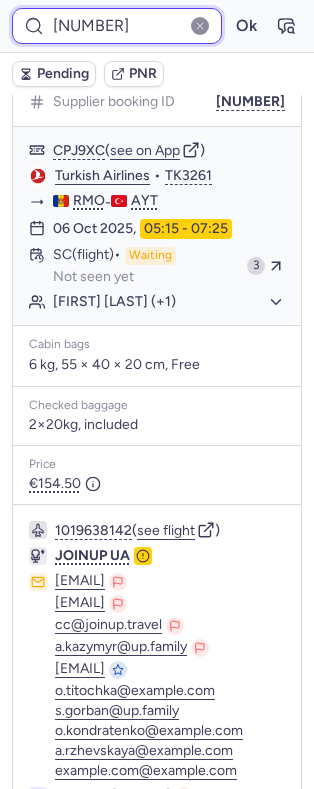 click on "3637474" at bounding box center [117, 26] 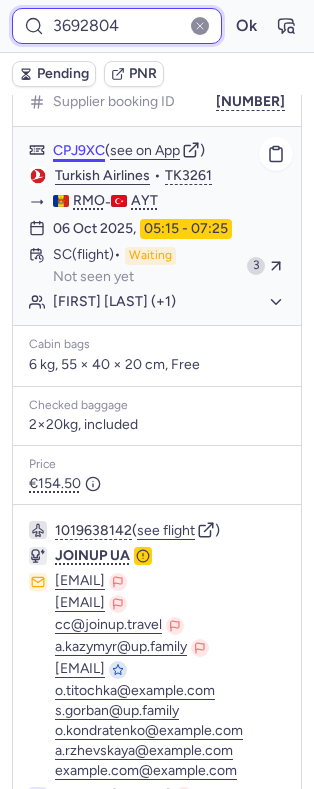 click on "Ok" at bounding box center (246, 26) 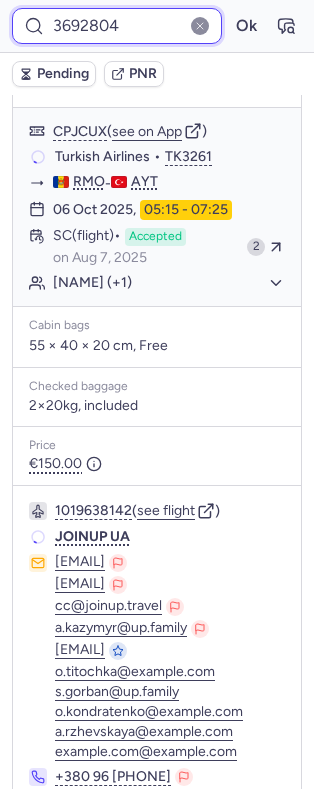 scroll, scrollTop: 284, scrollLeft: 0, axis: vertical 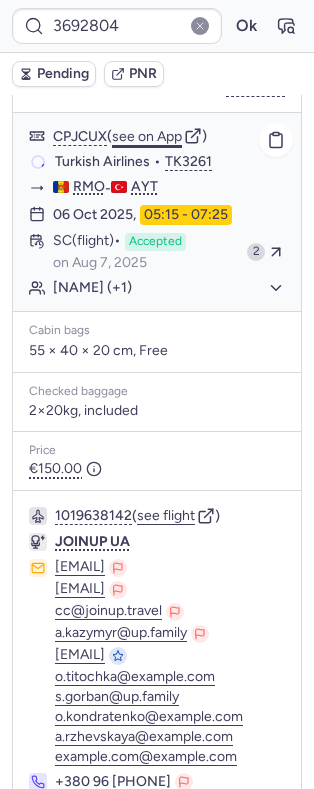 click on "see on App" 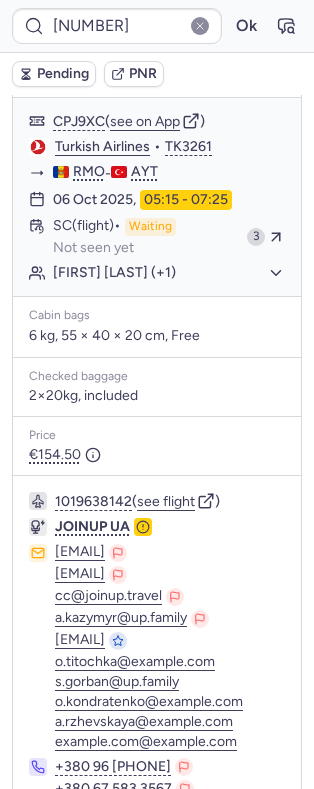 scroll, scrollTop: 313, scrollLeft: 0, axis: vertical 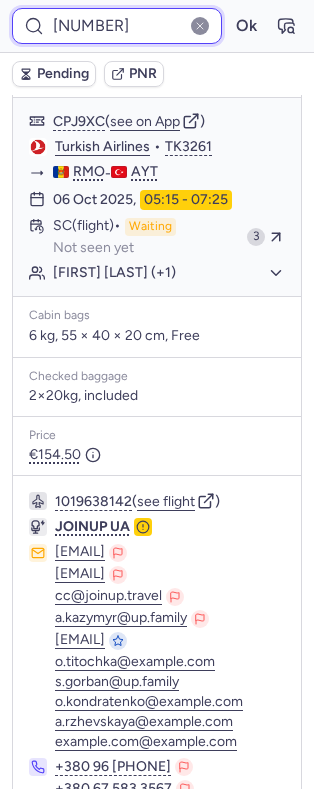 click on "3637474" at bounding box center (117, 26) 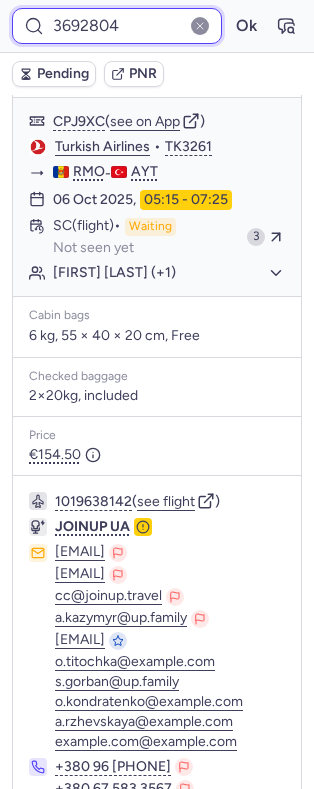 click on "Ok" at bounding box center (246, 26) 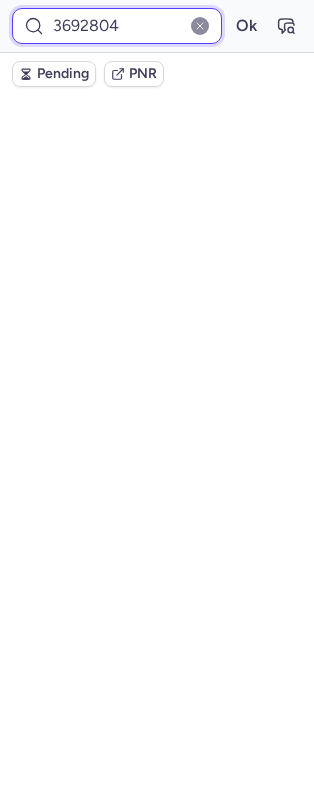 scroll, scrollTop: 353, scrollLeft: 0, axis: vertical 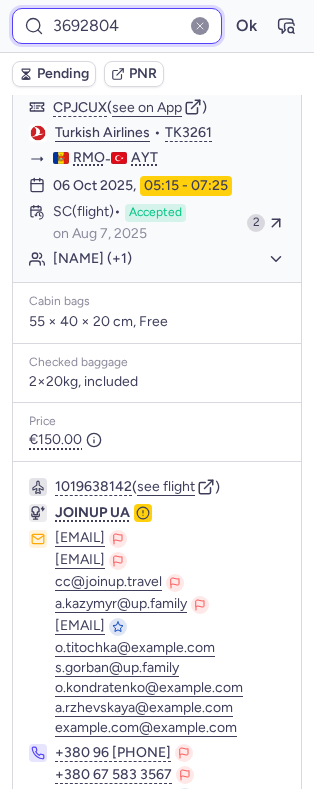 click on "3692804" at bounding box center [117, 26] 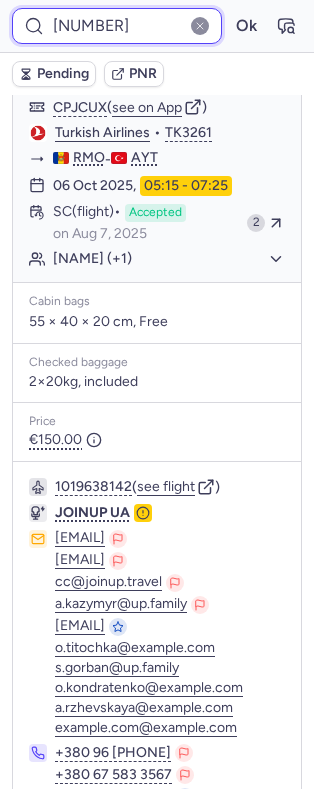 click on "Ok" at bounding box center (246, 26) 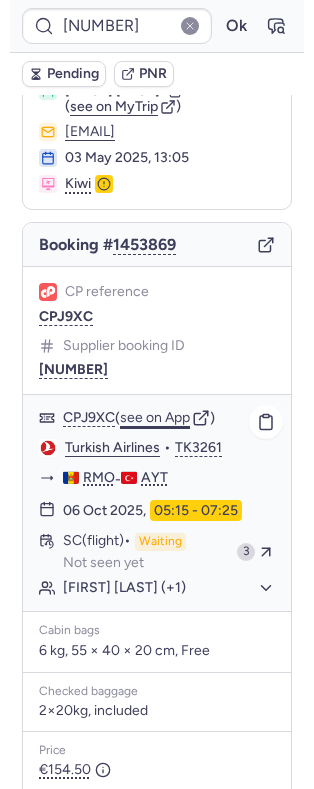 scroll, scrollTop: 78, scrollLeft: 0, axis: vertical 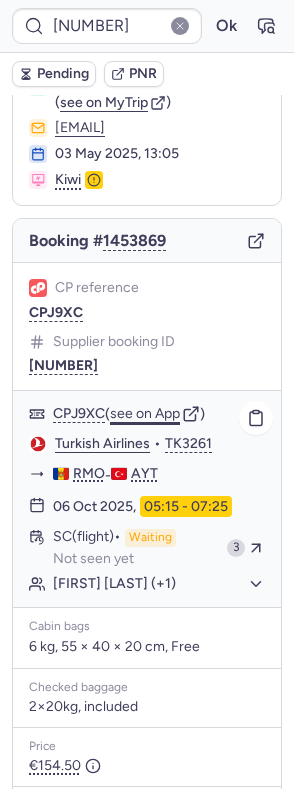 click on "see on App" 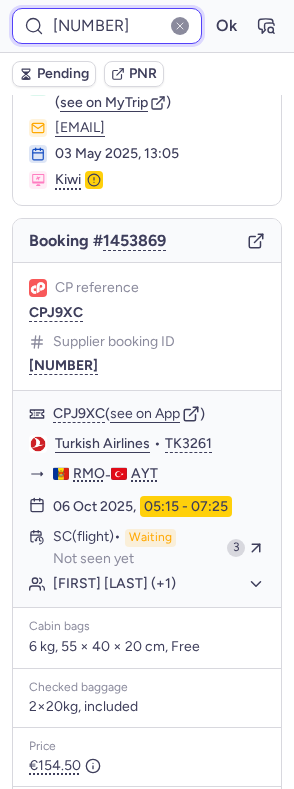 click on "3637474" at bounding box center (107, 26) 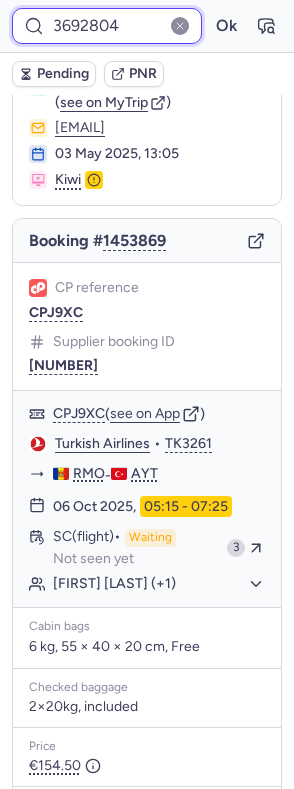 click on "Ok" at bounding box center [226, 26] 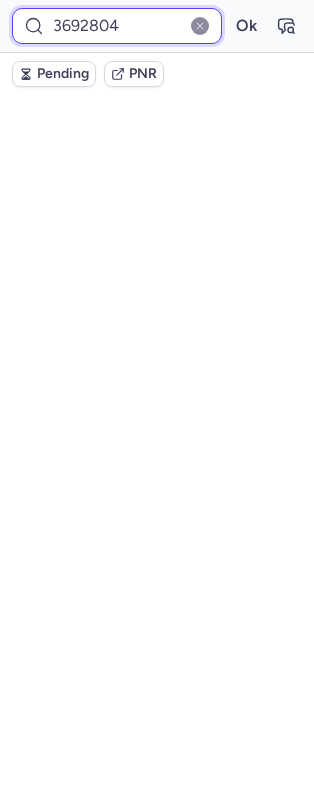 scroll, scrollTop: 118, scrollLeft: 0, axis: vertical 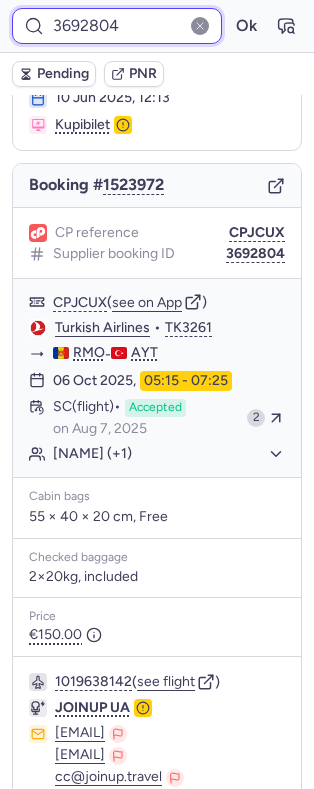 click on "3692804" at bounding box center [117, 26] 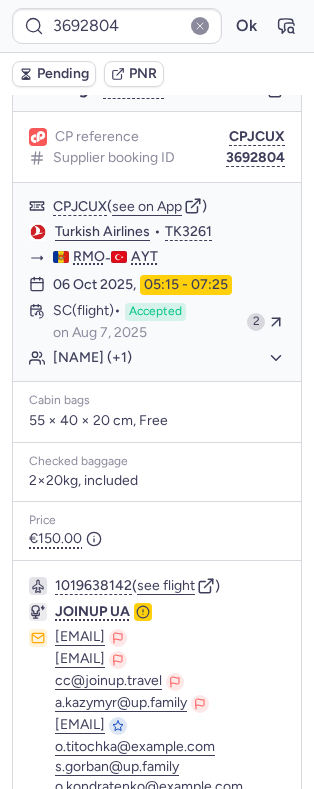 scroll, scrollTop: 216, scrollLeft: 0, axis: vertical 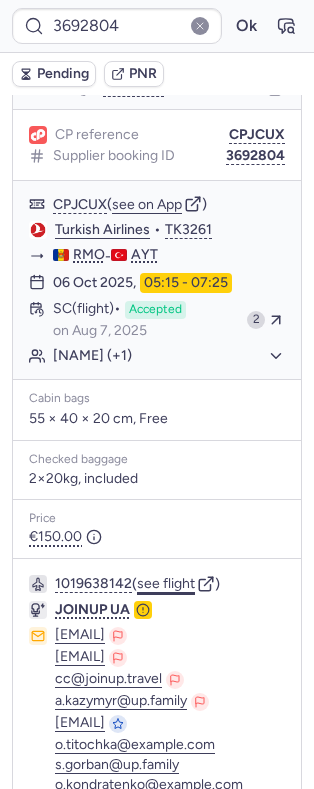 click on "see flight" 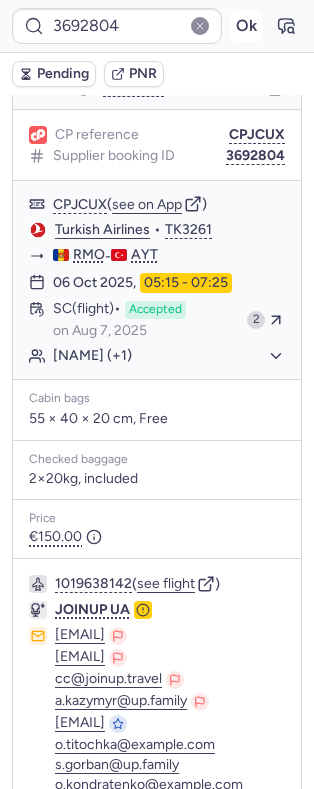 click on "Ok" at bounding box center (246, 26) 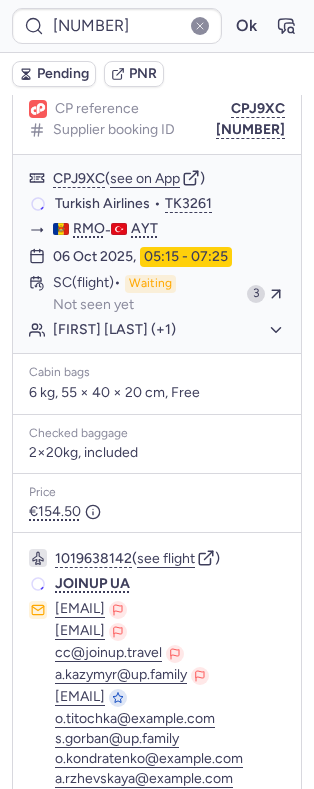 scroll, scrollTop: 216, scrollLeft: 0, axis: vertical 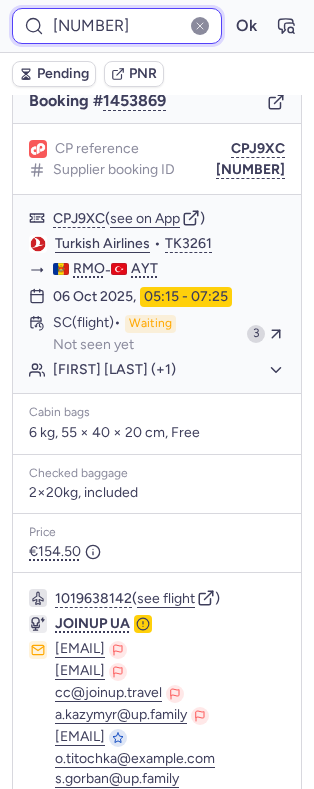 click on "3637474" at bounding box center [117, 26] 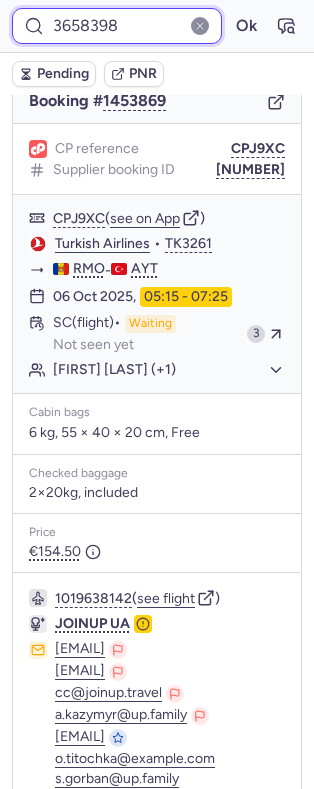 click on "Ok" at bounding box center (246, 26) 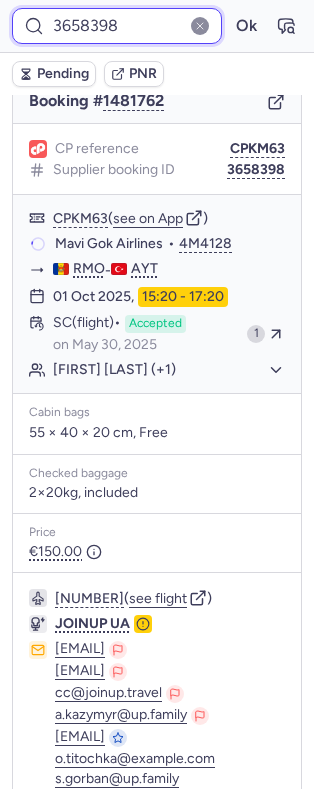 scroll, scrollTop: 434, scrollLeft: 0, axis: vertical 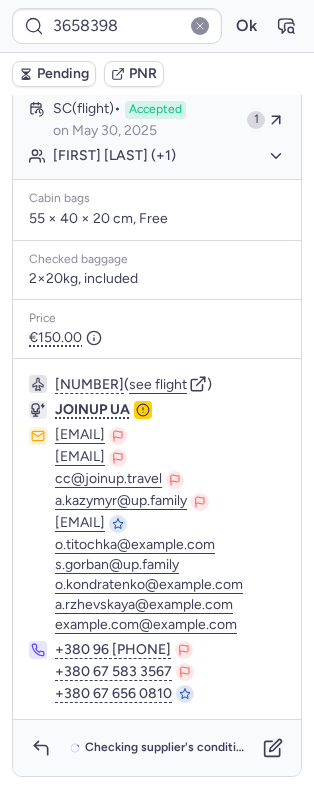 click on "1067890788  ( see flight )  JOINUP UA a.savchenko@joinup.travel charter_ops@joinup.travel cc@joinup.travel a.kazymyr@up.family juressupport@joinup.travel o.titochka@skyup.aero s.gorban@up.family o.kondratenko@joinup.travel a.rzhevskaya@joinup.travel alina@joinup.ua +380 96 869 9638 +380 67 583 3567 +380 67 656 0810" at bounding box center [157, 539] 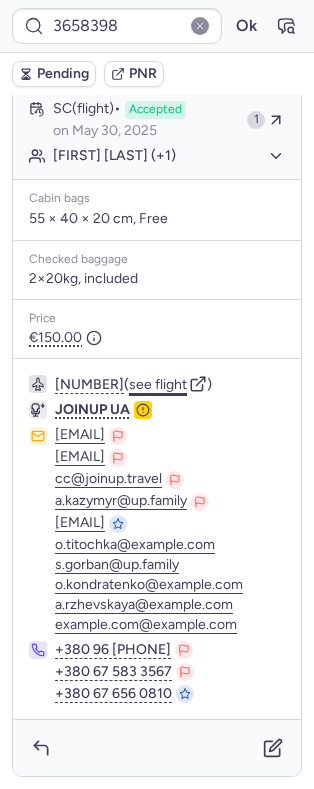 click on "see flight" 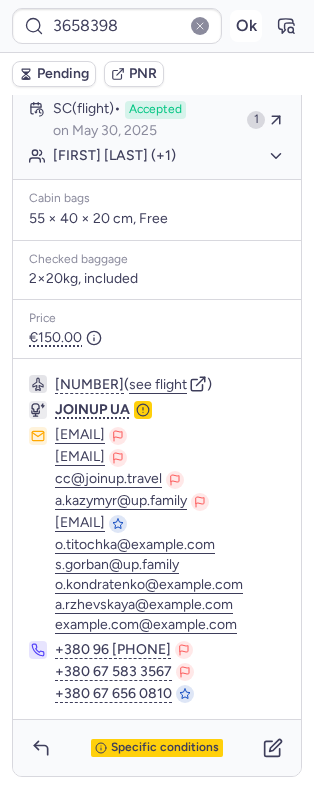 click on "Ok" at bounding box center (246, 26) 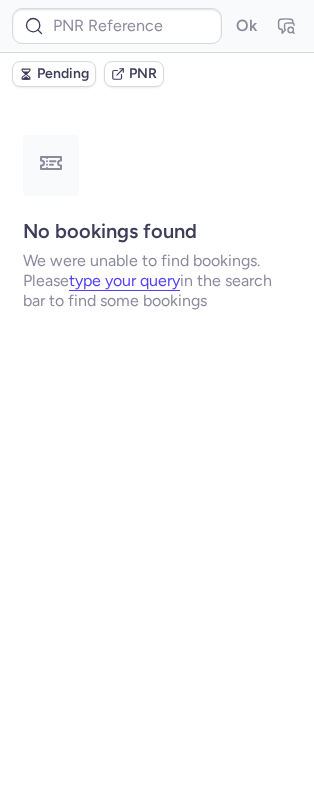 scroll, scrollTop: 0, scrollLeft: 0, axis: both 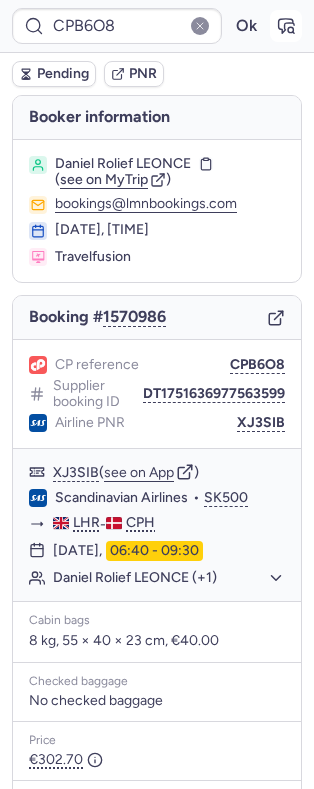 click at bounding box center (286, 26) 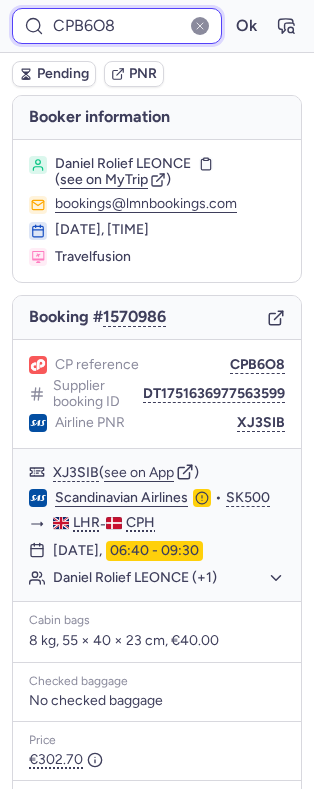 click on "CPB6O8" at bounding box center [117, 26] 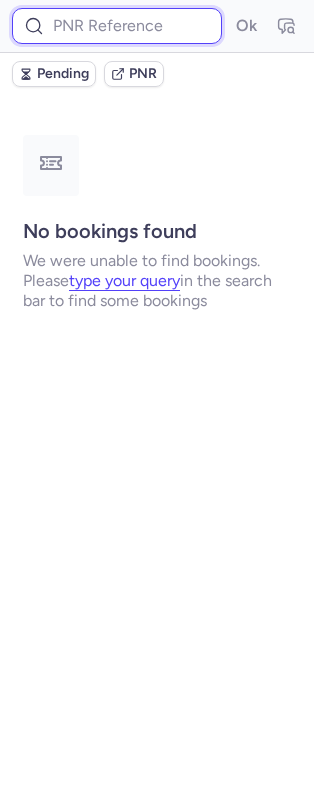 click at bounding box center (117, 26) 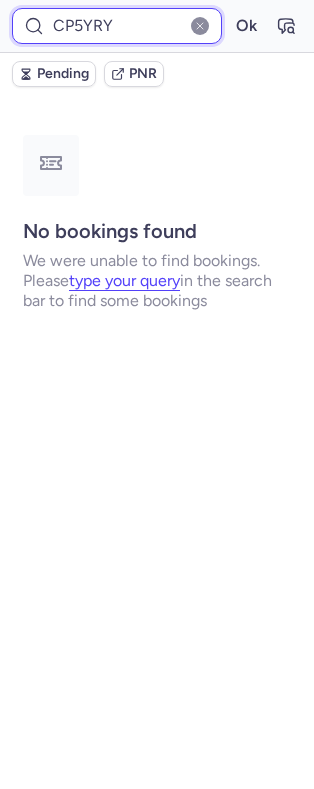 click on "Ok" at bounding box center (246, 26) 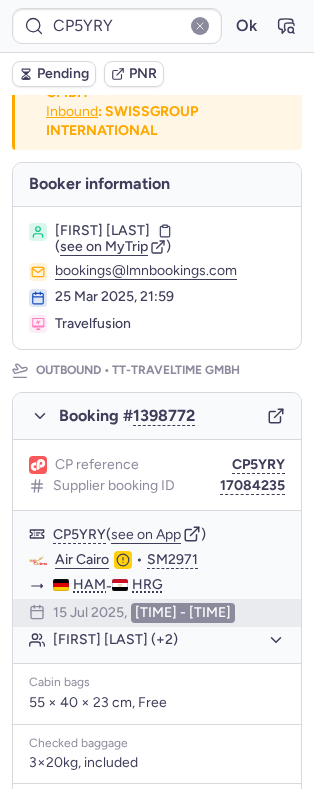 scroll, scrollTop: 0, scrollLeft: 0, axis: both 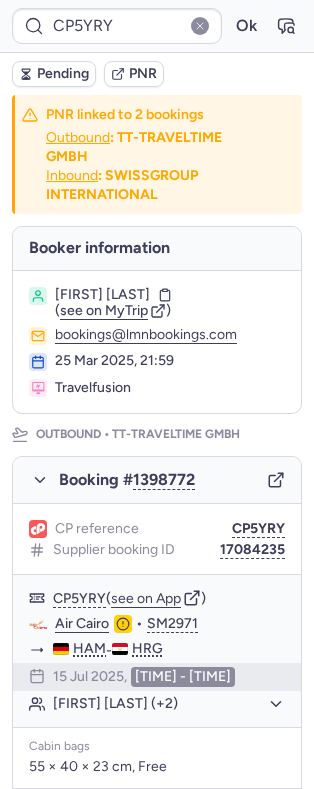 click on "PNR linked to 2 bookings Outbound : TT-TRAVELTIME GMBH Inbound : SWISSGROUP INTERNATIONAL Booker information Aras AZIZ  ( see on MyTrip  )  bookings@lmnbookings.com 25 Mar 2025, 21:59 Travelfusion Outbound •  TT-TRAVELTIME GMBH  Booking # 1398772 CP reference CP5YRY Supplier booking ID 17084235 CP5YRY  ( see on App )  Air Cairo  •  SM2971 HAM  -  HRG 15 Jul 2025,  15:10 - 21:00 Aras AZIZ (+2)  Cabin bags  55 × 40 × 23 cm, Free Checked baggage 3×20kg, included Price €834.00  764093096  ( see flight )  TT-TRAVELTIME GMBH dispo@tt-traveltime.de dispo@tt-traveltime.de +49 211 97264638 +49 211 97264638 Specific conditions Inbound •  SWISSGROUP INTERNATIONAL  Booking # 1398773 CP reference CP5YRY Supplier booking ID S0013383 CP5YRY  ( see on App )  Star East Airlines  •  1L5498 HRG  -  HAM 25 Jul 2025,  14:00 - 18:00 SC   (flight)  Accepted  on May 17, 2025 1 Aras AZIZ (+2)  Cabin bags  56 × 45 × 25 cm, Free Checked baggage 3×20kg, included Price €849.00  1019639932  ( see flight )" at bounding box center [157, 1010] 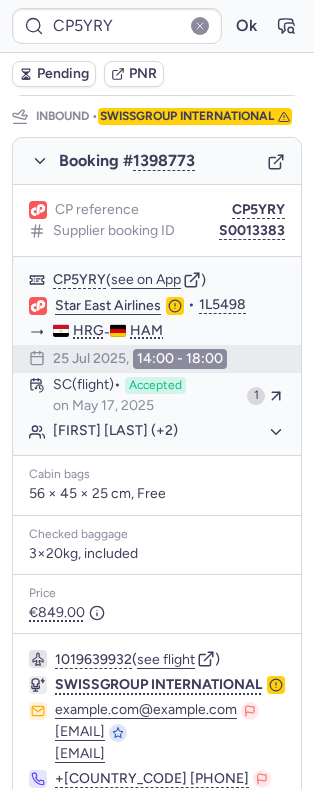 scroll, scrollTop: 1012, scrollLeft: 0, axis: vertical 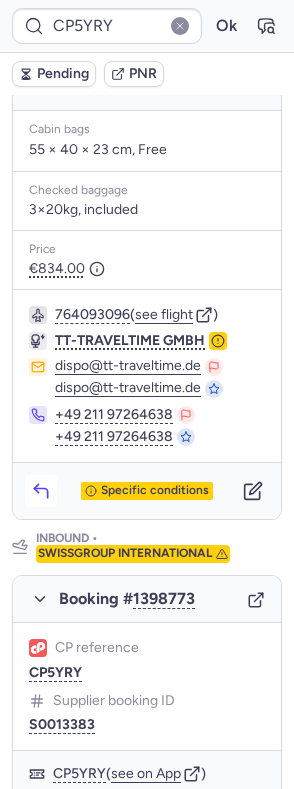 click 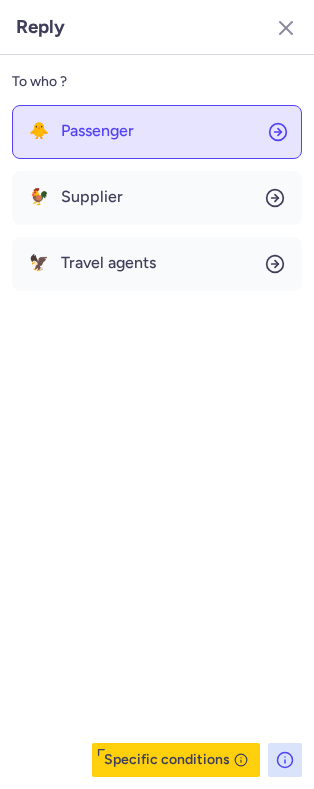 click on "🐥 Passenger" 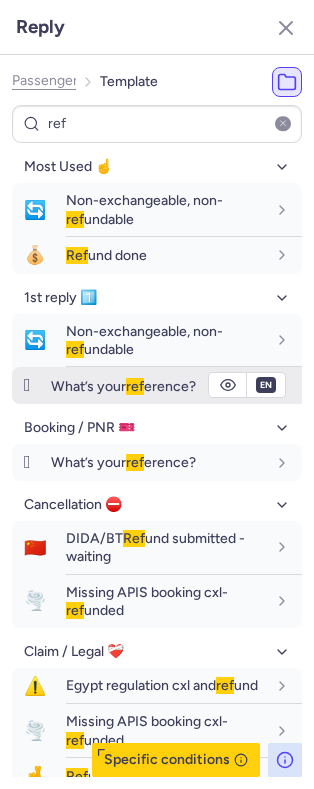 click on "What’s your  ref erence?" at bounding box center (123, 386) 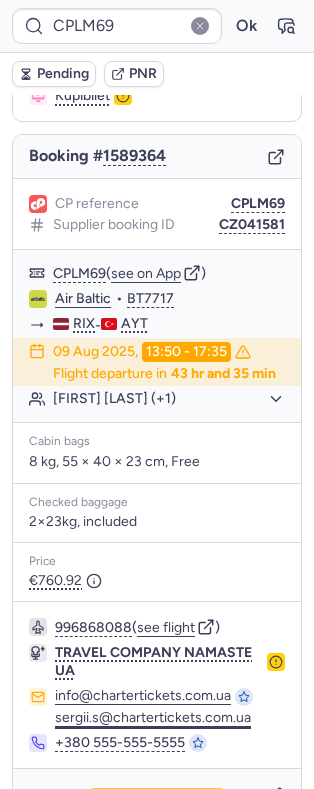 scroll, scrollTop: 234, scrollLeft: 0, axis: vertical 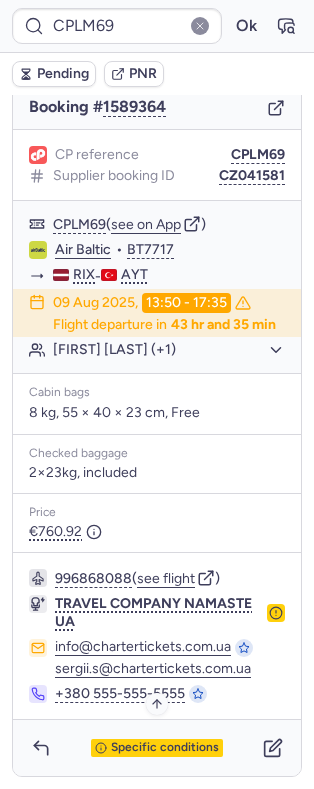 click on "Specific conditions" at bounding box center [165, 748] 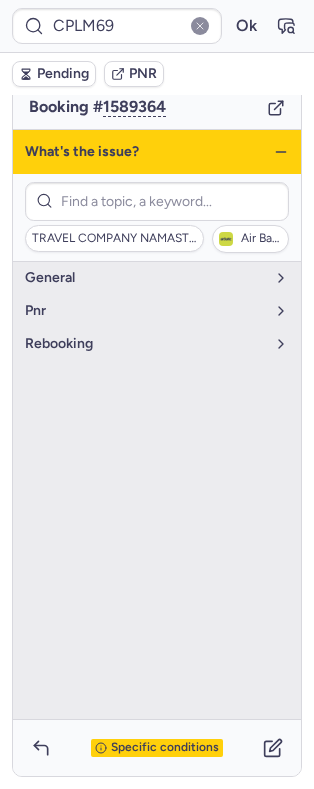 click on "What's the issue?" at bounding box center [157, 152] 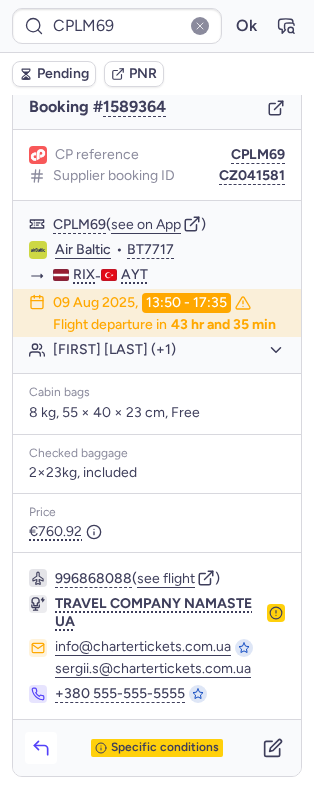 click 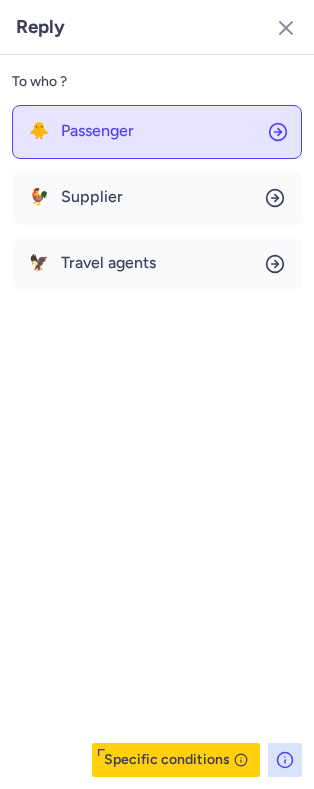 click on "🐥 Passenger" 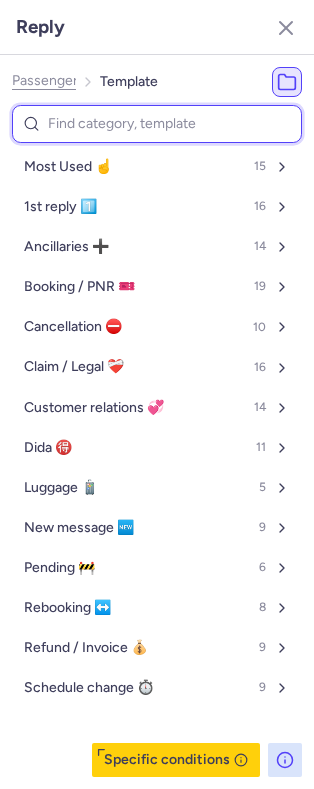 click on "Passenger" 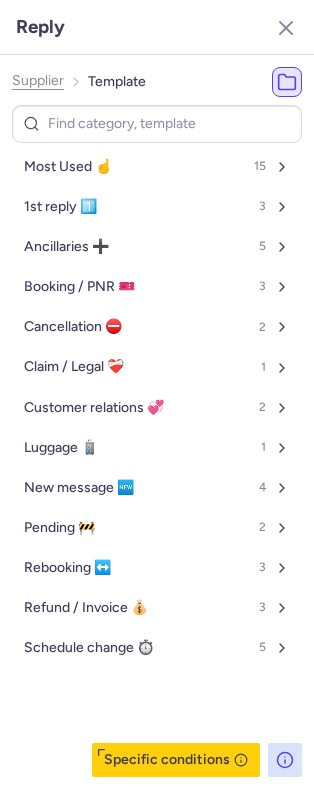 click on "Supplier" 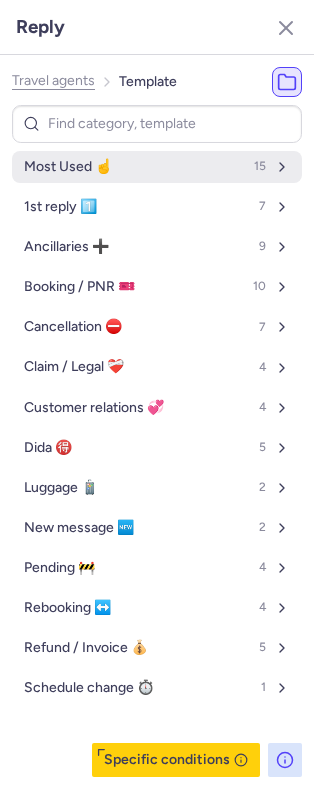 click on "Most Used ☝️ 15" at bounding box center [157, 167] 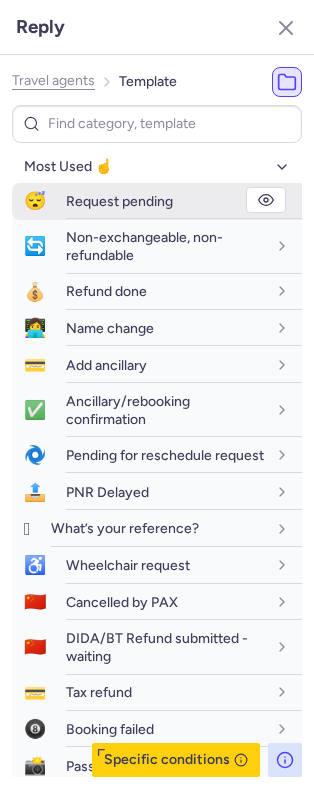 click on "Request pending" at bounding box center [119, 201] 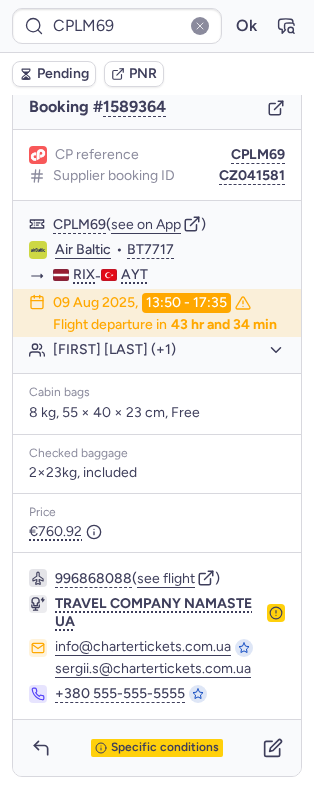 click on "Pending" at bounding box center (63, 74) 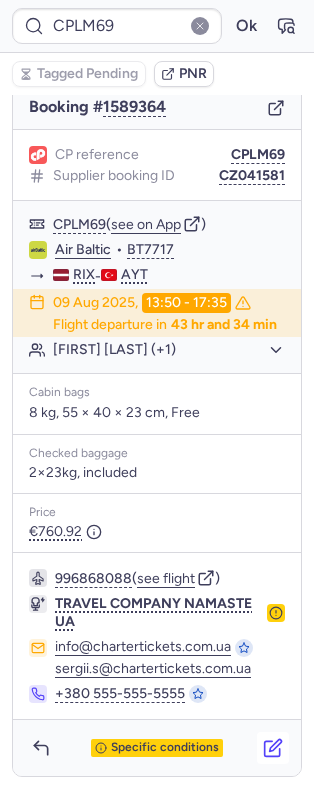 click 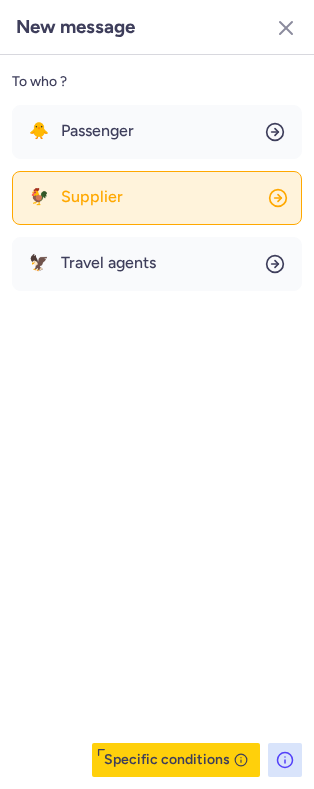 click on "🐓 Supplier" 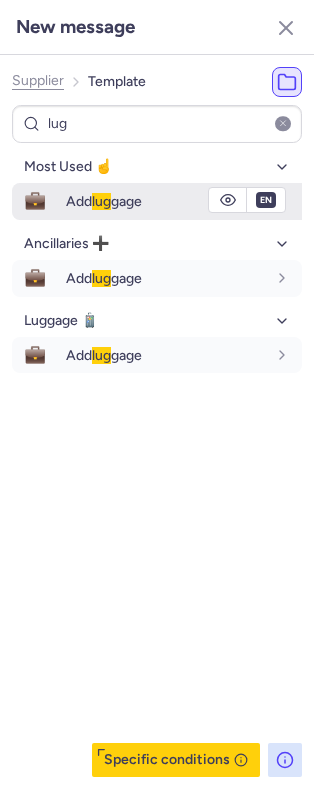 click on "Add  lug gage" at bounding box center (184, 201) 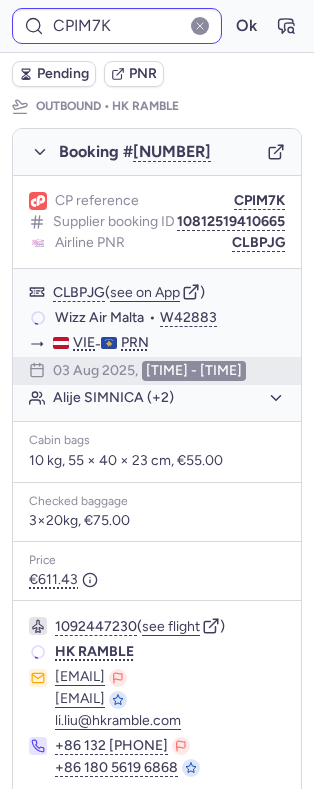scroll, scrollTop: 328, scrollLeft: 0, axis: vertical 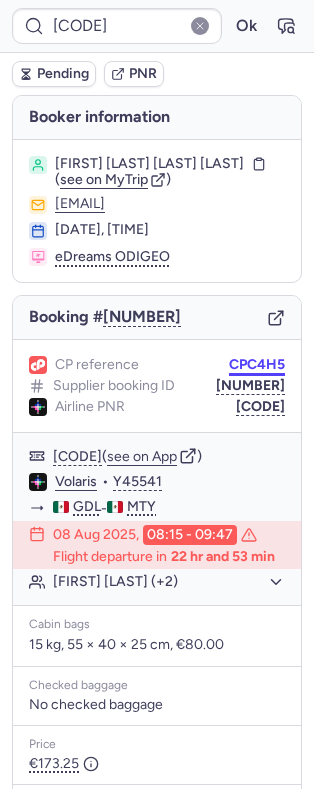 click on "CPC4H5" at bounding box center [257, 365] 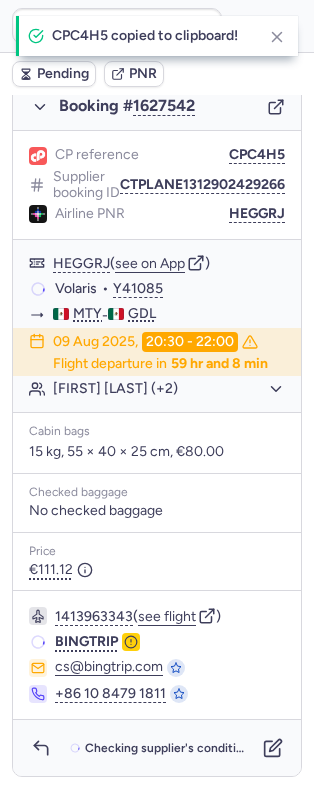 scroll, scrollTop: 1181, scrollLeft: 0, axis: vertical 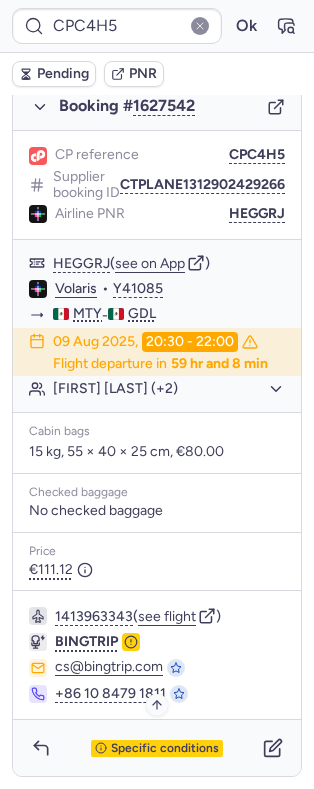 click on "Specific conditions" at bounding box center [165, 749] 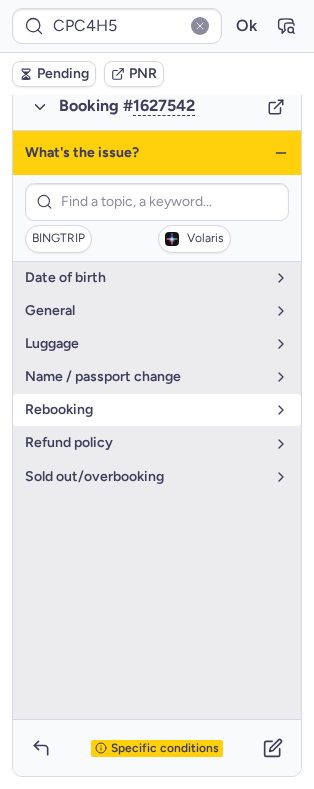 click on "rebooking" at bounding box center (145, 410) 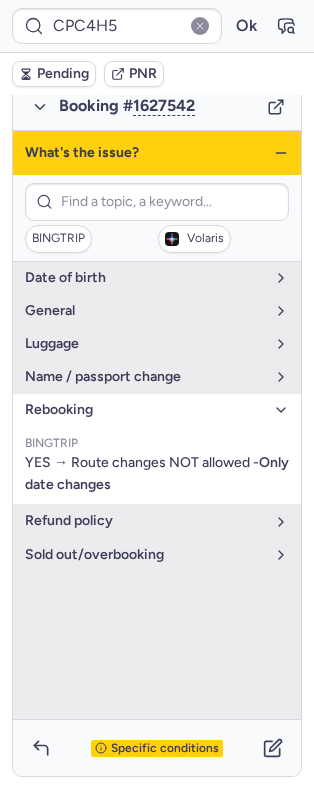click on "rebooking" at bounding box center [145, 410] 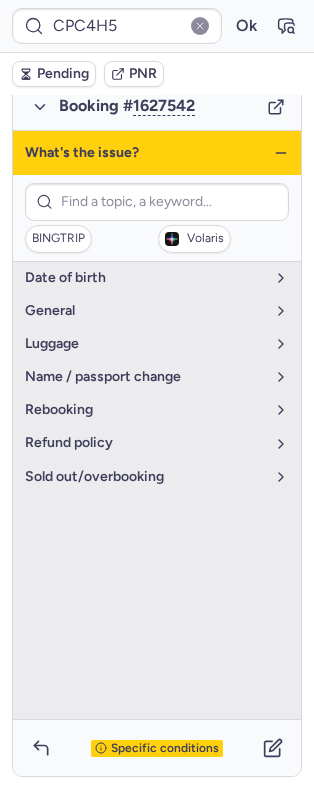 scroll, scrollTop: 1077, scrollLeft: 0, axis: vertical 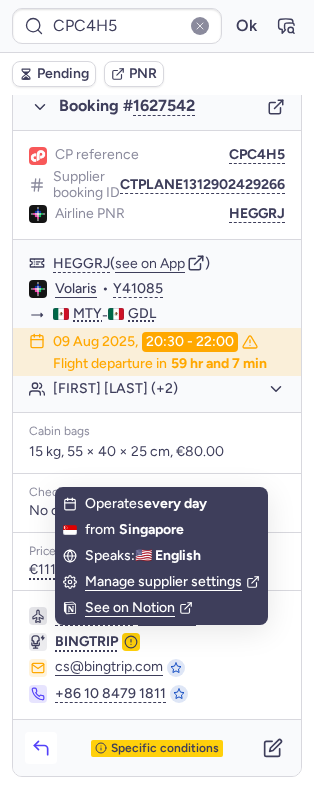 click 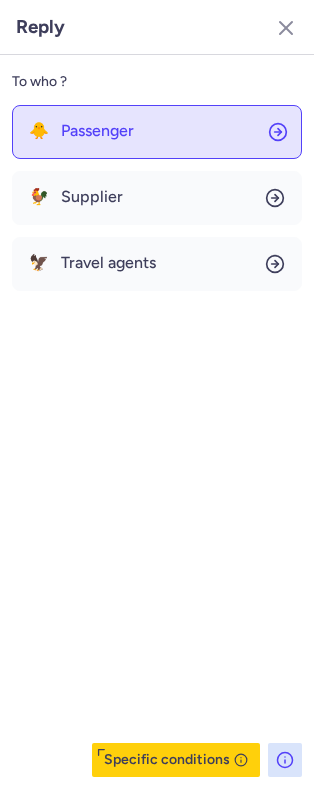 click on "Passenger" at bounding box center [97, 131] 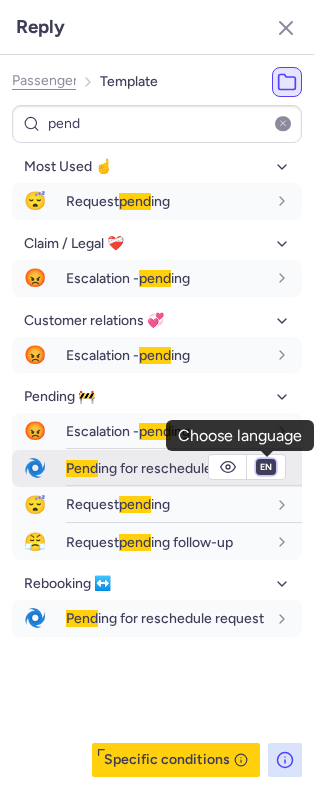 click on "fr en de nl pt es it ru" at bounding box center (266, 467) 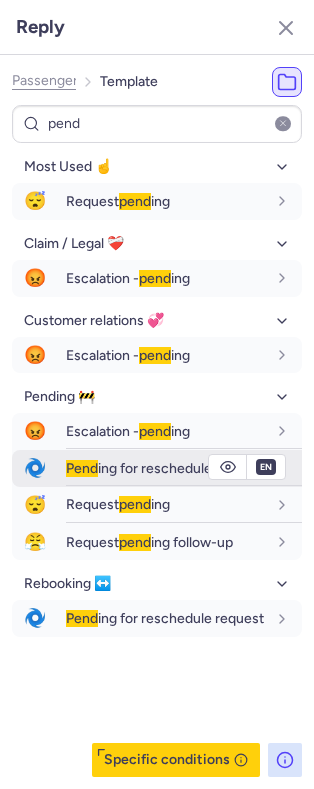 click on "fr en de nl pt es it ru" at bounding box center [266, 467] 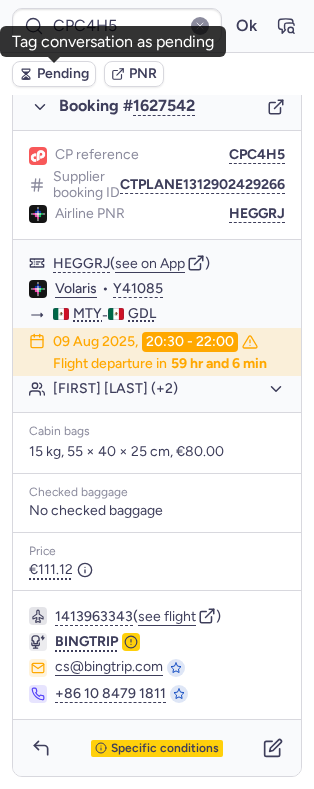 click on "Pending" at bounding box center [63, 74] 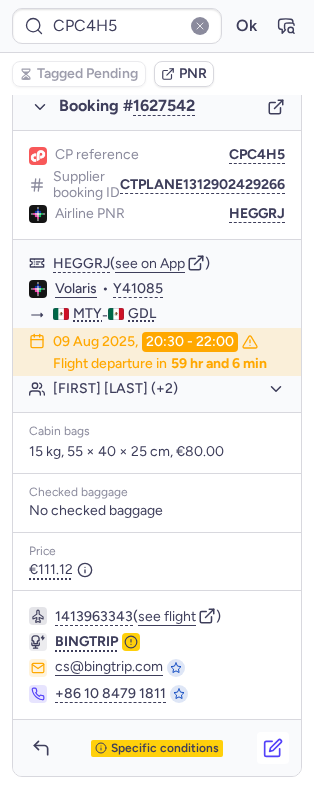 click at bounding box center [273, 748] 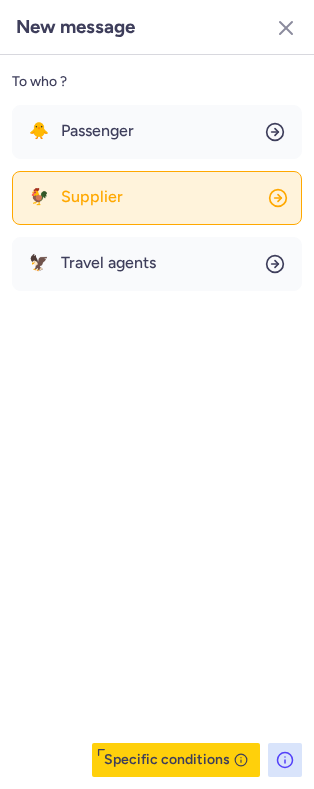 click on "🐓 Supplier" 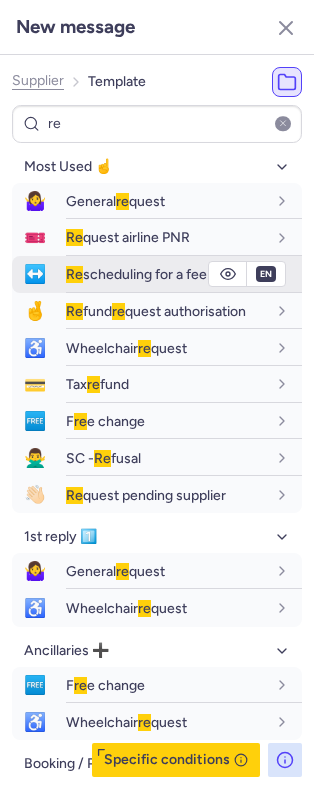 click on "Re scheduling for a fee" at bounding box center (166, 274) 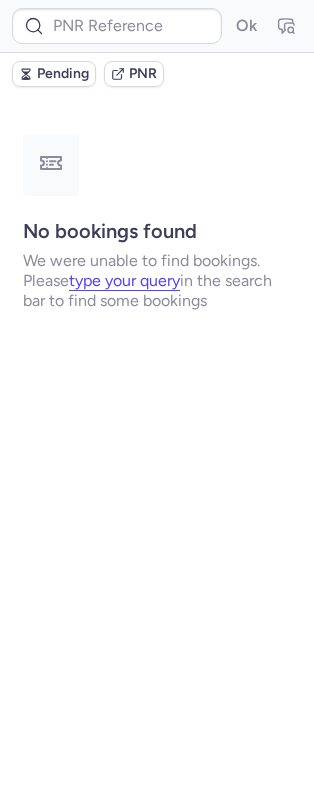 scroll, scrollTop: 0, scrollLeft: 0, axis: both 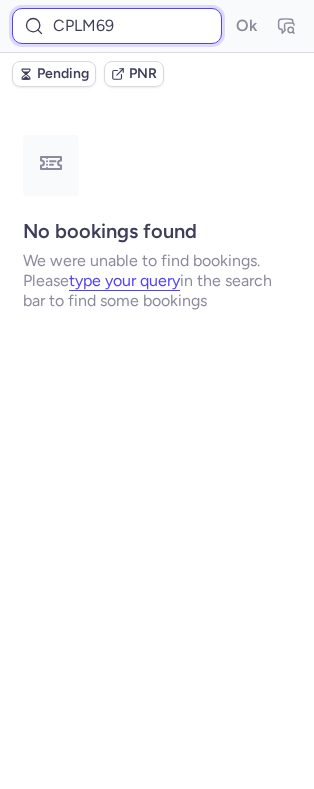 click on "CPLM69" at bounding box center (117, 26) 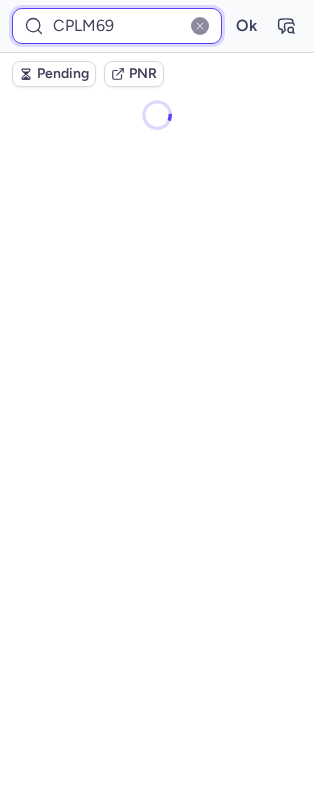 paste on "CPLM69" 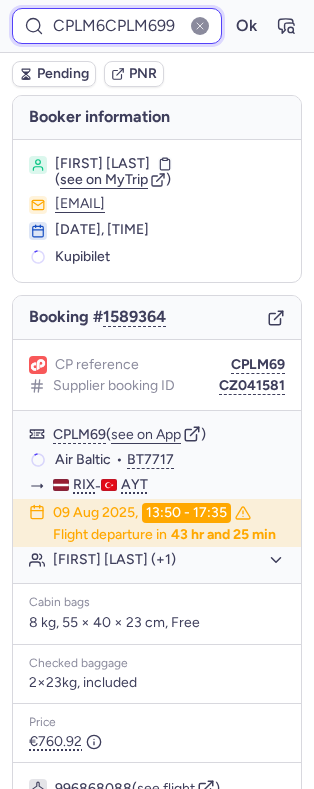 click on "CPLM6CPLM699" at bounding box center [117, 26] 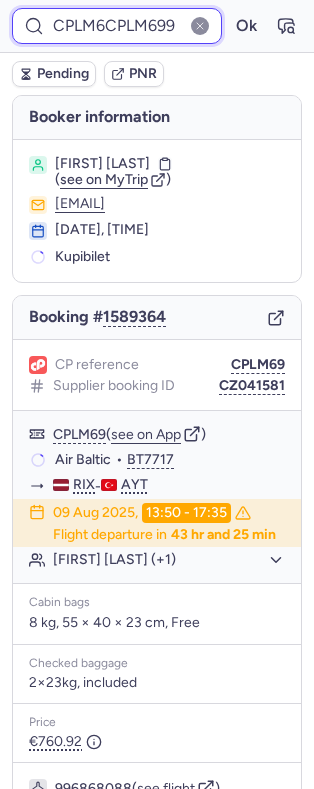 click on "CPLM6CPLM699" at bounding box center (117, 26) 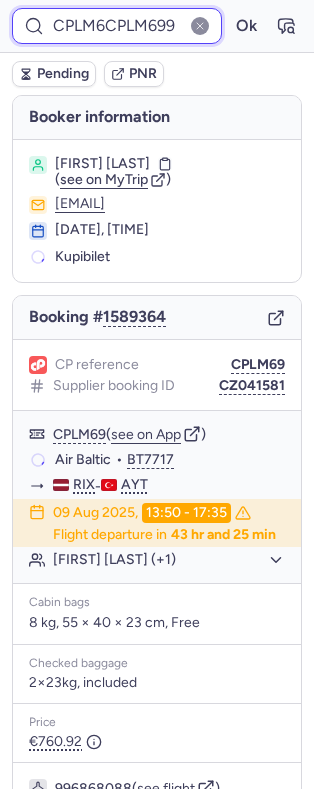 click on "CPLM6CPLM699" at bounding box center [117, 26] 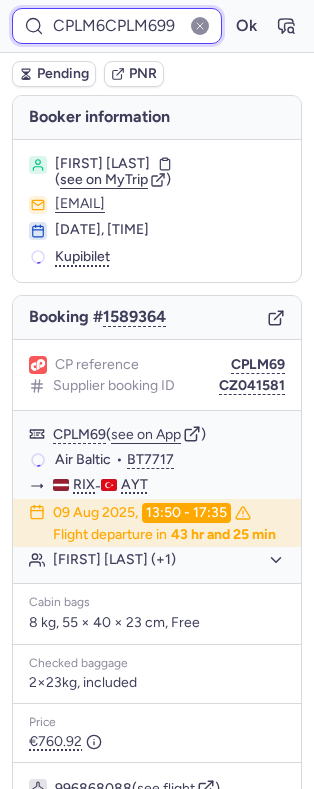 paste 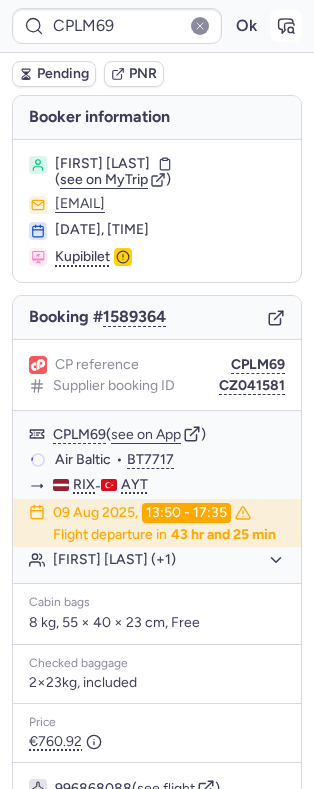 click at bounding box center (286, 26) 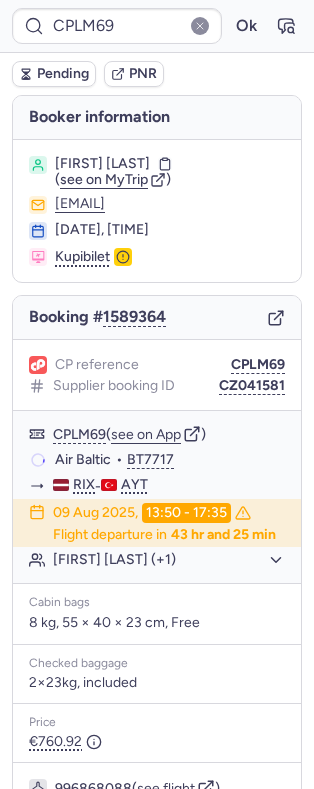 click 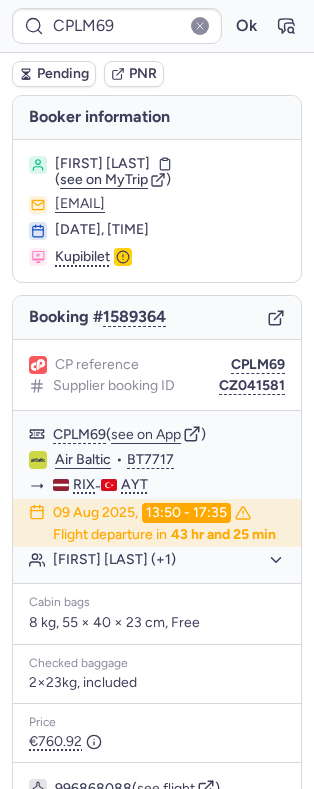 scroll, scrollTop: 234, scrollLeft: 0, axis: vertical 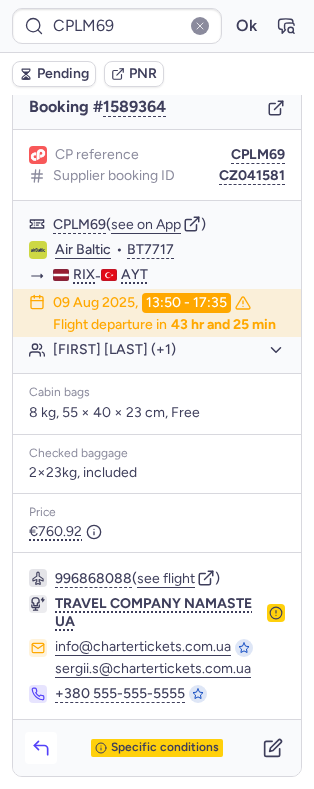 click at bounding box center (41, 748) 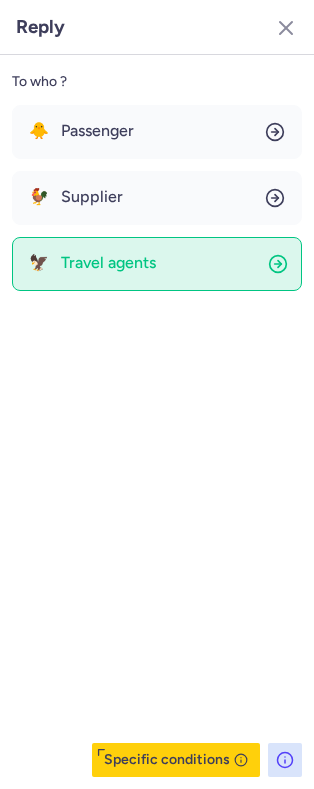click on "🦅 Travel agents" 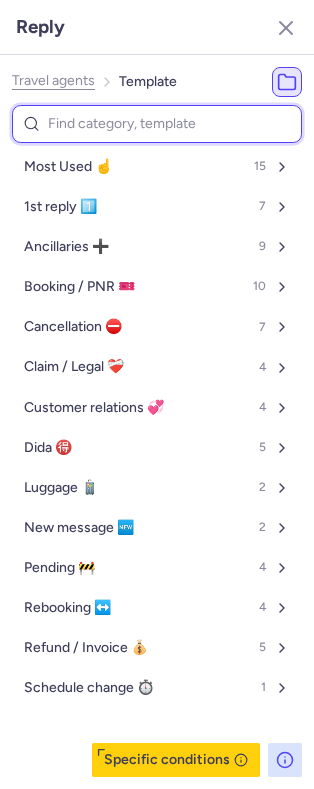 click at bounding box center [157, 124] 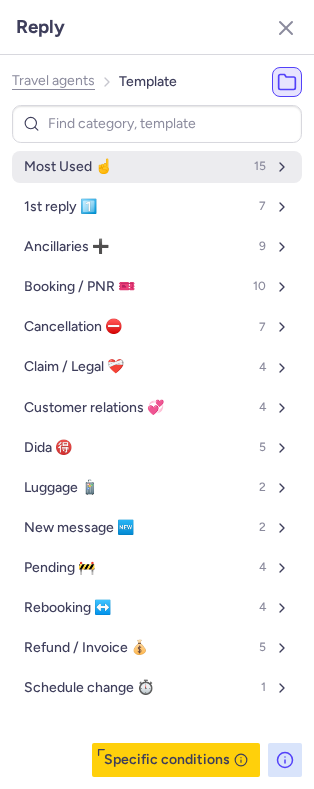 click on "Most Used ☝️" at bounding box center (68, 167) 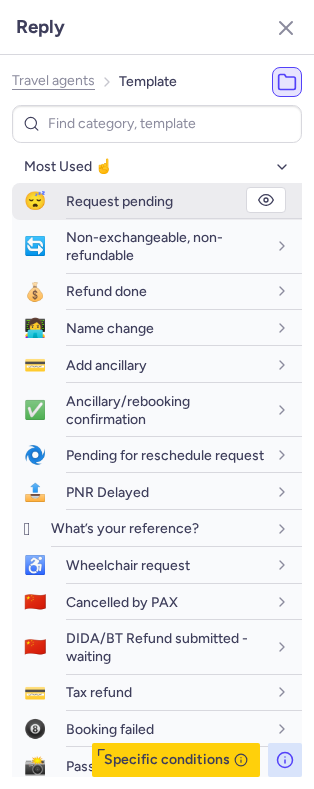 click on "Request pending" at bounding box center (119, 201) 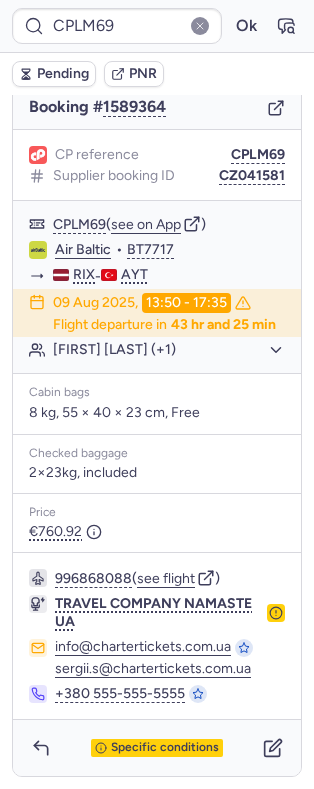 click on "Pending" at bounding box center [63, 74] 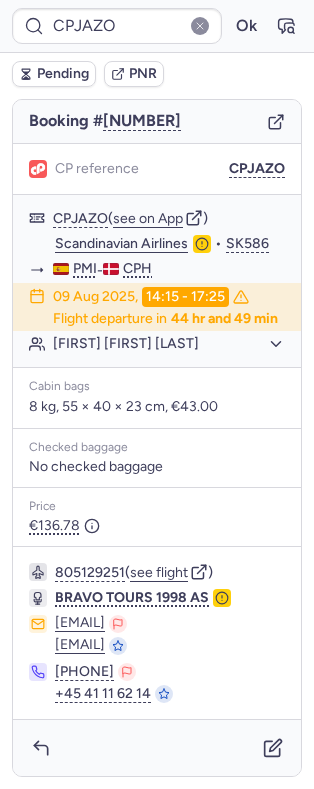 scroll, scrollTop: 234, scrollLeft: 0, axis: vertical 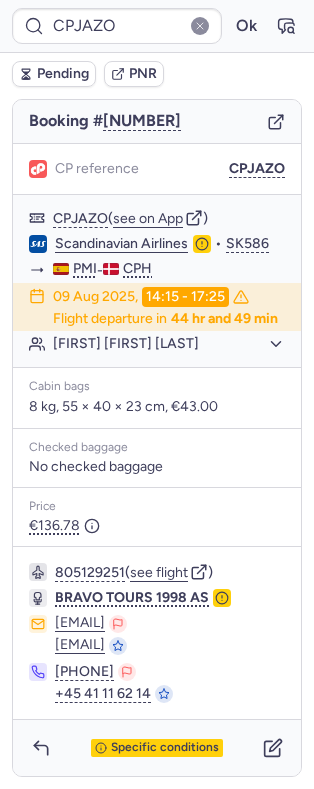 click on "Pending" at bounding box center (54, 74) 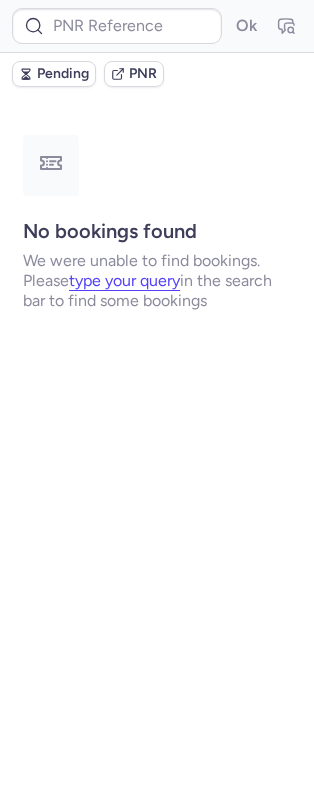 scroll, scrollTop: 0, scrollLeft: 0, axis: both 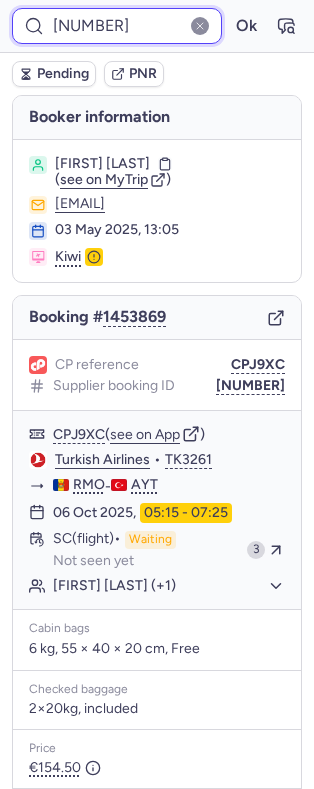 click on "3637474" at bounding box center (117, 26) 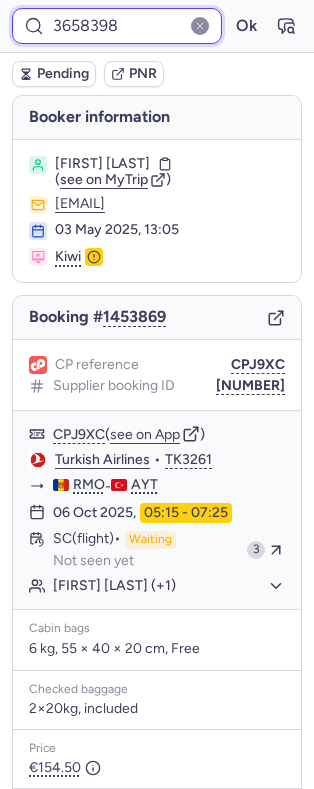 click on "Ok" at bounding box center (246, 26) 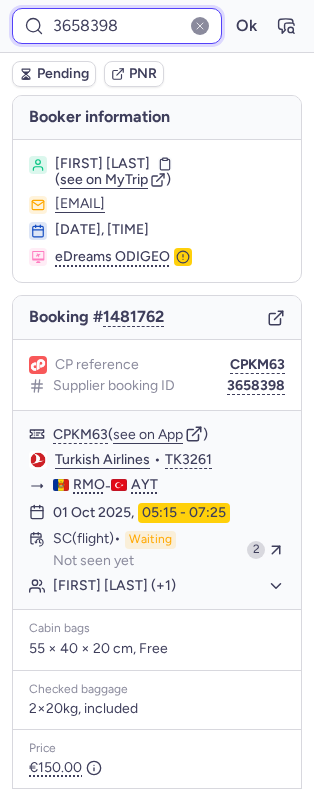 click on "3658398" at bounding box center [117, 26] 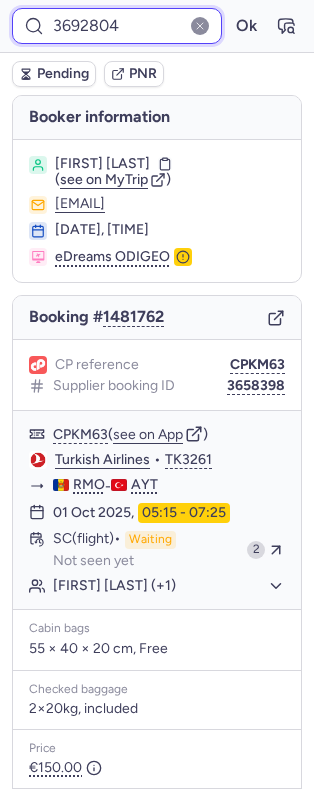 click on "Ok" at bounding box center [246, 26] 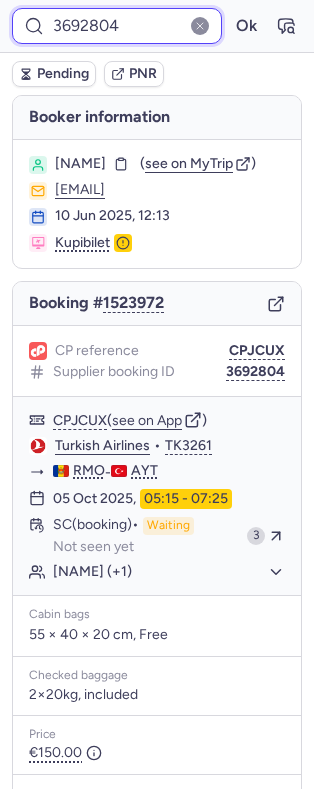 click on "3692804" at bounding box center [117, 26] 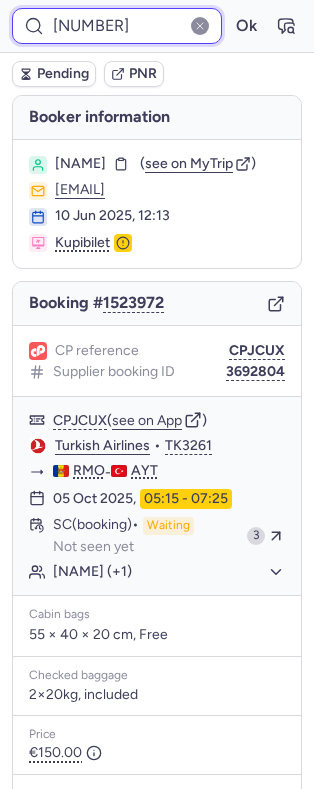 click on "Ok" at bounding box center [246, 26] 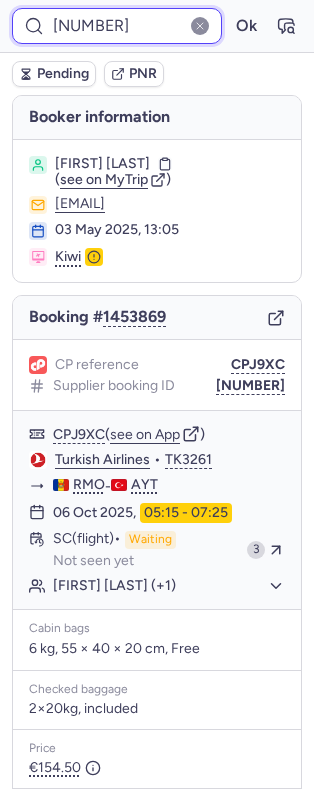click on "3637474" at bounding box center (117, 26) 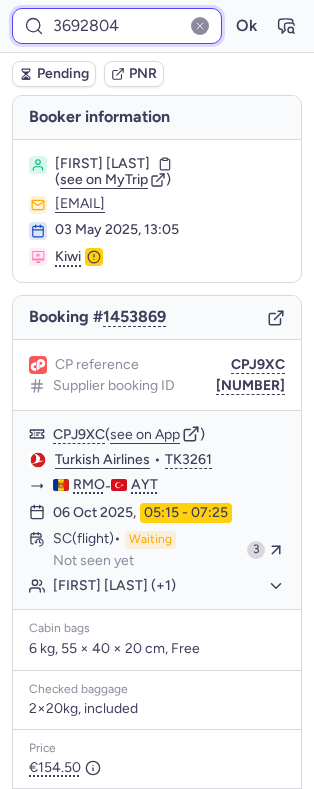 click on "Ok" at bounding box center (246, 26) 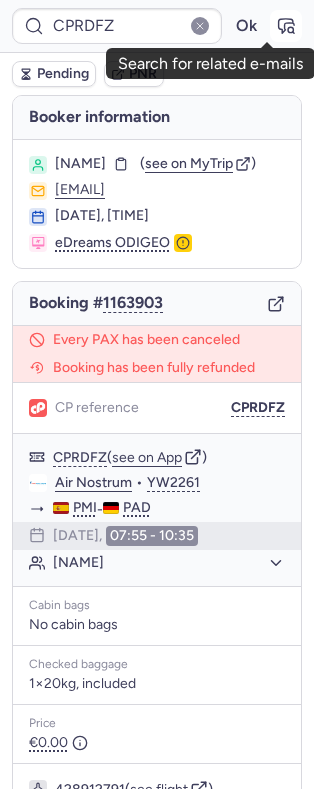 click at bounding box center [286, 26] 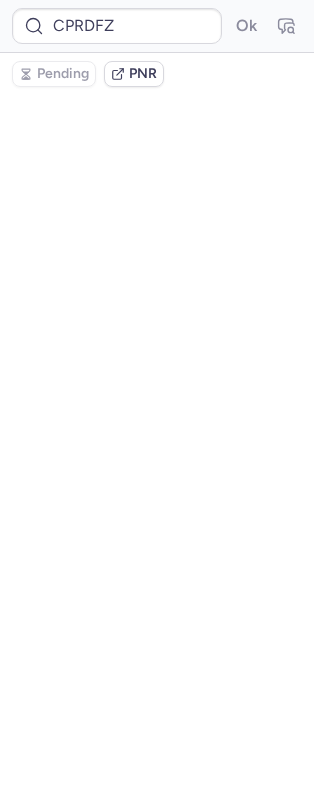 scroll, scrollTop: 0, scrollLeft: 0, axis: both 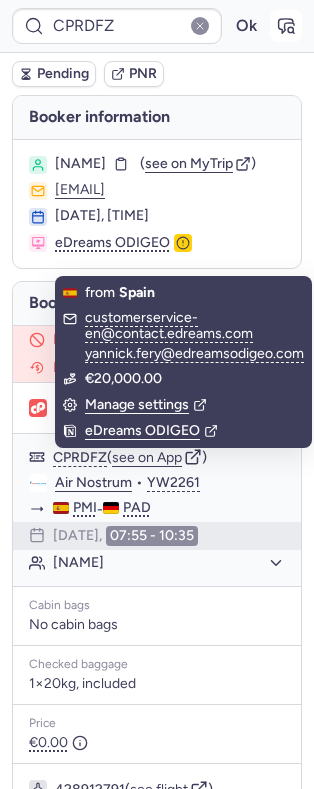click at bounding box center (286, 26) 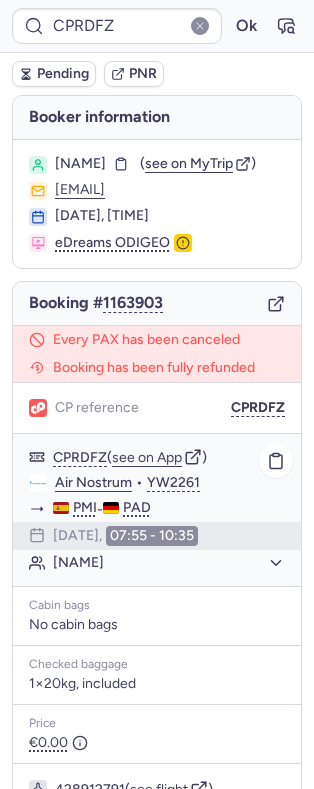 click on "Chiara KASSNER DAVILA" 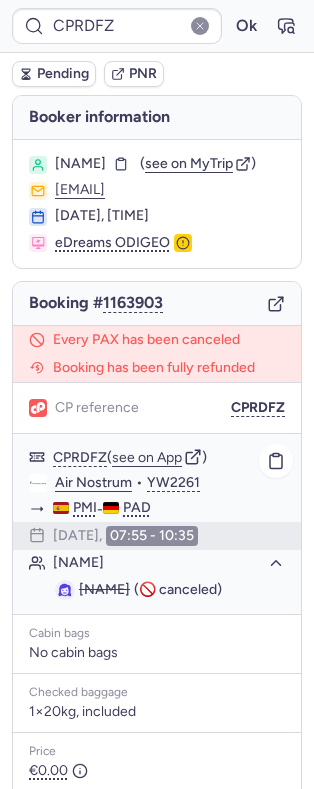 click on "Chiara KASSNER DAVILA" 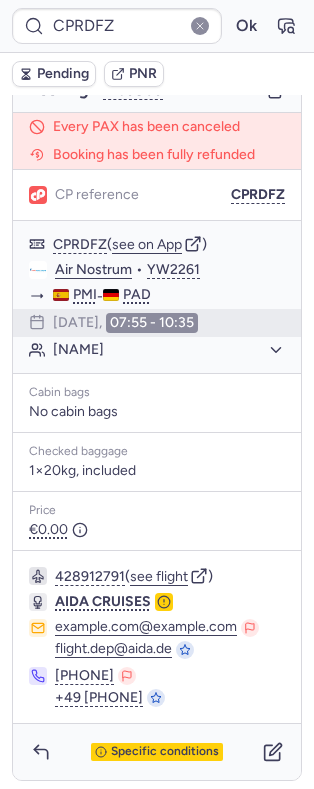 scroll, scrollTop: 236, scrollLeft: 0, axis: vertical 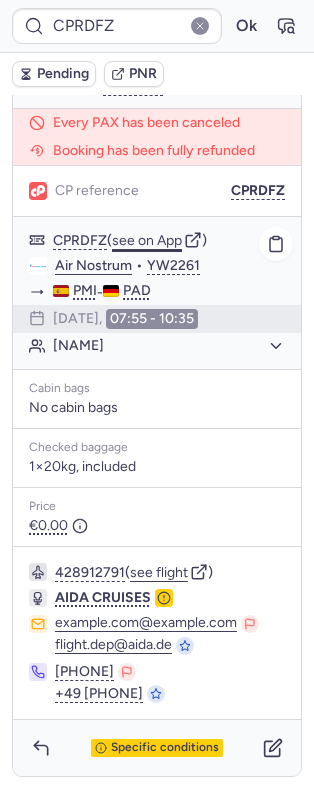 click on "see on App" 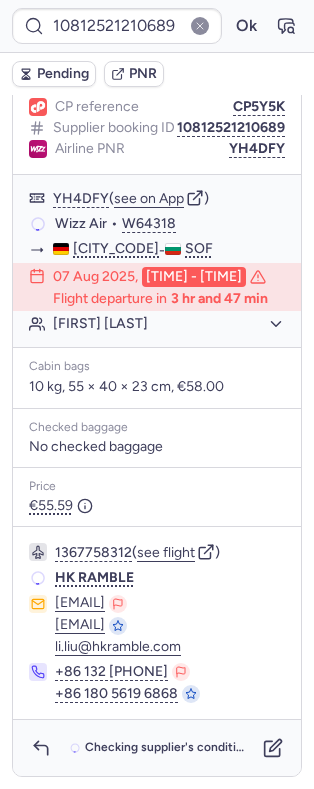 scroll, scrollTop: 236, scrollLeft: 0, axis: vertical 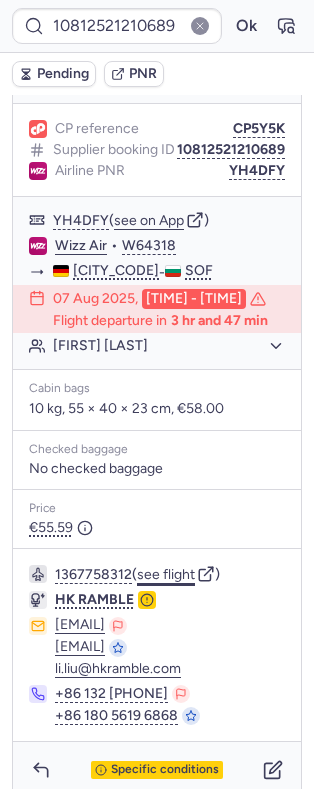 click on "see flight" 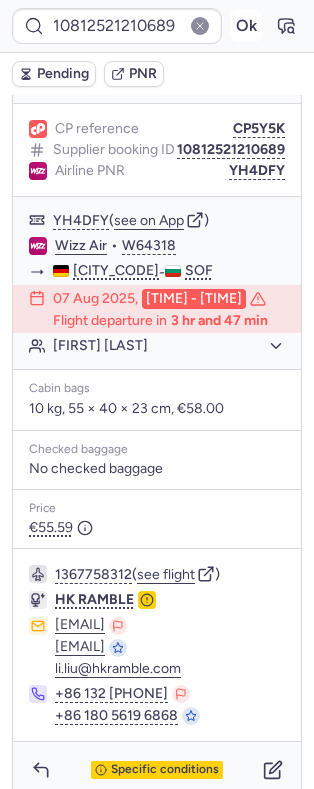 click on "Ok" at bounding box center [246, 26] 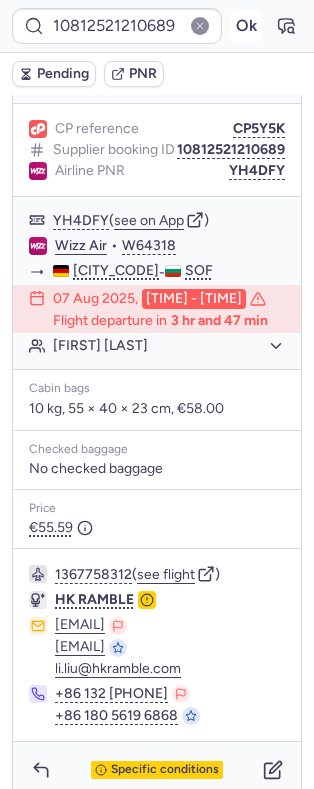 click on "Ok" at bounding box center [246, 26] 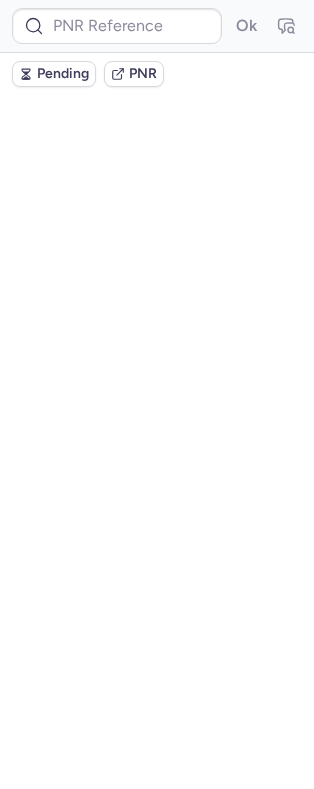 scroll, scrollTop: 0, scrollLeft: 0, axis: both 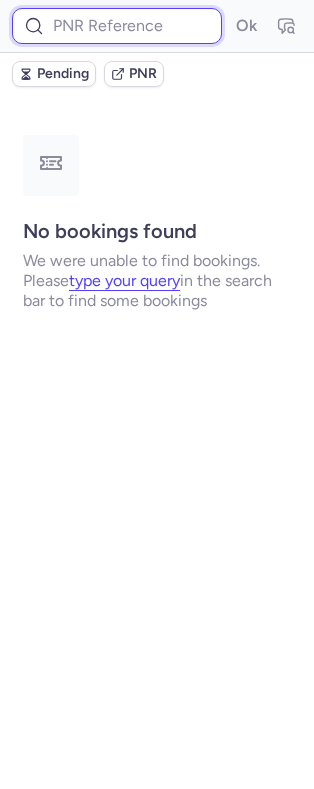 click at bounding box center [117, 26] 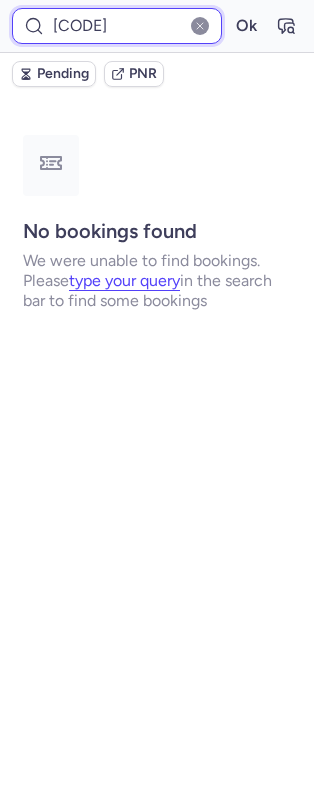 click on "Ok" at bounding box center (246, 26) 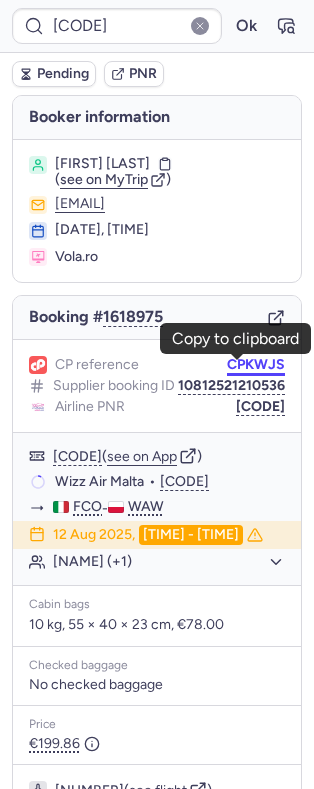 click on "CPKWJS" at bounding box center [256, 365] 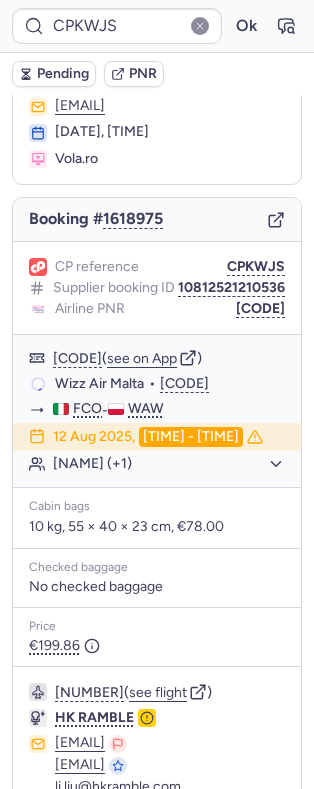 scroll, scrollTop: 85, scrollLeft: 0, axis: vertical 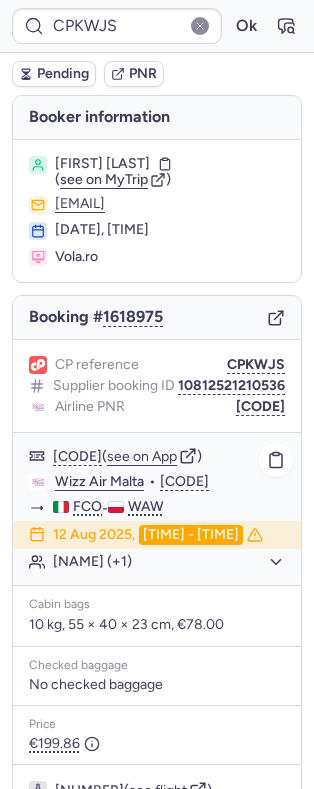 click on "Beata GOMSE (+1)" 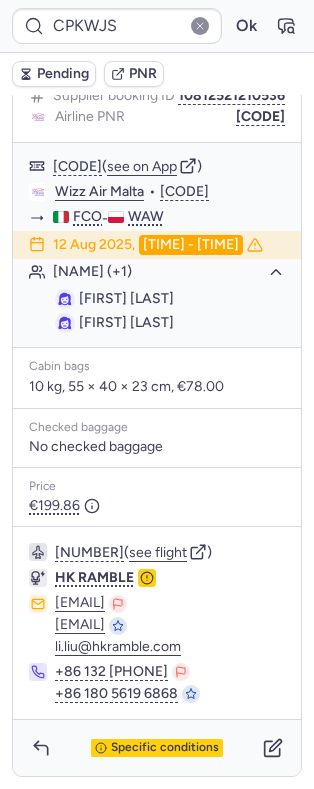scroll, scrollTop: 350, scrollLeft: 0, axis: vertical 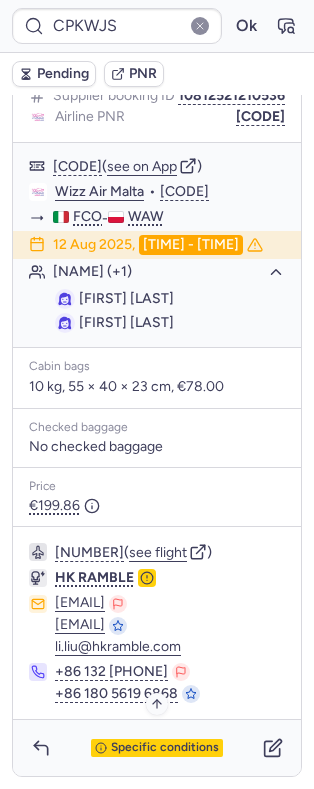 click on "Specific conditions" at bounding box center (165, 748) 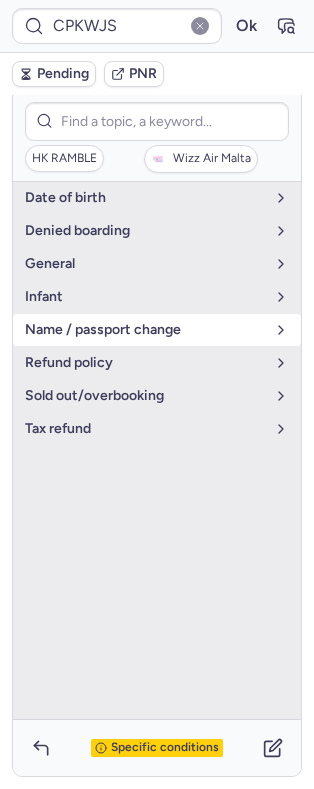 click on "name / passport change" at bounding box center (145, 330) 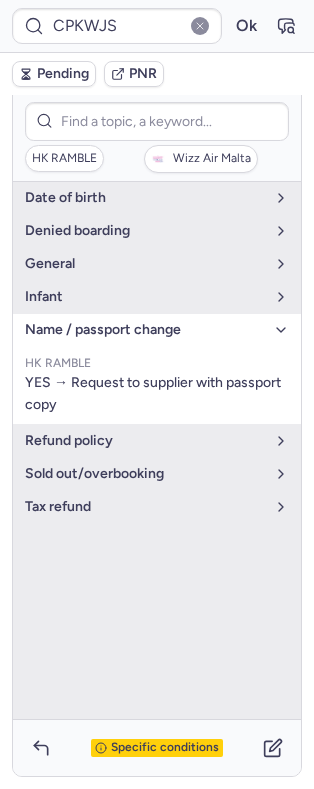 click on "name / passport change" at bounding box center [145, 330] 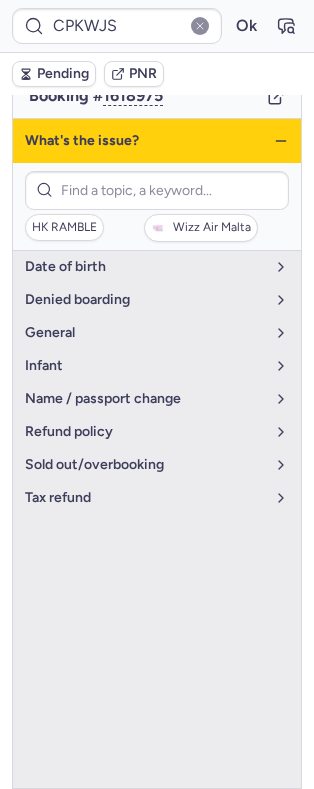 scroll, scrollTop: 218, scrollLeft: 0, axis: vertical 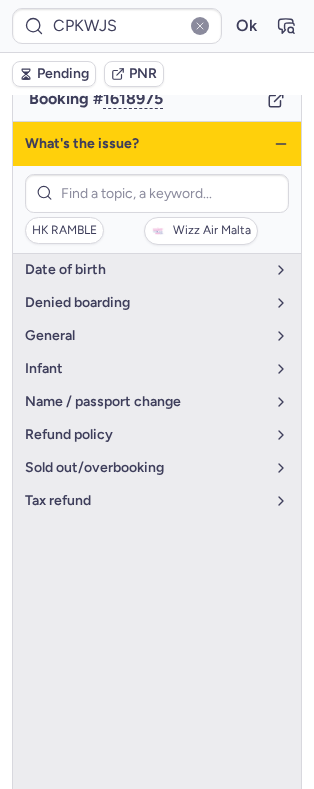 click 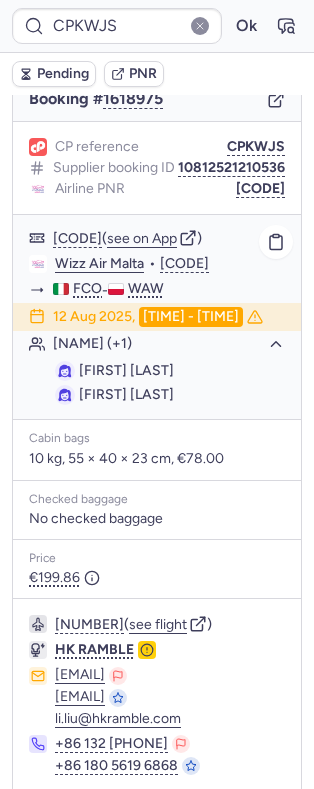 click on "Agata KRAWWCZYK" at bounding box center [126, 394] 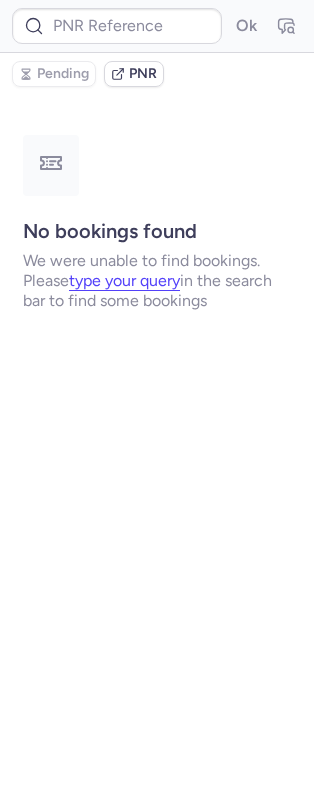 scroll, scrollTop: 0, scrollLeft: 0, axis: both 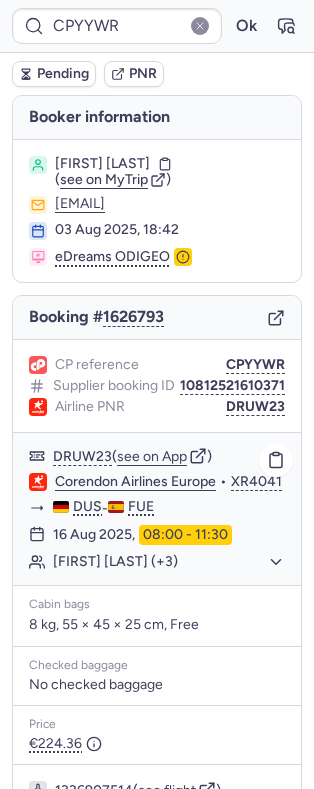 click on "Bjoern LITJENS (+3)" 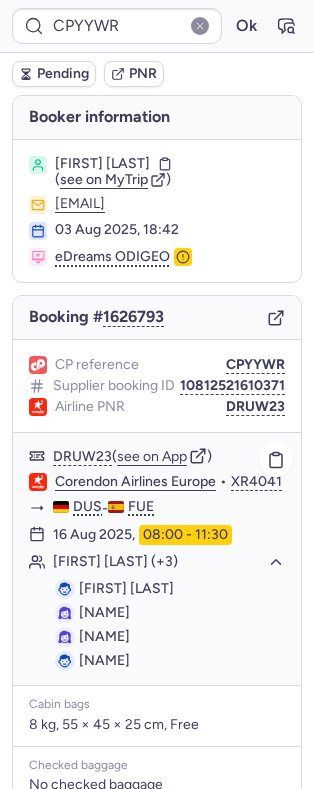 click on "Bjoern LITJENS (+3)" 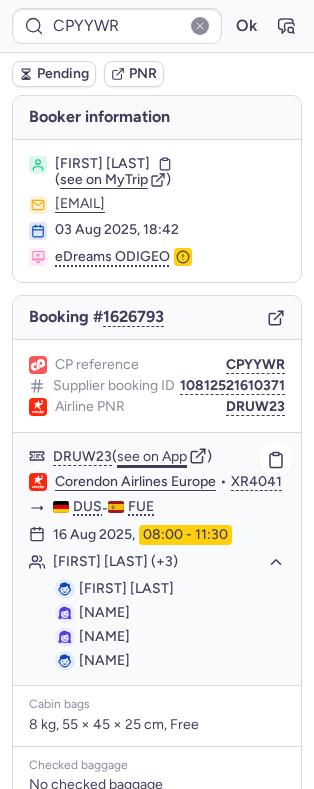 click on "see on App" 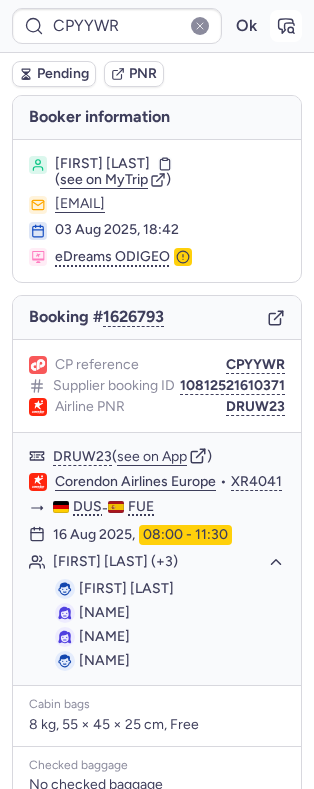 click 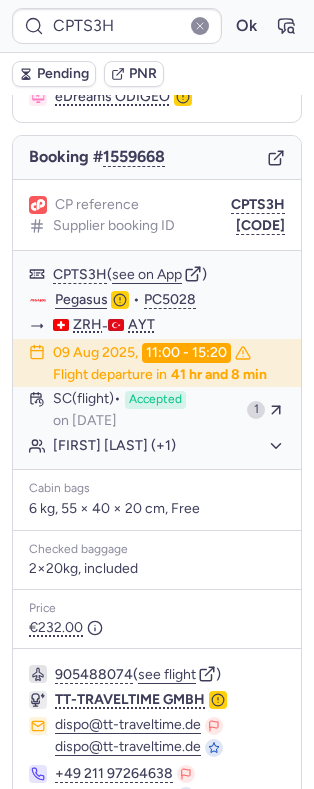 scroll, scrollTop: 286, scrollLeft: 0, axis: vertical 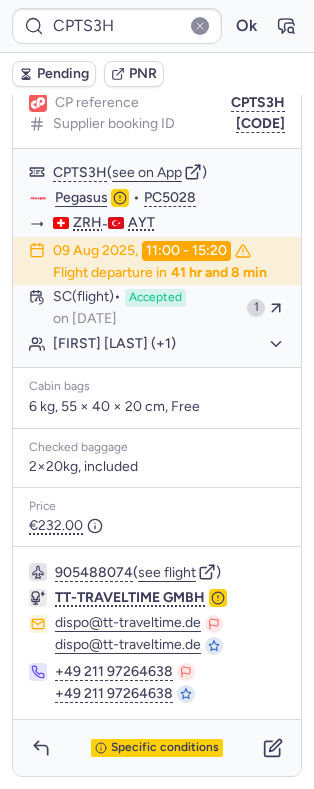 click on "Specific conditions" at bounding box center (157, 748) 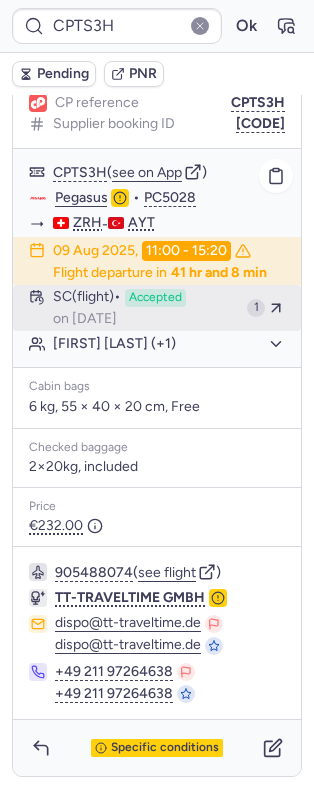 click on "on Jul 8, 2025" at bounding box center (85, 319) 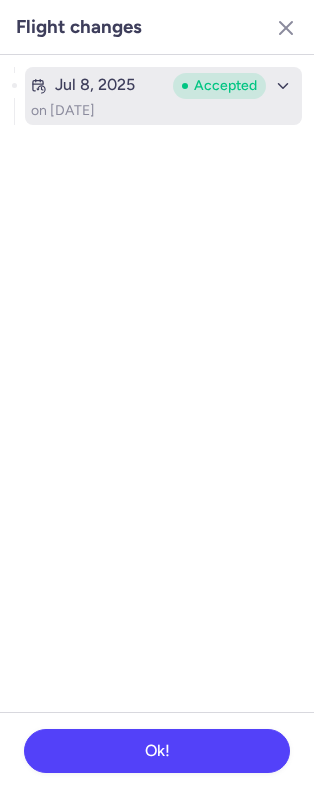 click on "Jul 8, 2025 Accepted" at bounding box center (163, 86) 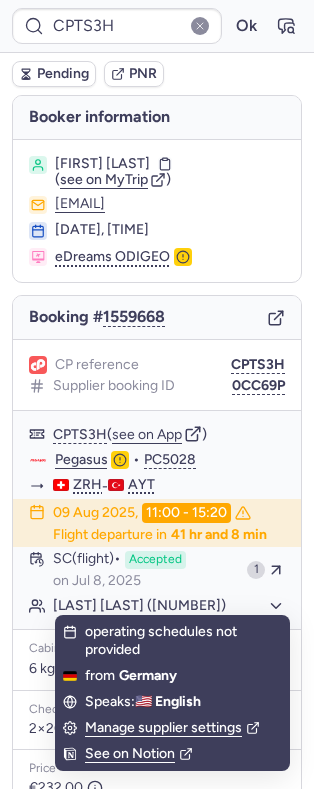 scroll, scrollTop: 0, scrollLeft: 0, axis: both 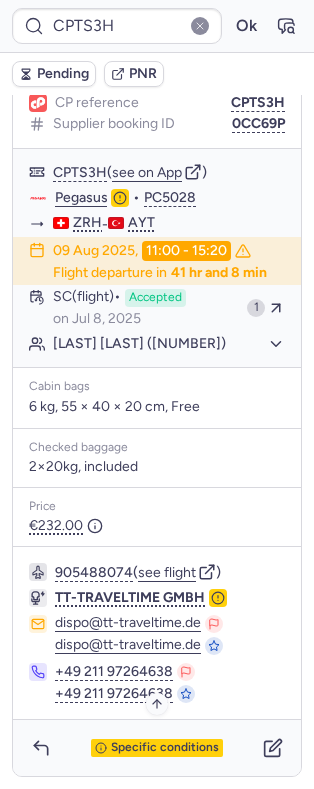 click on "Specific conditions" at bounding box center (165, 748) 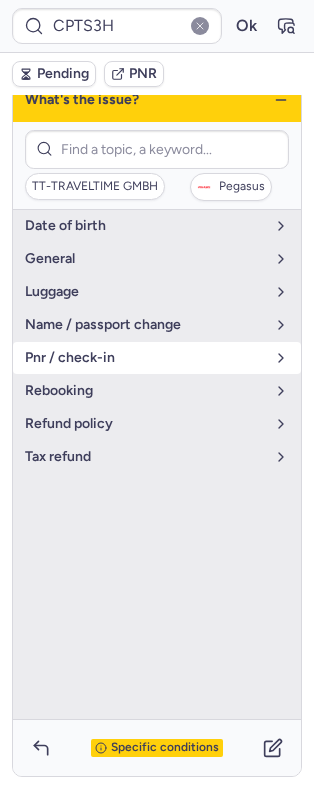 click on "pnr / check-in" at bounding box center [145, 358] 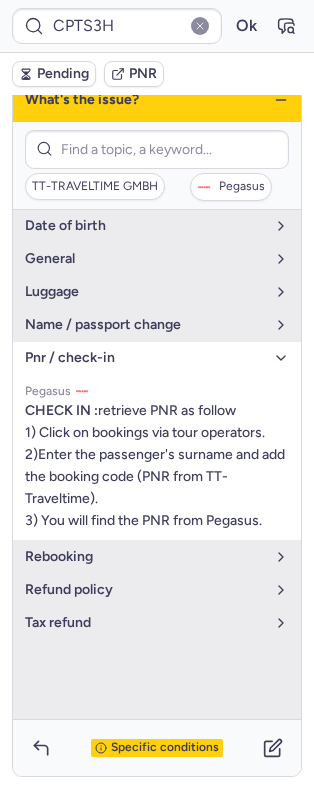 click on "pnr / check-in" at bounding box center [157, 358] 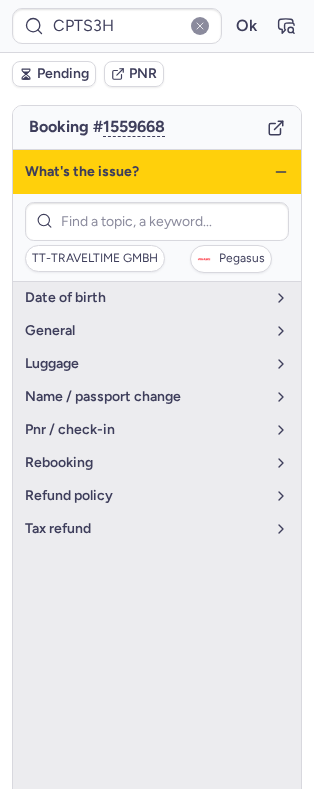 scroll, scrollTop: 184, scrollLeft: 0, axis: vertical 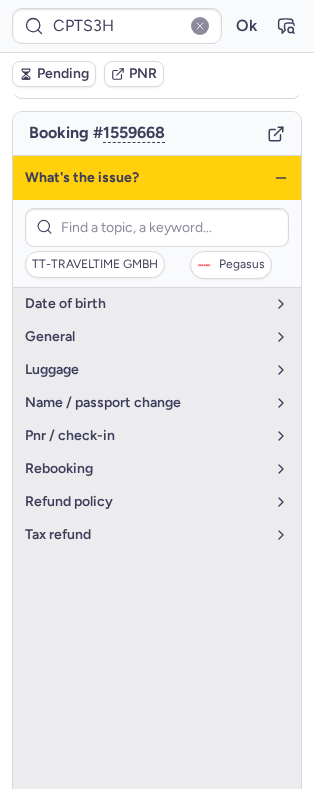 click 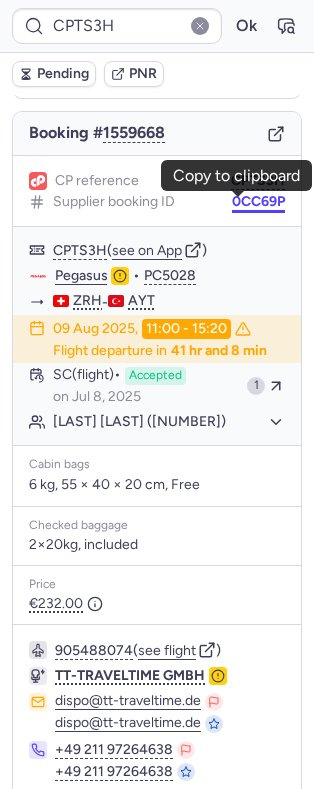 click on "0CC69P" at bounding box center (258, 202) 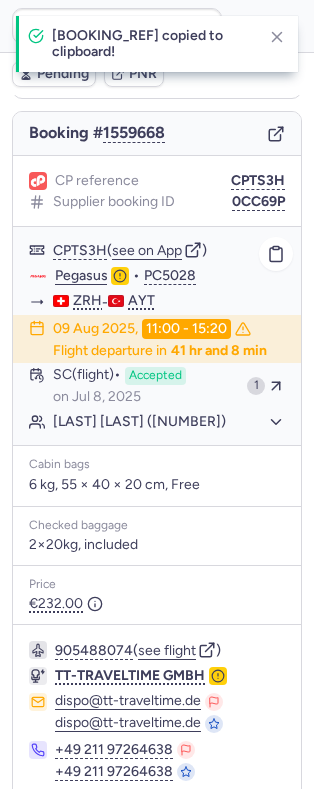 click on "Pegasus" 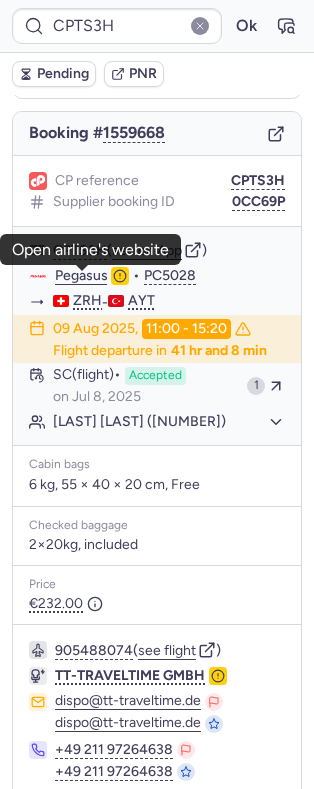 scroll, scrollTop: 0, scrollLeft: 0, axis: both 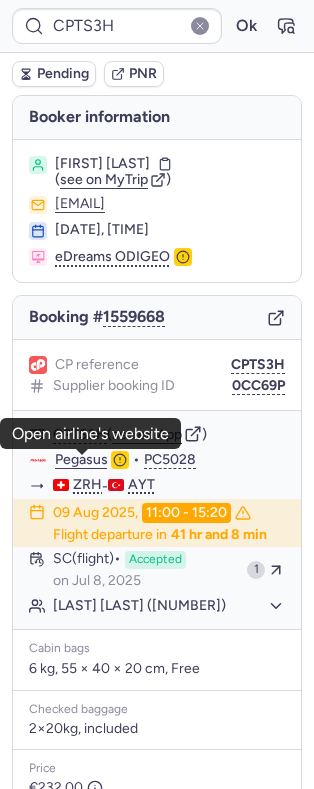 click on "[FIRST] [LAST]" at bounding box center (102, 164) 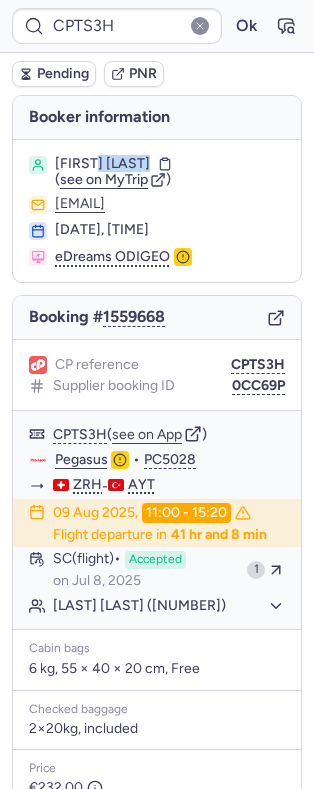 click on "[FIRST] [LAST]" at bounding box center [102, 164] 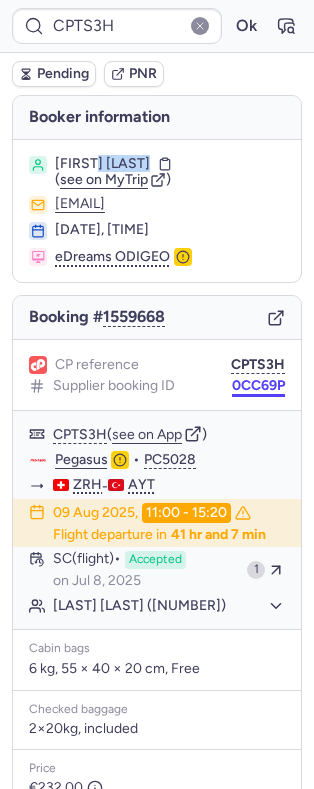 click on "[CODE]" at bounding box center [258, 386] 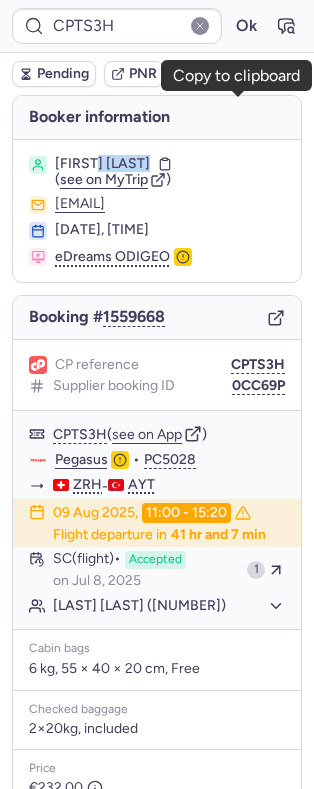scroll, scrollTop: 286, scrollLeft: 0, axis: vertical 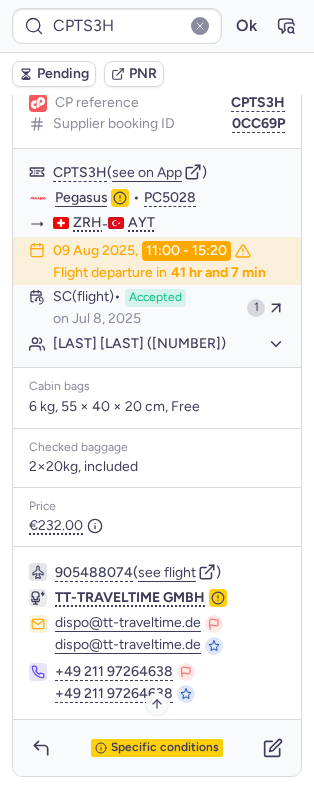 click on "Specific conditions" at bounding box center (165, 748) 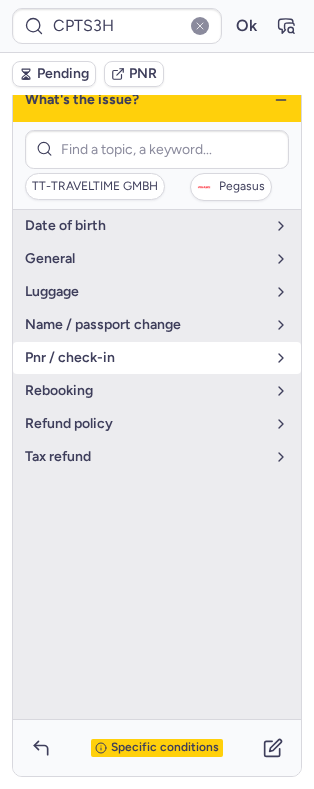 click on "pnr / check-in" at bounding box center [145, 358] 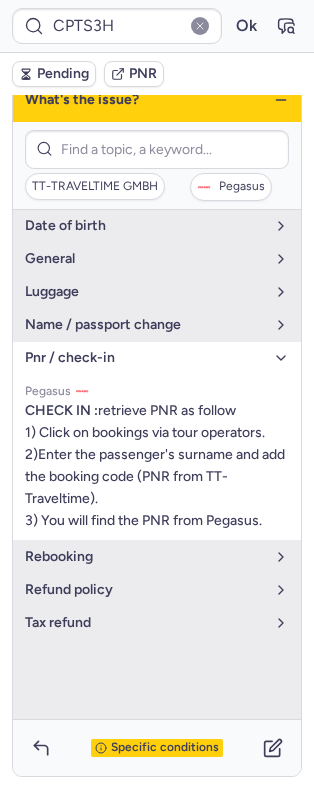 click on "pnr / check-in" at bounding box center (145, 358) 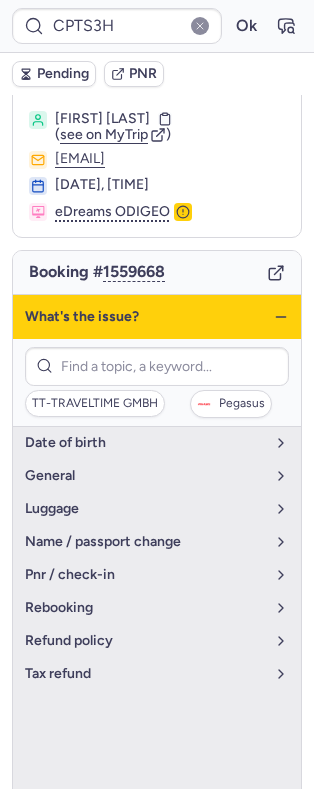 scroll, scrollTop: 44, scrollLeft: 0, axis: vertical 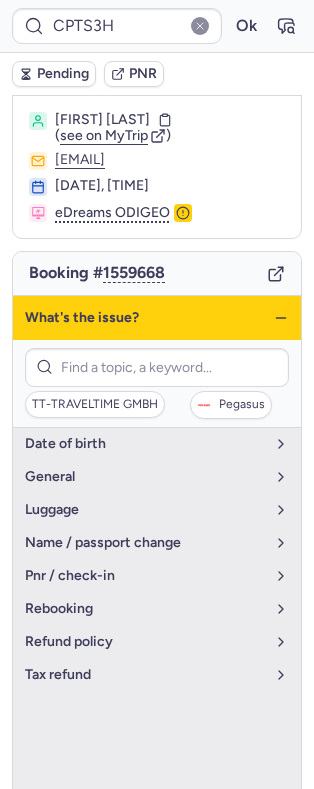 click on "What's the issue?" at bounding box center [157, 318] 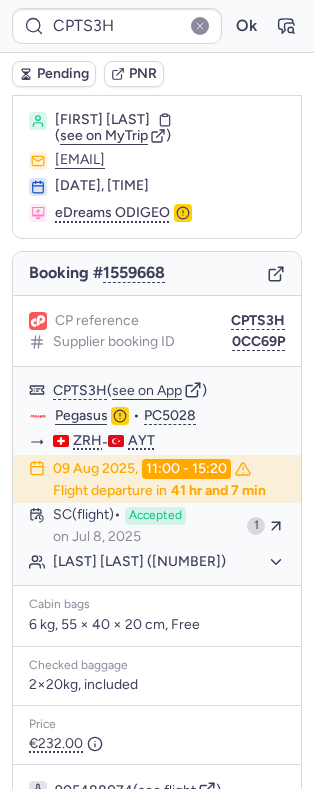 scroll, scrollTop: 286, scrollLeft: 0, axis: vertical 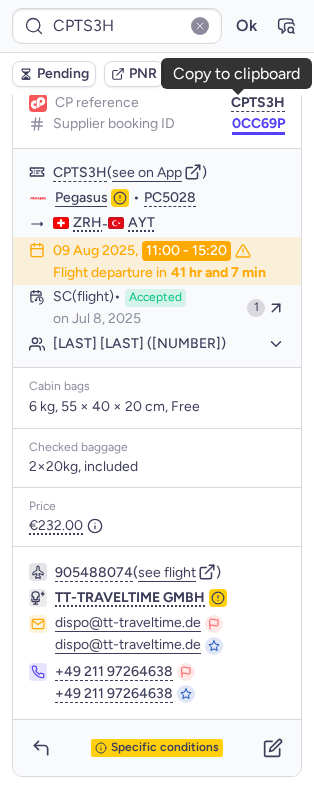 click on "CPTS3H  Ok  Pending PNR Booker information Petar JANKOVIC  ( see on MyTrip  )  petar.jankovic23@gmail.com 29 Jun 2025, 12:15 eDreams ODIGEO Booking # 1559668 CP reference CPTS3H Supplier booking ID 0CC69P CPTS3H  ( see on App )  Pegasus  •  PC5028 ZRH  -  AYT 09 Aug 2025,  11:00 - 15:20  Flight departure in  41 hr and 7 min SC   (flight)  Accepted  on Jul 8, 2025 1 Petar JANKOVIC (+1)  Cabin bags  6 kg, 55 × 40 × 20 cm, Free Checked baggage 2×20kg, included Price €232.00  905488074  ( see flight )  TT-TRAVELTIME GMBH dispo@tt-traveltime.de dispo@tt-traveltime.de +49 211 97264638 +49 211 97264638 Specific conditions
Copy to clipboard" at bounding box center (157, 0) 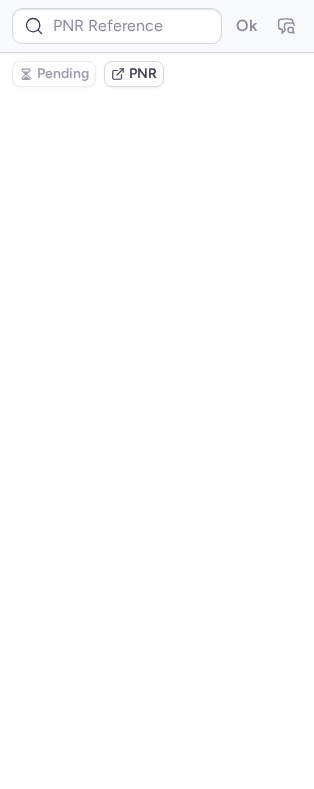 scroll, scrollTop: 0, scrollLeft: 0, axis: both 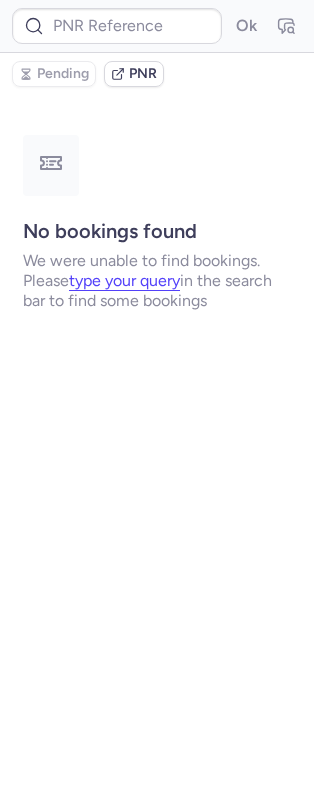 type on "[CODE]" 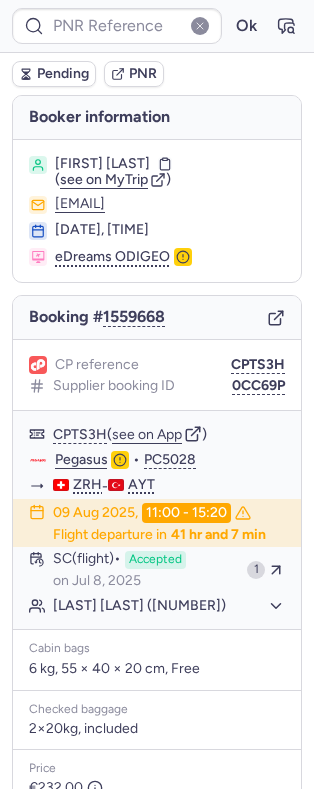 type on "CPTS3H" 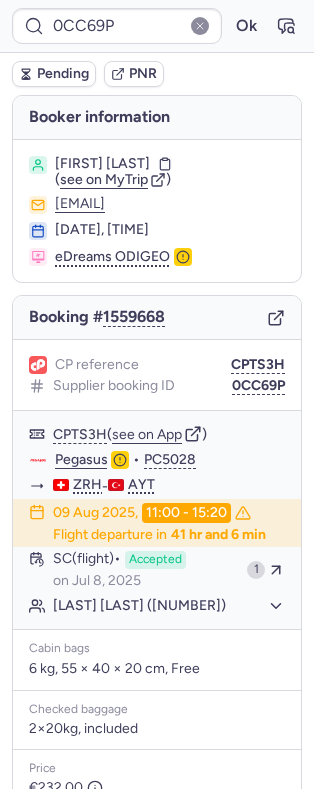 type on "CPTS3H" 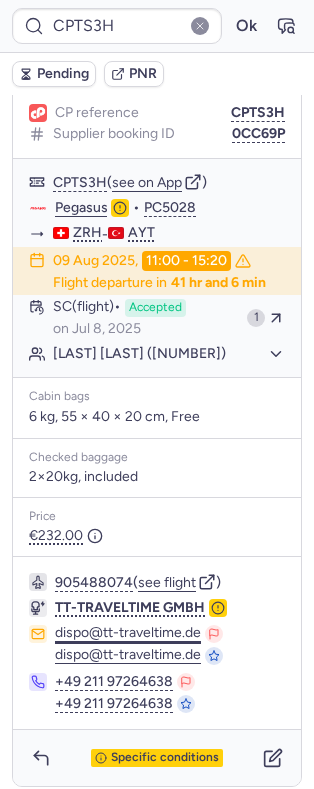 scroll, scrollTop: 286, scrollLeft: 0, axis: vertical 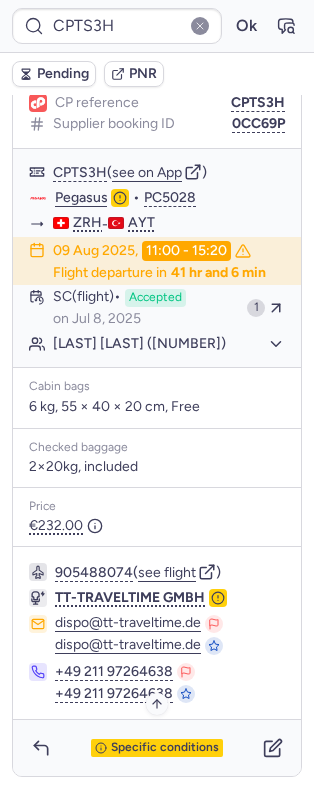 click on "Specific conditions" at bounding box center (165, 748) 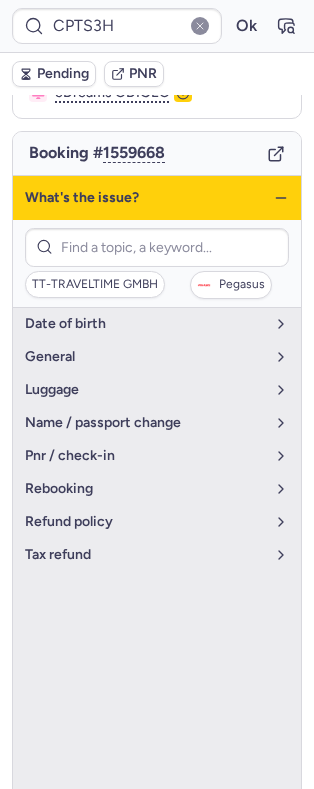 scroll, scrollTop: 141, scrollLeft: 0, axis: vertical 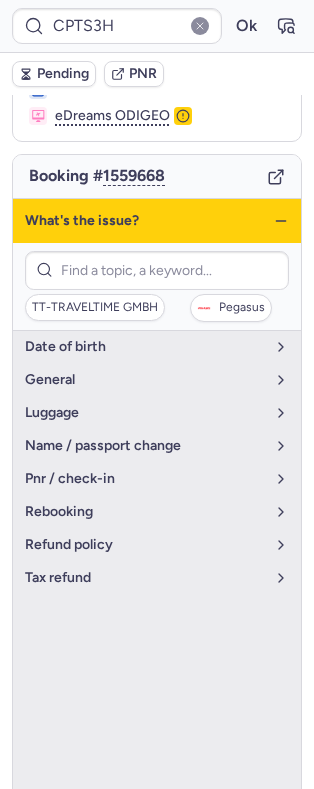 click 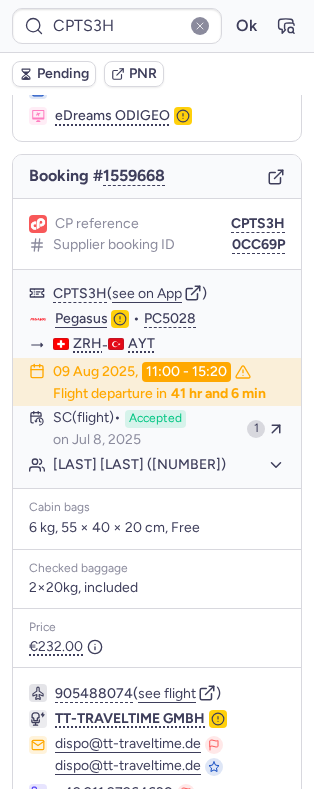 scroll, scrollTop: 286, scrollLeft: 0, axis: vertical 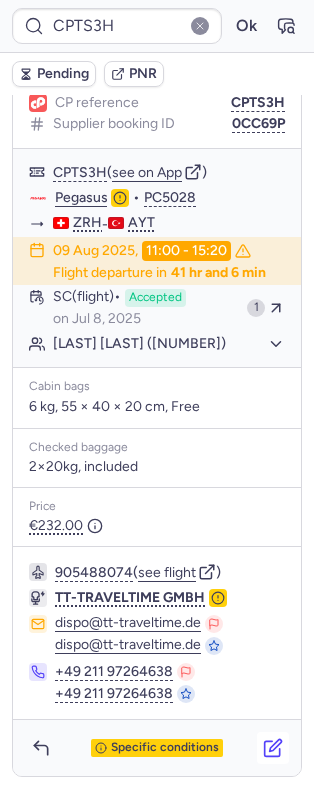 click 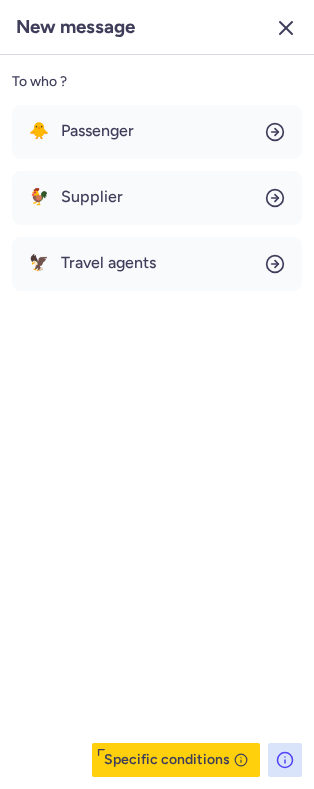 click 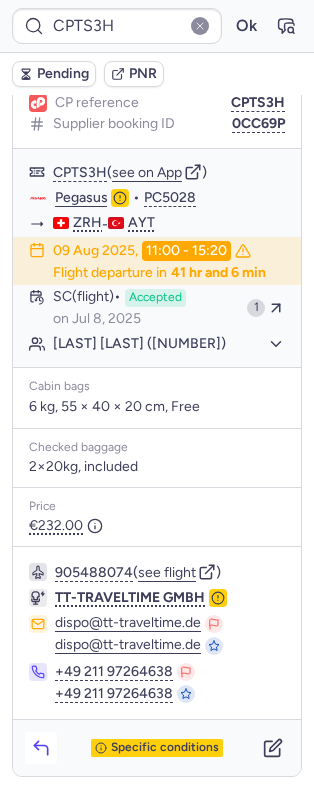 click 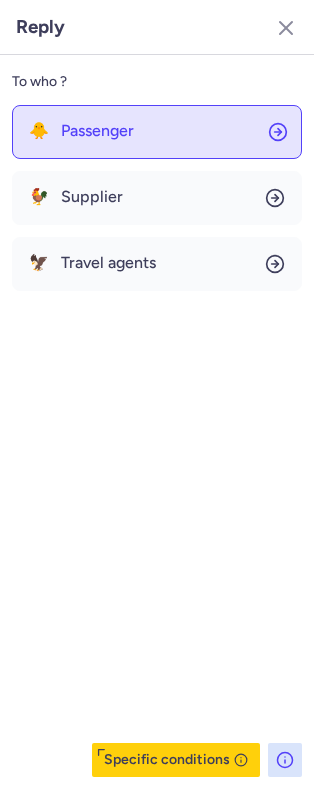 click on "🐥 Passenger" 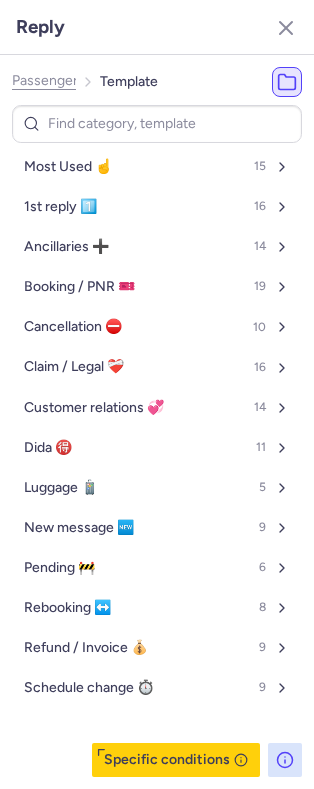 click on "Most Used ☝️" at bounding box center (68, 167) 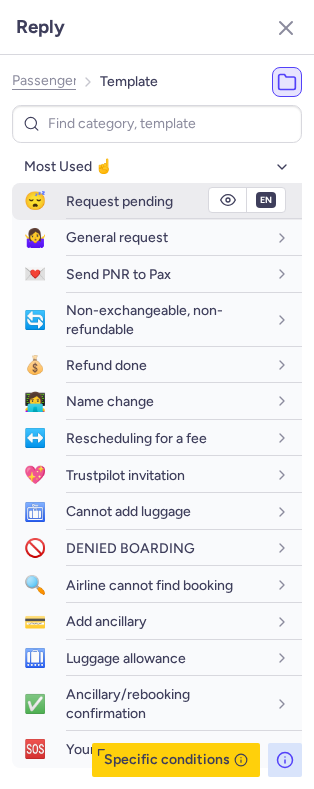 click on "Request pending" at bounding box center [119, 201] 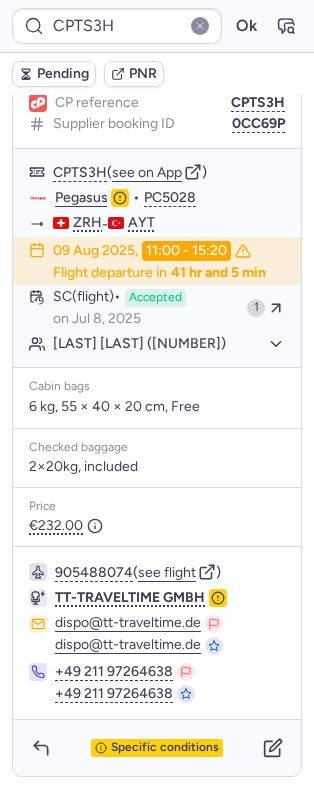 click on "Pending" at bounding box center (63, 74) 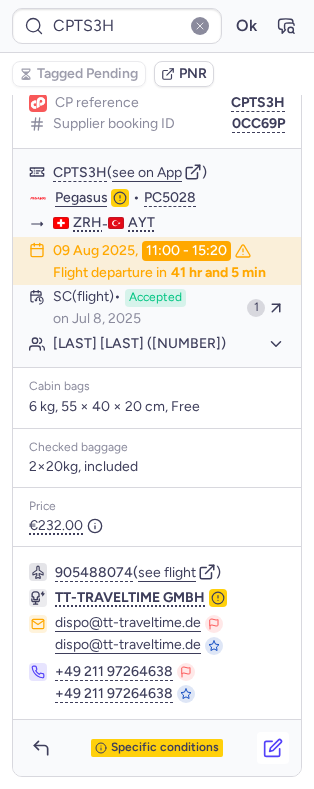 click 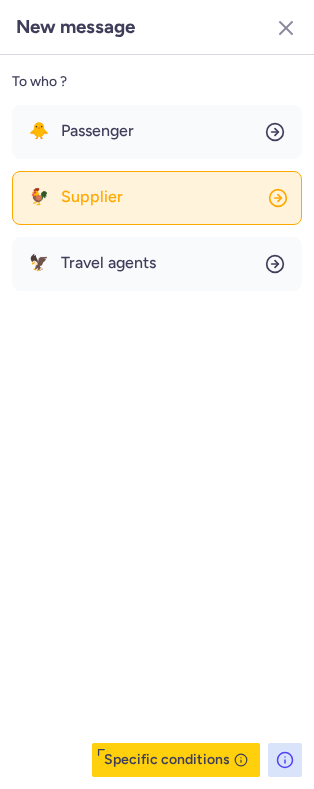 click on "🐓 Supplier" 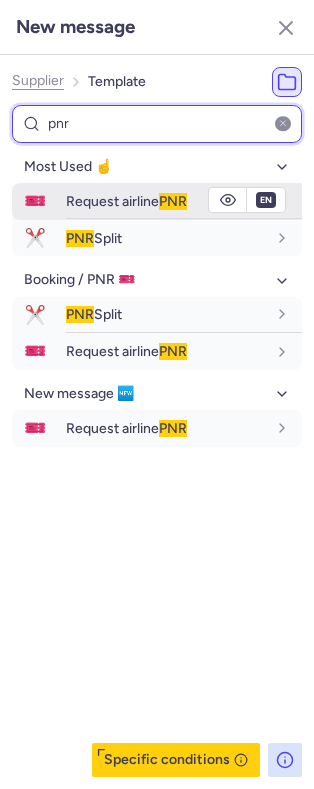 type on "pnr" 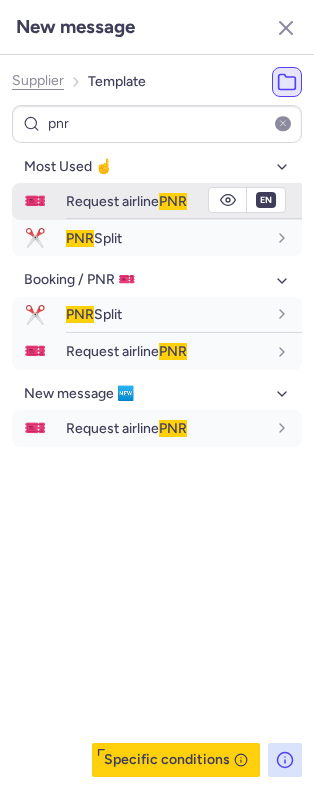 click on "Request airline  PNR" at bounding box center (126, 201) 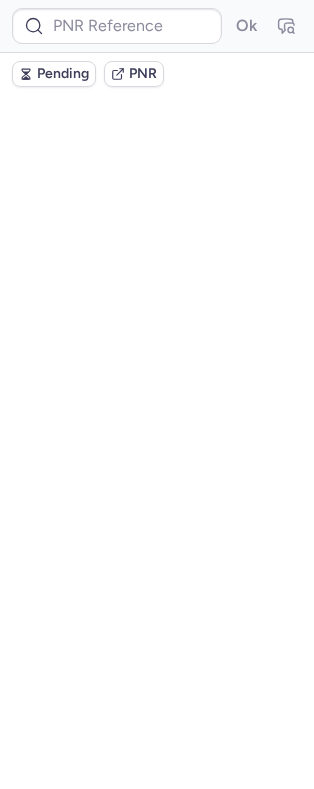 scroll, scrollTop: 0, scrollLeft: 0, axis: both 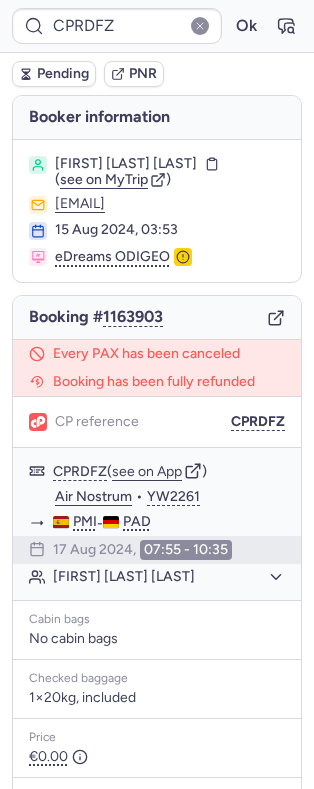 type on "CPKWJS" 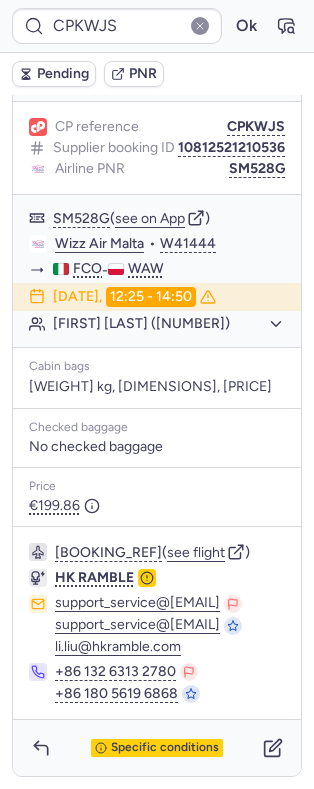 scroll, scrollTop: 298, scrollLeft: 0, axis: vertical 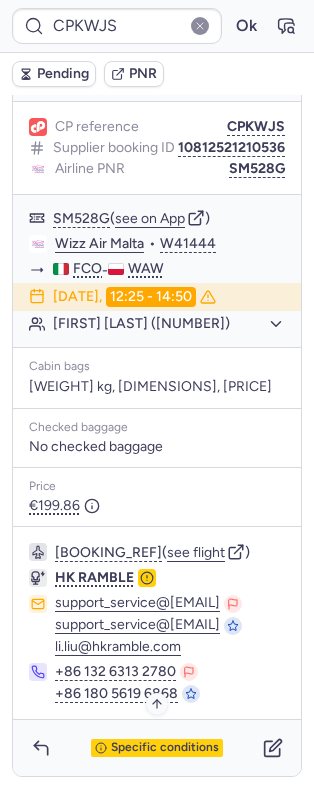 click on "Specific conditions" at bounding box center (165, 748) 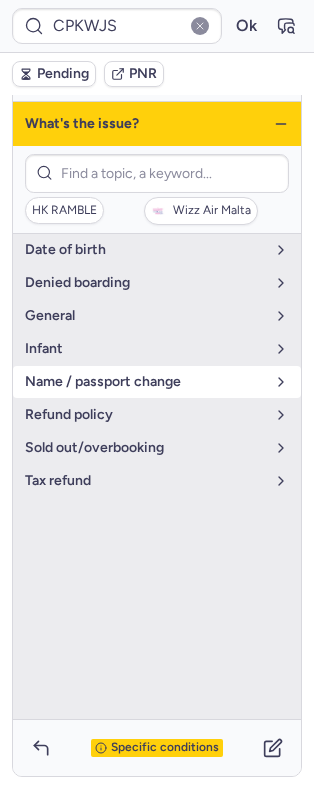 click on "name / passport change" at bounding box center [145, 382] 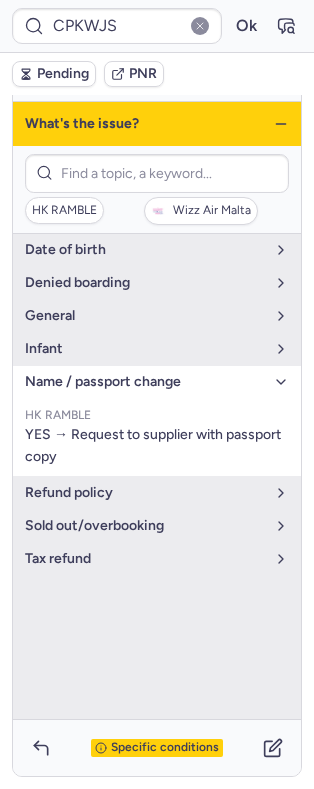 click on "name / passport change" at bounding box center [145, 382] 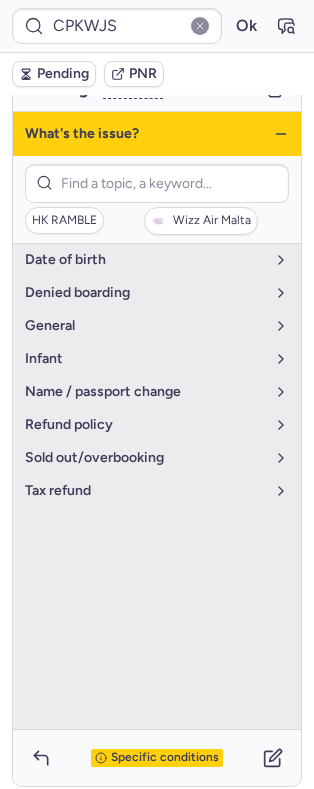 scroll, scrollTop: 226, scrollLeft: 0, axis: vertical 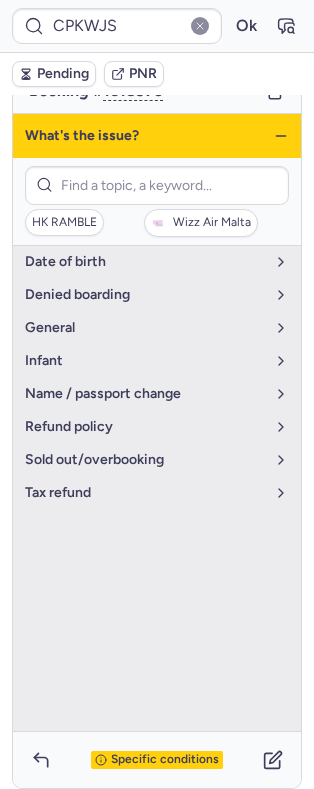 click 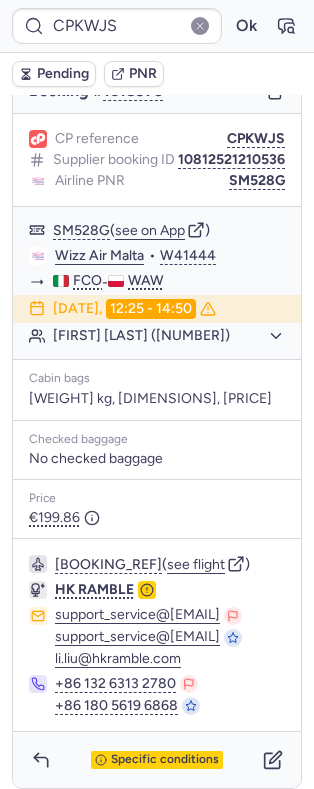 scroll, scrollTop: 298, scrollLeft: 0, axis: vertical 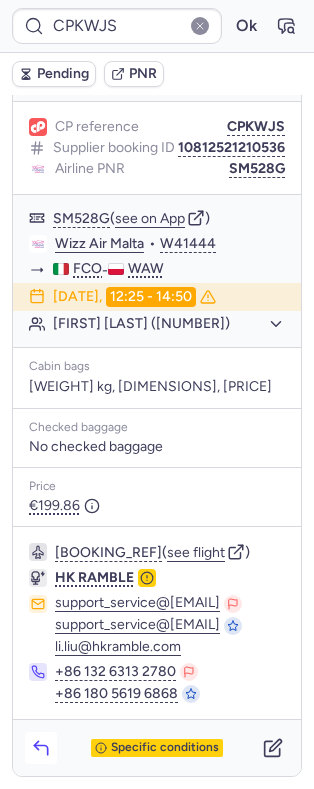 click 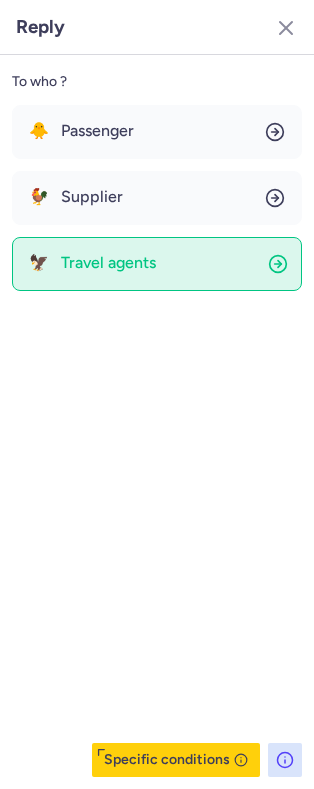 click on "🐥 Passenger 🐓 Supplier 🦅 Travel agents" at bounding box center [157, 198] 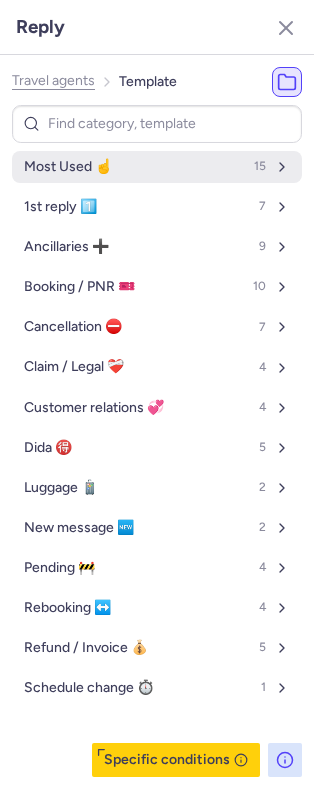 click on "Most Used ☝️ 15" at bounding box center (157, 167) 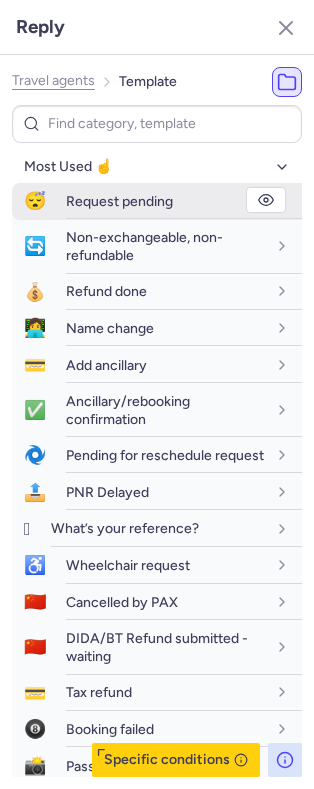 click on "Request pending" at bounding box center (119, 201) 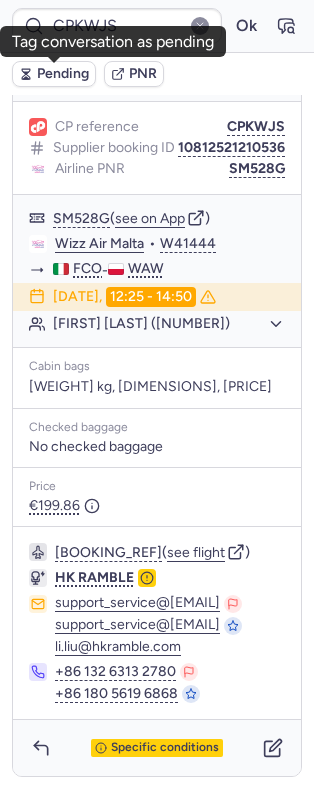 click on "Pending" at bounding box center (63, 74) 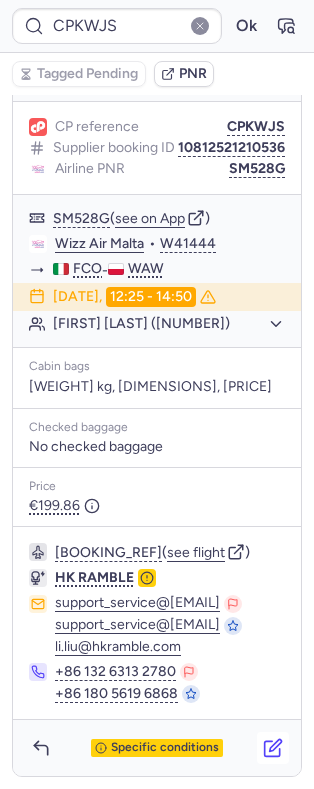 click 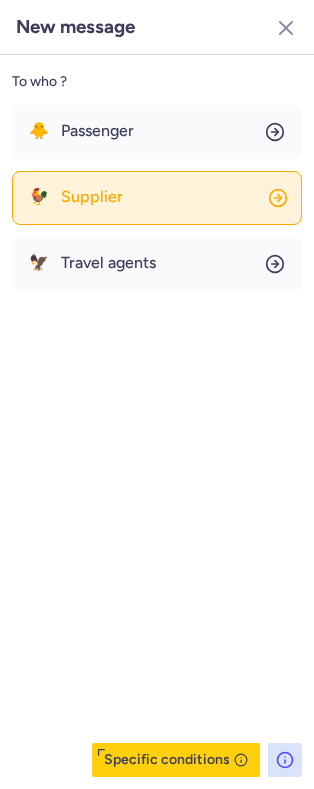 click on "🐓 Supplier" 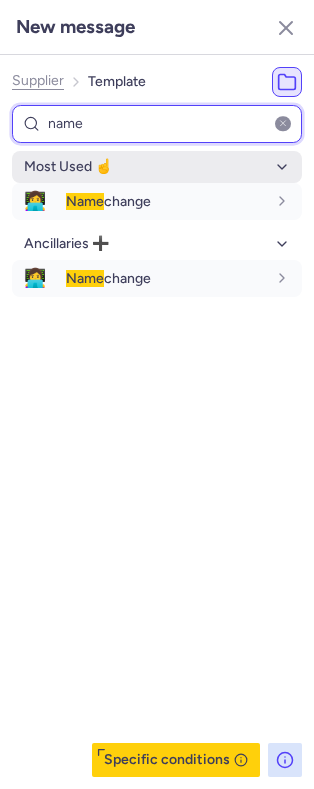 type on "name" 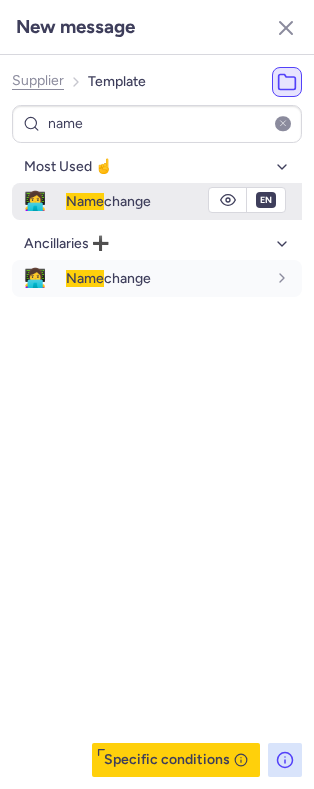 drag, startPoint x: 151, startPoint y: 177, endPoint x: 153, endPoint y: 192, distance: 15.132746 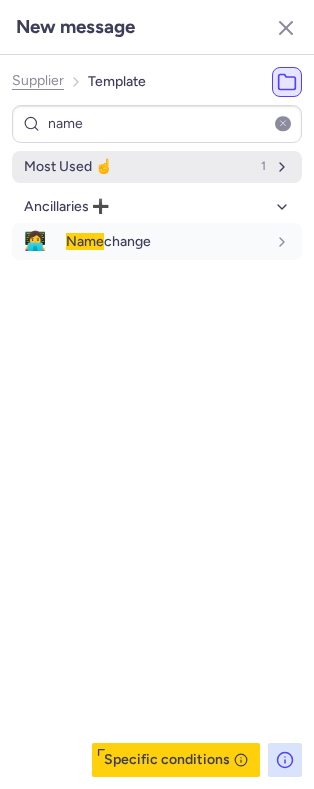 click on "Most Used ☝️ 1" at bounding box center [157, 167] 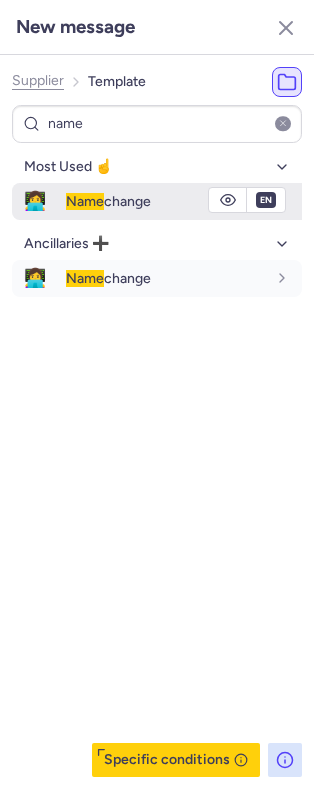 click on "Name  change" at bounding box center (108, 201) 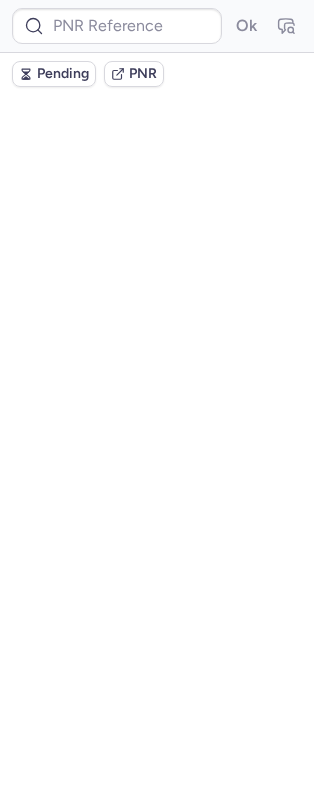 scroll, scrollTop: 0, scrollLeft: 0, axis: both 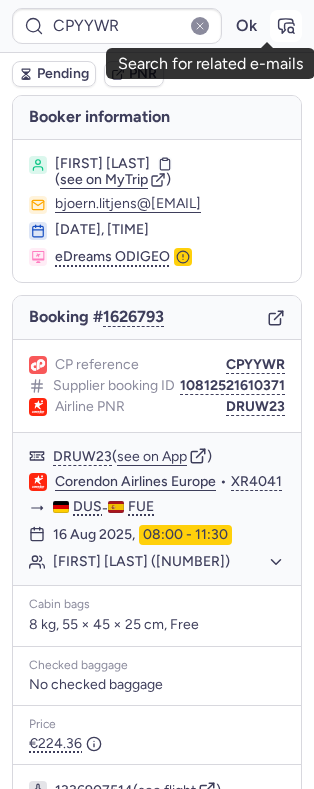 click 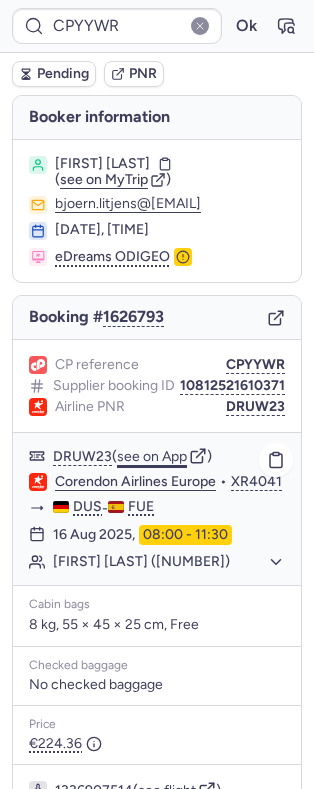 click on "see on App" 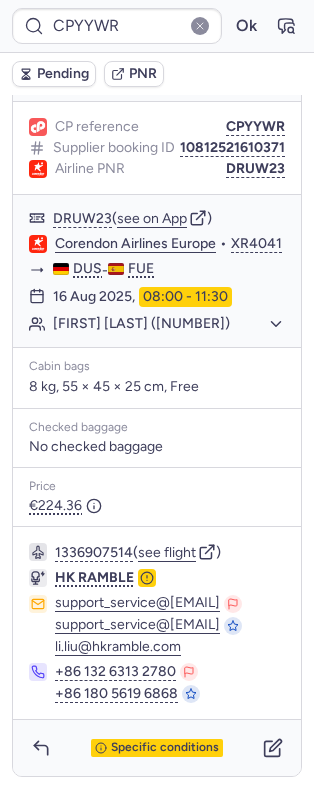 scroll, scrollTop: 318, scrollLeft: 0, axis: vertical 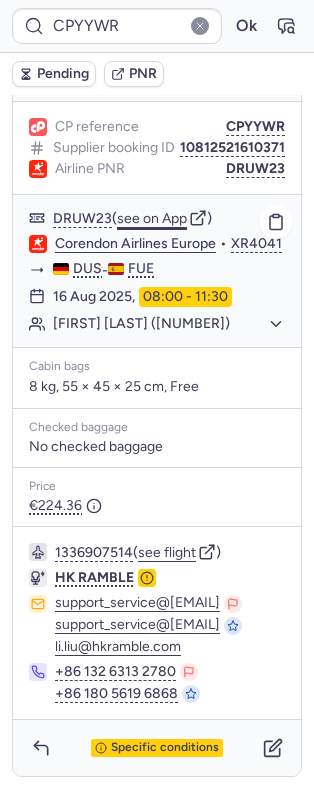 click on "see on App" 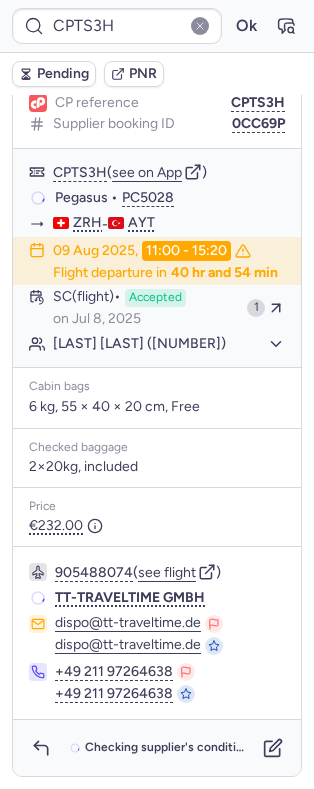 scroll, scrollTop: 286, scrollLeft: 0, axis: vertical 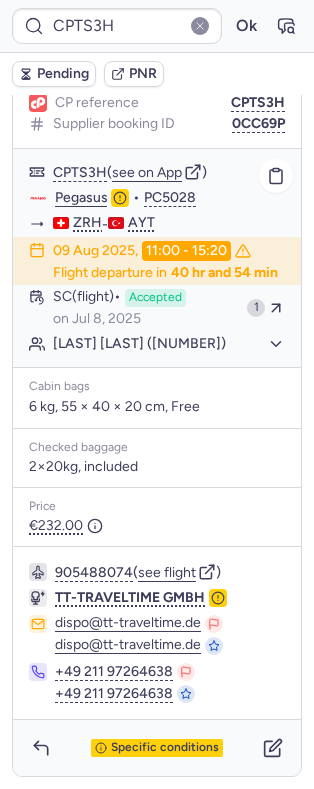click on "Pegasus" 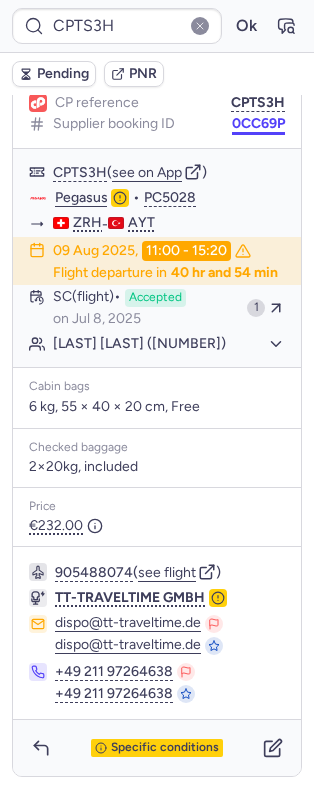 click on "0CC69P" at bounding box center [258, 124] 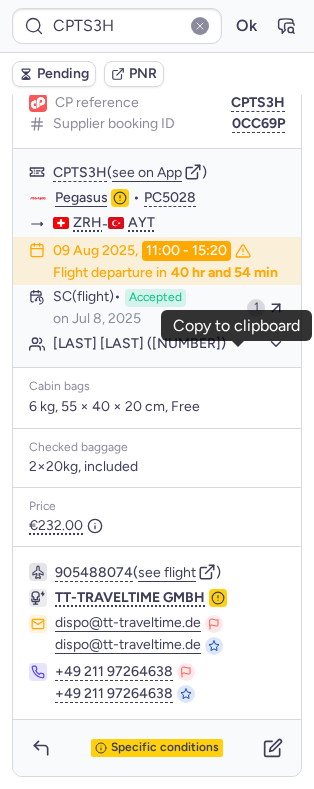 scroll, scrollTop: 0, scrollLeft: 0, axis: both 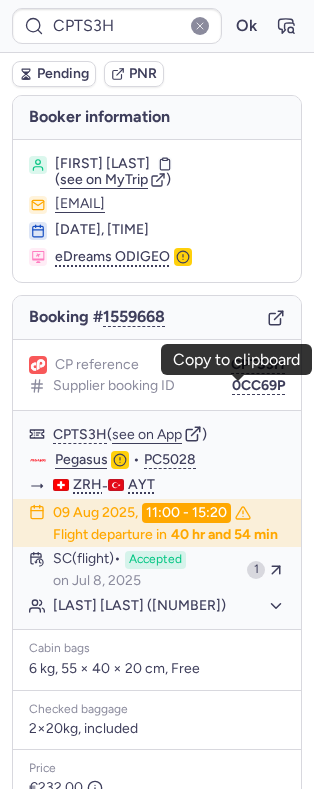 click on "Petar JANKOVIC" at bounding box center [102, 164] 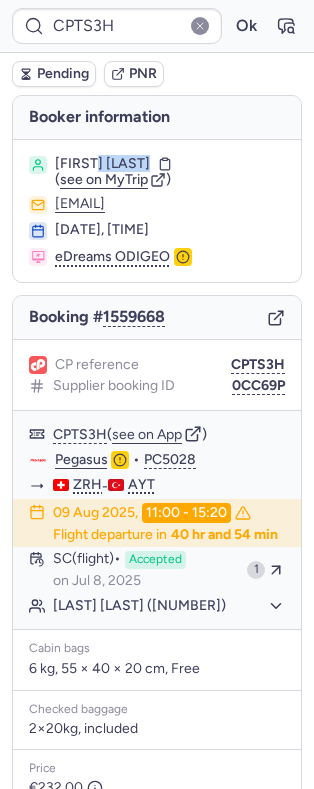 click on "Petar JANKOVIC" at bounding box center [102, 164] 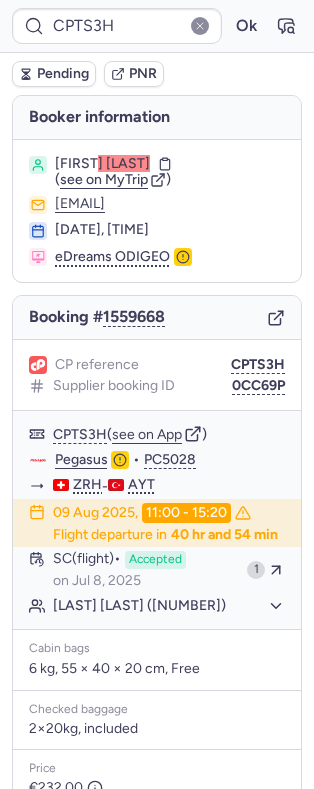 type on "CPYYWR" 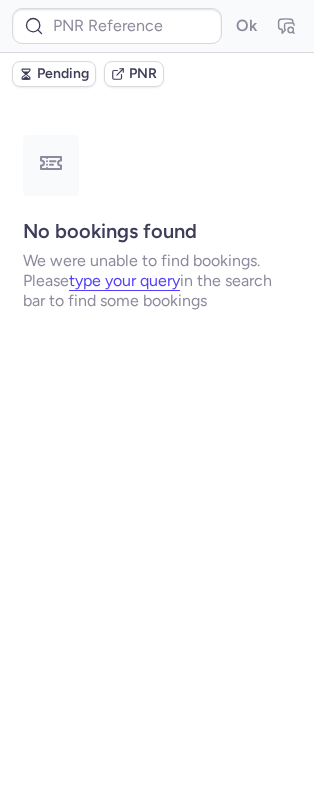 type on "CPTS3H" 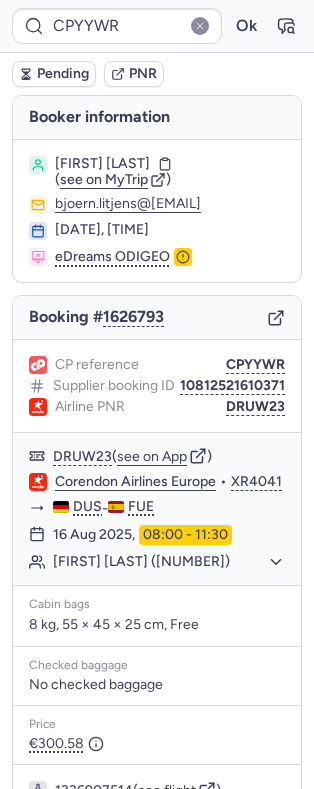 type on "CPGNKN" 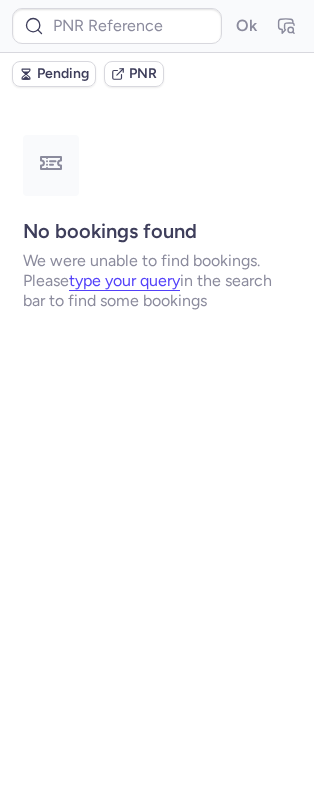type on "CPRDFZ" 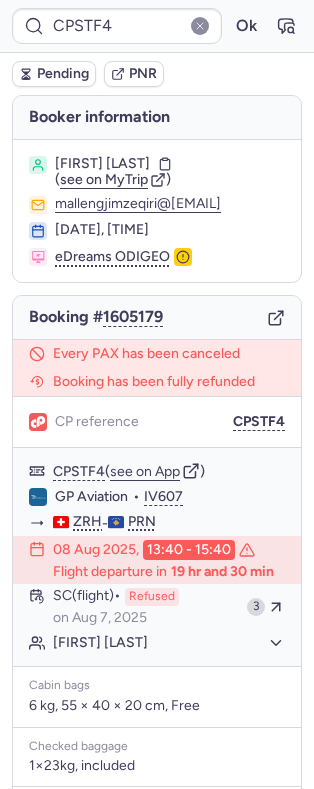 type on "CPRDFZ" 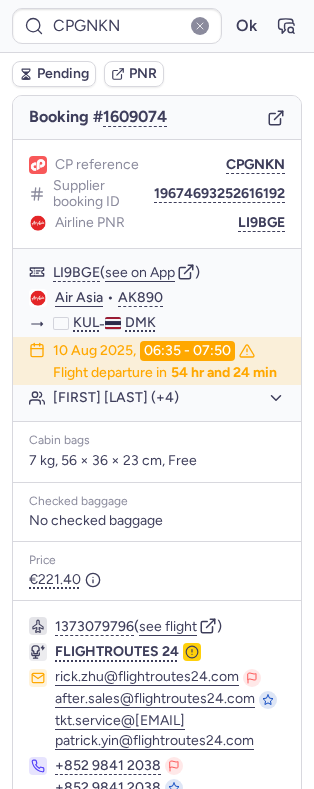 scroll, scrollTop: 193, scrollLeft: 0, axis: vertical 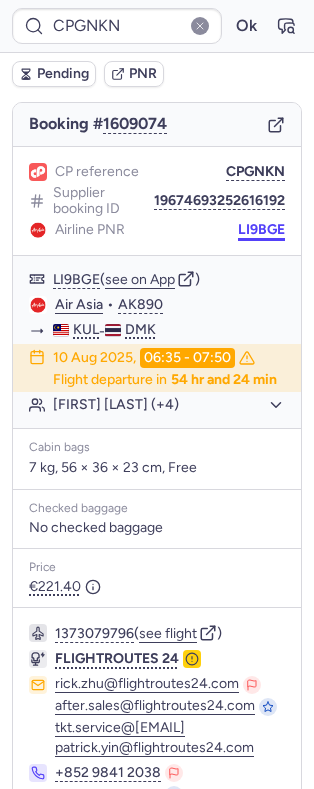 click on "LI9BGE" at bounding box center [261, 230] 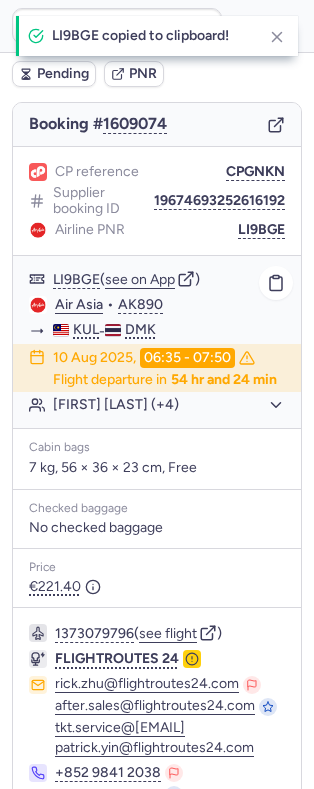 click on "Air Asia" 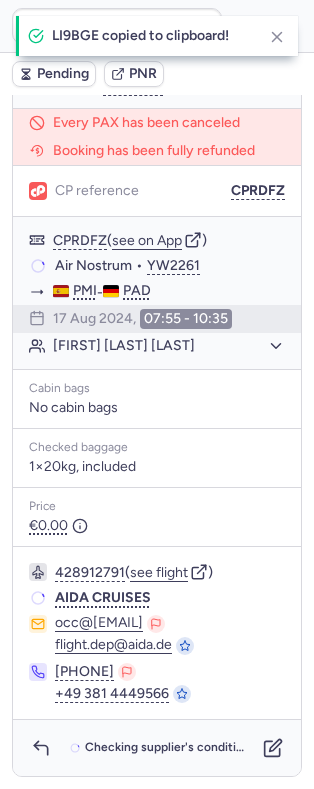 scroll, scrollTop: 193, scrollLeft: 0, axis: vertical 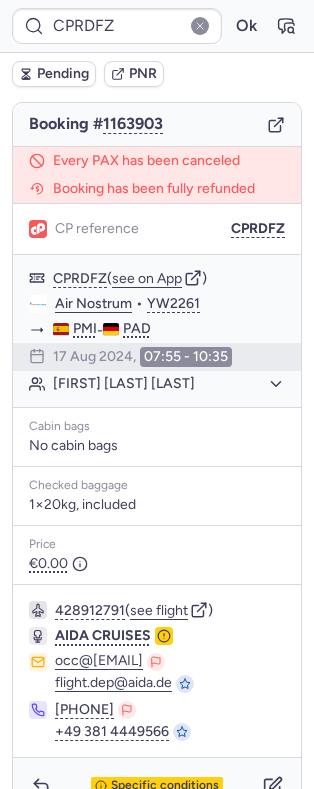 type on "CPGNKN" 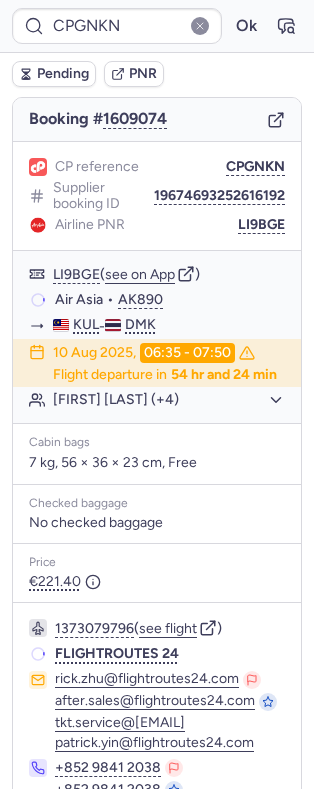 scroll, scrollTop: 193, scrollLeft: 0, axis: vertical 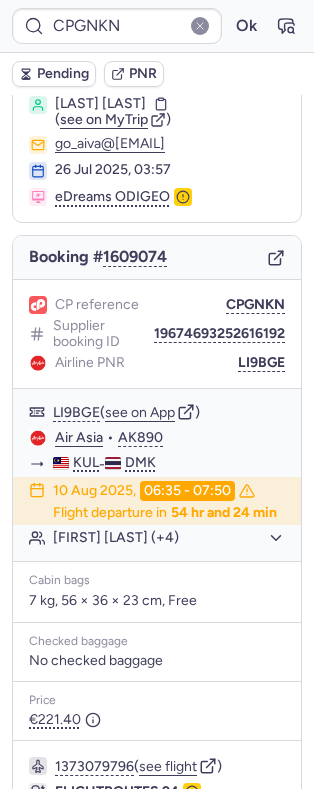 click on "Tjoa WAN MEI" at bounding box center [100, 104] 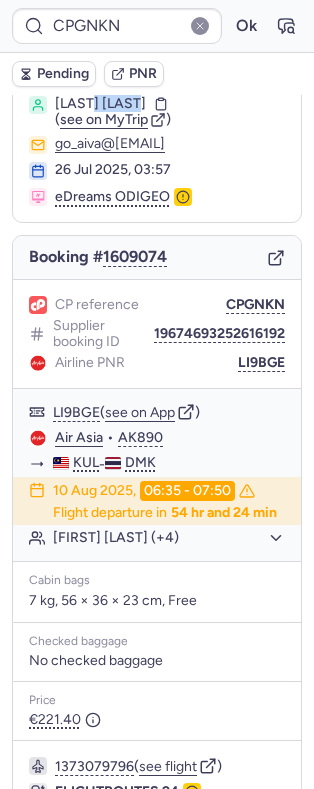 drag, startPoint x: 102, startPoint y: 103, endPoint x: 133, endPoint y: 105, distance: 31.06445 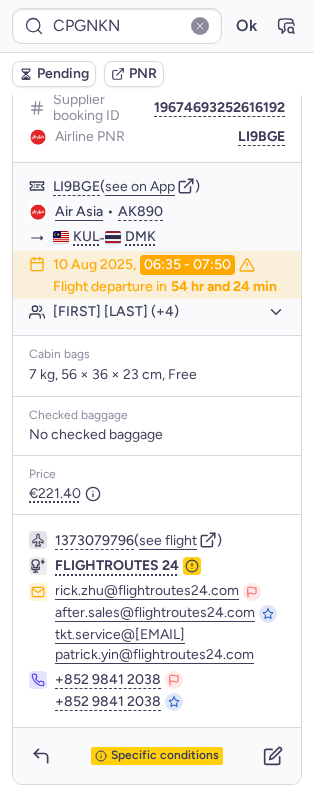 scroll, scrollTop: 338, scrollLeft: 0, axis: vertical 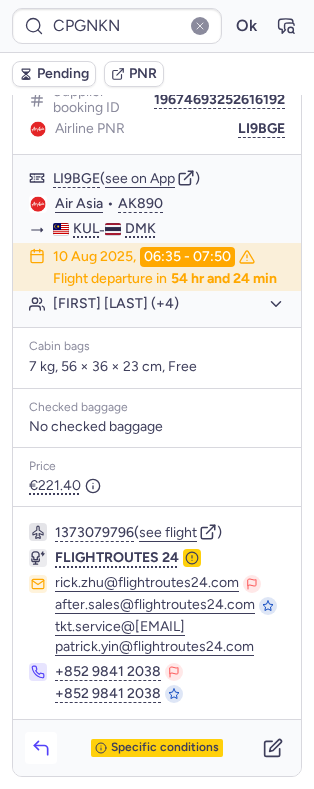 click 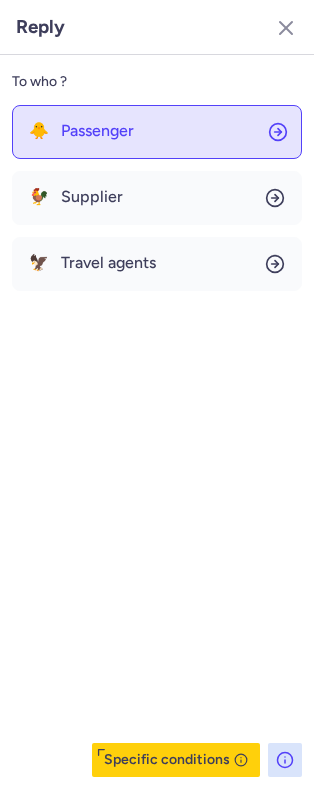 click on "🐥 Passenger" 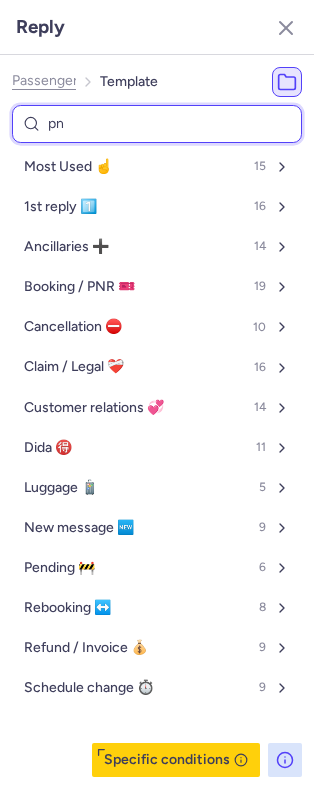 type on "pnr" 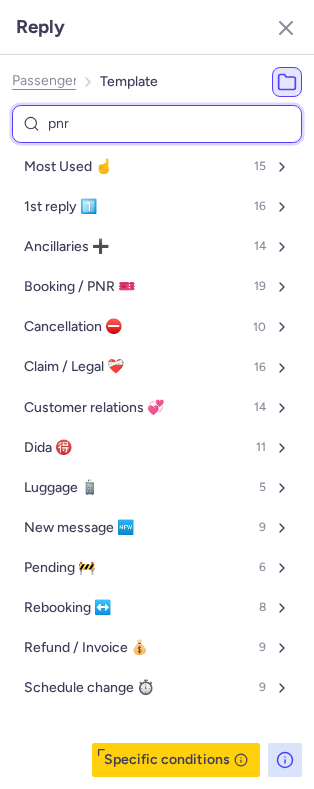 select on "en" 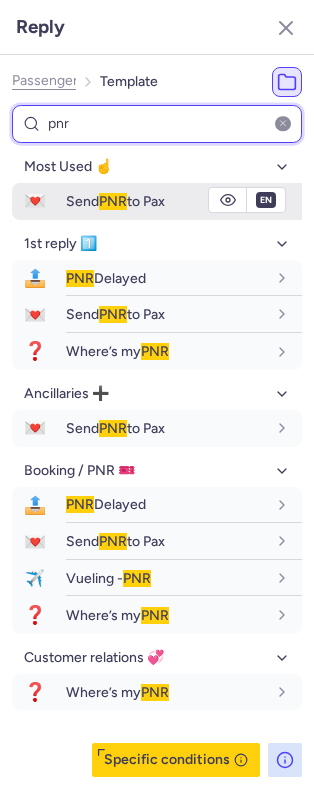 type on "pnr" 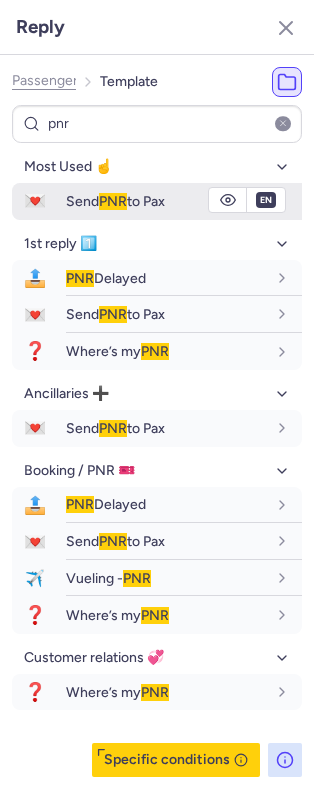 click on "PNR" at bounding box center (113, 201) 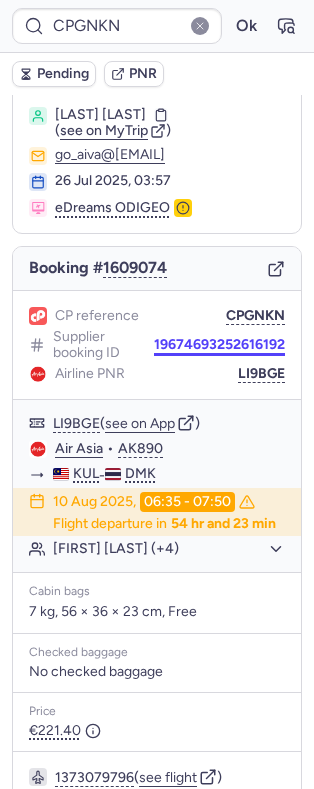 scroll, scrollTop: 0, scrollLeft: 0, axis: both 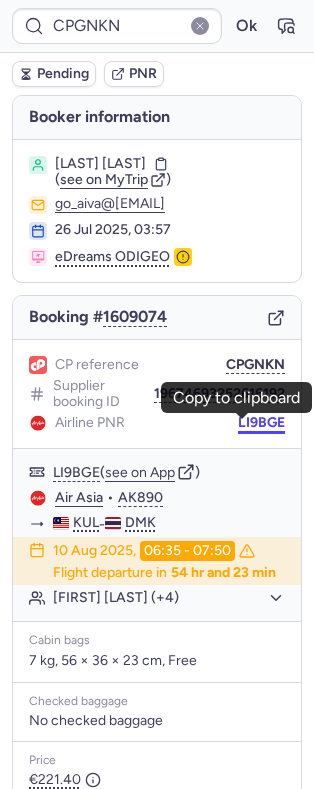 click on "LI9BGE" at bounding box center [261, 423] 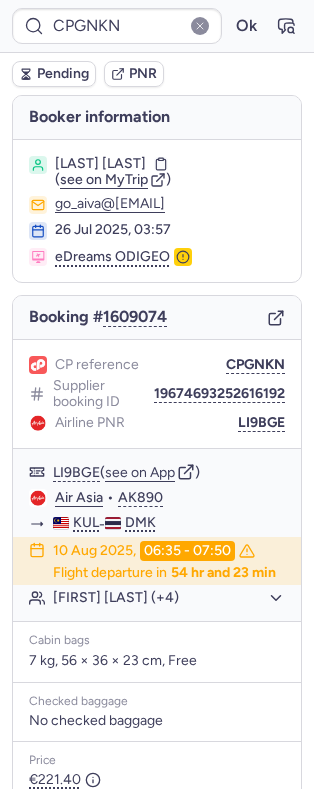 scroll, scrollTop: 338, scrollLeft: 0, axis: vertical 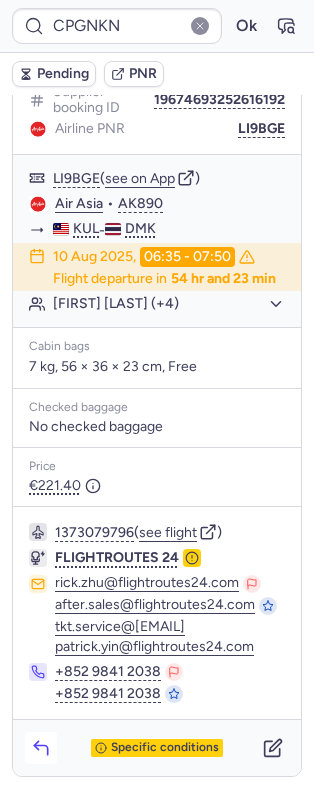 click 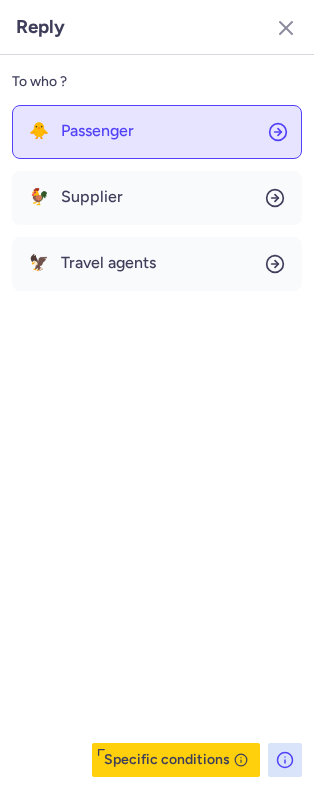 click on "Passenger" at bounding box center (97, 131) 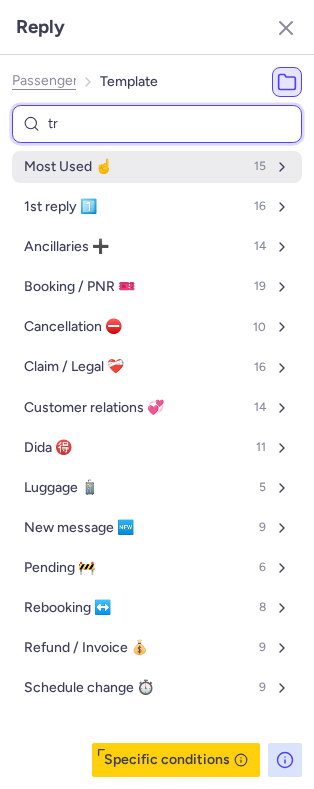 type on "tru" 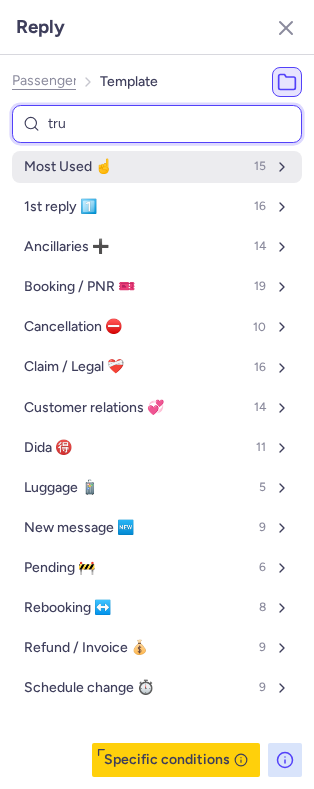 select on "en" 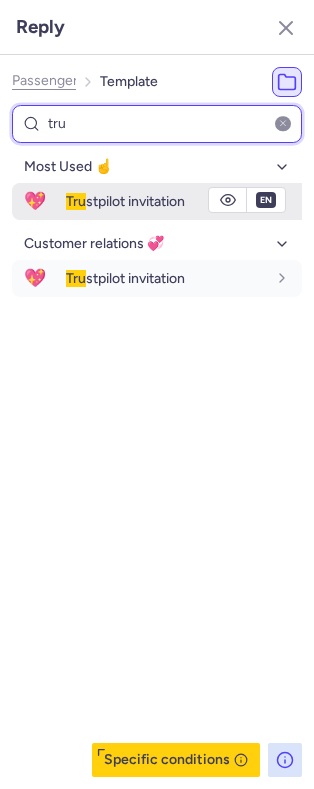 type on "tru" 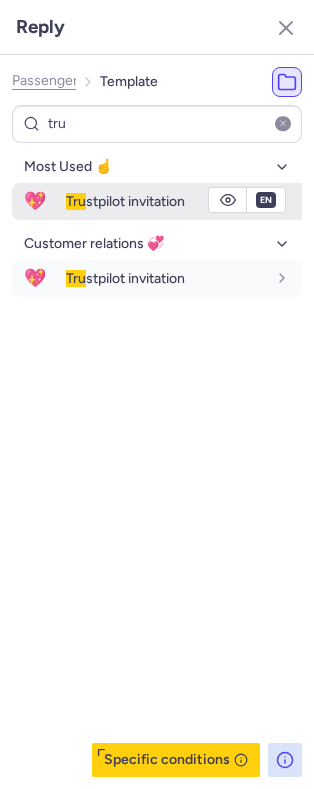 click on "Tru stpilot invitation" at bounding box center (125, 201) 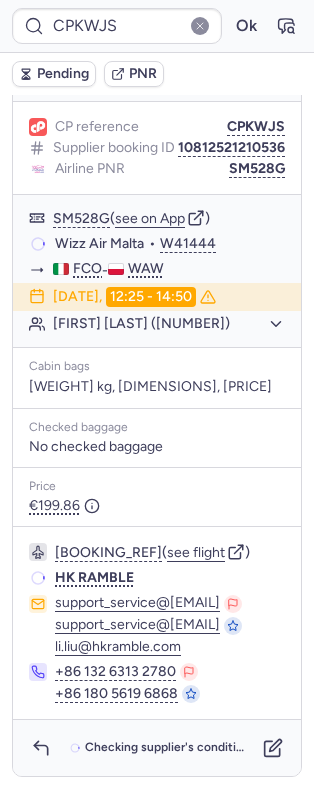 scroll, scrollTop: 298, scrollLeft: 0, axis: vertical 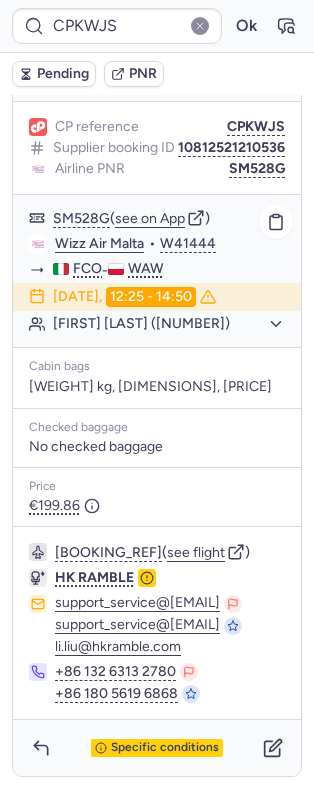 click on "Beata GOMSE (+1)" 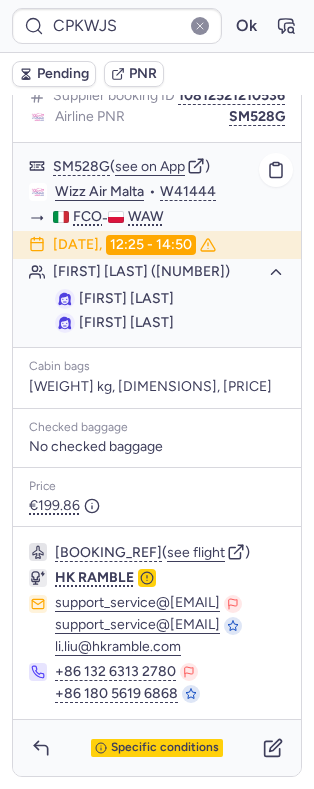 drag, startPoint x: 189, startPoint y: 283, endPoint x: 171, endPoint y: 288, distance: 18.681541 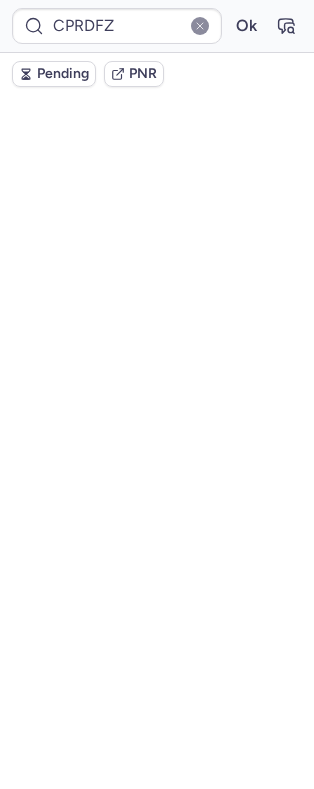 scroll, scrollTop: 290, scrollLeft: 0, axis: vertical 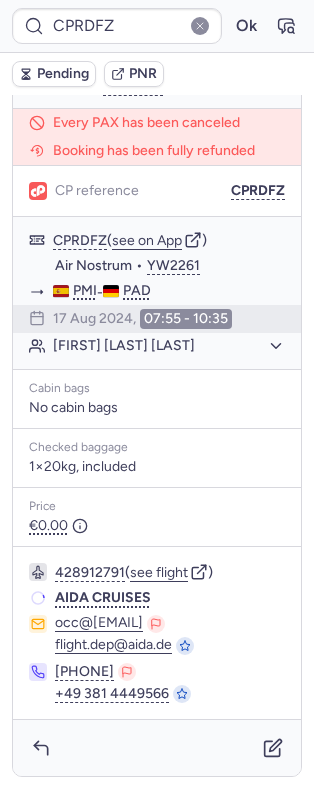 type on "CPSTF4" 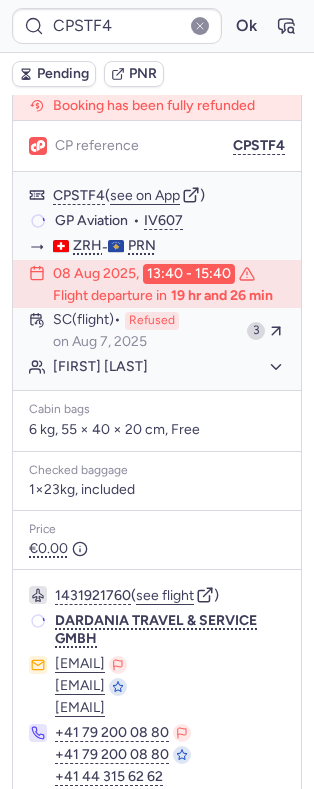scroll, scrollTop: 236, scrollLeft: 0, axis: vertical 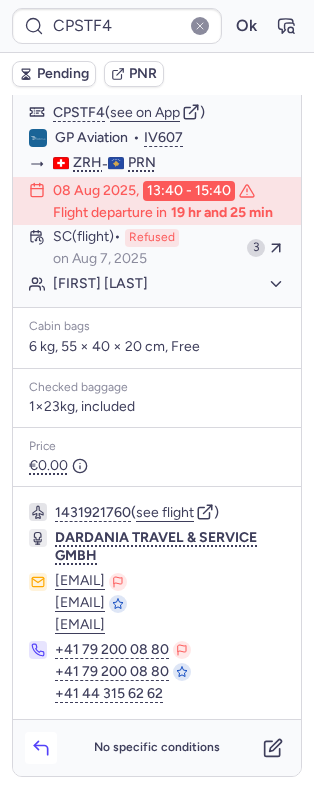 click at bounding box center [41, 748] 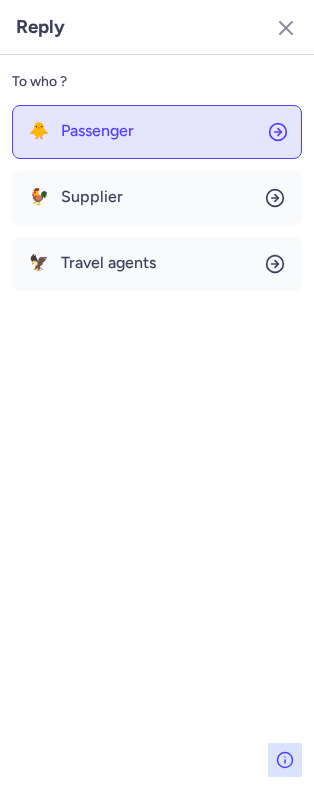 click on "🐥 Passenger" 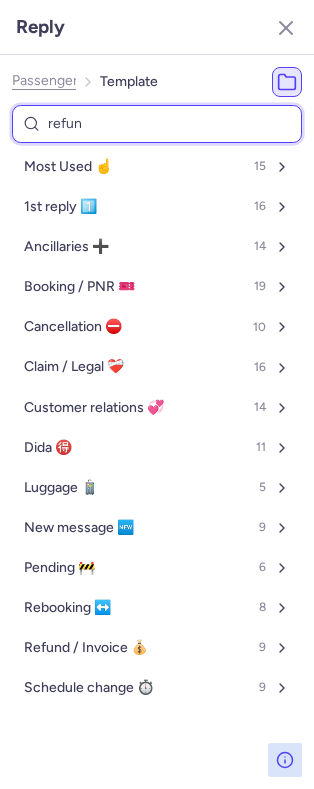 type on "refund" 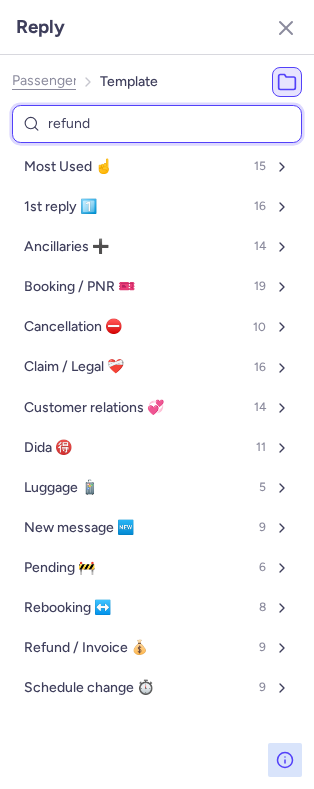 select on "en" 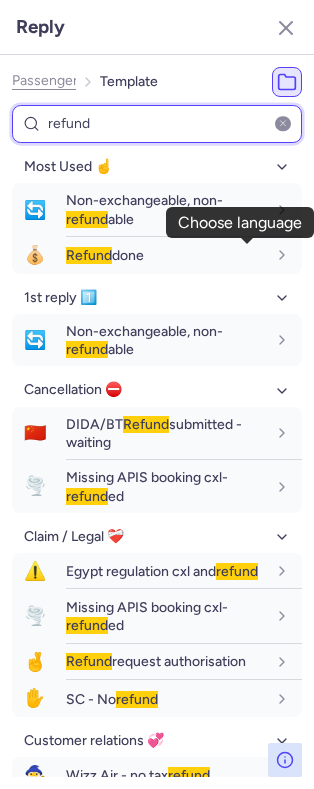 type on "refund" 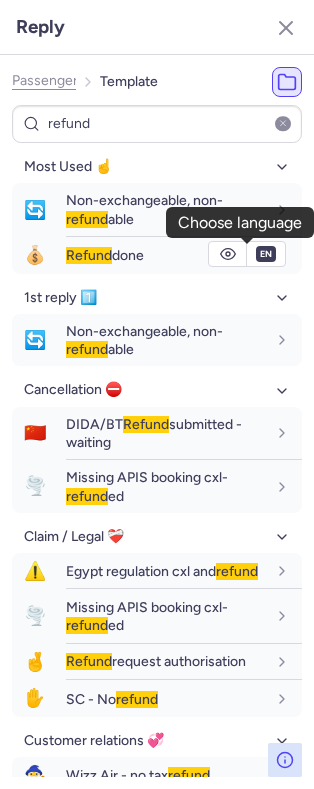 click on "💰 Refund  done fr en de nl pt es it ru en" 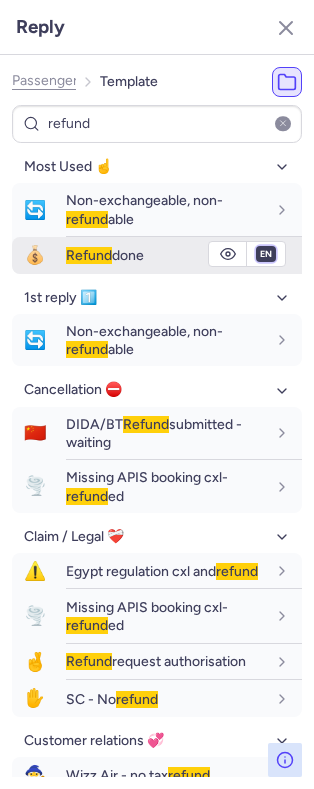 click on "fr en de nl pt es it ru" at bounding box center (266, 254) 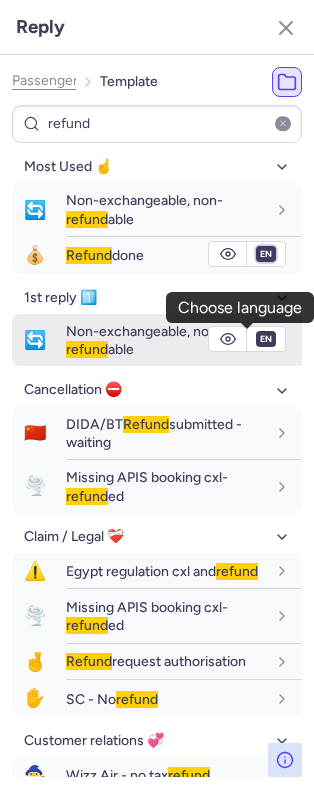 select on "de" 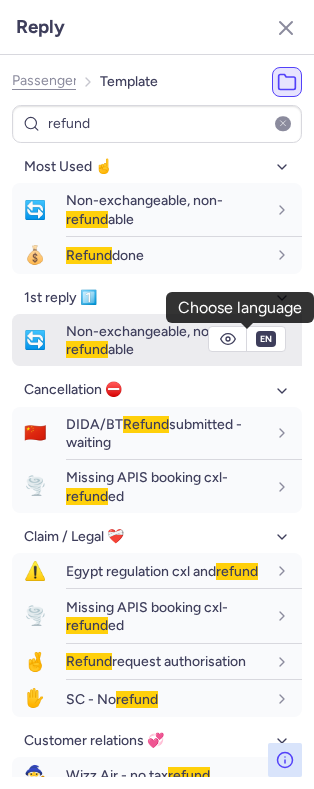 click on "fr en de nl pt es it ru" at bounding box center (266, 254) 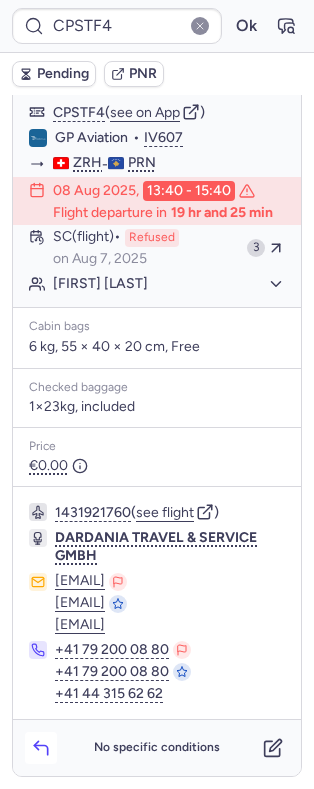 click 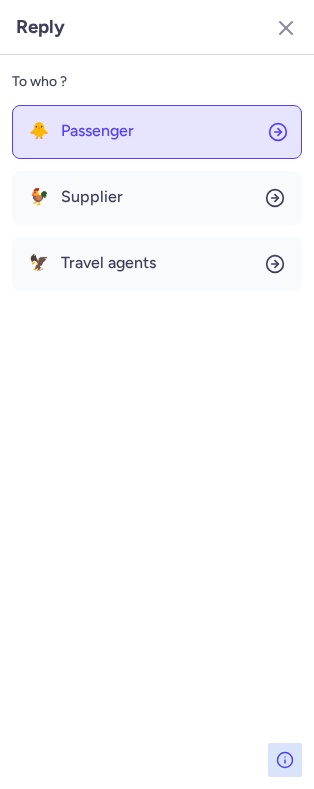 click on "🐥 Passenger" 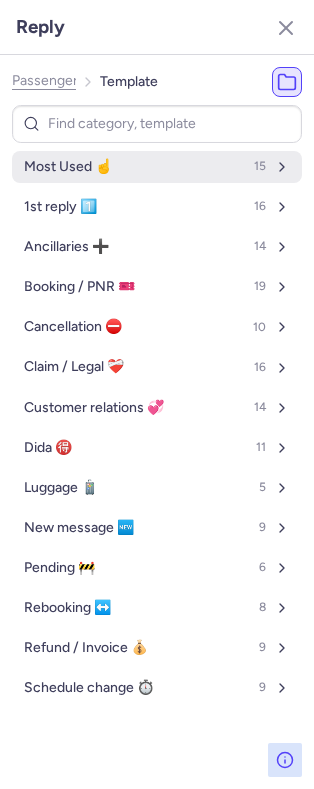 click on "Most Used ☝️ 15" at bounding box center (157, 167) 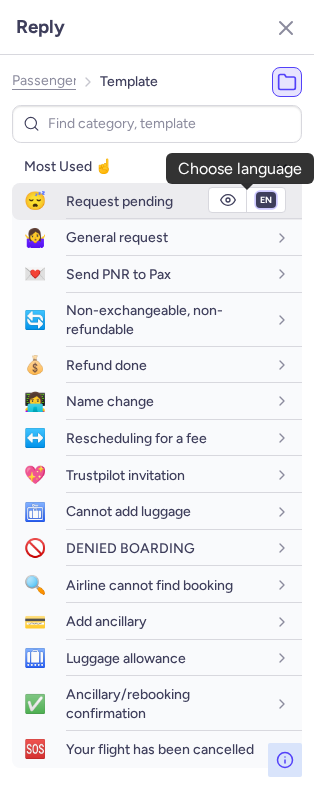 click on "fr en de nl pt es it ru" at bounding box center [266, 200] 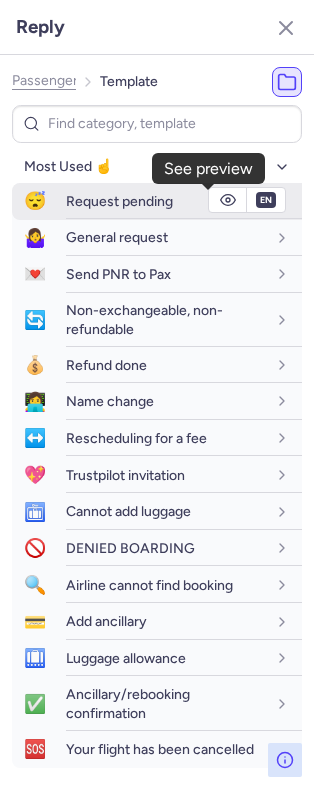 click 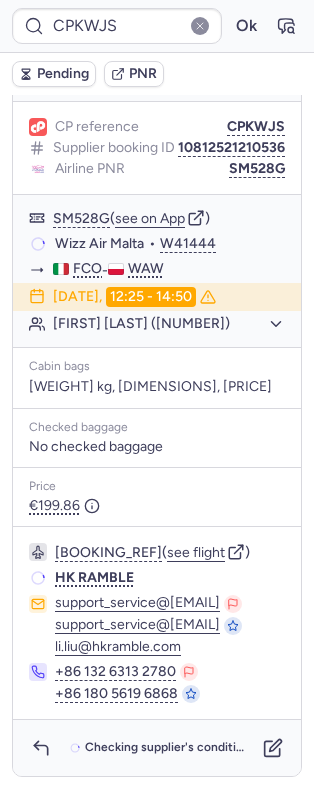 scroll, scrollTop: 236, scrollLeft: 0, axis: vertical 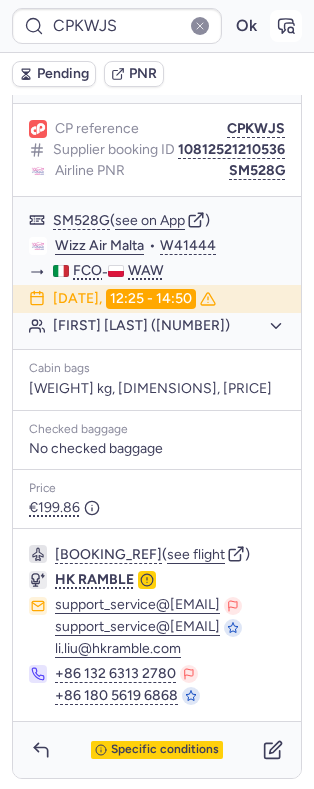click 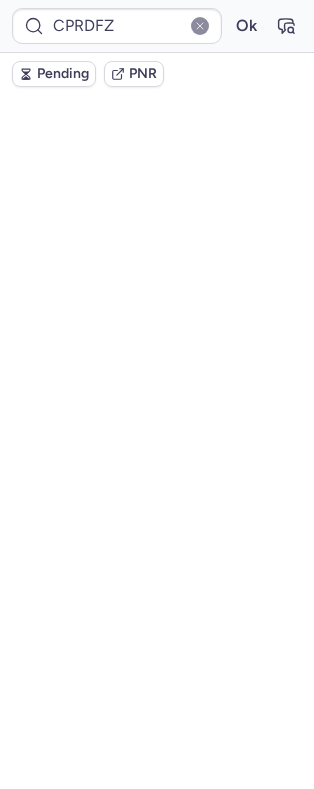 scroll, scrollTop: 290, scrollLeft: 0, axis: vertical 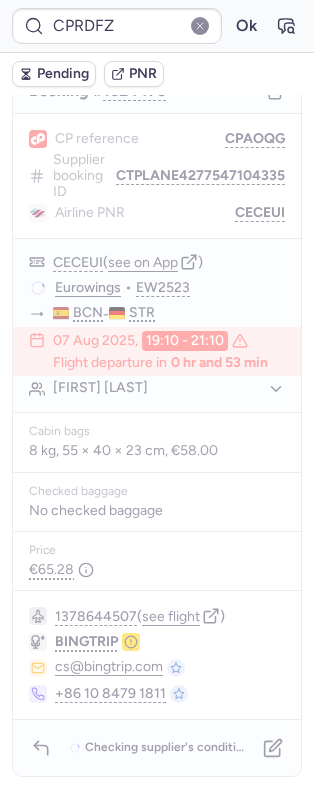 type on "CPKMIW" 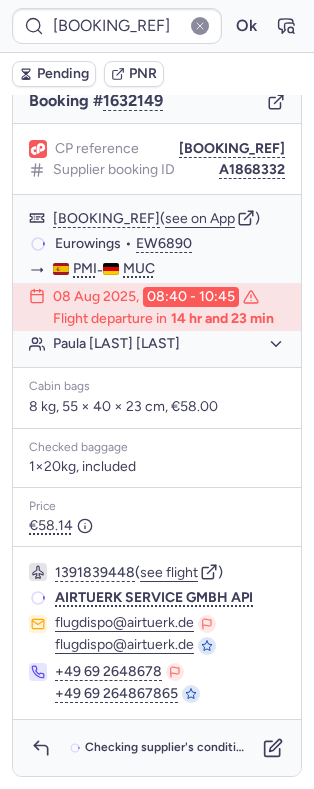 scroll, scrollTop: 236, scrollLeft: 0, axis: vertical 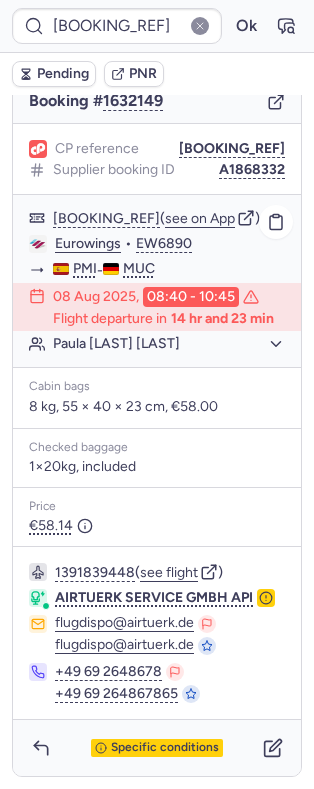 click on "Paula PERONA MARCH" at bounding box center [169, 344] 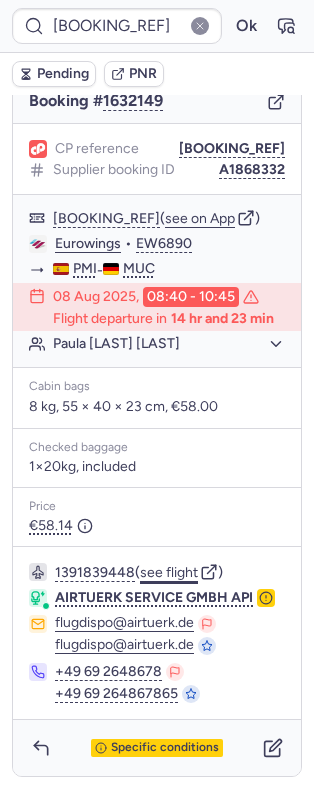 scroll, scrollTop: 258, scrollLeft: 0, axis: vertical 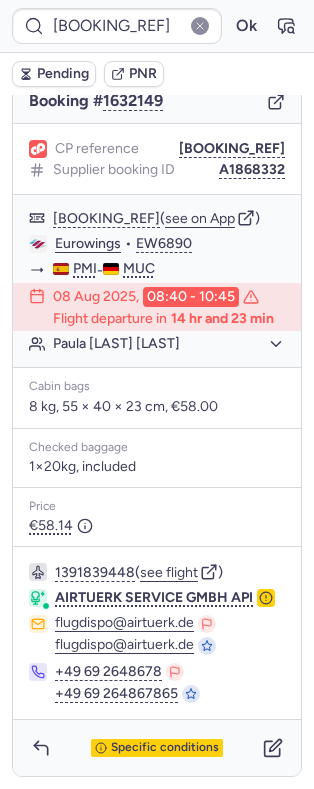 click on "Specific conditions" at bounding box center [157, 748] 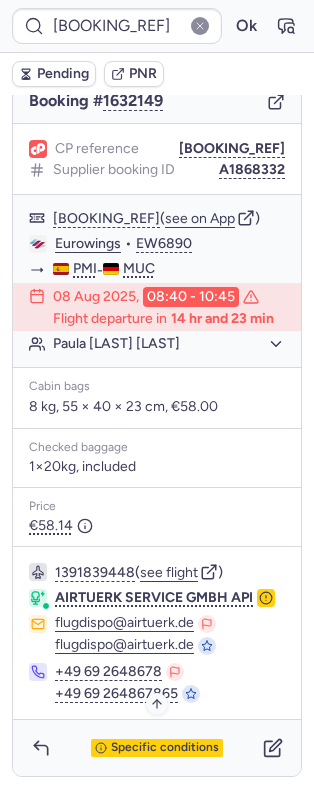 click on "Specific conditions" at bounding box center [165, 748] 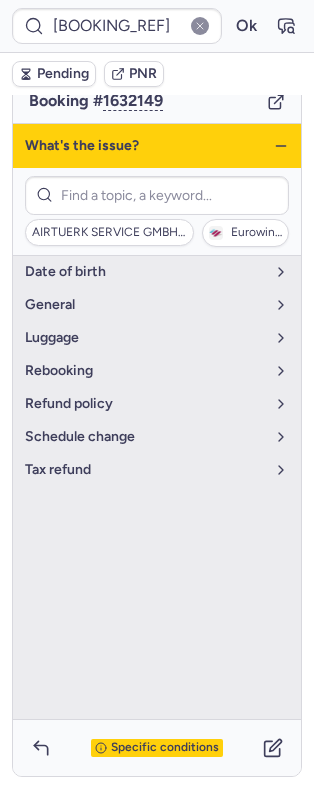 click 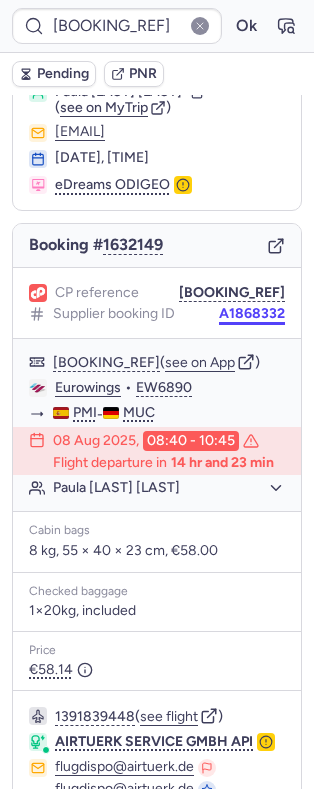 scroll, scrollTop: 70, scrollLeft: 0, axis: vertical 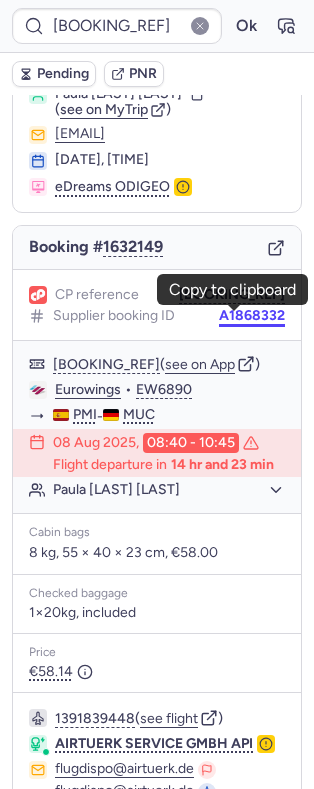 drag, startPoint x: 223, startPoint y: 320, endPoint x: 254, endPoint y: 311, distance: 32.280025 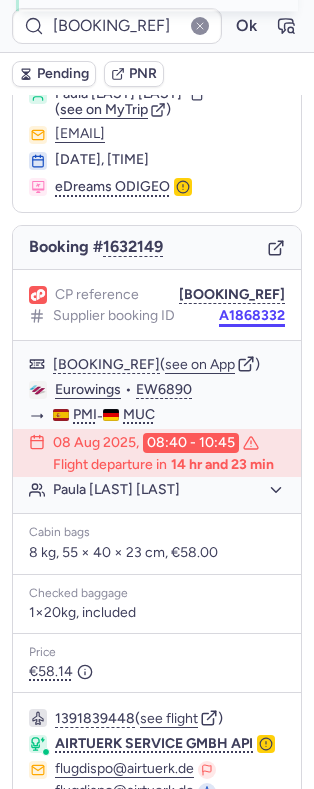 click on "A1868332" at bounding box center (252, 316) 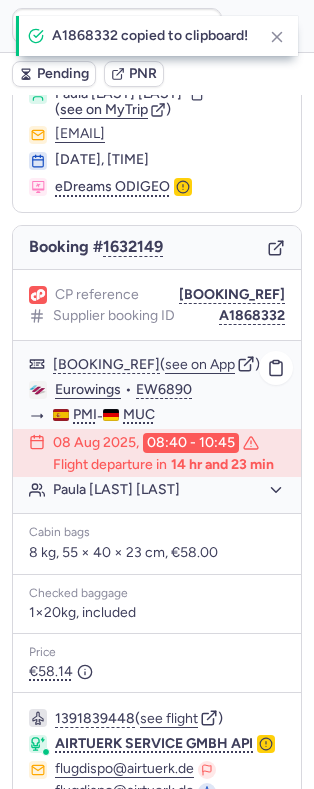click on "Eurowings" 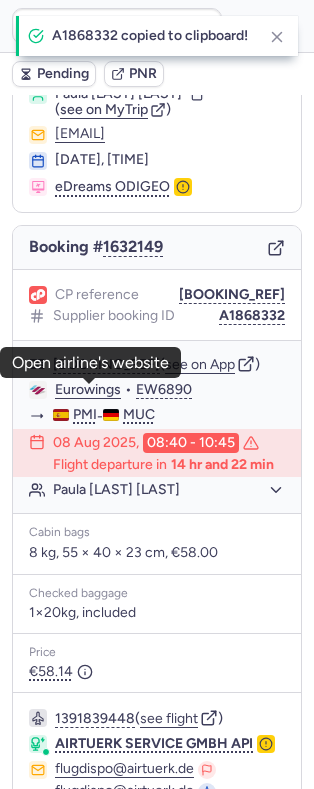 scroll, scrollTop: 258, scrollLeft: 0, axis: vertical 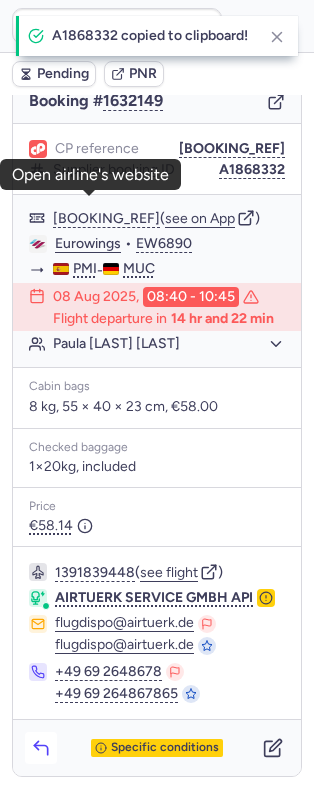 click at bounding box center [41, 748] 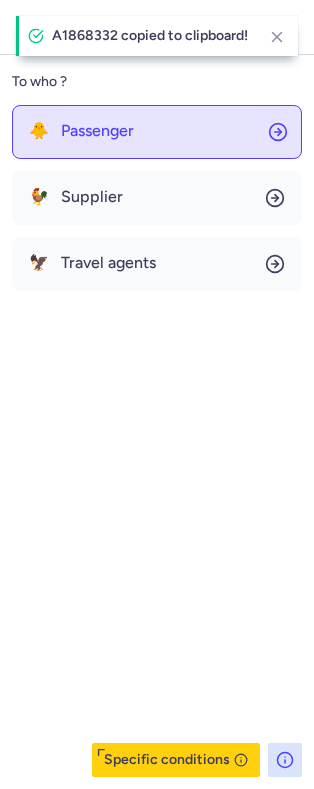 click on "🐥 Passenger" 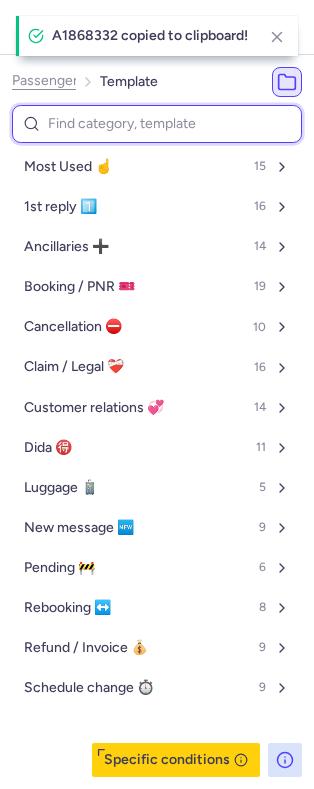 type on "p" 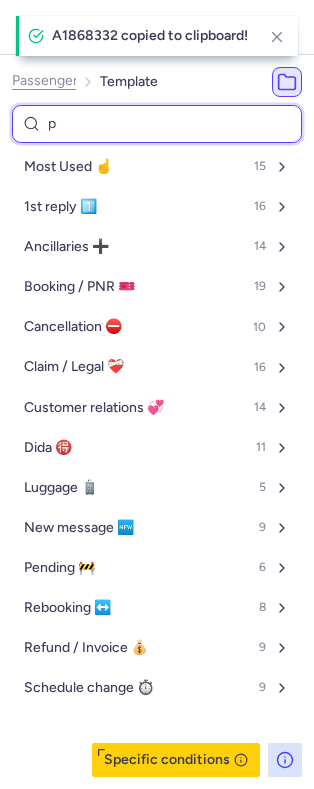 select on "en" 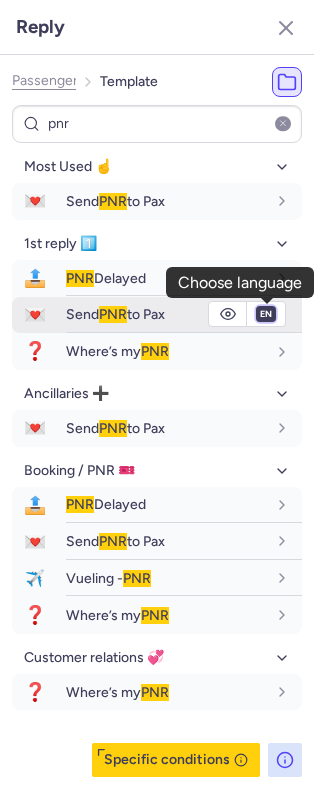 click on "fr en de nl pt es it ru" at bounding box center (266, 314) 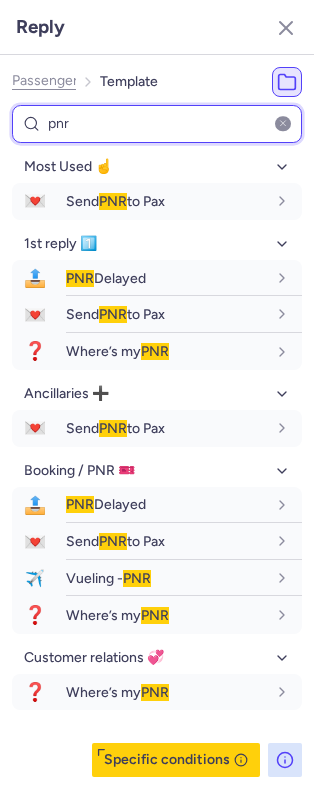 click on "pnr" at bounding box center (157, 124) 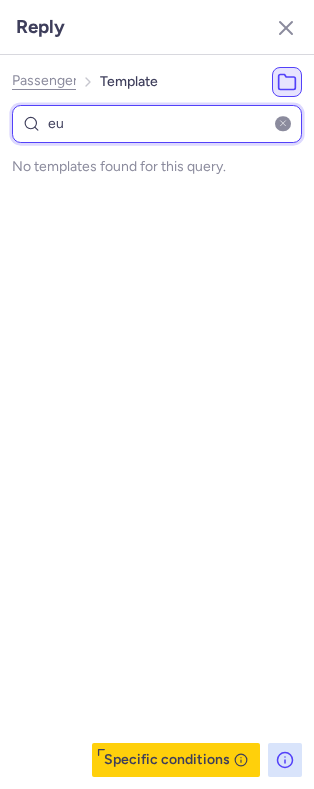 type on "eur" 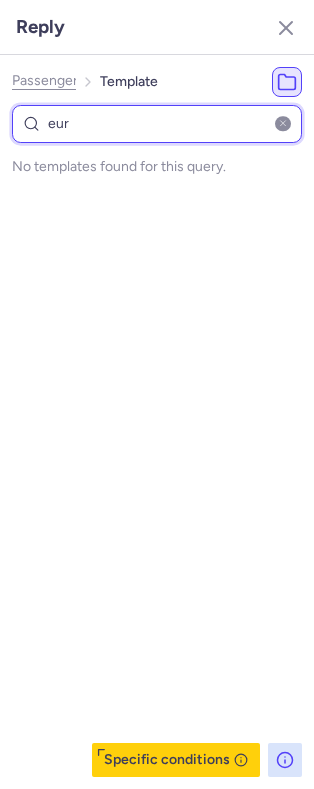select on "en" 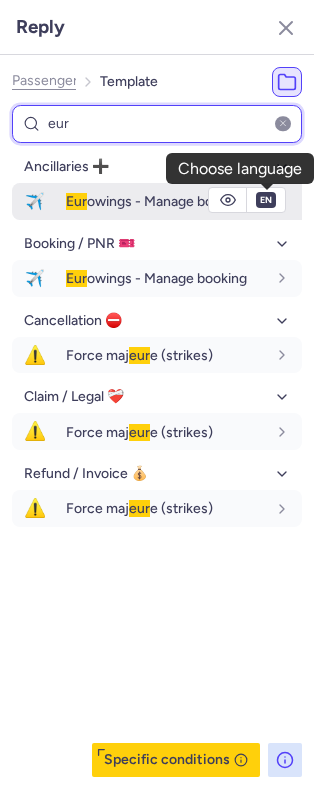 type on "eur" 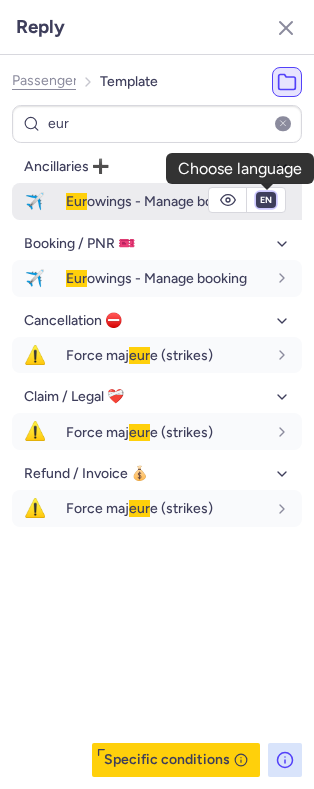 click on "fr en de nl pt es it ru" at bounding box center [266, 200] 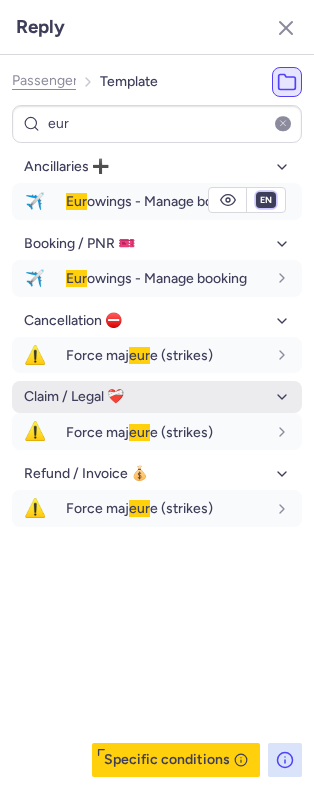 select on "es" 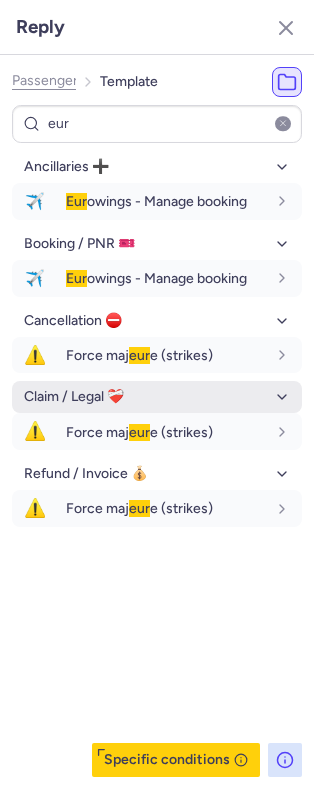 click on "fr en de nl pt es it ru" at bounding box center (266, 200) 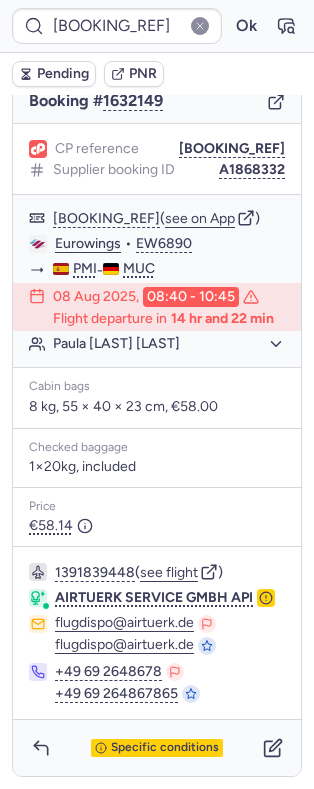 scroll, scrollTop: 0, scrollLeft: 0, axis: both 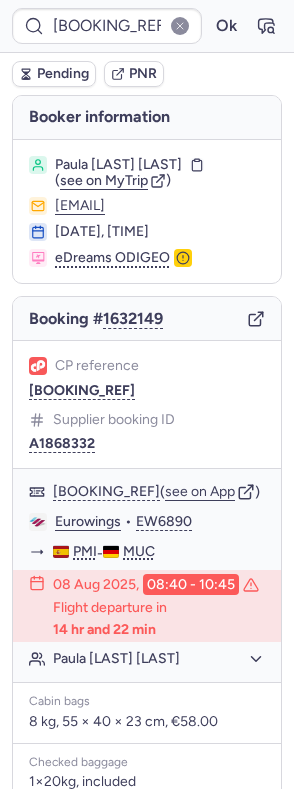click on "Paula PERONA MARCH" at bounding box center [118, 165] 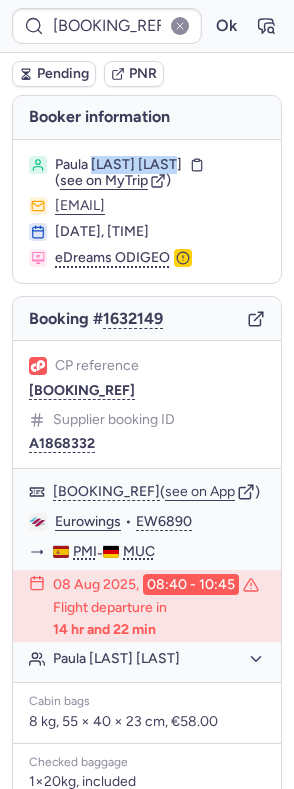 drag, startPoint x: 130, startPoint y: 160, endPoint x: 165, endPoint y: 161, distance: 35.014282 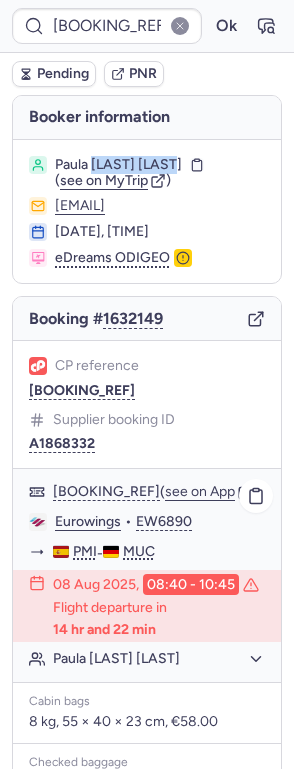 click on "Paula PERONA MARCH" 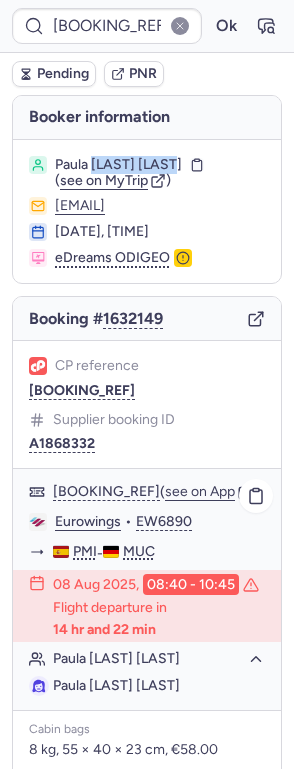 click on "Paula PERONA MARCH" 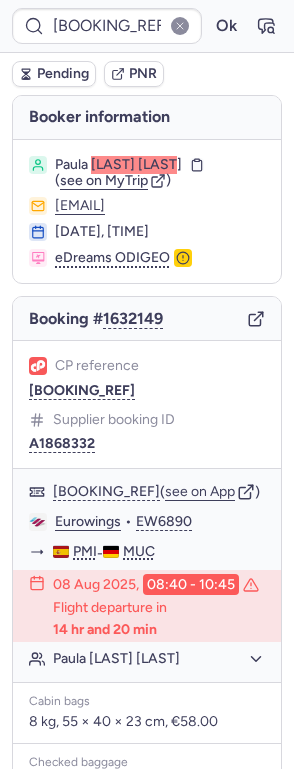 type on "CPRDFZ" 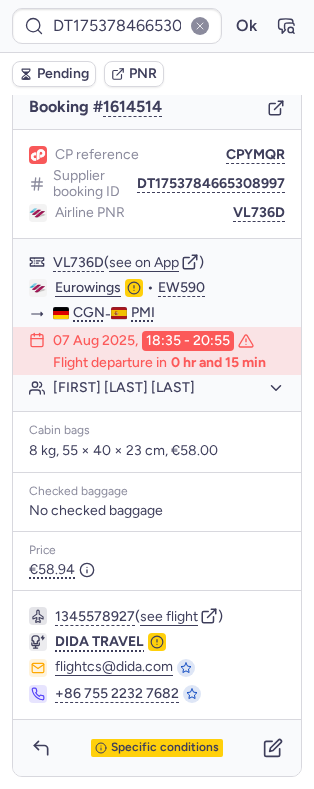 scroll, scrollTop: 250, scrollLeft: 0, axis: vertical 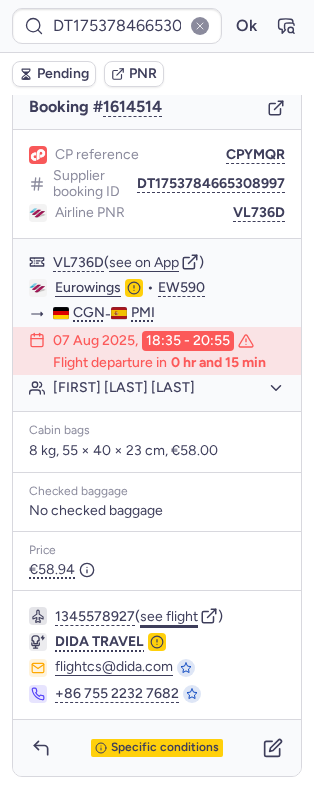 click on "1345578927  ( see flight )" at bounding box center [170, 616] 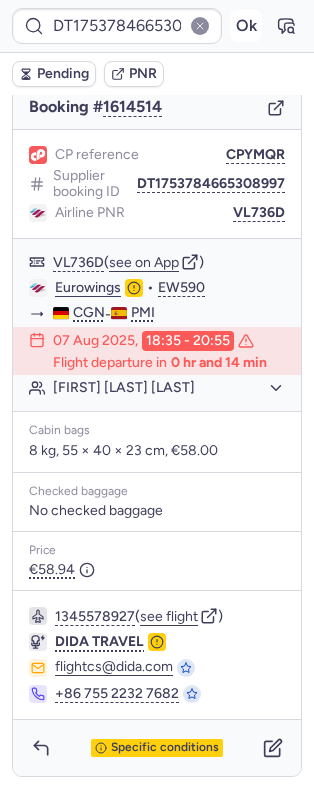 click on "Ok" at bounding box center [246, 26] 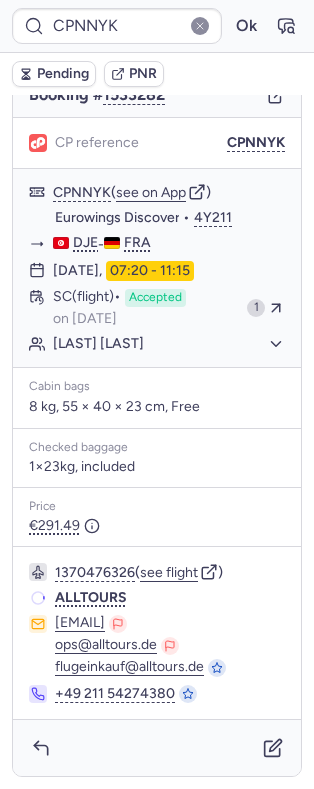 scroll, scrollTop: 250, scrollLeft: 0, axis: vertical 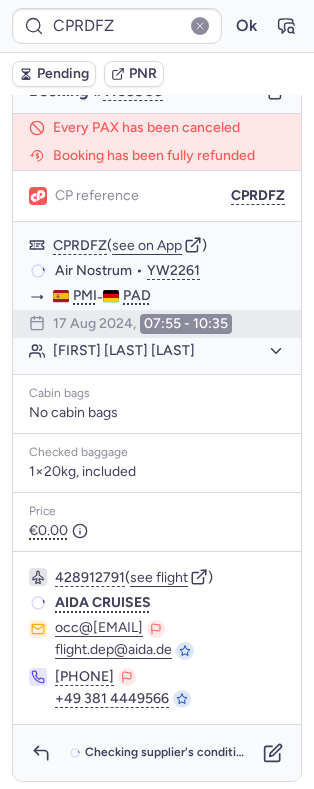 type on "CPCMG9" 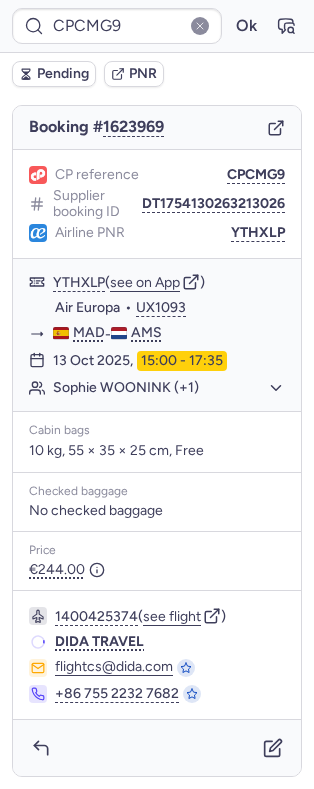 scroll, scrollTop: 194, scrollLeft: 0, axis: vertical 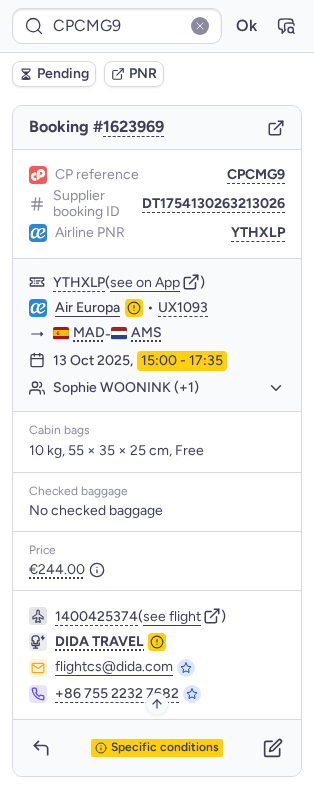 click on "Specific conditions" at bounding box center [157, 748] 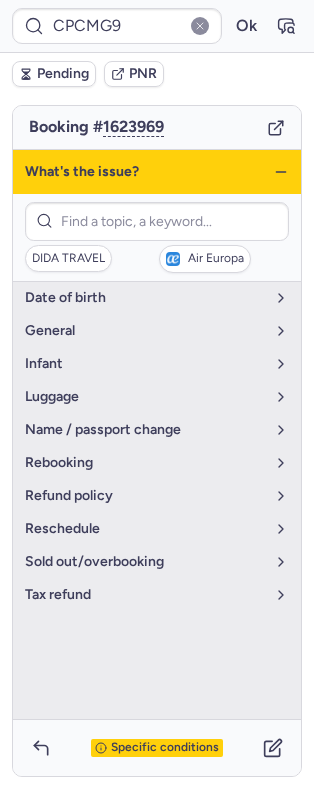 click 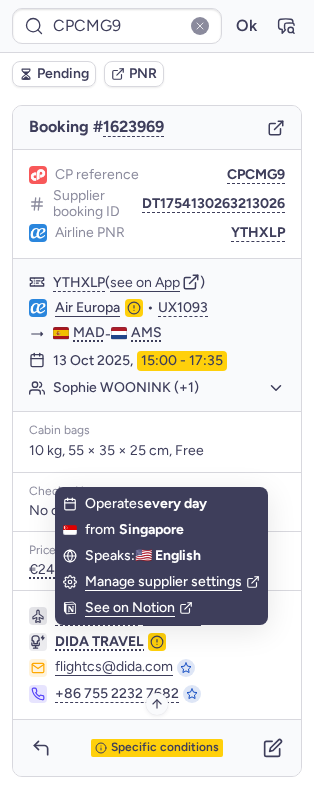click on "Specific conditions" at bounding box center [157, 748] 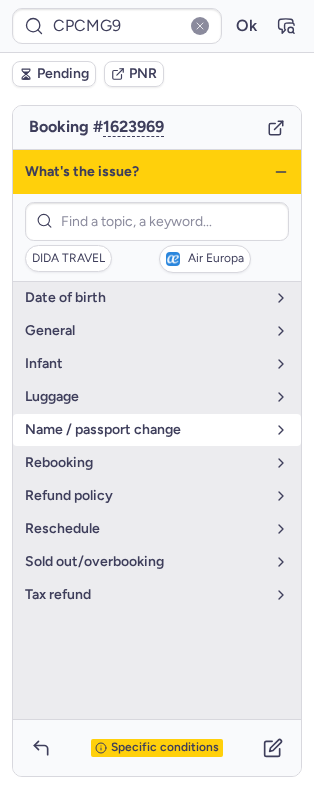 click on "name / passport change" at bounding box center (145, 430) 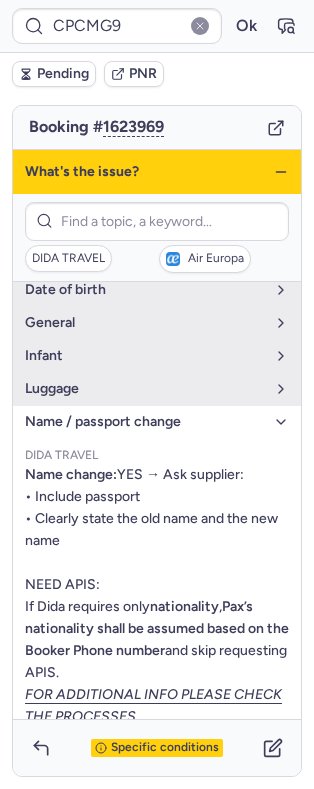 click on "name / passport change" at bounding box center [145, 422] 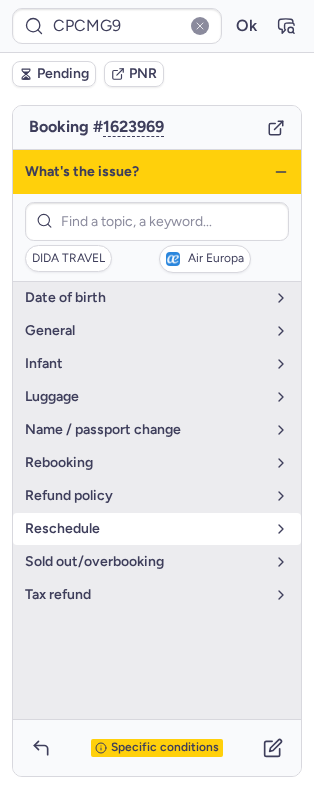 scroll, scrollTop: 0, scrollLeft: 0, axis: both 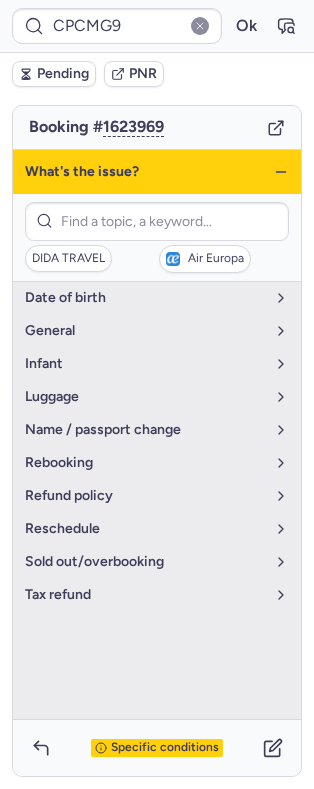 click 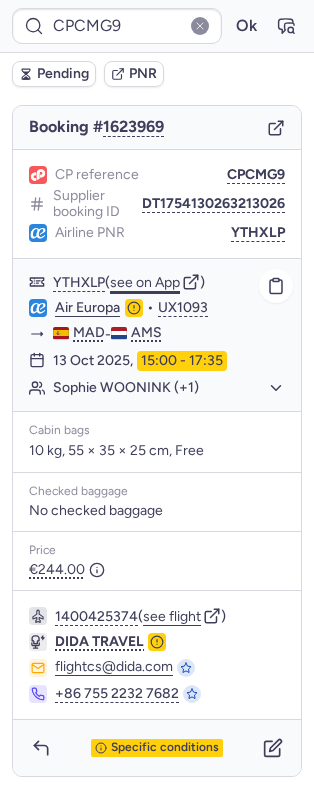 click on "see on App" 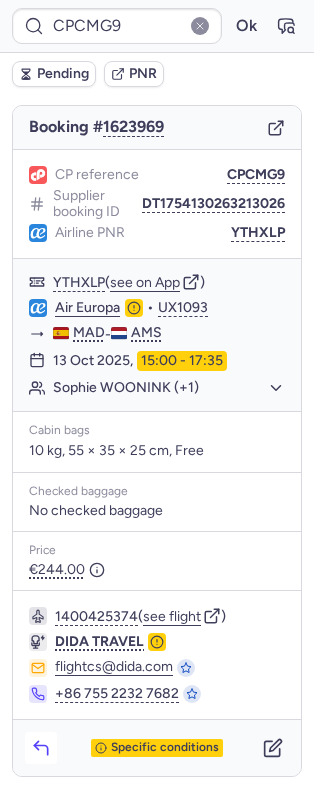 click 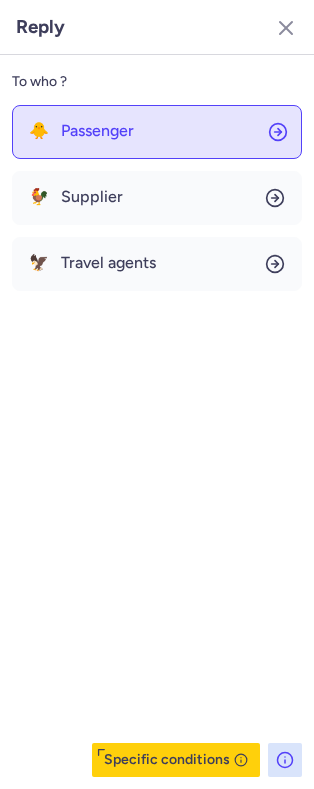 click on "🐥 Passenger" 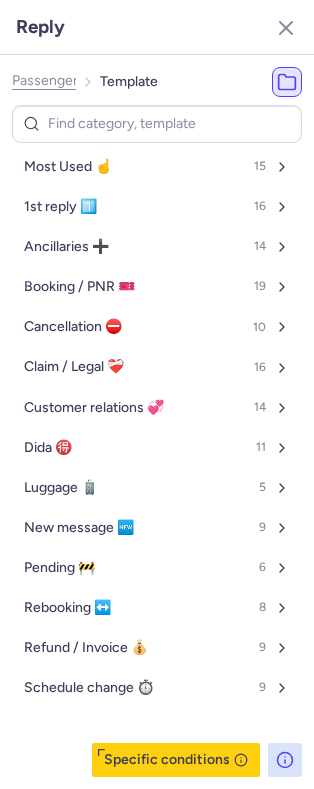 click on "Passenger" 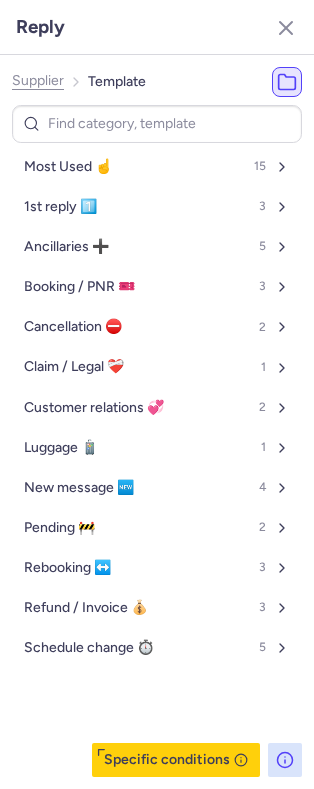 click on "Supplier" 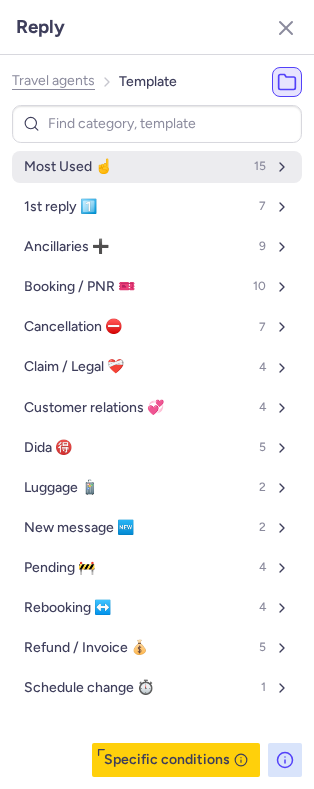 click on "Most Used ☝️ 15" at bounding box center (157, 167) 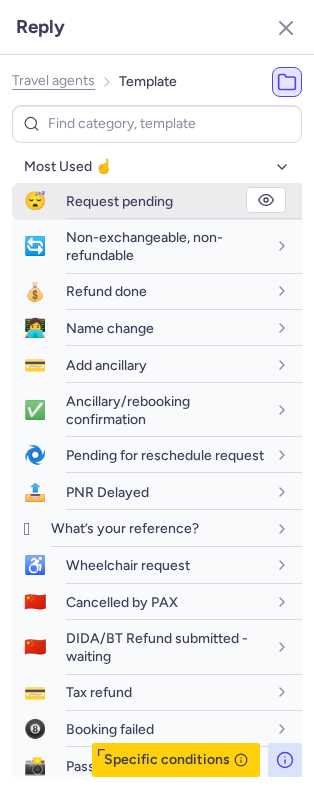 click on "Request pending" at bounding box center (184, 201) 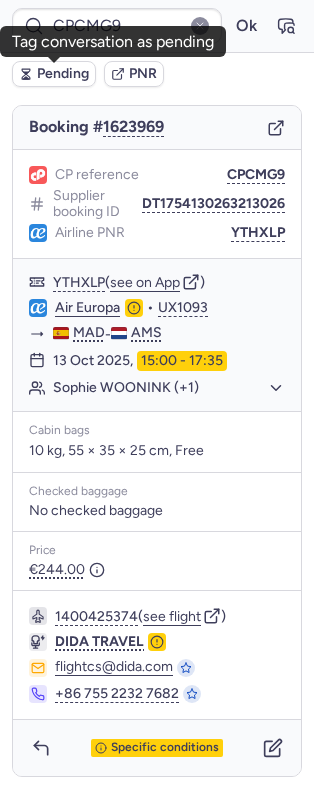 click on "Pending" at bounding box center [63, 74] 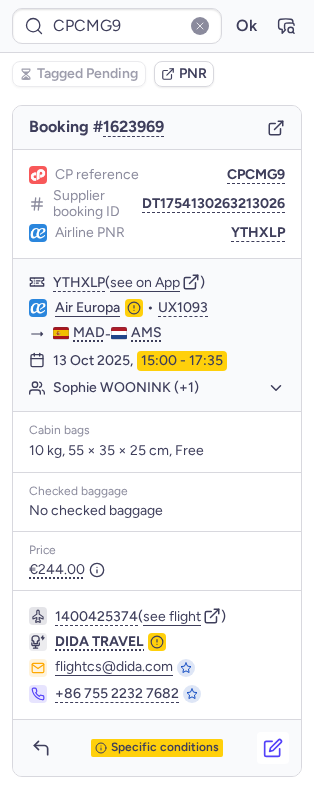 click 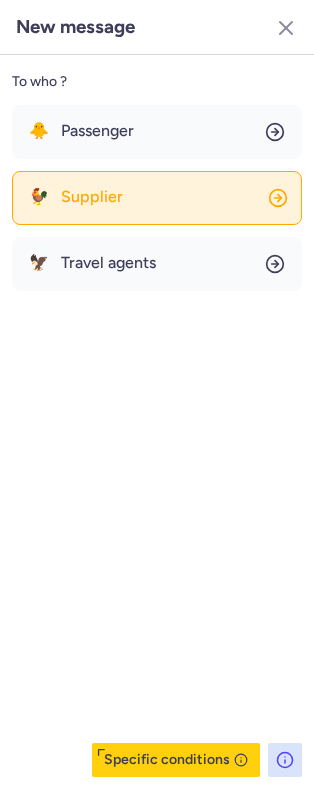 click on "🐓 Supplier" 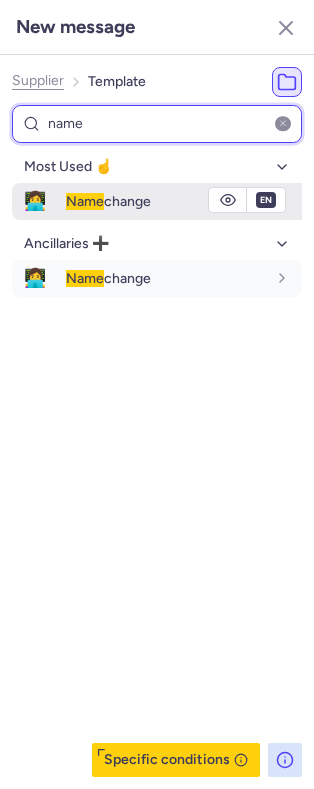 type on "name" 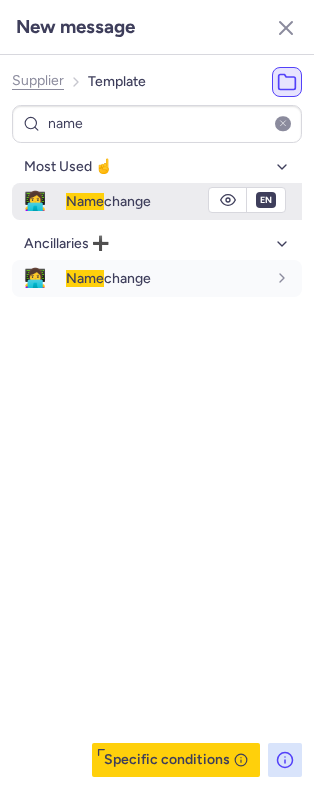 click on "Name  change" at bounding box center [108, 201] 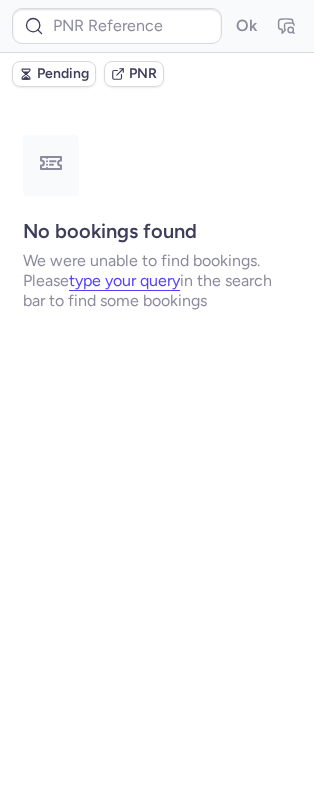 scroll, scrollTop: 0, scrollLeft: 0, axis: both 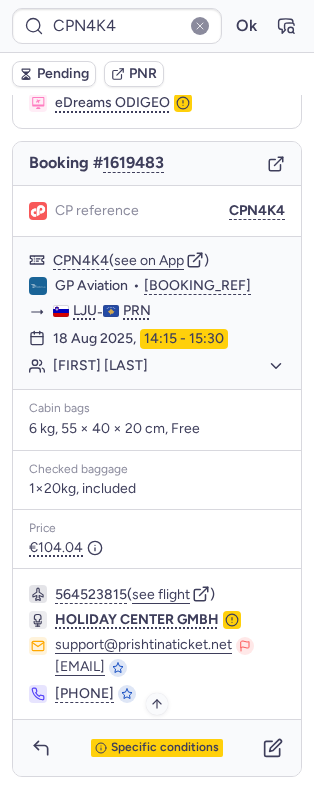 click on "Specific conditions" at bounding box center (157, 748) 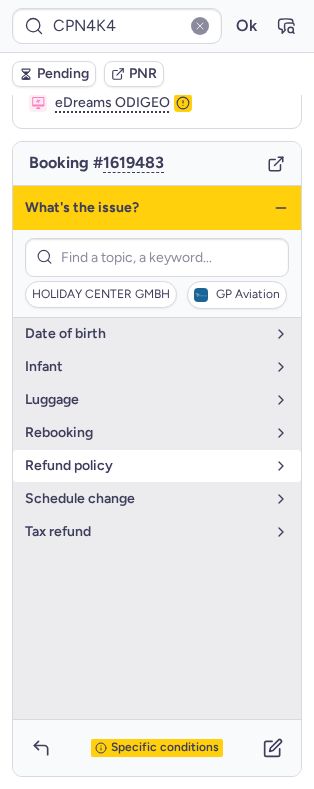 click on "refund policy" at bounding box center [157, 466] 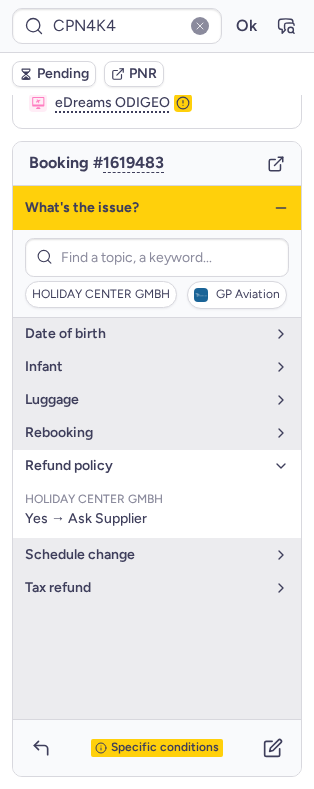 click on "refund policy" at bounding box center [157, 466] 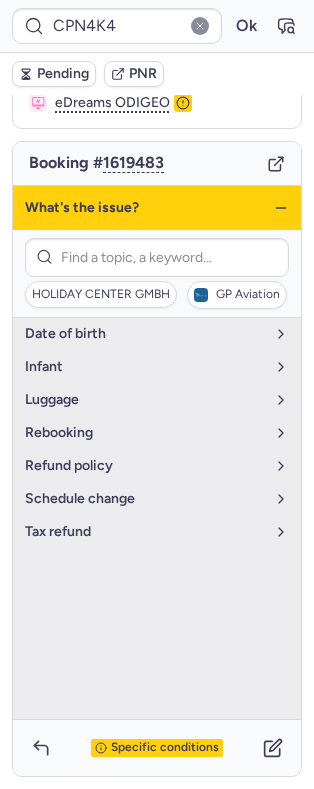 click 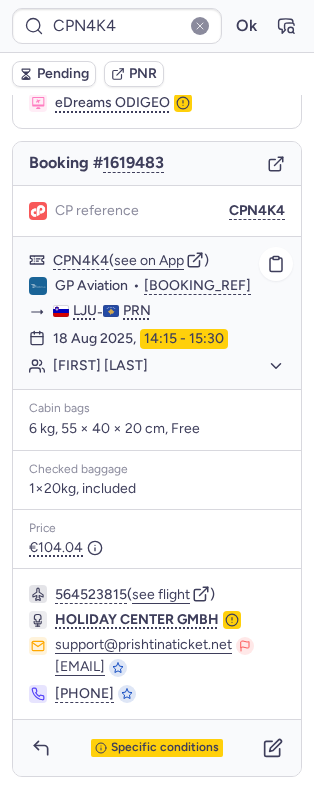 scroll, scrollTop: 0, scrollLeft: 0, axis: both 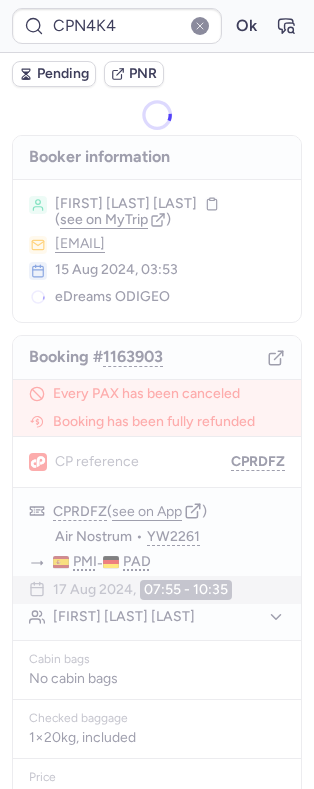 type on "CPRDFZ" 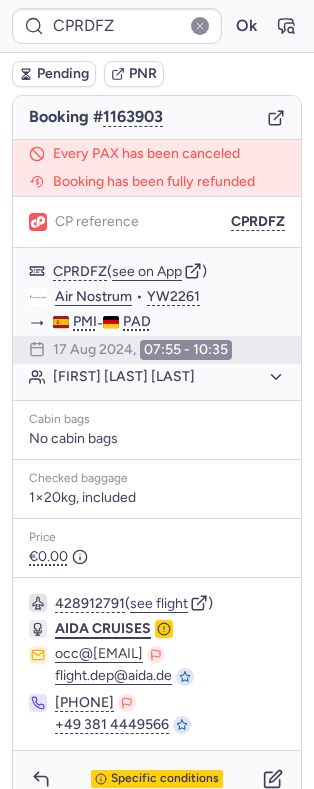 scroll, scrollTop: 236, scrollLeft: 0, axis: vertical 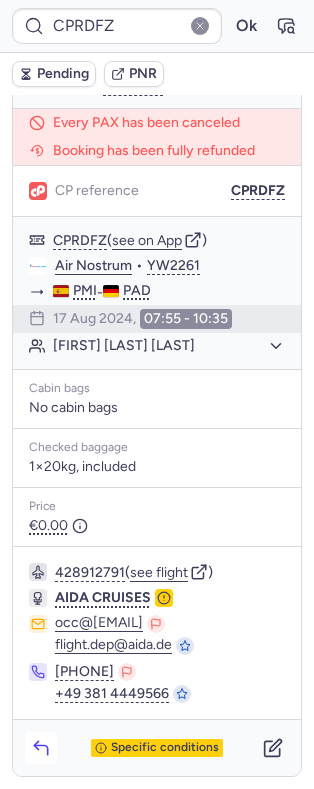 click 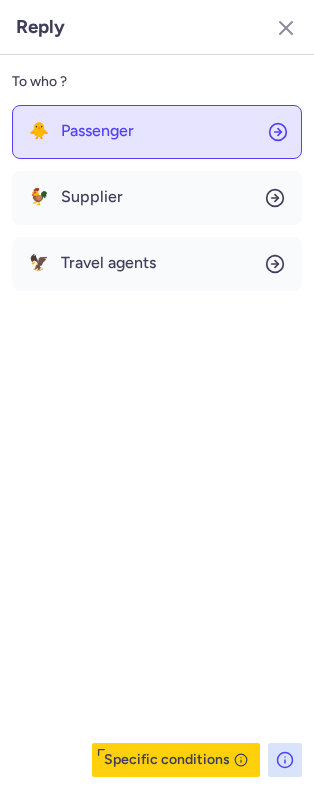 click on "🐥 Passenger" 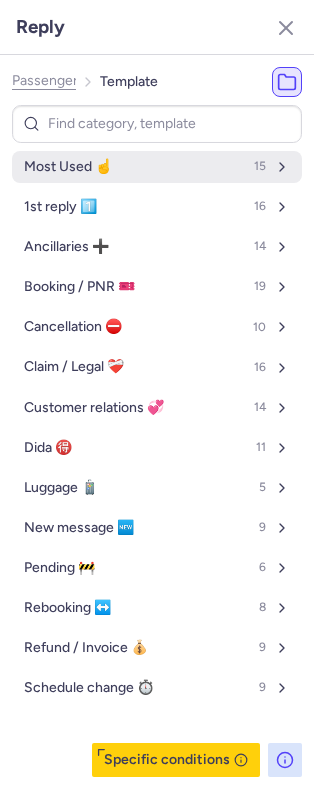 drag, startPoint x: 274, startPoint y: 139, endPoint x: 288, endPoint y: 168, distance: 32.202484 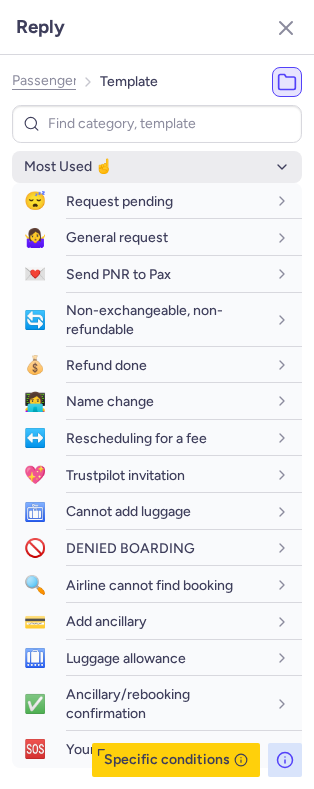 click 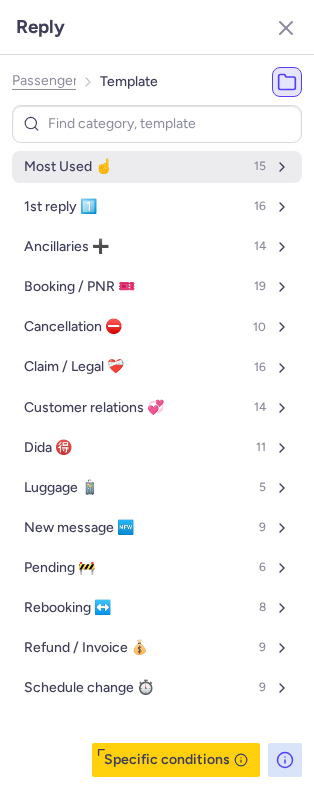 click on "Most Used ☝️ 15" at bounding box center (157, 167) 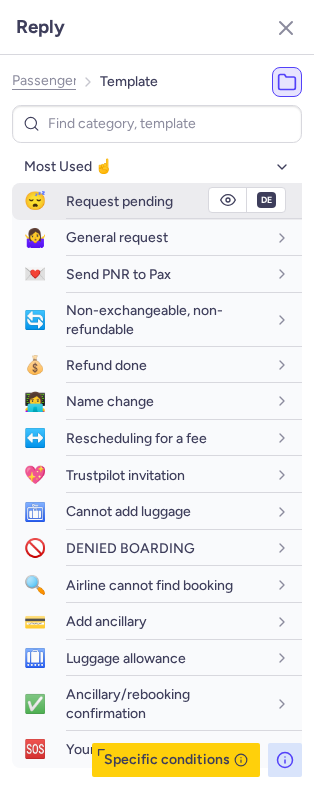 click on "Request pending" at bounding box center [119, 201] 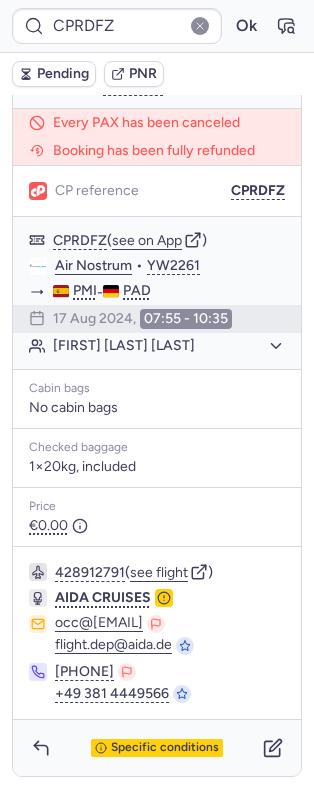 click on "Pending" at bounding box center (54, 74) 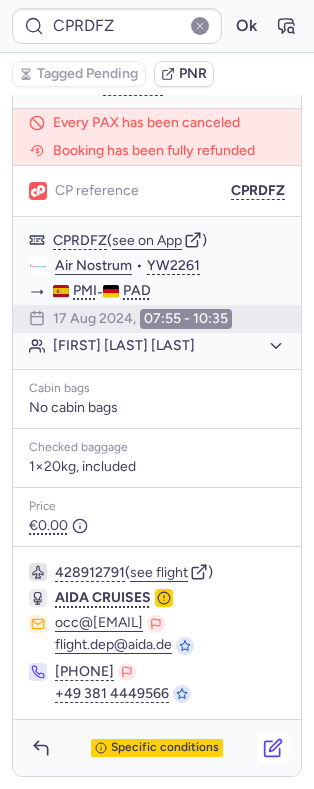 click 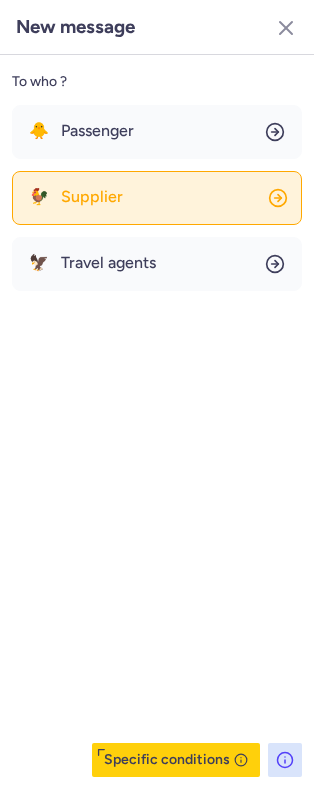 click on "🐓 Supplier" 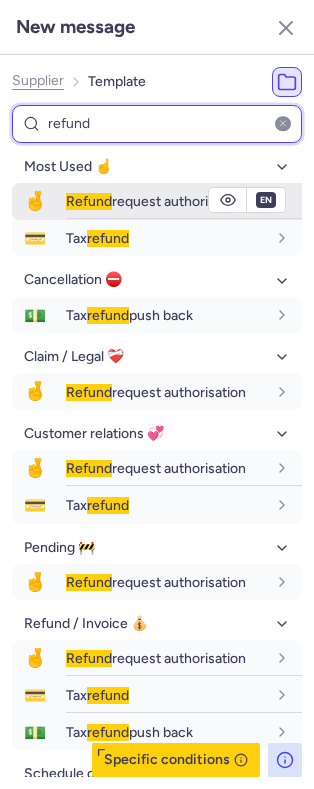 type on "refund" 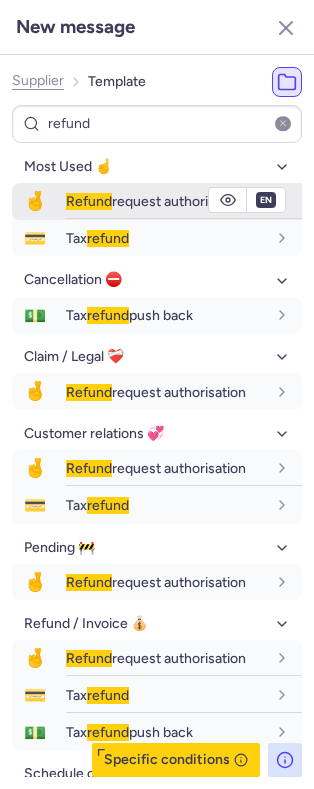 click on "Refund  request authorisation" at bounding box center (184, 201) 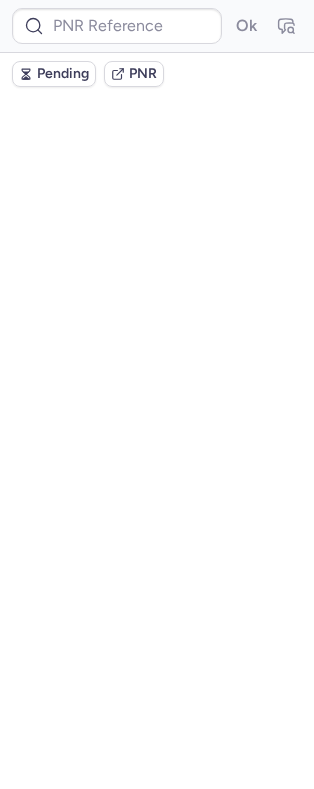 scroll, scrollTop: 0, scrollLeft: 0, axis: both 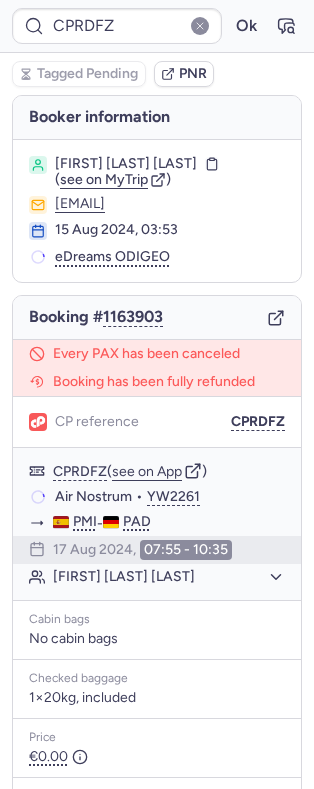 type on "CPN4K4" 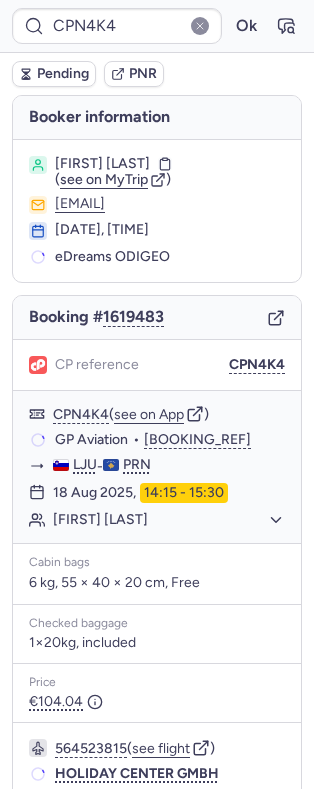 scroll, scrollTop: 158, scrollLeft: 0, axis: vertical 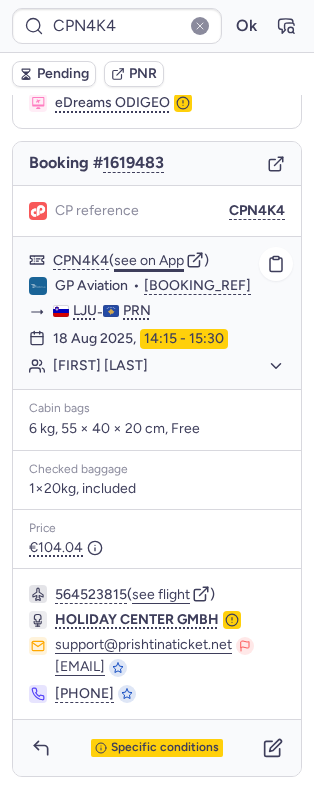 click on "see on App" 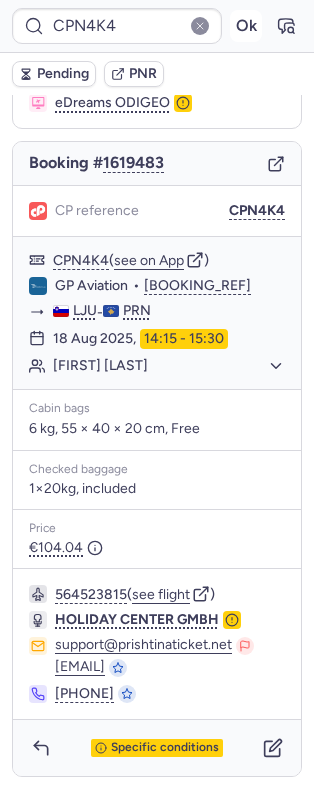 click on "Ok" at bounding box center [246, 26] 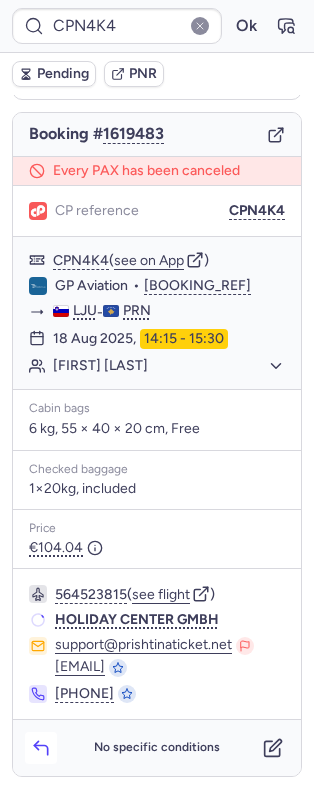 scroll, scrollTop: 188, scrollLeft: 0, axis: vertical 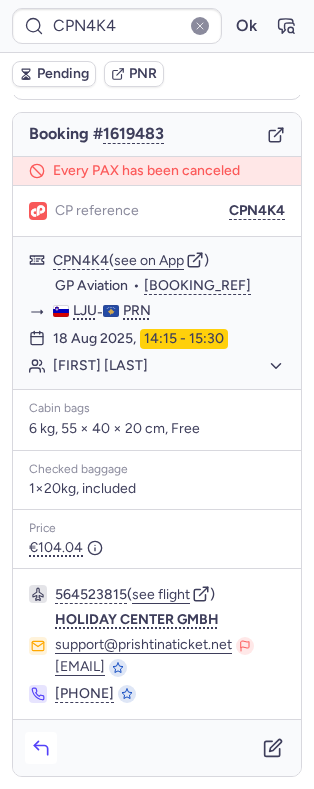 click 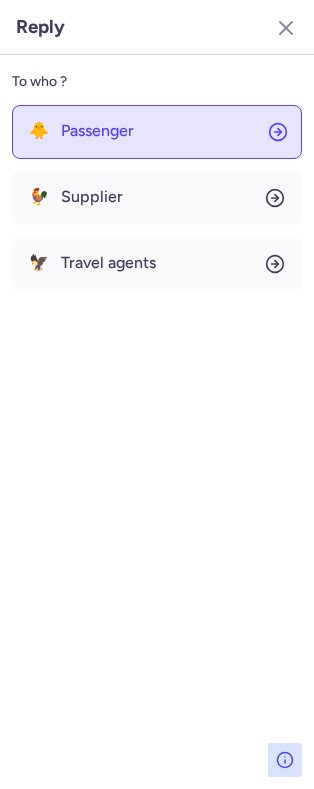 click on "🐥 Passenger" 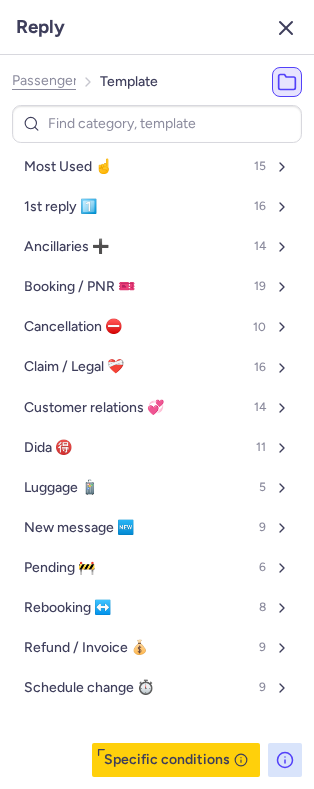 click 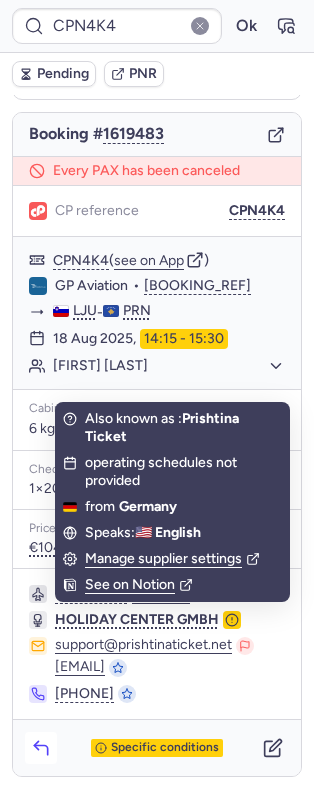 click 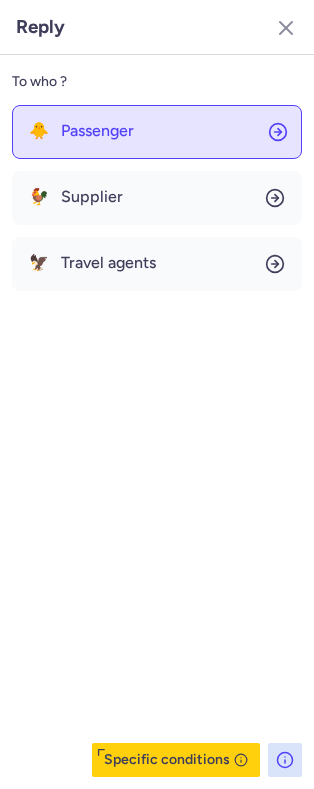 click on "🐥 Passenger" 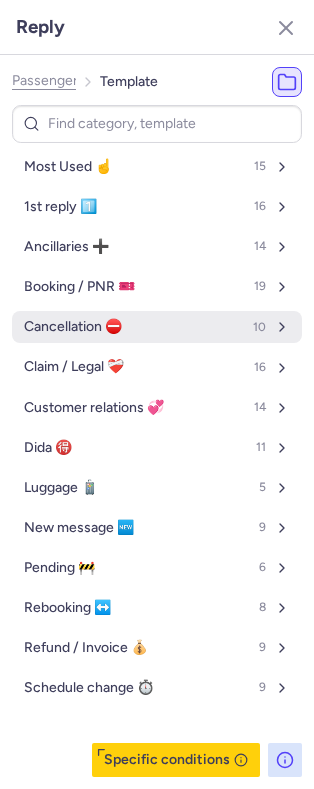 click on "Cancellation ⛔️" at bounding box center (73, 327) 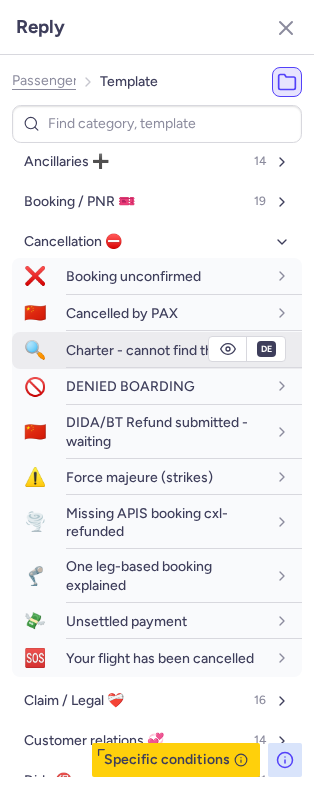 scroll, scrollTop: 88, scrollLeft: 0, axis: vertical 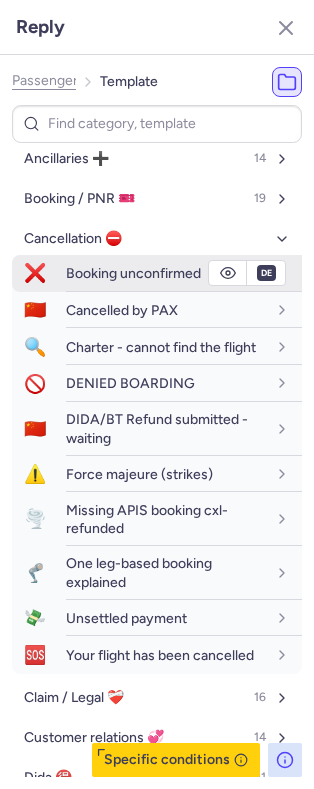 click 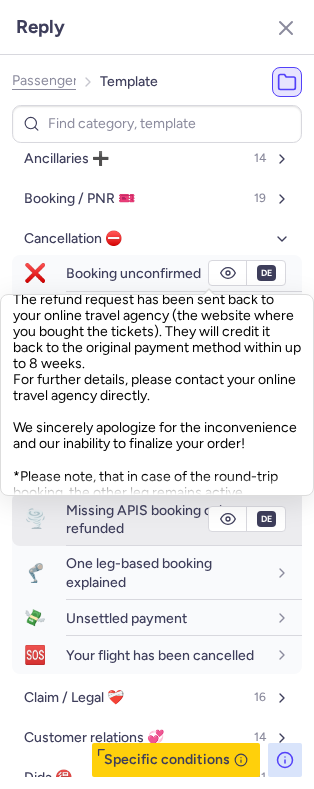 scroll, scrollTop: 984, scrollLeft: 0, axis: vertical 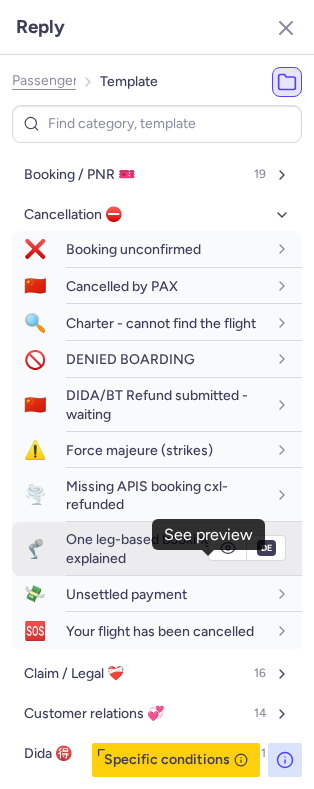 click 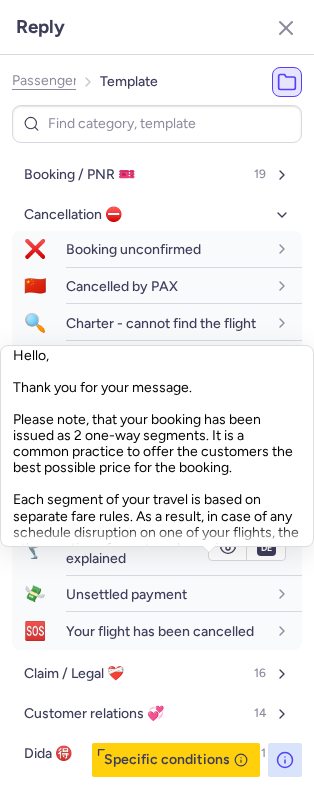 scroll, scrollTop: 466, scrollLeft: 0, axis: vertical 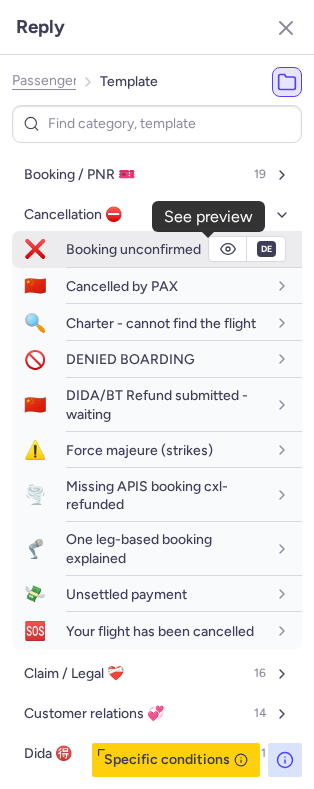 click 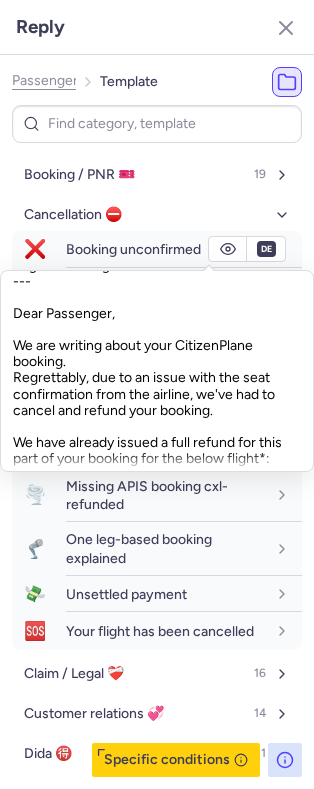 scroll, scrollTop: 673, scrollLeft: 0, axis: vertical 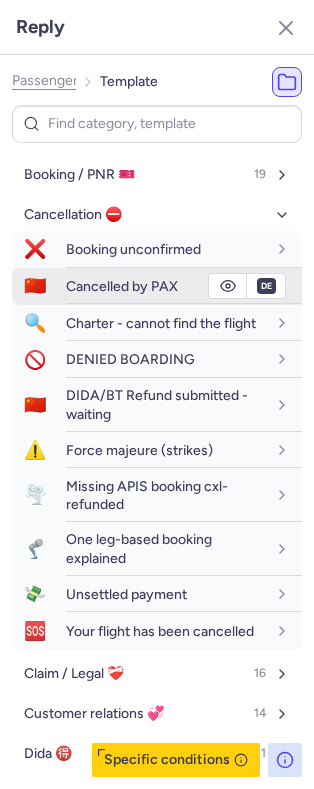 click 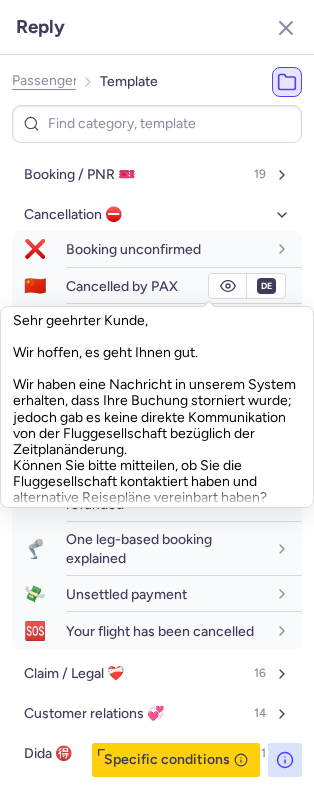 scroll, scrollTop: 0, scrollLeft: 0, axis: both 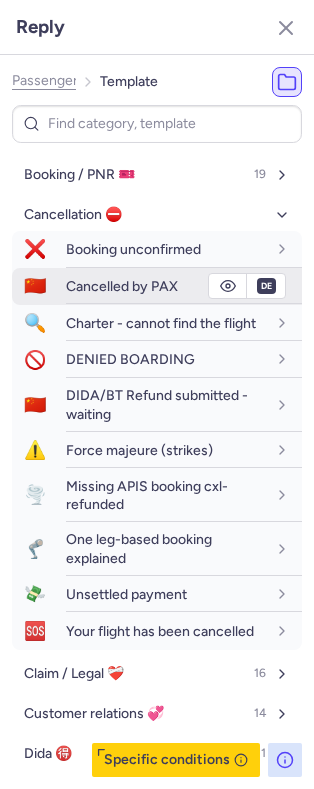 click on "Cancelled by PAX" at bounding box center [122, 286] 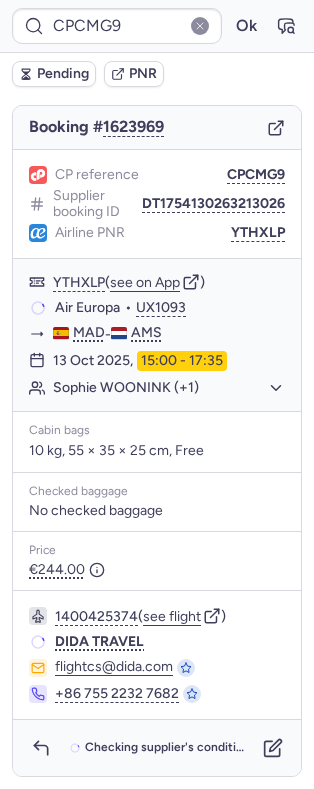 type on "CPKMIW" 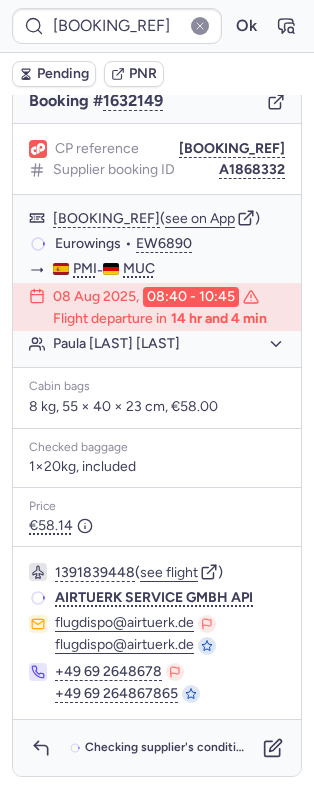 scroll, scrollTop: 188, scrollLeft: 0, axis: vertical 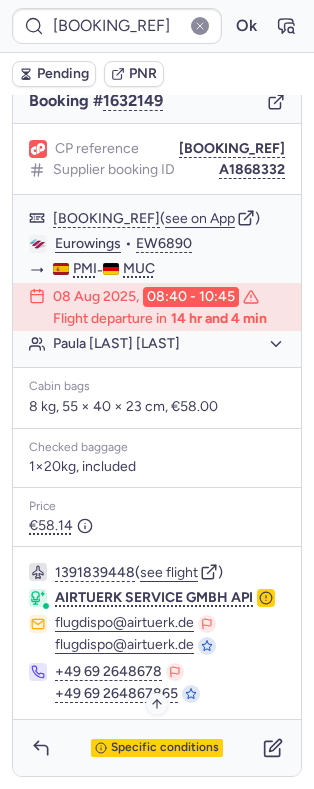 click on "Specific conditions" at bounding box center (165, 748) 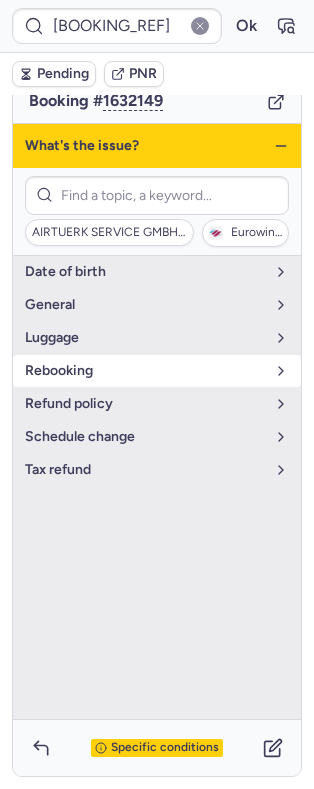 click on "rebooking" at bounding box center (145, 371) 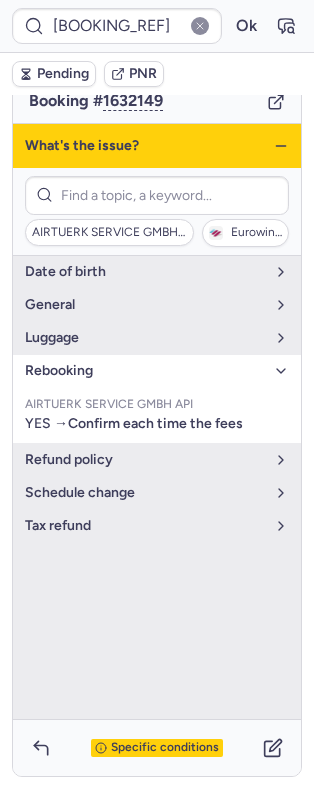 click on "rebooking" at bounding box center [145, 371] 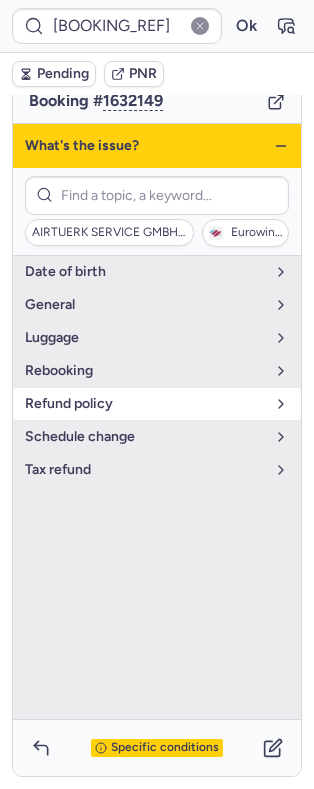 click on "refund policy" at bounding box center [145, 404] 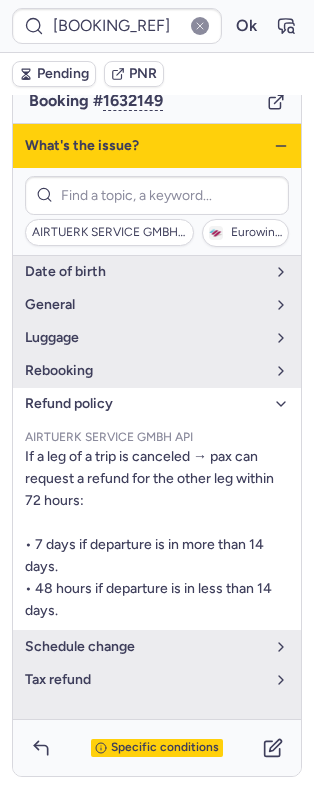 click on "refund policy" at bounding box center [157, 404] 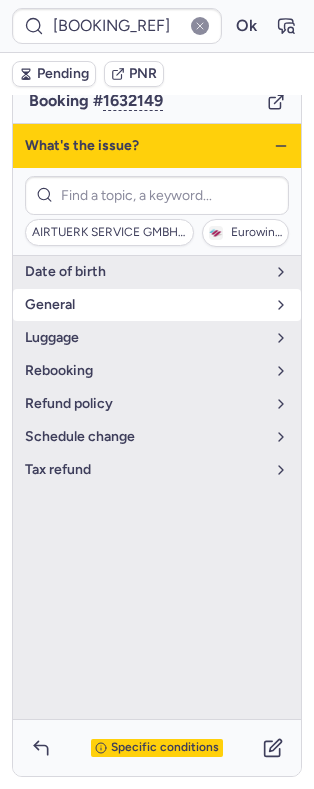 click on "general" at bounding box center (145, 305) 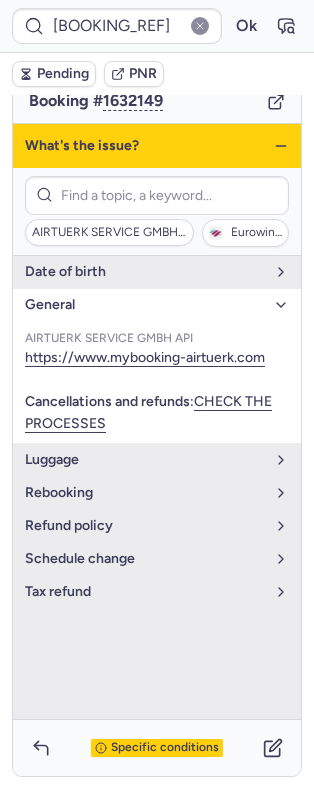 click on "general" at bounding box center (145, 305) 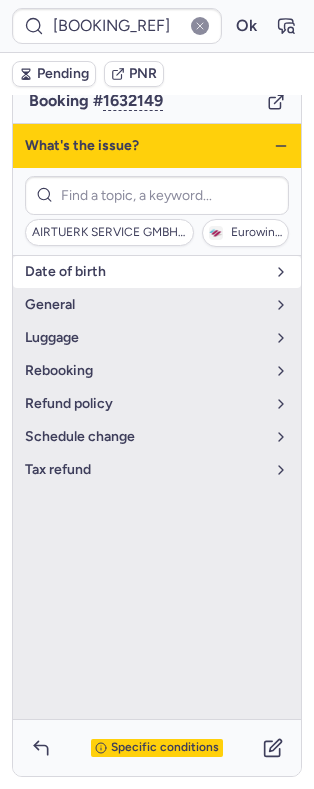 click on "date of birth" at bounding box center [157, 272] 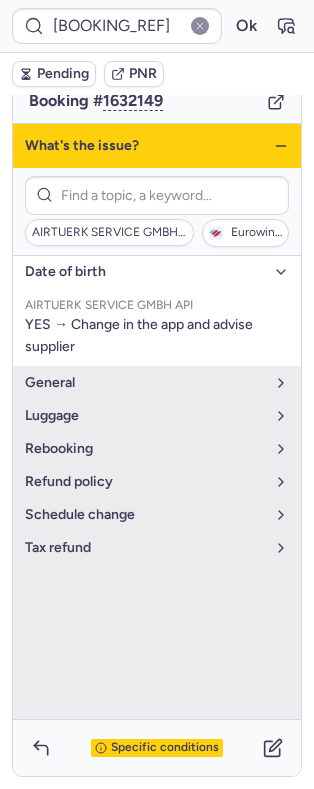click on "date of birth" at bounding box center [157, 272] 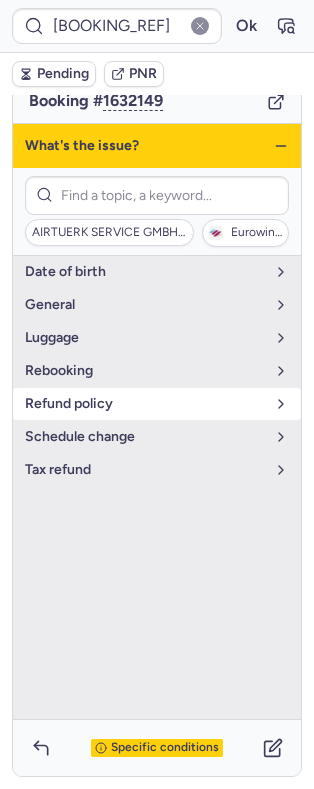 click on "refund policy" at bounding box center [157, 404] 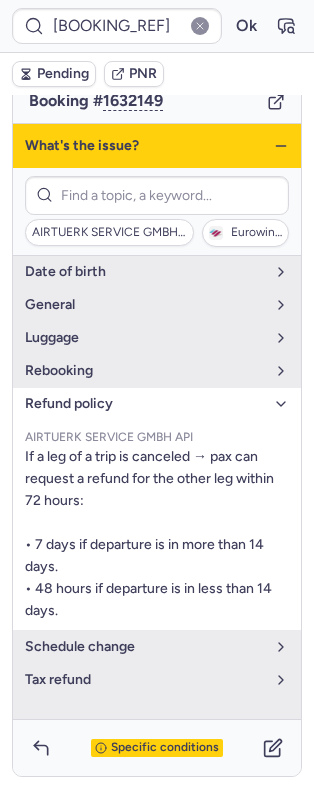click on "refund policy" at bounding box center (145, 404) 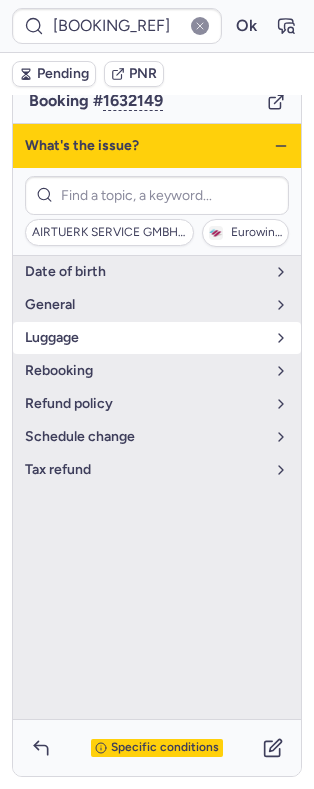 click on "luggage" at bounding box center (145, 338) 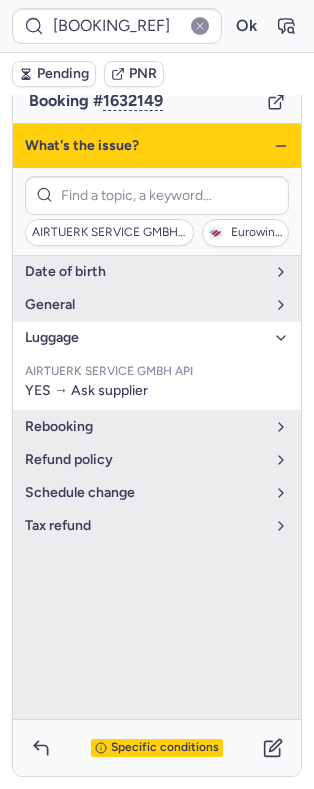 click on "luggage" at bounding box center [145, 338] 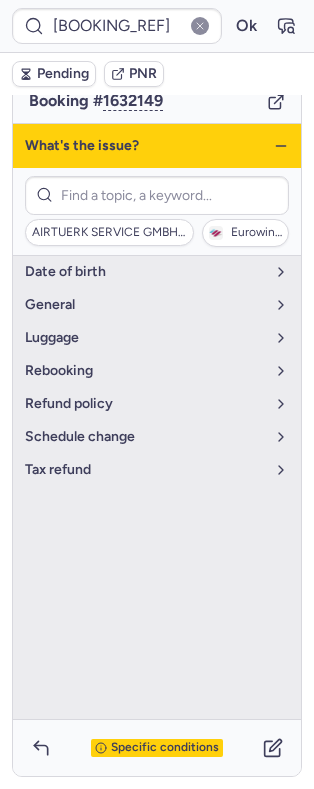 drag, startPoint x: 284, startPoint y: 402, endPoint x: 286, endPoint y: 369, distance: 33.06055 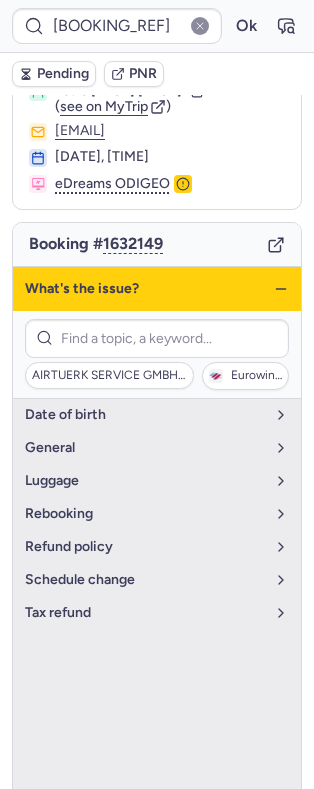 click 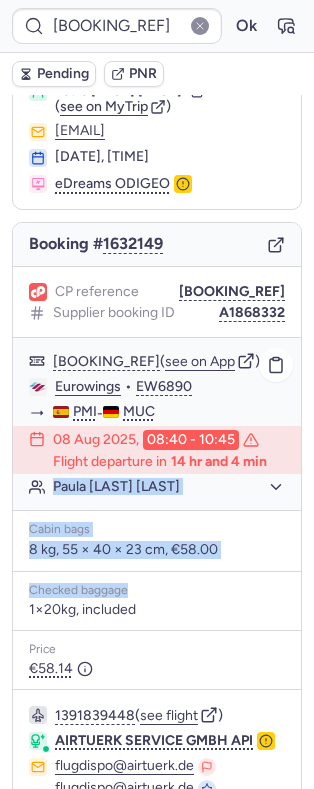 click on "Eurowings" 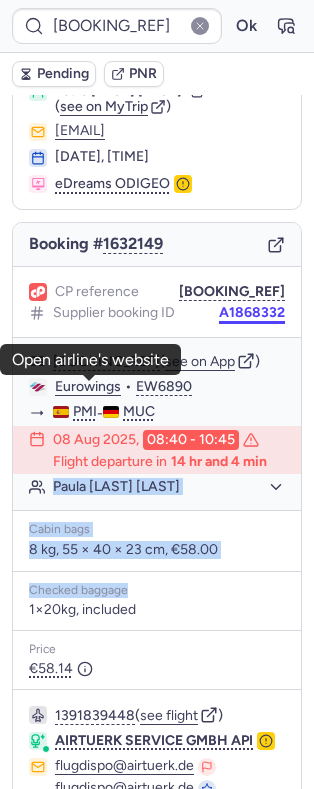 click on "A1868332" at bounding box center [252, 313] 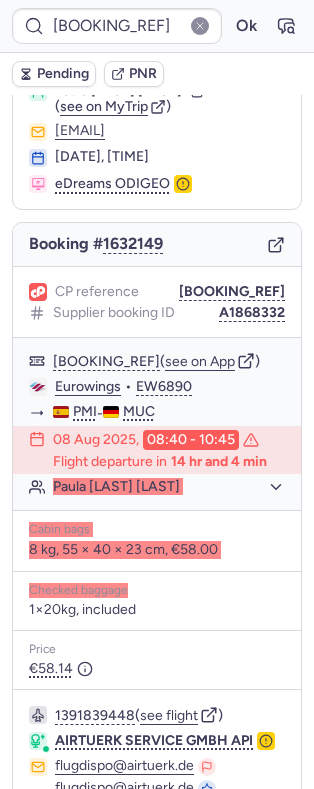 scroll, scrollTop: 258, scrollLeft: 0, axis: vertical 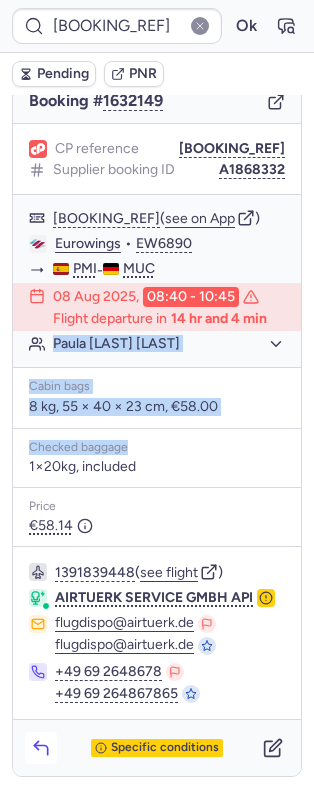 click 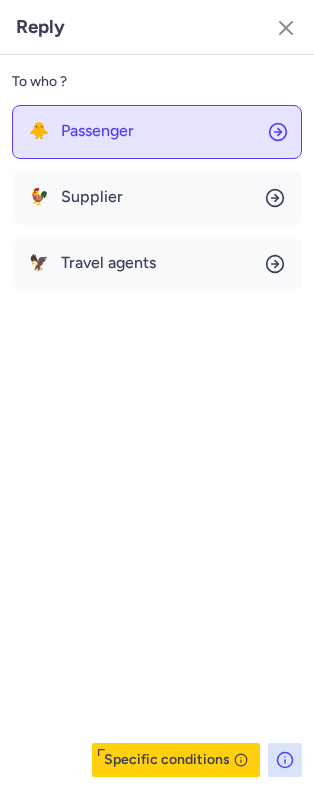 click on "🐥 Passenger" 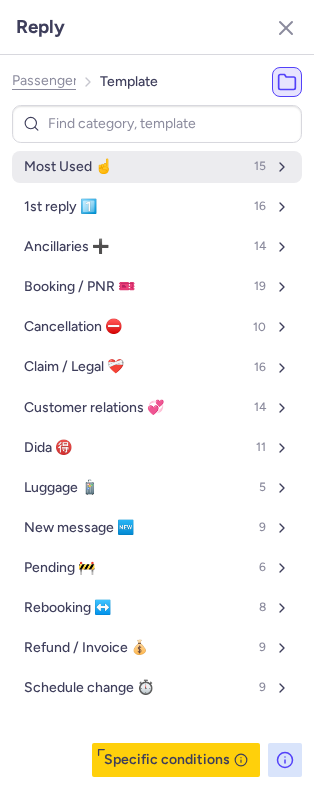 click on "Most Used ☝️ 15" at bounding box center (157, 167) 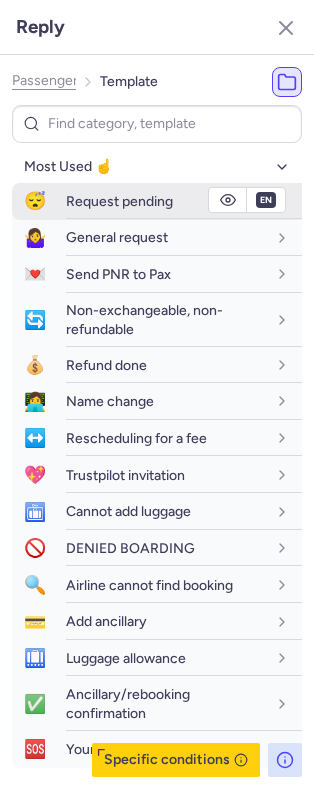 click on "Request pending" at bounding box center [184, 201] 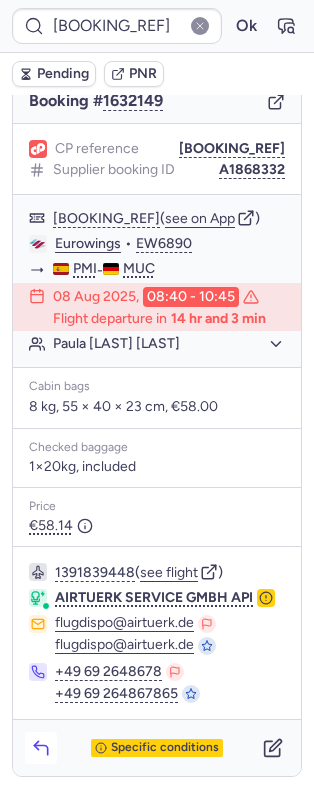 click on "Specific conditions" at bounding box center (157, 748) 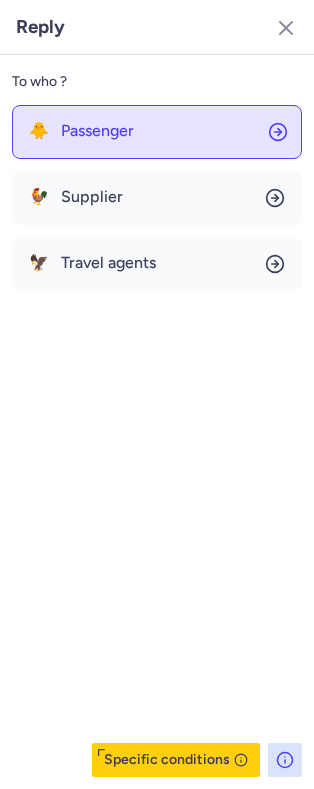 click on "🐥 Passenger" 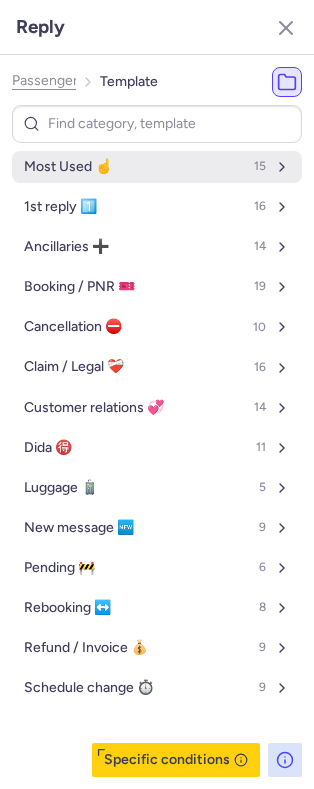 click on "Most Used ☝️ 15" at bounding box center (157, 167) 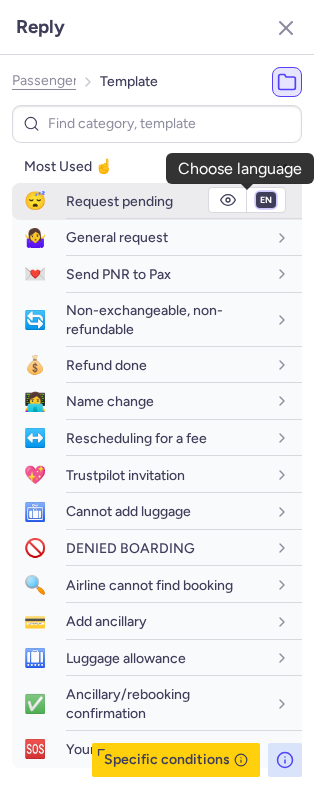 drag, startPoint x: 253, startPoint y: 196, endPoint x: 257, endPoint y: 207, distance: 11.7046995 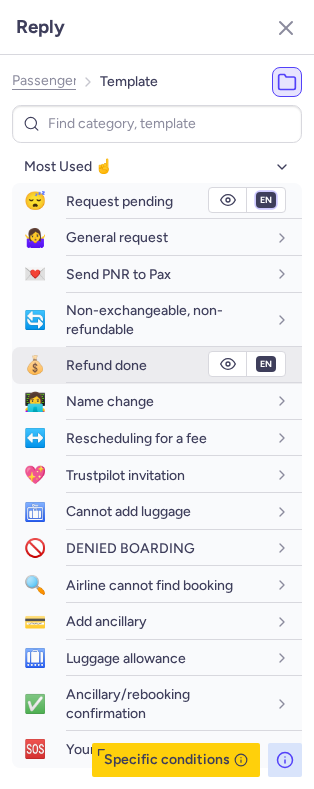 select on "es" 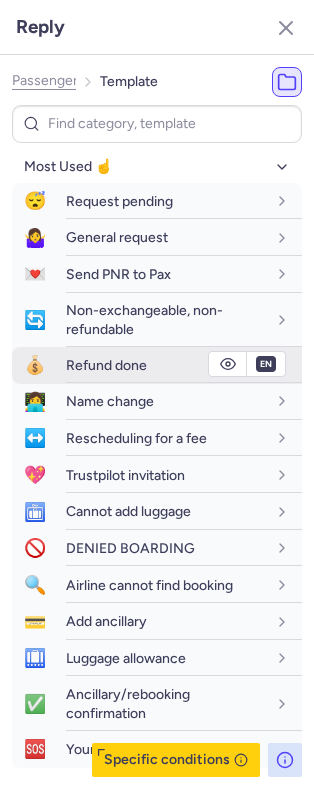 click on "fr en de nl pt es it ru" at bounding box center (266, 200) 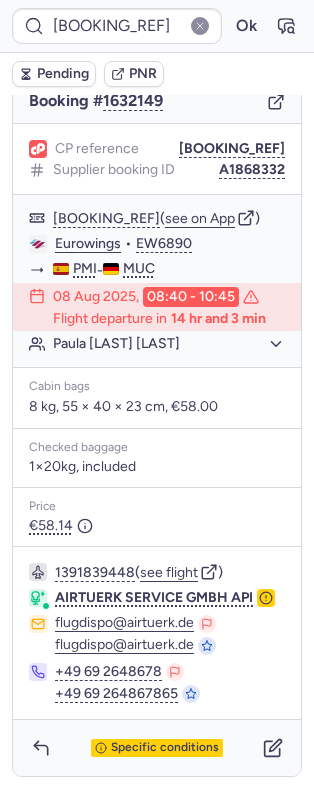 click on "Pending" at bounding box center (63, 74) 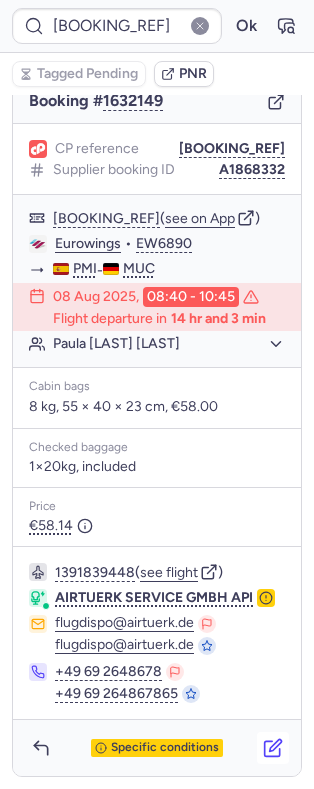 click 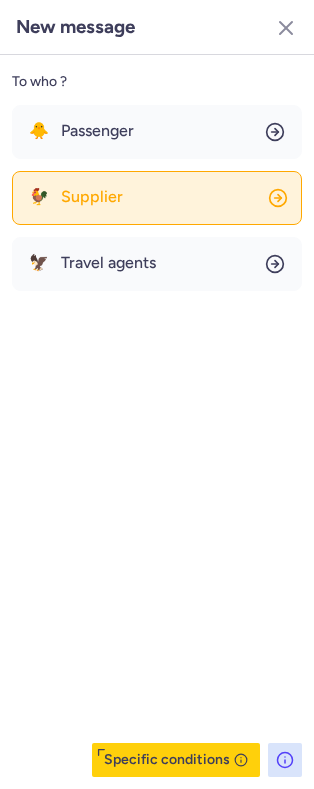 click on "🐓 Supplier" 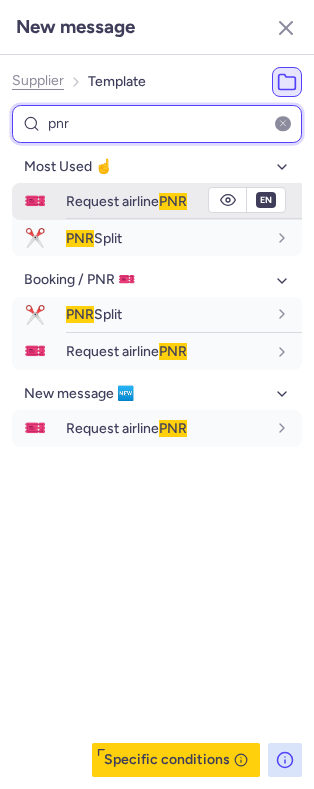 type on "pnr" 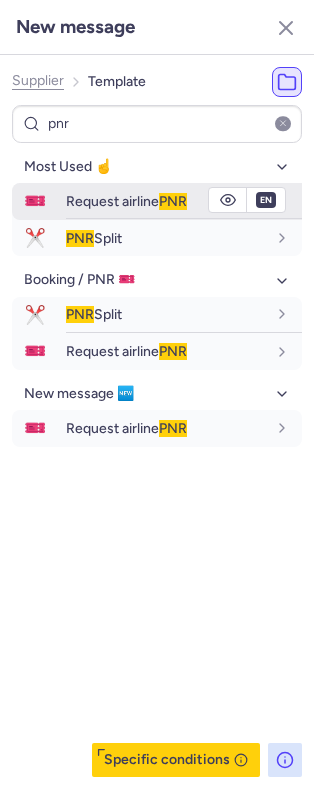 click on "Request airline  PNR" at bounding box center [126, 201] 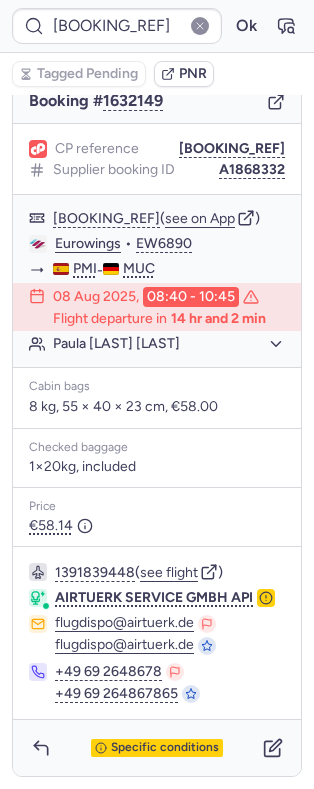 scroll, scrollTop: 0, scrollLeft: 0, axis: both 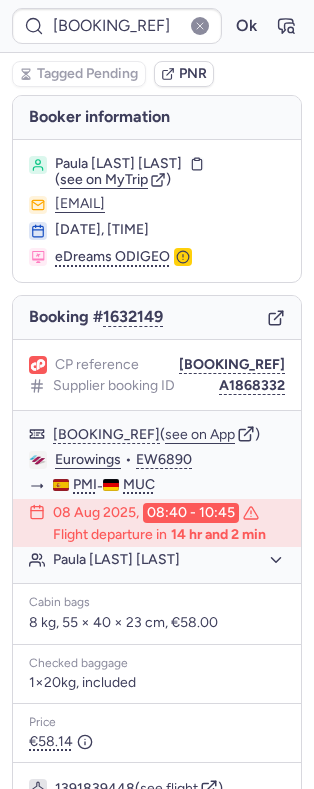 click on "Paula PERONA MARCH" at bounding box center (118, 164) 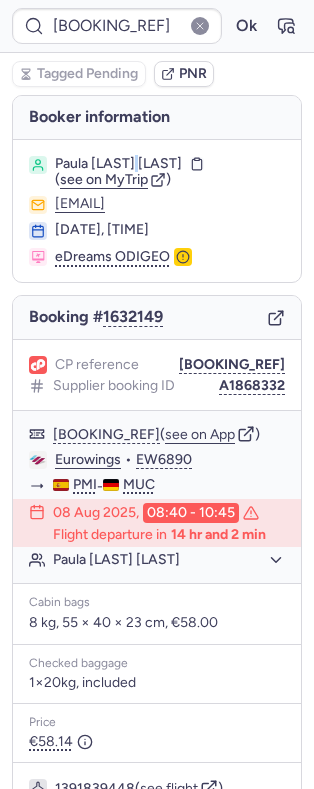 click on "Paula PERONA MARCH" at bounding box center (118, 164) 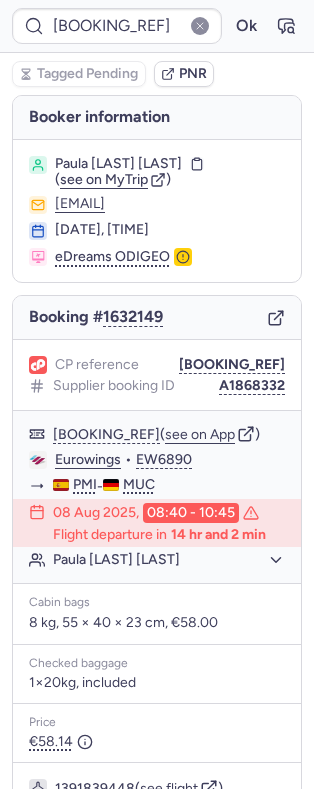 click on "Paula PERONA MARCH" at bounding box center [118, 164] 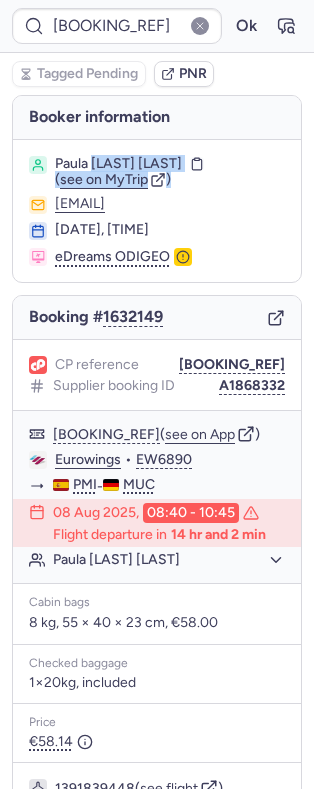 drag, startPoint x: 121, startPoint y: 169, endPoint x: 170, endPoint y: 174, distance: 49.25444 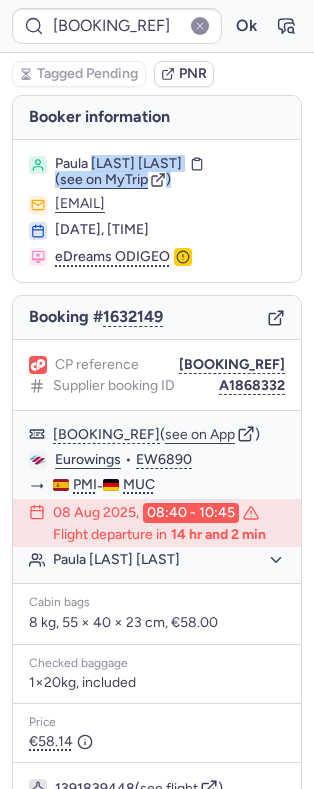 click on "Paula PERONA MARCH  ( see on MyTrip  )  abogada@elenamarchalcover.es 05 Aug 2025, 22:12 eDreams ODIGEO" at bounding box center [157, 211] 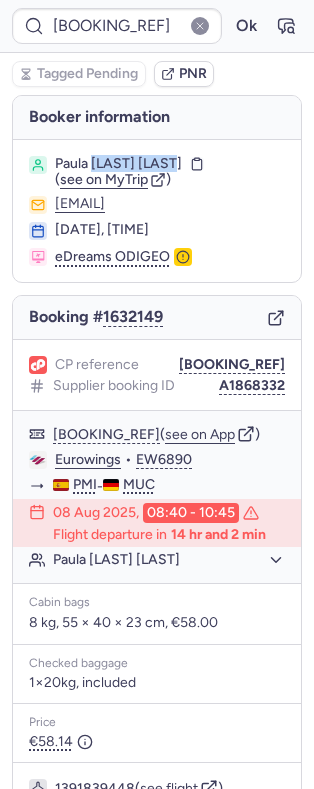 drag, startPoint x: 130, startPoint y: 155, endPoint x: 154, endPoint y: 161, distance: 24.738634 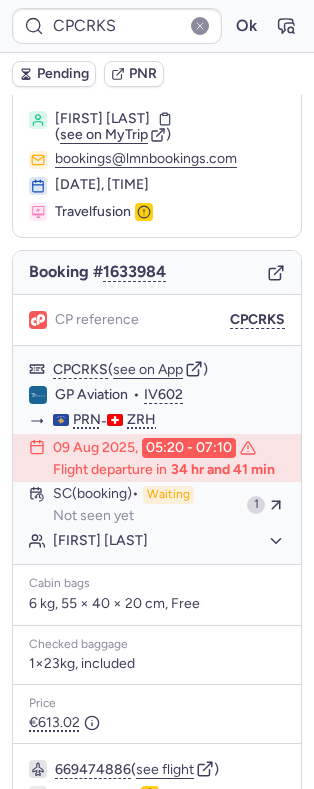 scroll, scrollTop: 266, scrollLeft: 0, axis: vertical 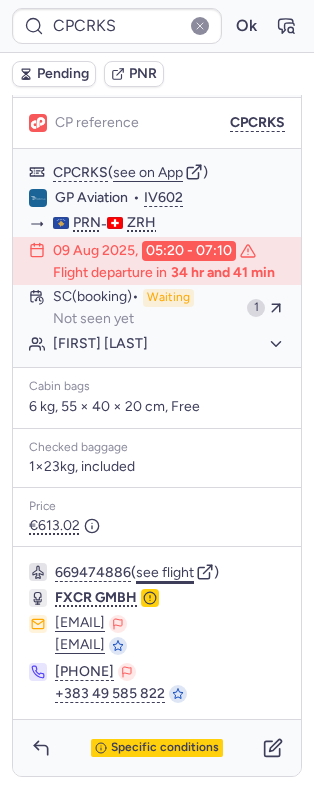 click on "see flight" 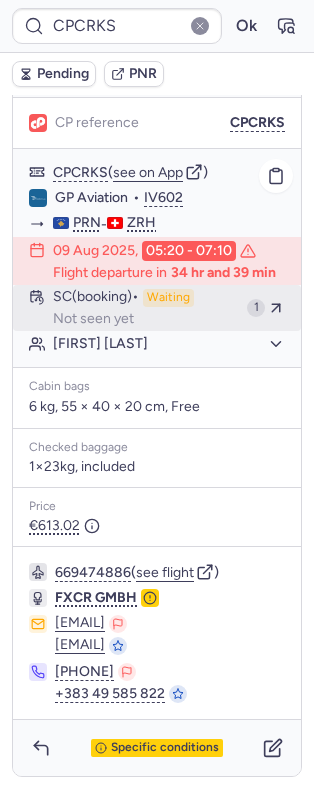 click on "SC   (booking)  Waiting Not seen yet" at bounding box center [146, 308] 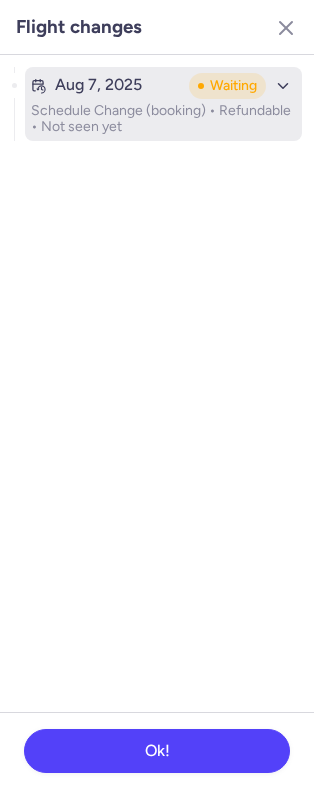 click on "Schedule Change (booking) • Refundable • Not seen yet" at bounding box center [163, 119] 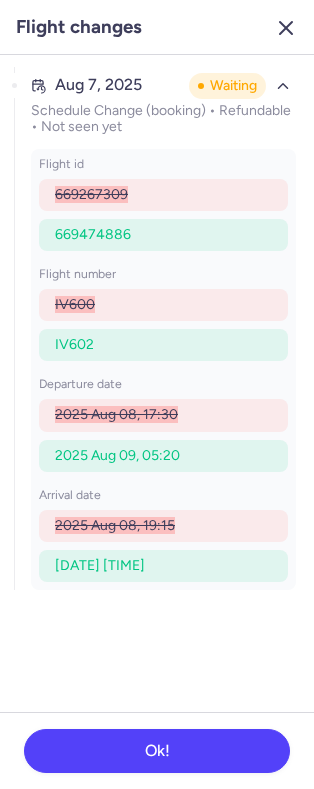 click 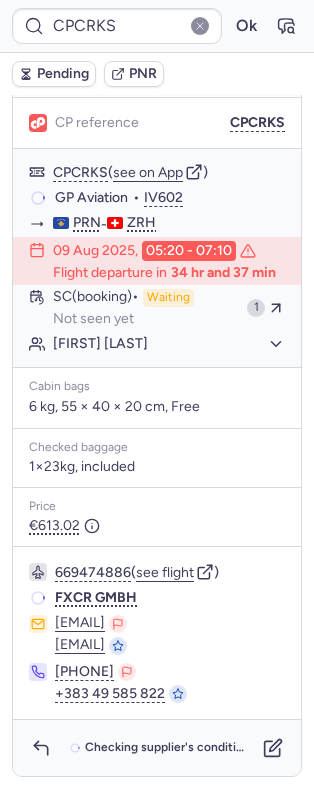scroll, scrollTop: 241, scrollLeft: 0, axis: vertical 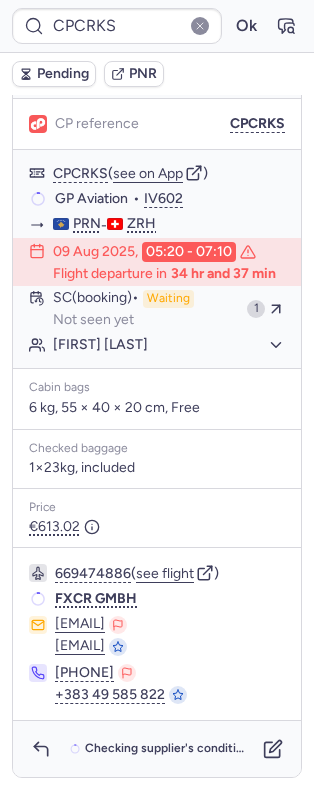 type on "CPN4K4" 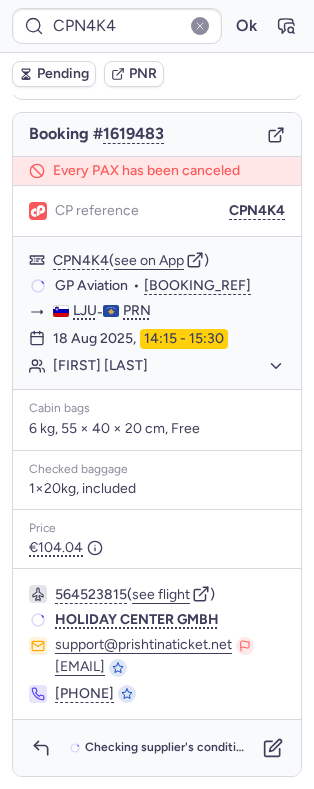 scroll, scrollTop: 188, scrollLeft: 0, axis: vertical 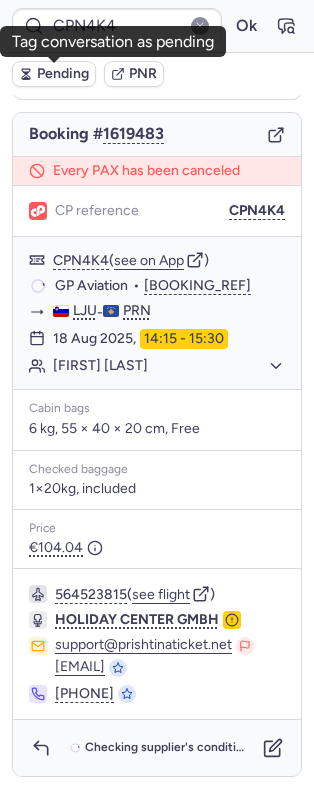 click on "Pending" at bounding box center (63, 74) 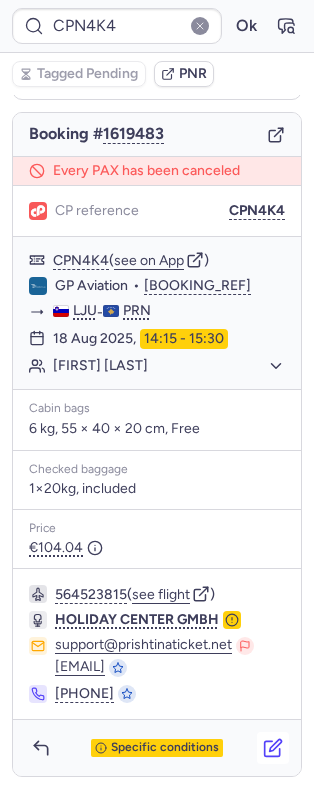 click at bounding box center [273, 748] 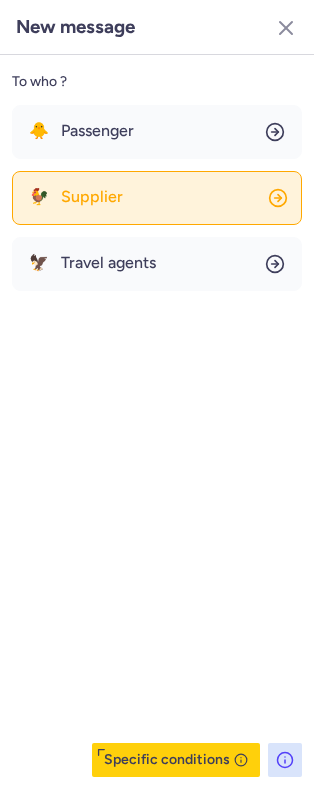 click on "🐓 Supplier" 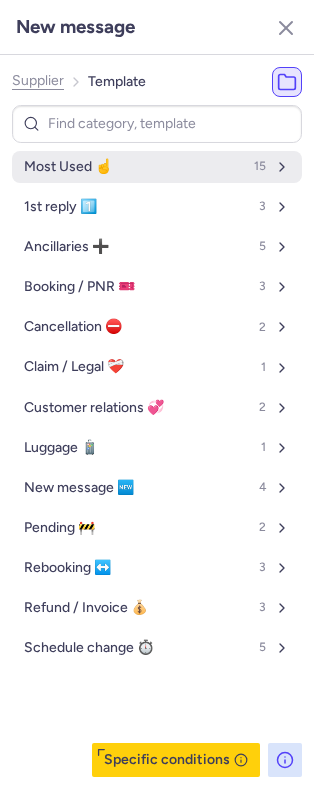click on "Most Used ☝️" at bounding box center (68, 167) 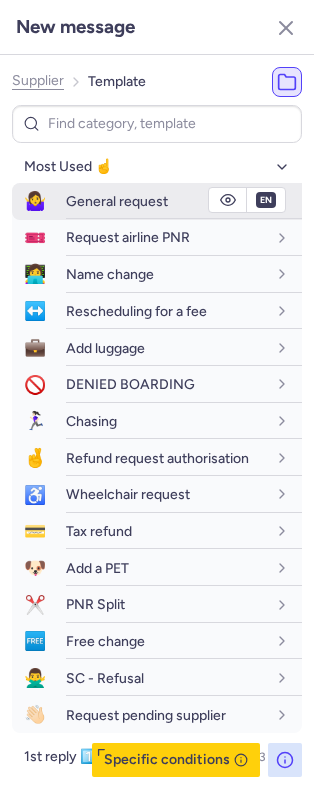 click on "General request" at bounding box center [117, 201] 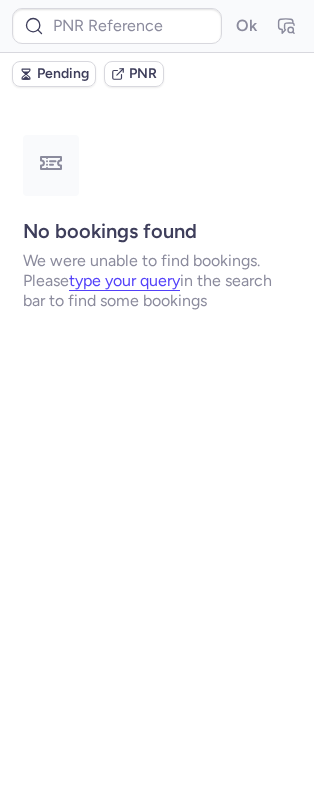 scroll, scrollTop: 0, scrollLeft: 0, axis: both 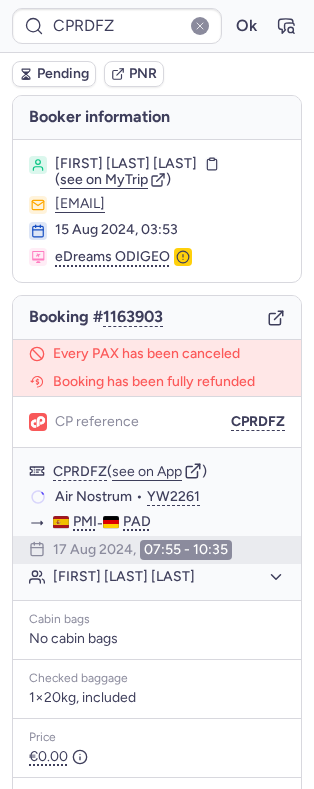 type on "CPN4K4" 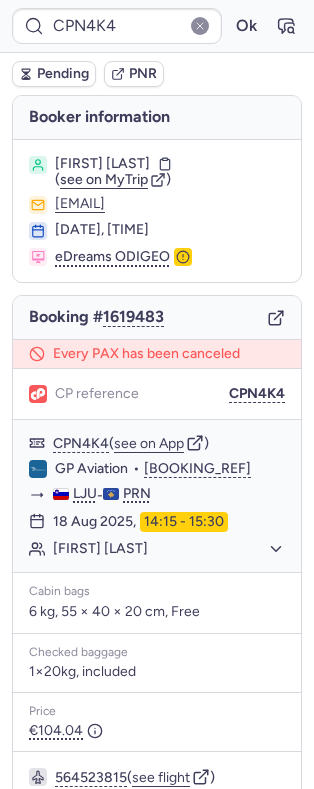 click on "Pending" at bounding box center (63, 74) 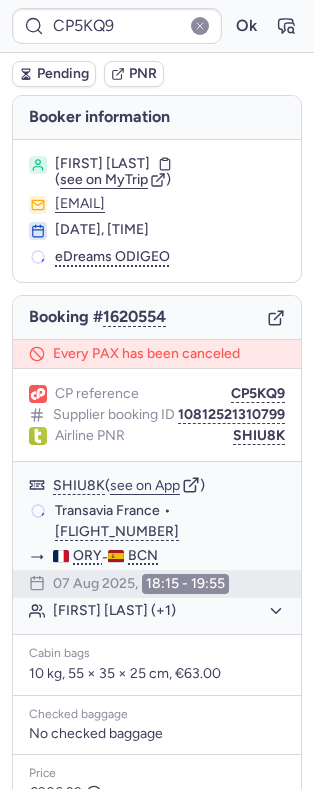 click on "Pending" at bounding box center (63, 74) 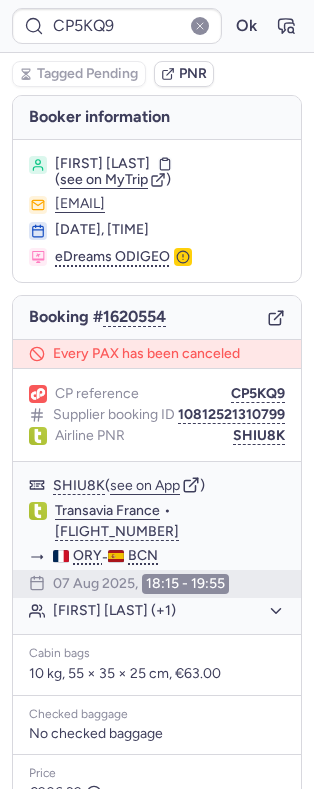 type on "CPKMIW" 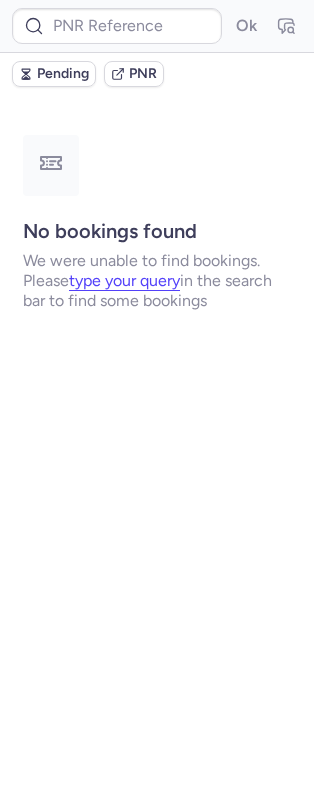 type on "CPKDPS" 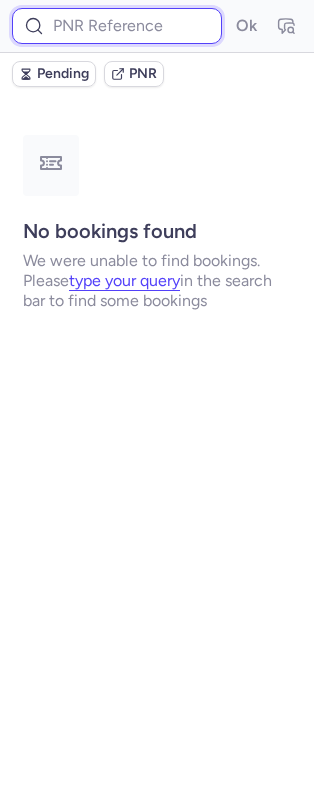 click at bounding box center (117, 26) 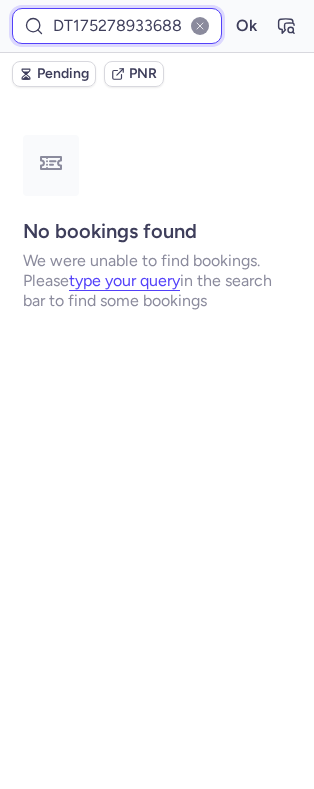 scroll, scrollTop: 0, scrollLeft: 32, axis: horizontal 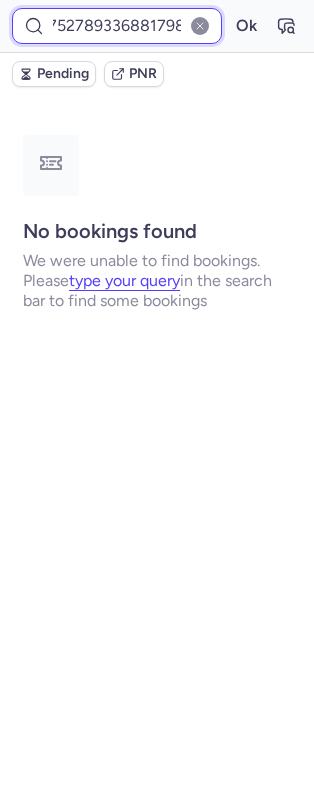 type on "DT1752789336881798" 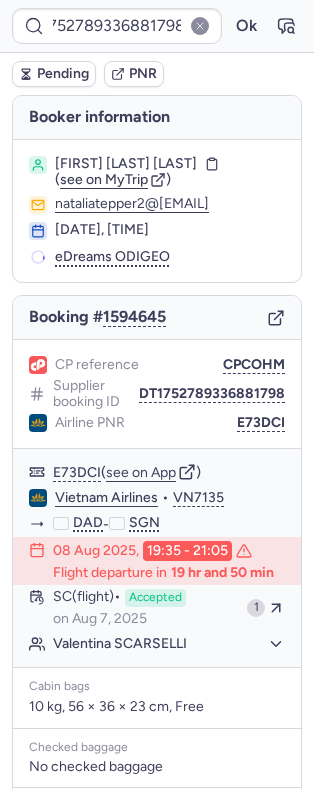 scroll, scrollTop: 0, scrollLeft: 0, axis: both 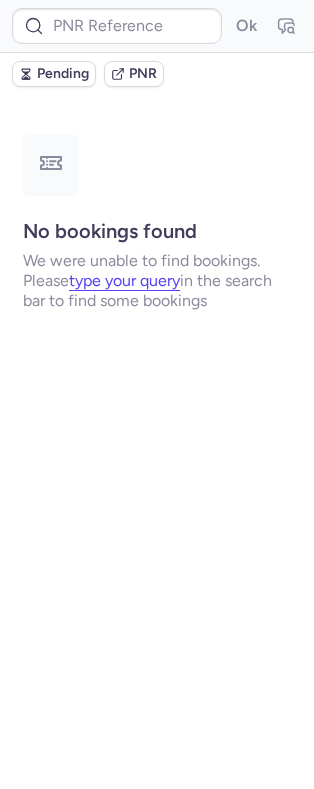 type on "CPKMIW" 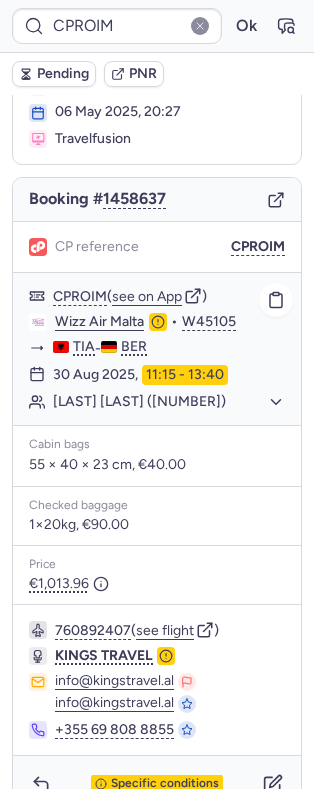 scroll, scrollTop: 133, scrollLeft: 0, axis: vertical 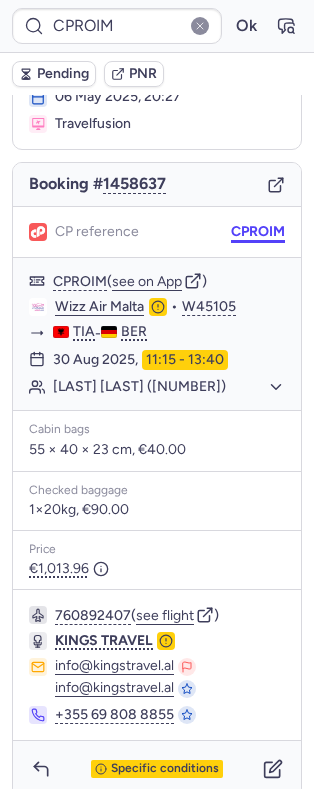 click on "CPROIM" at bounding box center [258, 232] 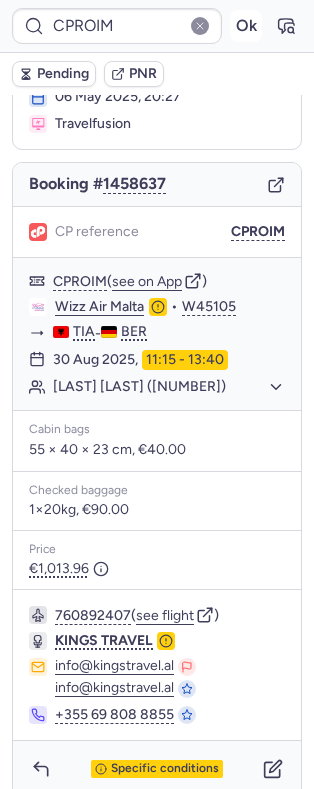 click on "Ok" at bounding box center (246, 26) 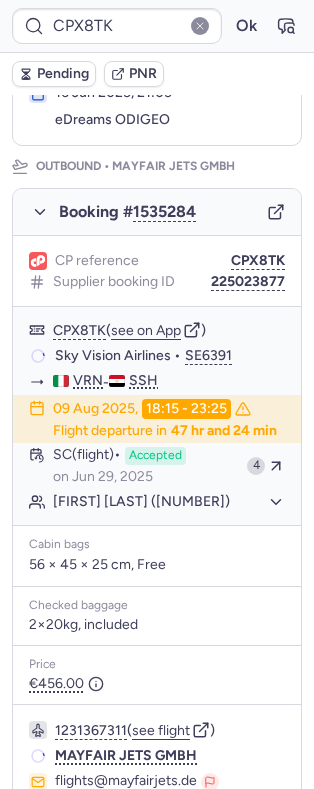 scroll, scrollTop: 264, scrollLeft: 0, axis: vertical 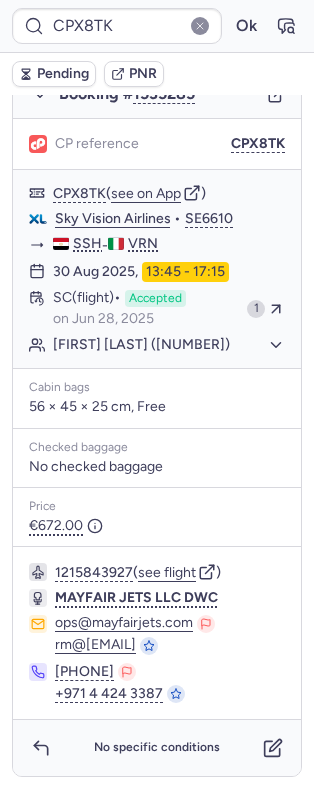 click on "Pending" at bounding box center [63, 74] 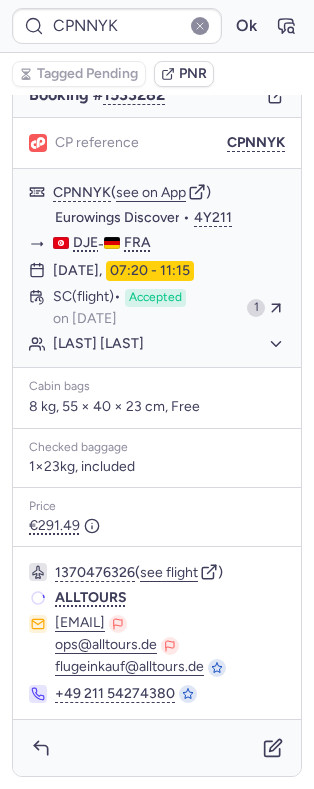 scroll, scrollTop: 250, scrollLeft: 0, axis: vertical 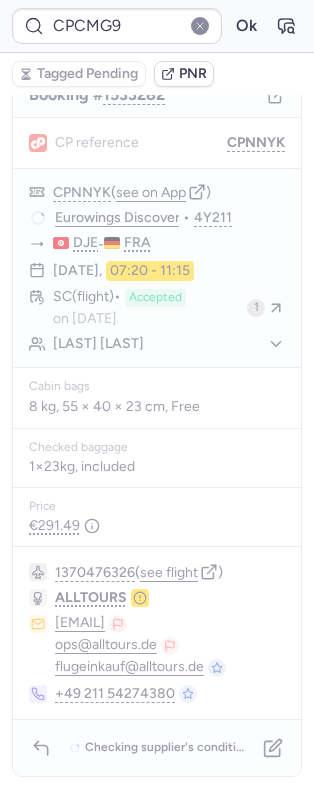 type on "CPKMIW" 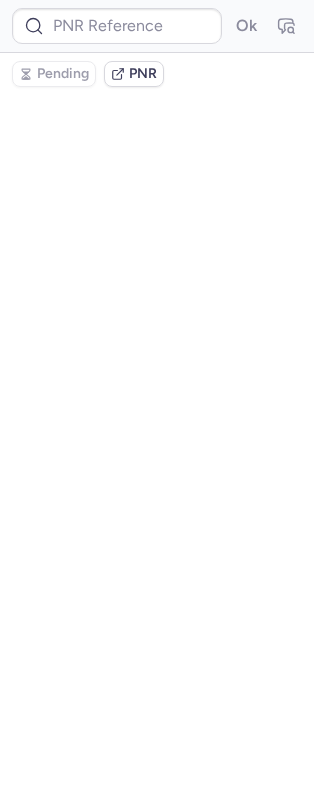 scroll, scrollTop: 0, scrollLeft: 0, axis: both 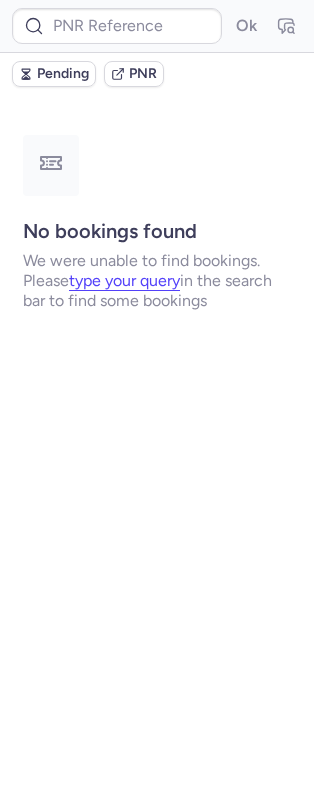 type on "CP5KQ9" 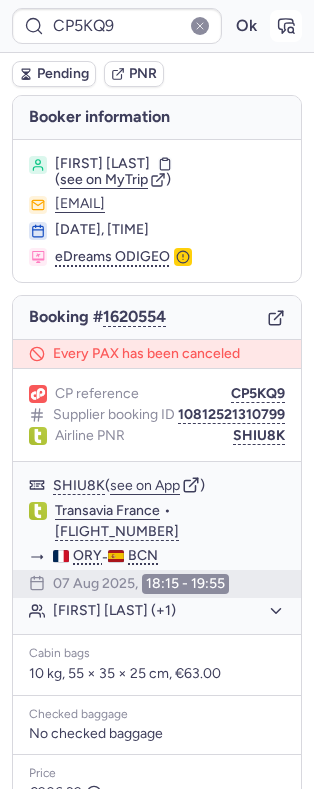 click at bounding box center (286, 26) 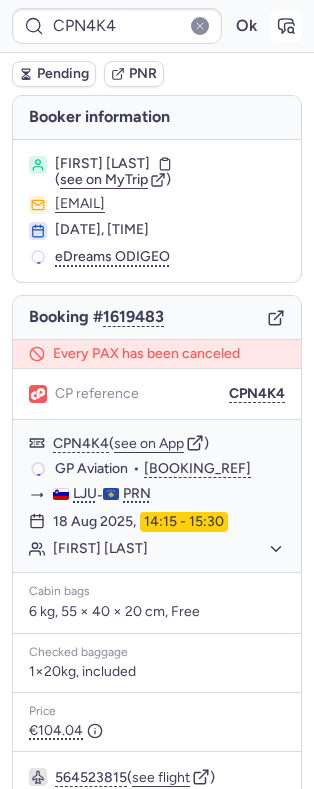 click 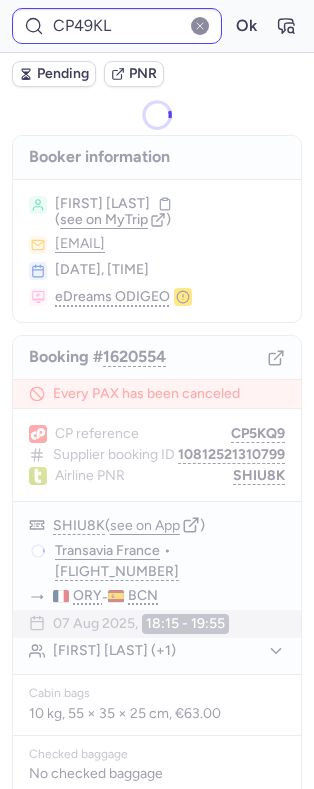 type on "CP5KQ9" 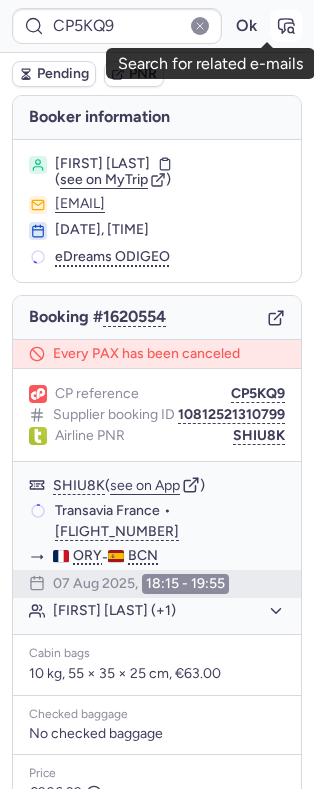 click 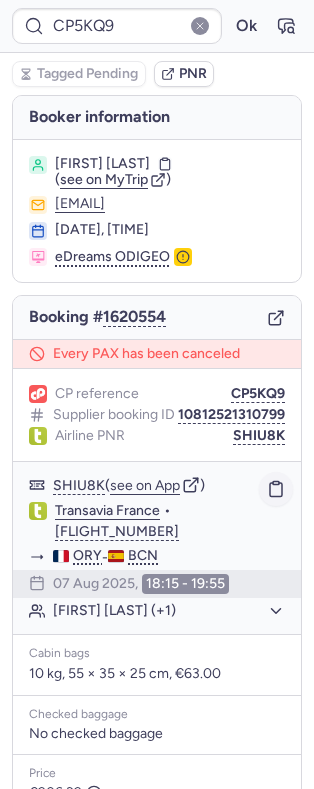 click 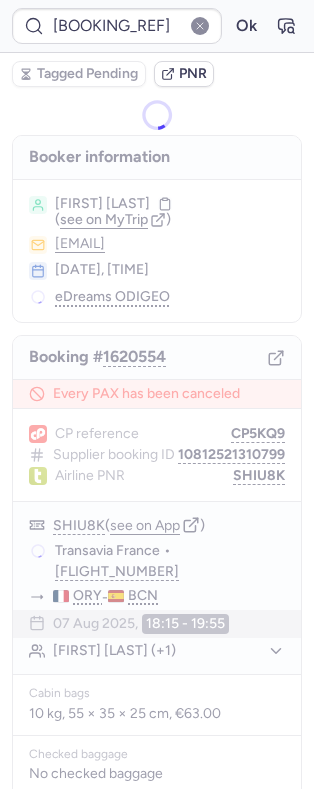 type 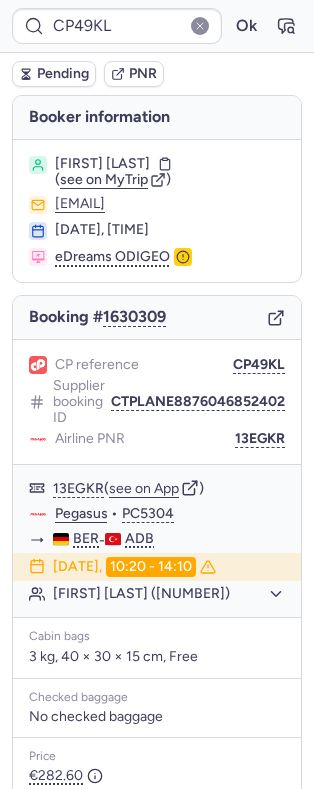 scroll, scrollTop: 210, scrollLeft: 0, axis: vertical 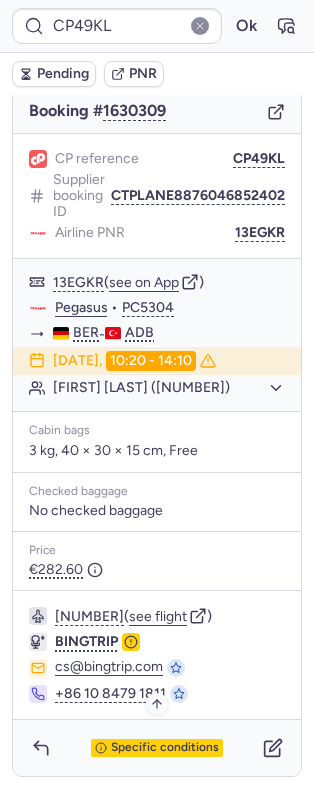 click on "Specific conditions" at bounding box center (165, 748) 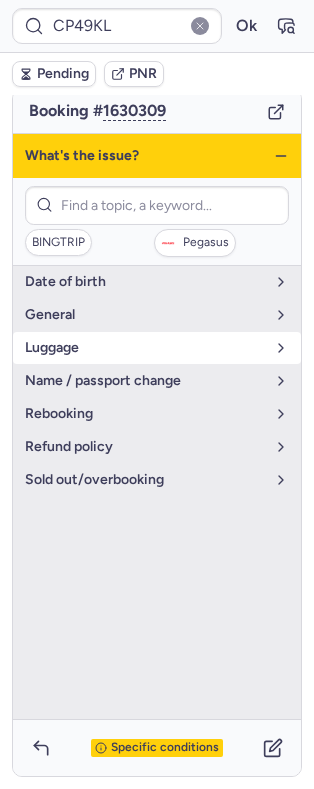 click on "luggage" at bounding box center [157, 348] 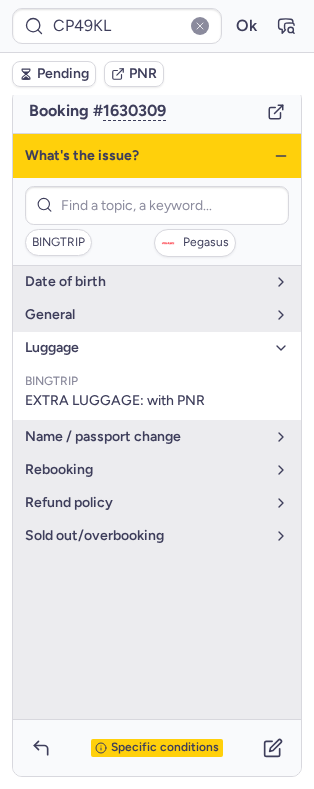 click on "luggage" at bounding box center (157, 348) 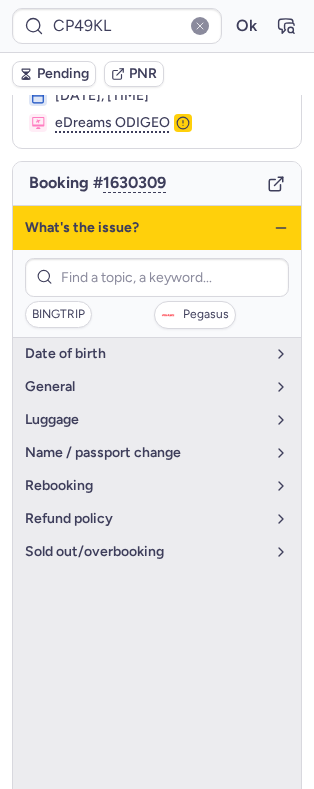 scroll, scrollTop: 136, scrollLeft: 0, axis: vertical 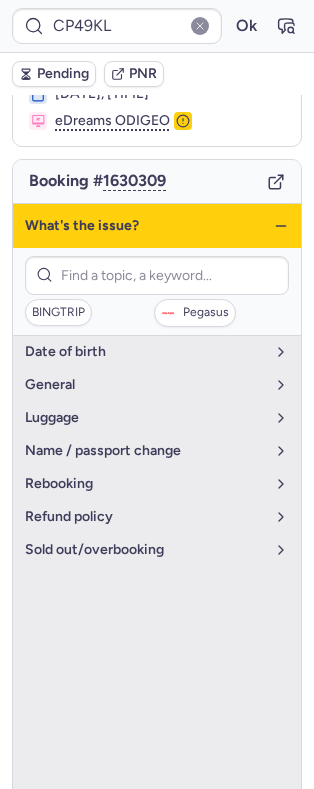 click on "What's the issue?" at bounding box center (157, 226) 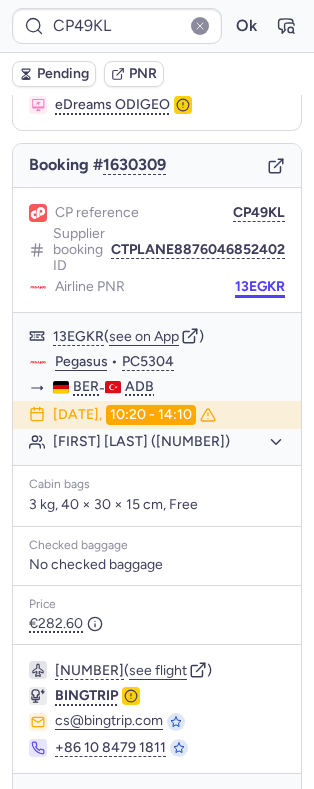 scroll, scrollTop: 153, scrollLeft: 0, axis: vertical 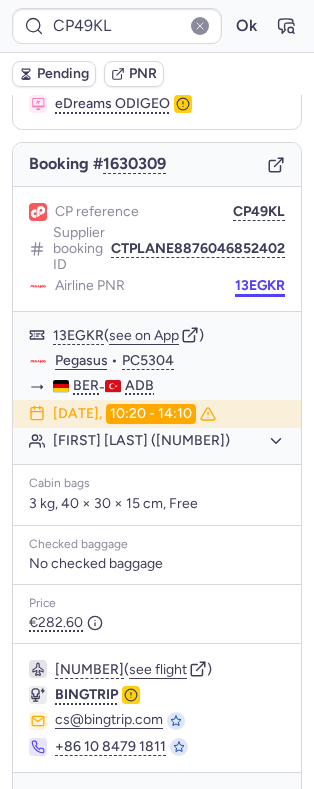 click on "13EGKR" at bounding box center (260, 286) 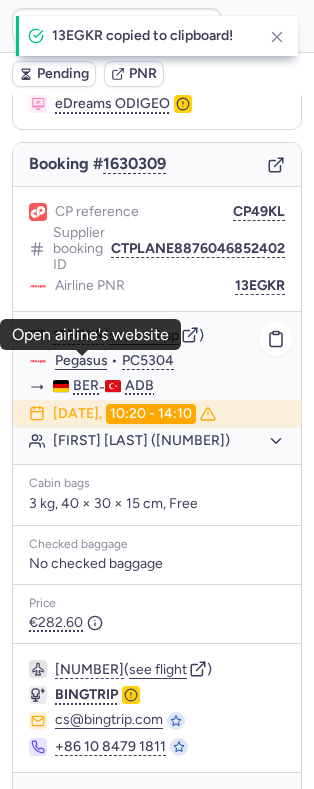 click on "Pegasus" 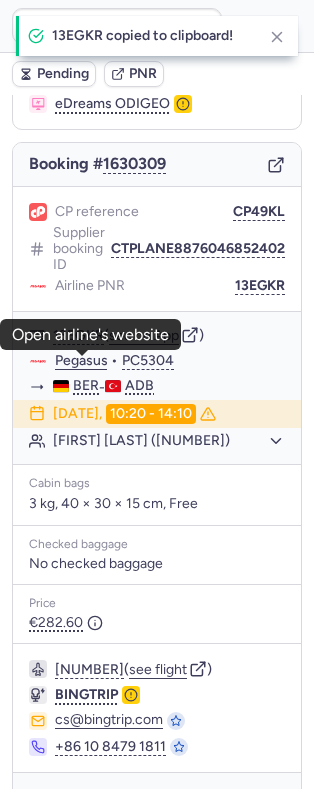 scroll, scrollTop: 210, scrollLeft: 0, axis: vertical 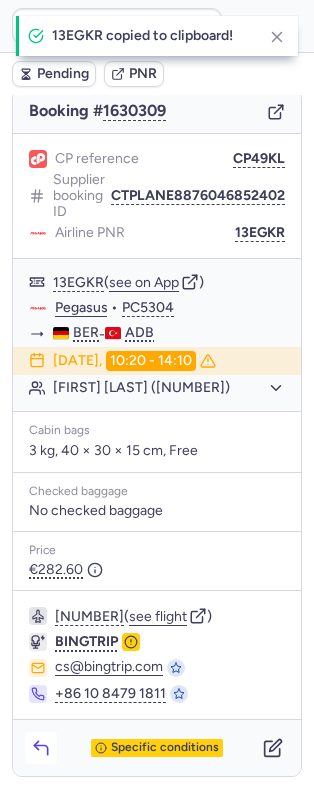 click 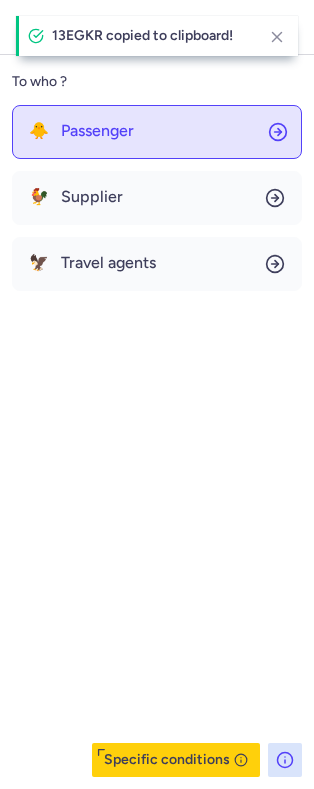 click on "Passenger" at bounding box center (97, 131) 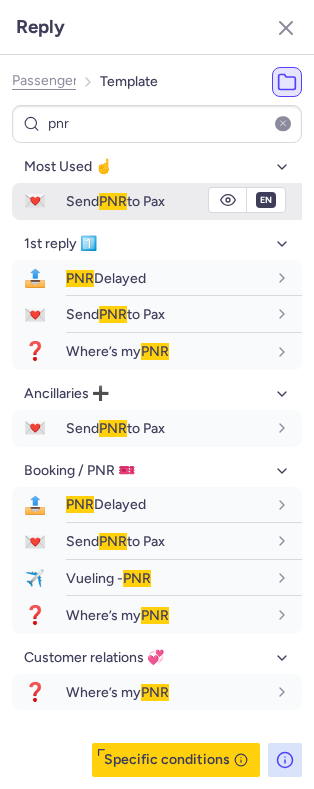 click on "Send  PNR  to Pax" at bounding box center [115, 201] 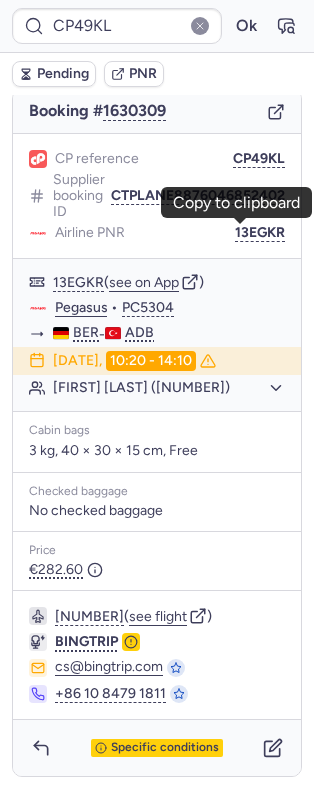 scroll, scrollTop: 0, scrollLeft: 0, axis: both 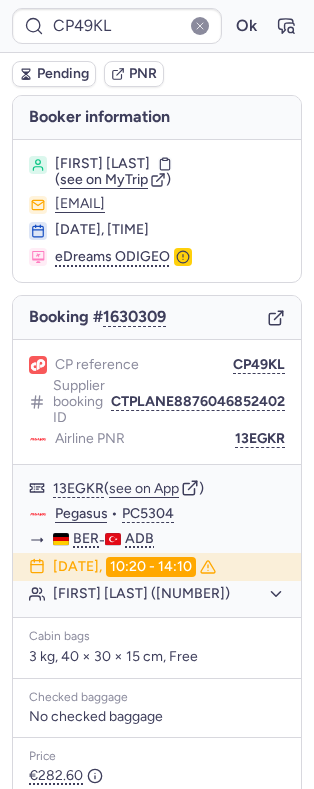 click on "Gizem KAYA" at bounding box center (102, 164) 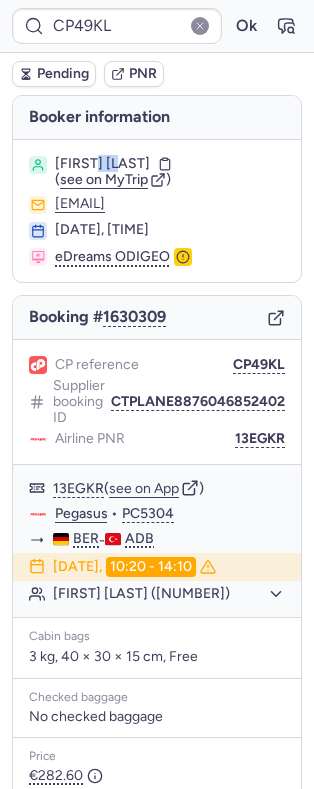click on "Gizem KAYA" at bounding box center [102, 164] 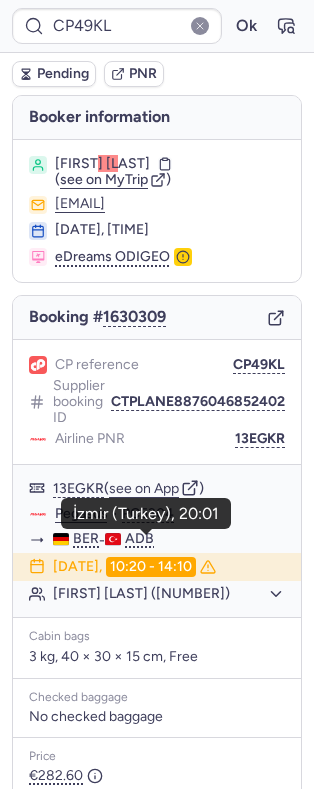 scroll, scrollTop: 210, scrollLeft: 0, axis: vertical 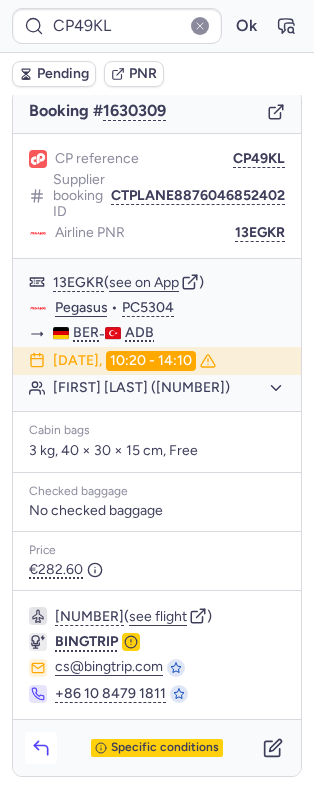 click 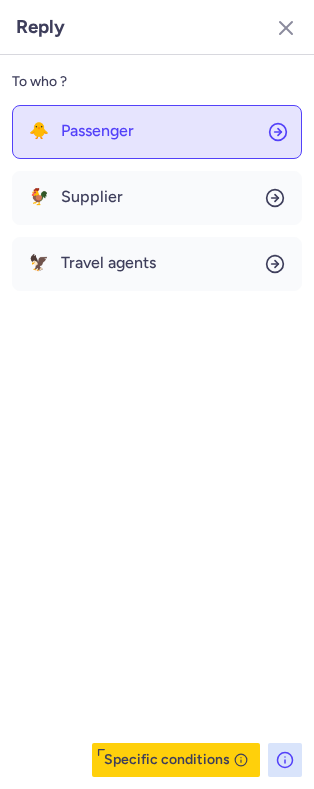 click on "🐥 Passenger" 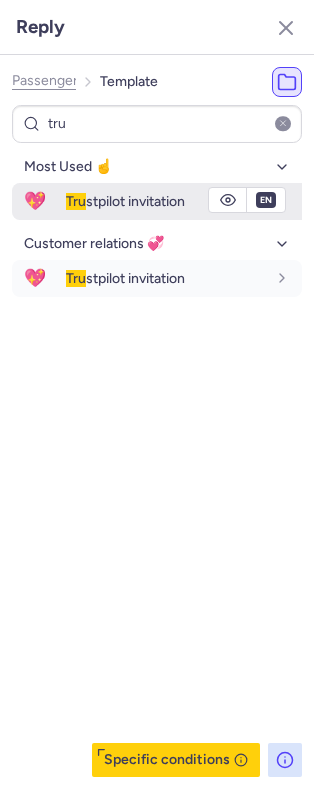 click on "Tru stpilot invitation" at bounding box center [184, 201] 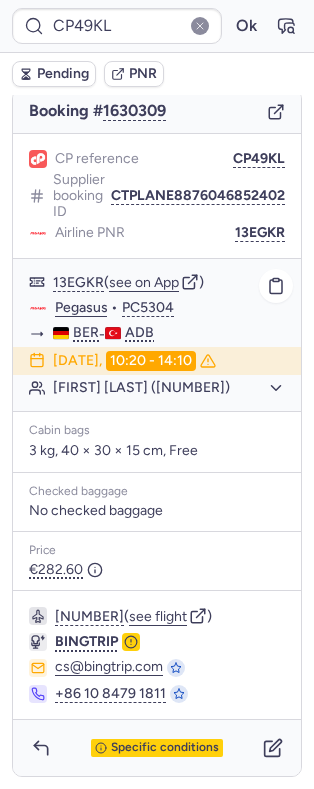click on "Gizem KAYA (+1)" 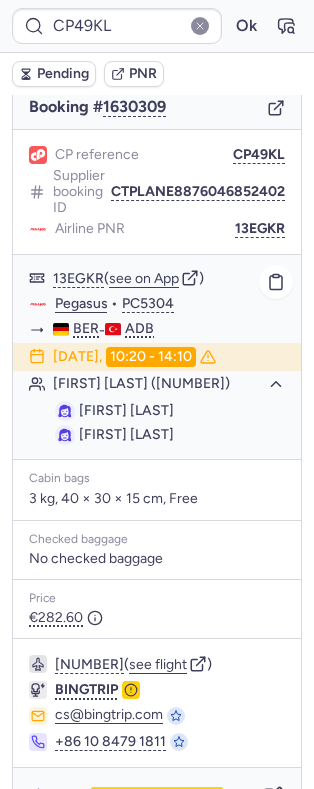 click on "Gizem KAYA (+1)" 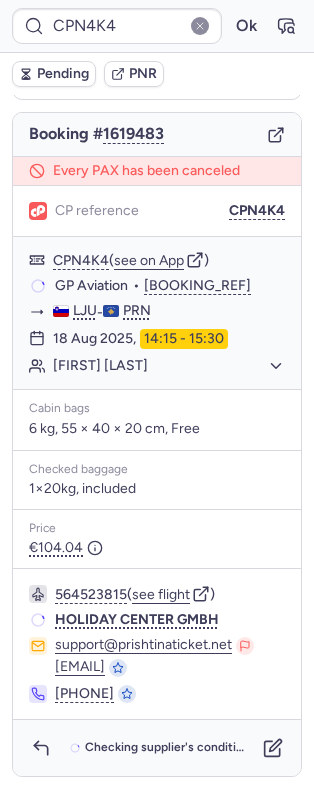 scroll, scrollTop: 188, scrollLeft: 0, axis: vertical 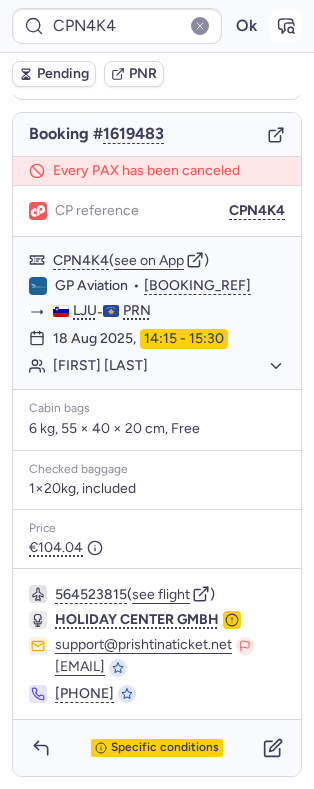 click at bounding box center [286, 26] 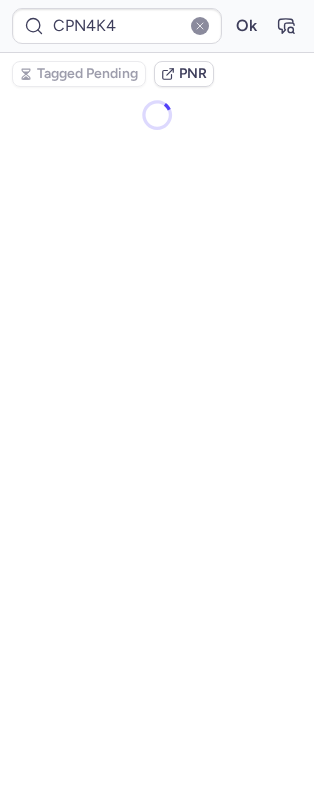 scroll, scrollTop: 0, scrollLeft: 0, axis: both 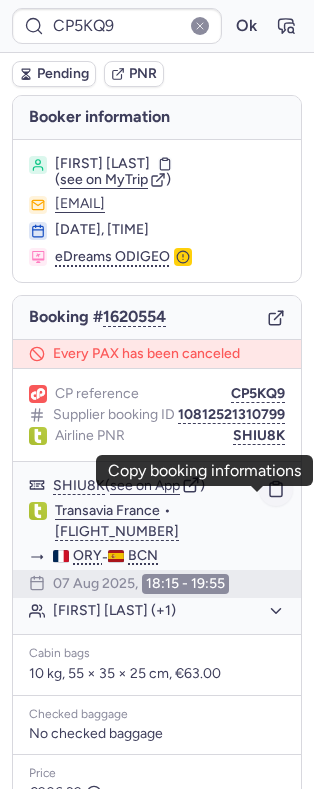 click 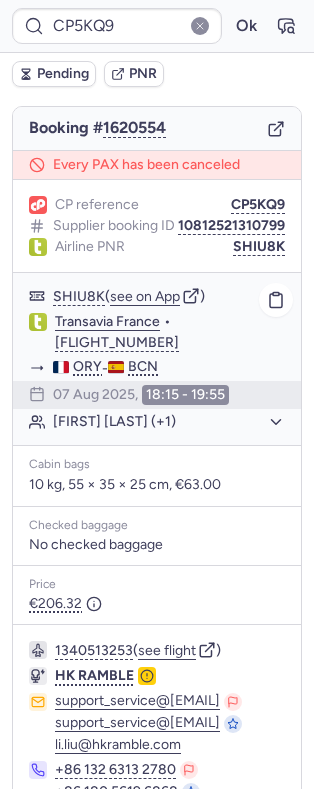 scroll, scrollTop: 196, scrollLeft: 0, axis: vertical 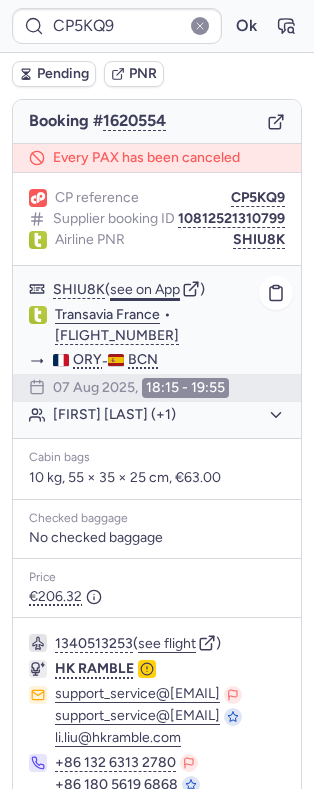 click on "see on App" 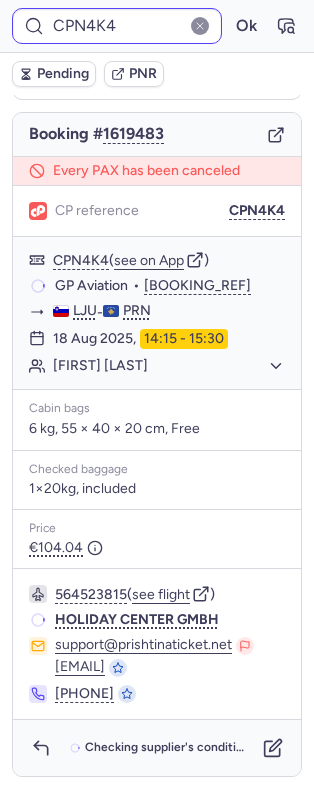 scroll, scrollTop: 188, scrollLeft: 0, axis: vertical 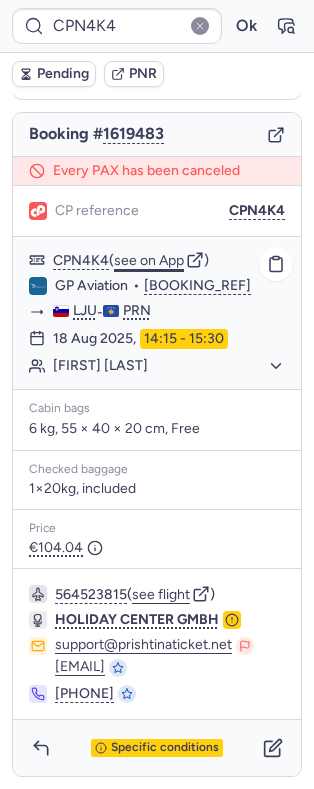 click on "see on App" 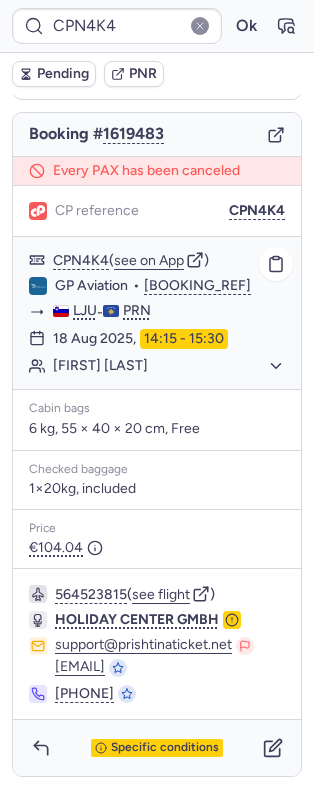 click on "Dina KRASNIQI" 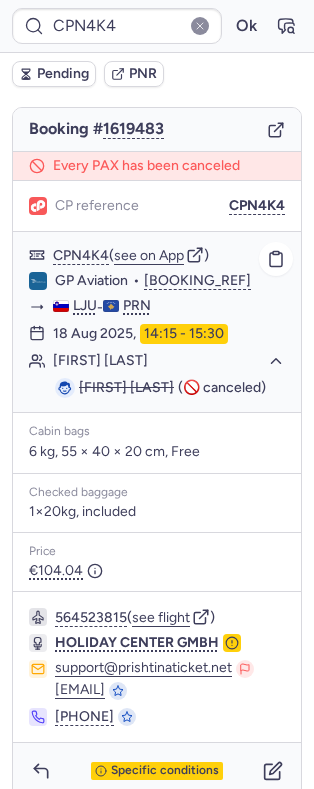 click on "Dina KRASNIQI" 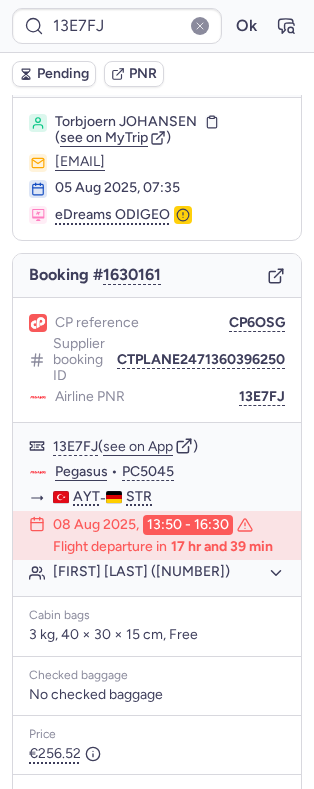 scroll, scrollTop: 250, scrollLeft: 0, axis: vertical 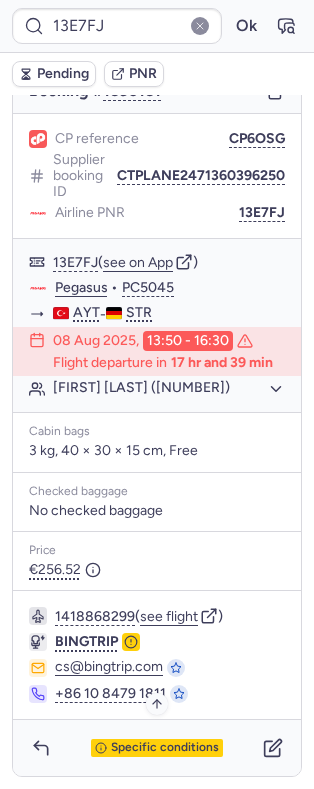 click on "Specific conditions" at bounding box center (165, 748) 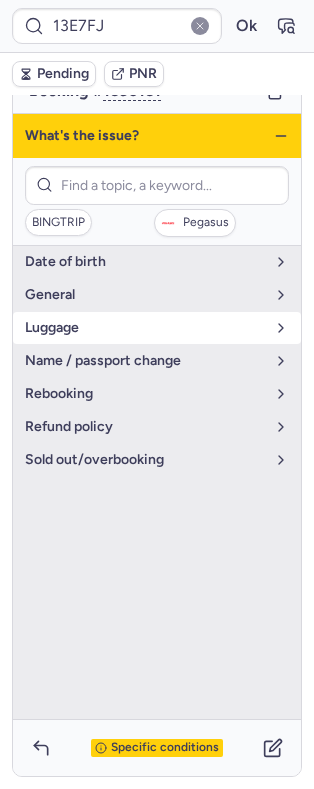 click on "luggage" at bounding box center [157, 328] 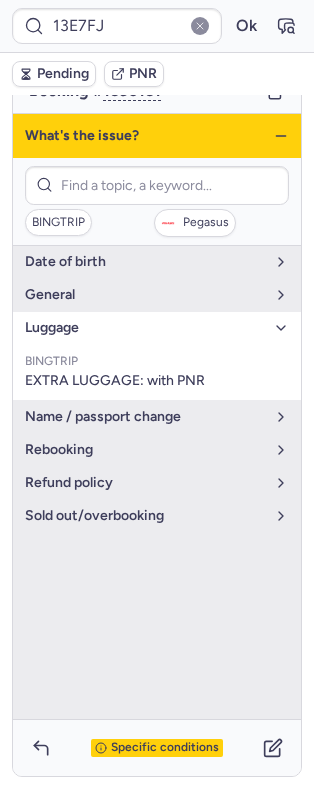 click on "luggage" at bounding box center [145, 328] 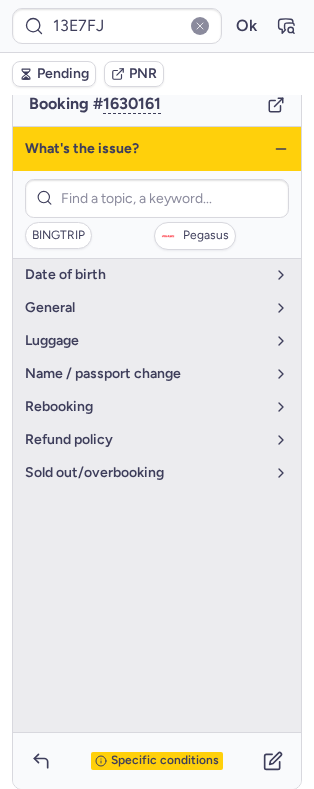 click 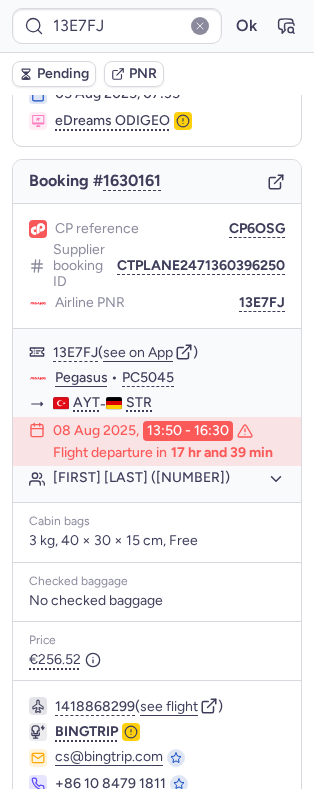 scroll, scrollTop: 134, scrollLeft: 0, axis: vertical 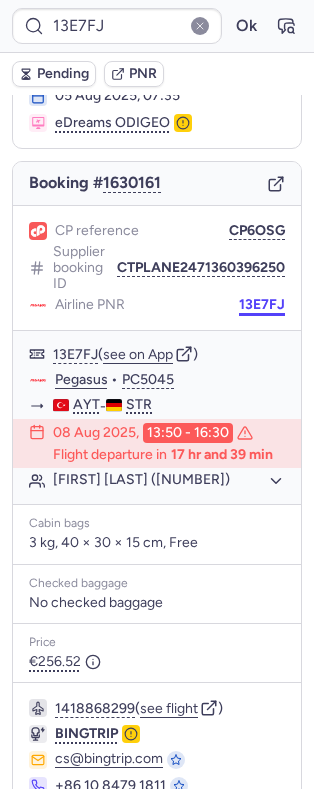 click on "13E7FJ  Ok  Pending PNR Booker information Torbjoern JOHANSEN  ( see on MyTrip  )  sig-ho@online.no 05 Aug 2025, 07:35 eDreams ODIGEO Booking # 1630161 CP reference CP6OSG Supplier booking ID CTPLANE2471360396250 Airline PNR 13E7FJ 13E7FJ  ( see on App )  Pegasus  •  PC5045 AYT  -  STR 08 Aug 2025,  13:50 - 16:30  Flight departure in  17 hr and 39 min Sigrun HOMLEID (+1)  Cabin bags  3 kg, 40 × 30 × 15 cm, Free Checked baggage No checked baggage Price €256.52  1418868299  ( see flight )  BINGTRIP cs@bingtrip.com +86 10 8479 1811 Specific conditions
Submit search" at bounding box center (157, 0) 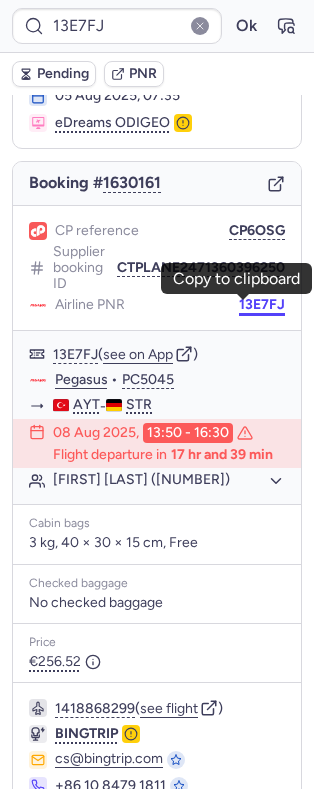 click on "13E7FJ  Ok  Pending PNR Booker information Torbjoern JOHANSEN  ( see on MyTrip  )  sig-ho@online.no 05 Aug 2025, 07:35 eDreams ODIGEO Booking # 1630161 CP reference CP6OSG Supplier booking ID CTPLANE2471360396250 Airline PNR 13E7FJ 13E7FJ  ( see on App )  Pegasus  •  PC5045 AYT  -  STR 08 Aug 2025,  13:50 - 16:30  Flight departure in  17 hr and 39 min Sigrun HOMLEID (+1)  Cabin bags  3 kg, 40 × 30 × 15 cm, Free Checked baggage No checked baggage Price €256.52  1418868299  ( see flight )  BINGTRIP cs@bingtrip.com +86 10 8479 1811 Specific conditions
Submit search Copy to clipboard" at bounding box center [157, 0] 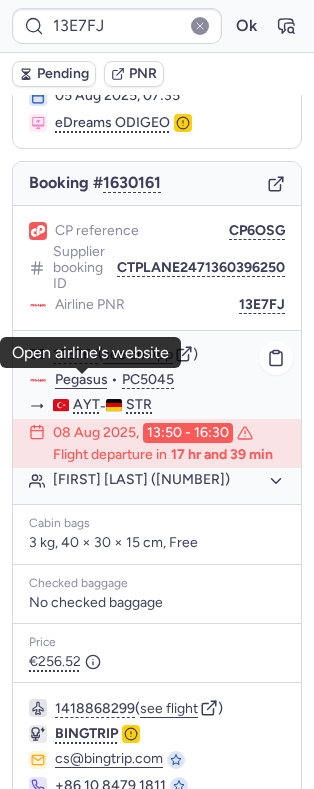 click on "Pegasus" 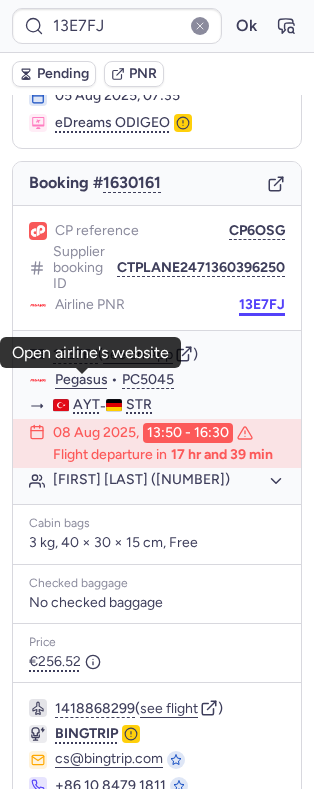 click on "13E7FJ" at bounding box center (262, 305) 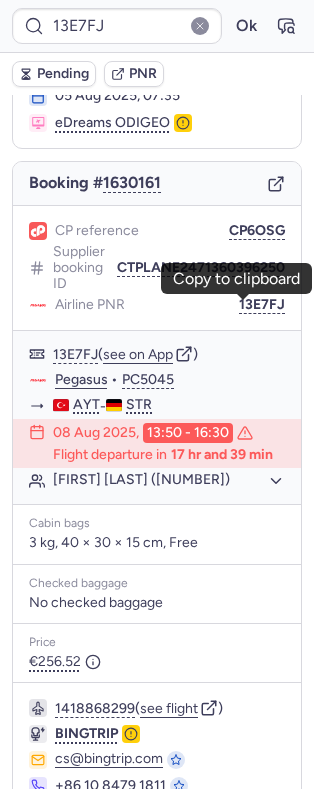 scroll, scrollTop: 0, scrollLeft: 0, axis: both 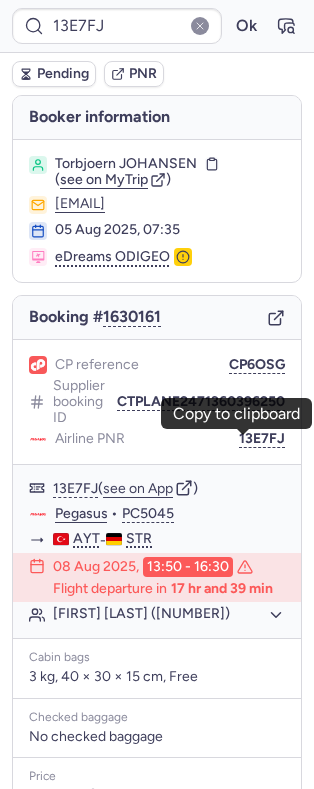click on "Torbjoern JOHANSEN" at bounding box center [126, 164] 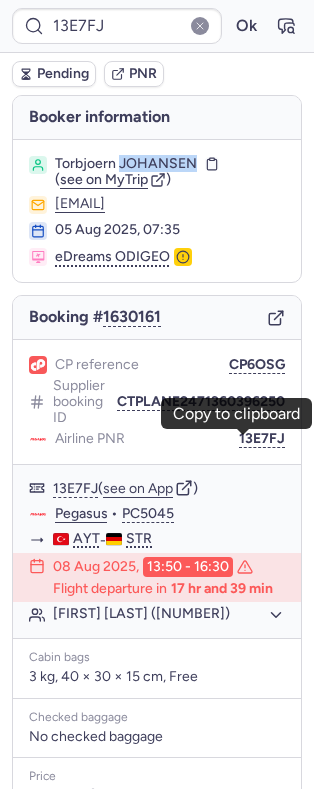 click on "Torbjoern JOHANSEN" at bounding box center [126, 164] 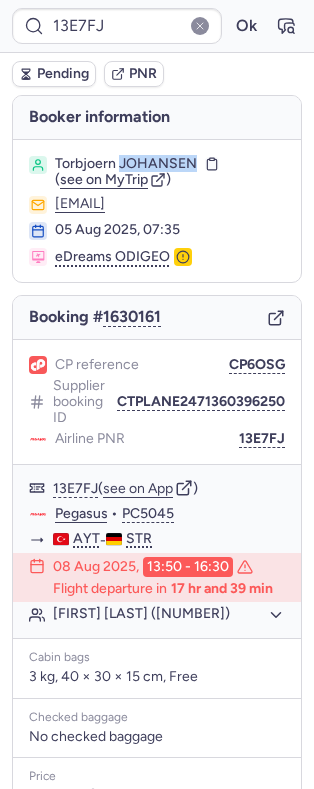 copy on "JOHANSEN" 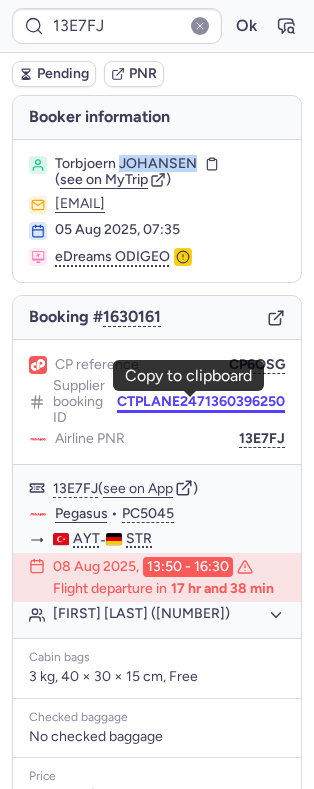 click on "CTPLANE2471360396250" at bounding box center (201, 402) 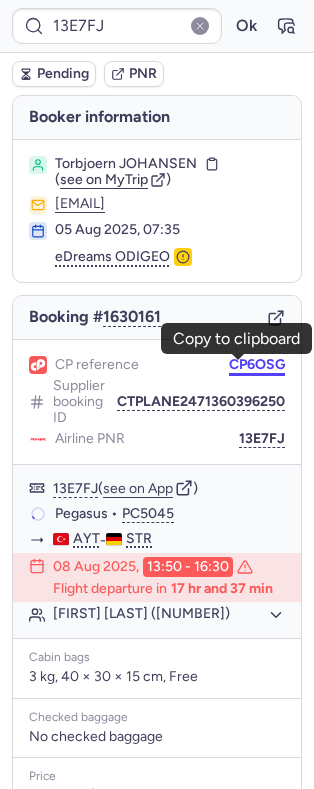 drag, startPoint x: 246, startPoint y: 365, endPoint x: 90, endPoint y: 317, distance: 163.21765 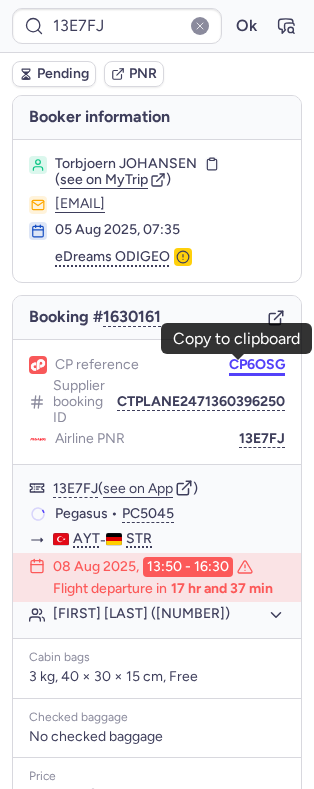 click on "CP6OSG" at bounding box center [257, 365] 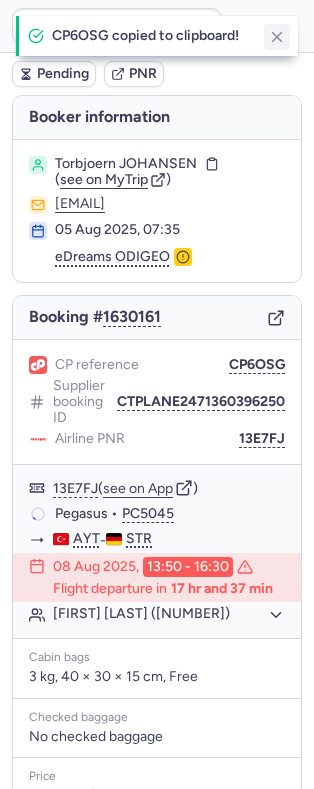 click at bounding box center (277, 37) 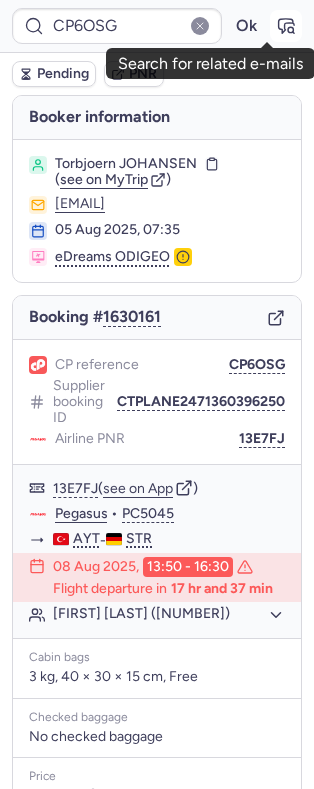 click 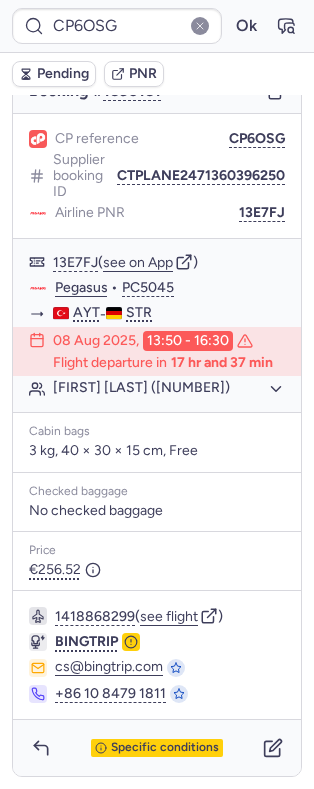 scroll, scrollTop: 250, scrollLeft: 0, axis: vertical 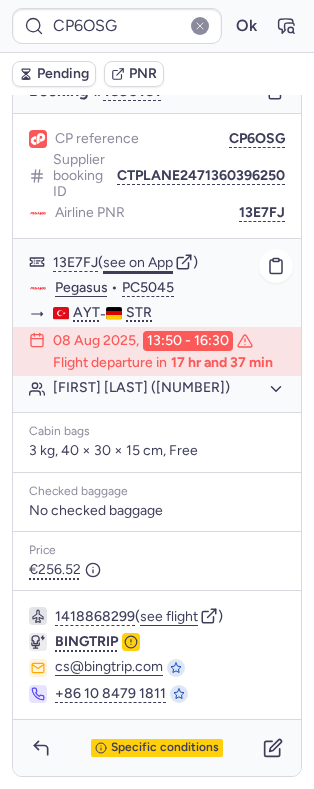 click on "see on App" 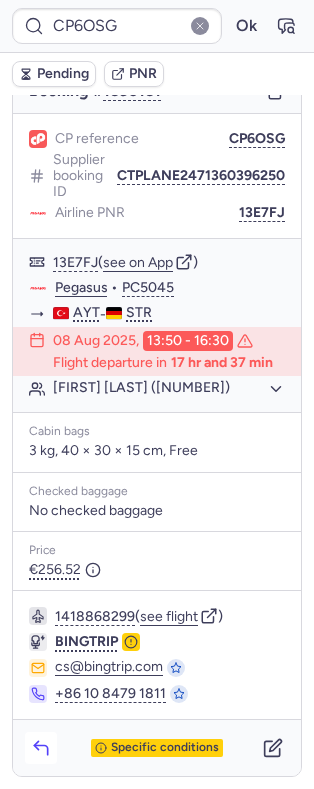 click 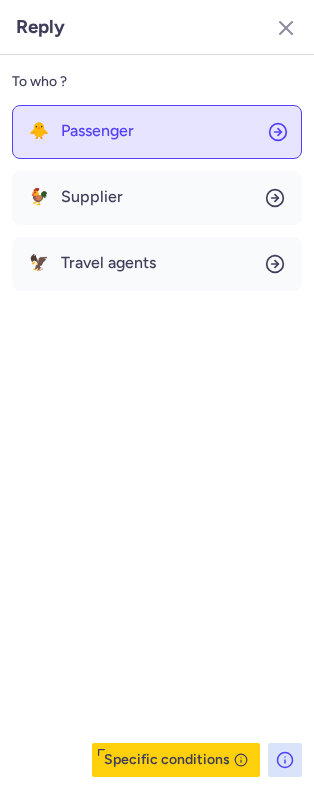 click on "🐥 Passenger" 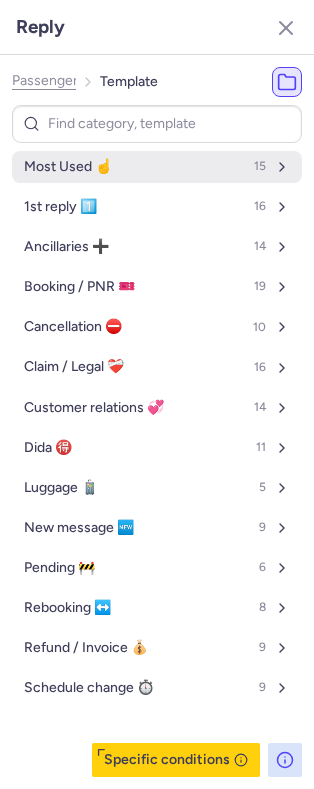 click on "Most Used ☝️ 15" at bounding box center (157, 167) 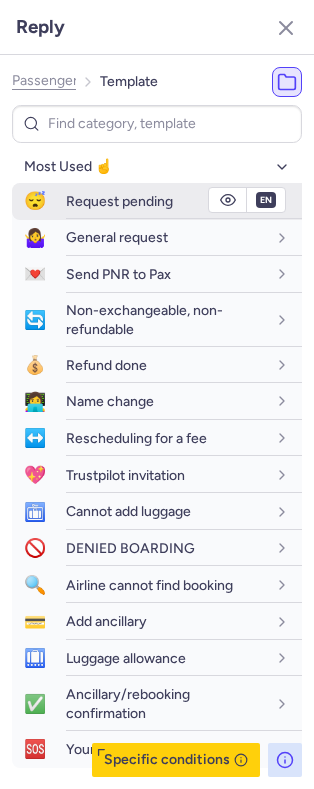 click on "Request pending" at bounding box center (119, 201) 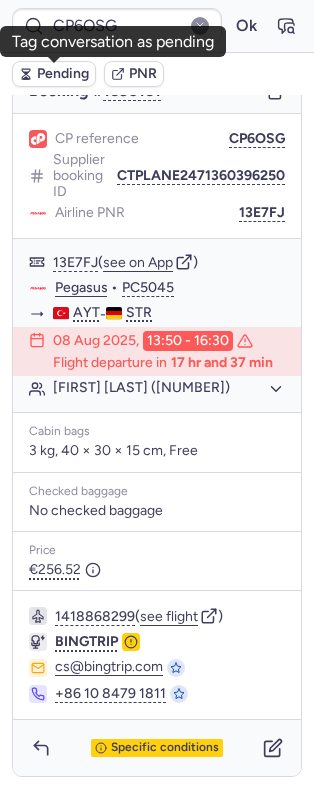 drag, startPoint x: 61, startPoint y: 80, endPoint x: 187, endPoint y: 111, distance: 129.75746 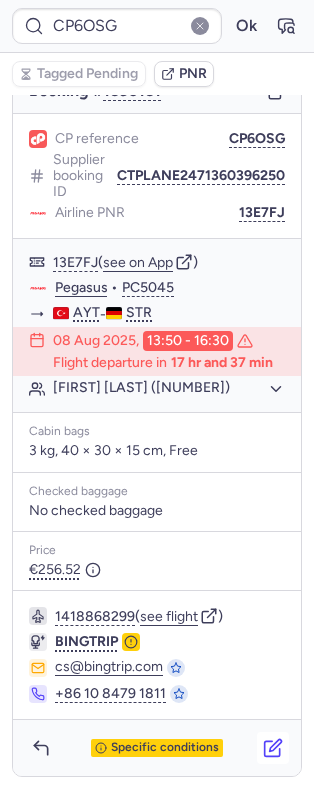 click 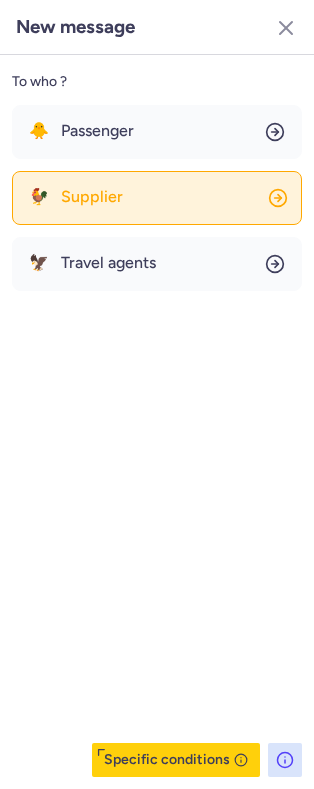 click on "🐓 Supplier" 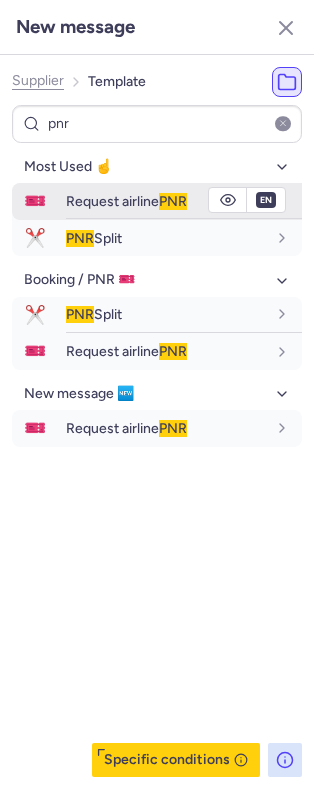 click on "Request airline  PNR" at bounding box center (126, 201) 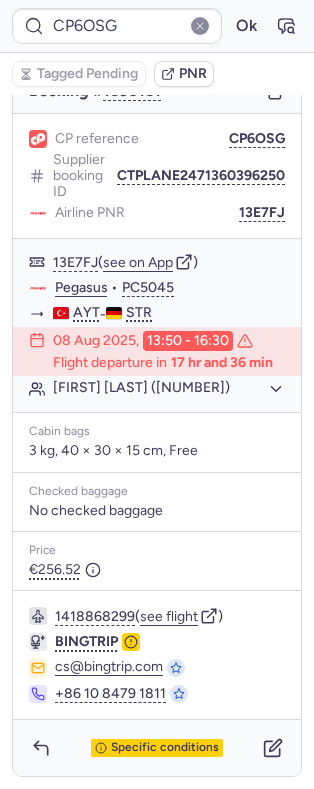 drag, startPoint x: 249, startPoint y: 183, endPoint x: 182, endPoint y: 181, distance: 67.02985 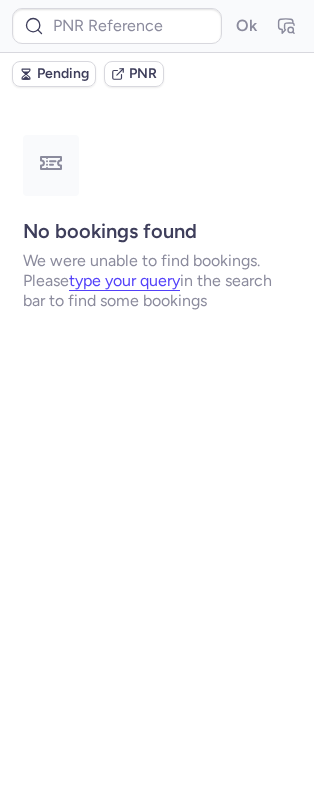 scroll, scrollTop: 0, scrollLeft: 0, axis: both 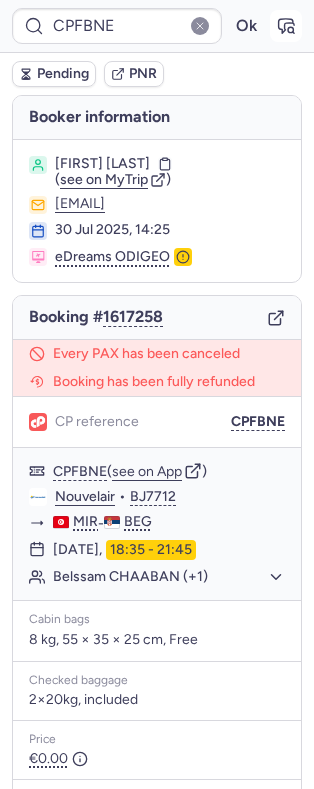 click at bounding box center (286, 26) 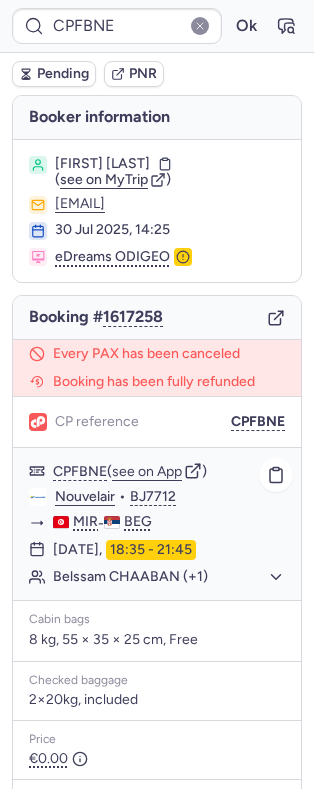 click on "Belssam CHAABAN (+1)" 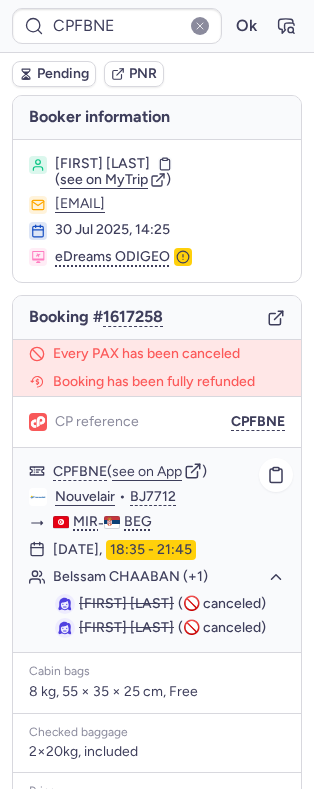 click on "Belssam CHAABAN (+1)" 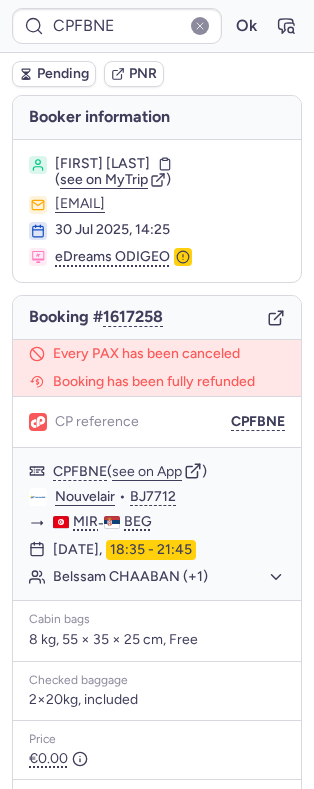 scroll, scrollTop: 193, scrollLeft: 0, axis: vertical 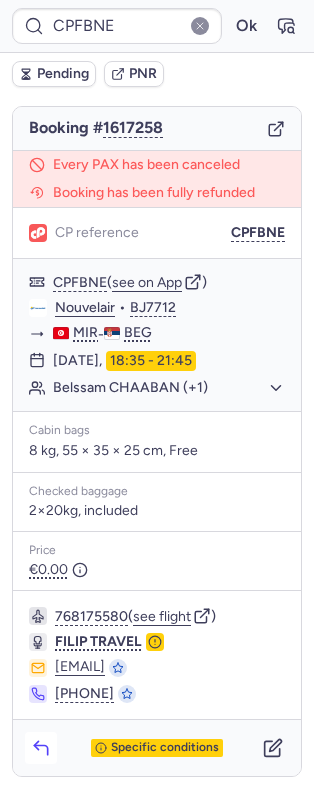 click 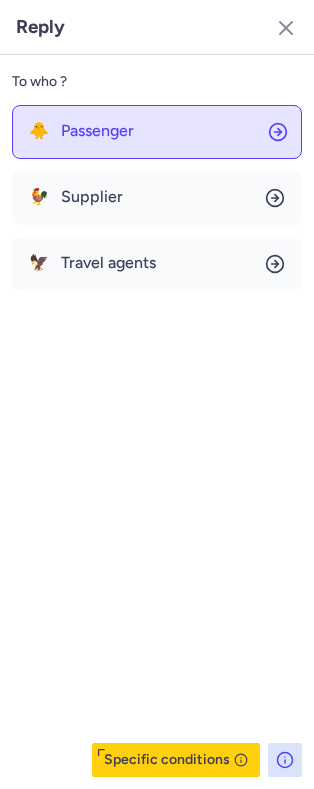 click on "🐥 Passenger" 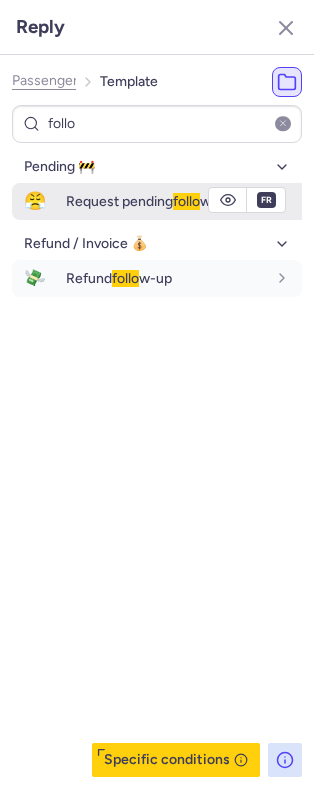 click on "Request pending   follo w-up" at bounding box center [149, 201] 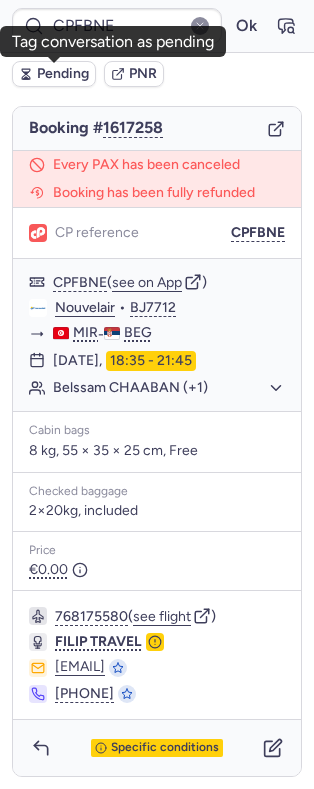 click on "Pending" at bounding box center [63, 74] 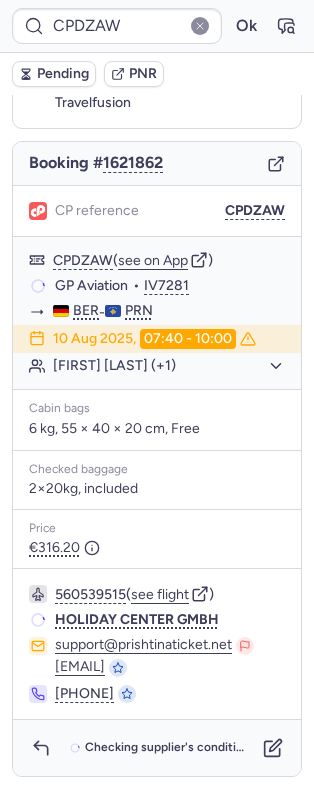 scroll, scrollTop: 158, scrollLeft: 0, axis: vertical 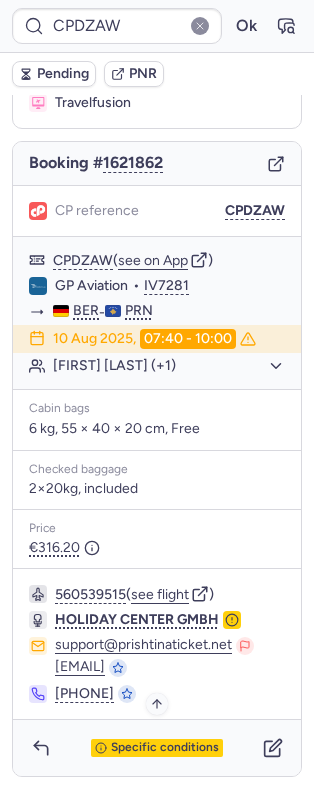 click on "Specific conditions" at bounding box center (165, 748) 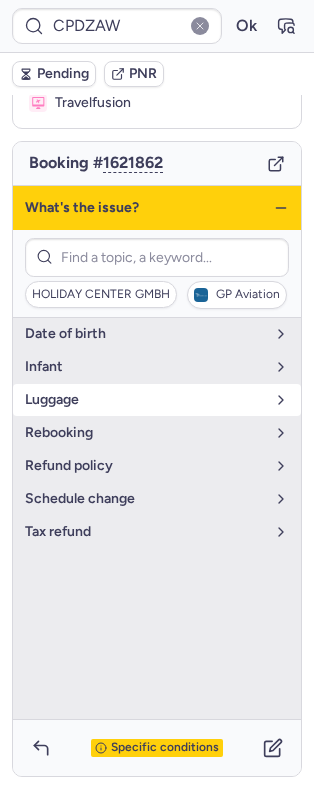 click on "luggage" at bounding box center (157, 400) 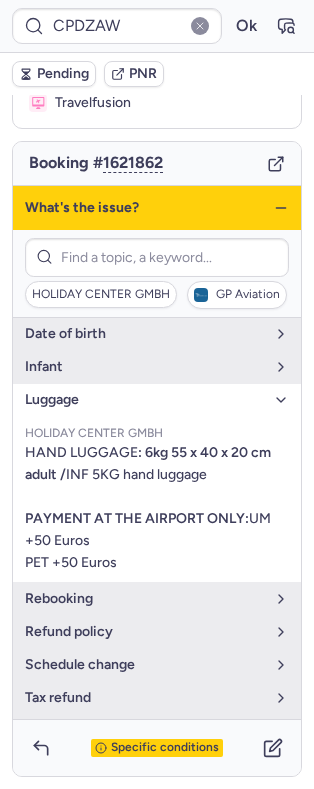click on "luggage" at bounding box center (145, 400) 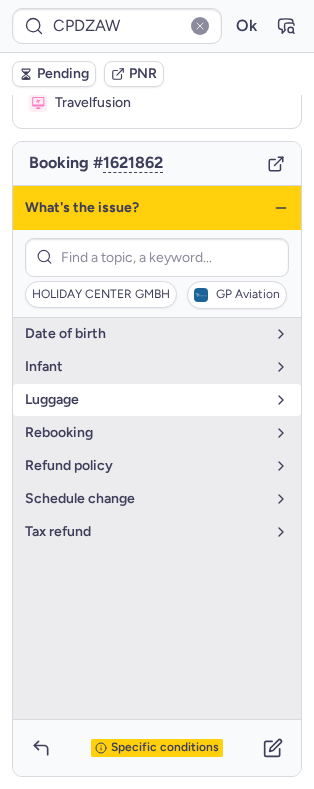 click on "luggage" at bounding box center [145, 400] 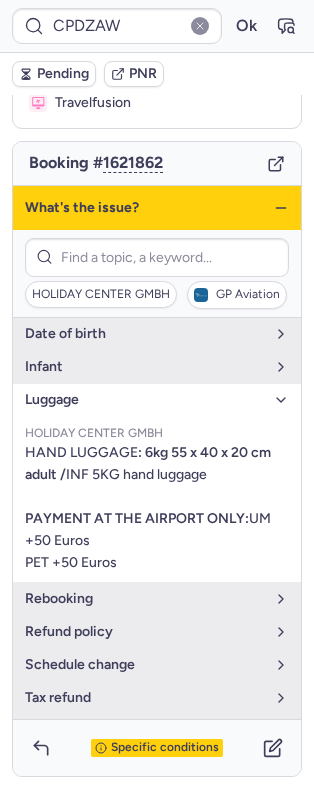 click on "luggage" at bounding box center (145, 400) 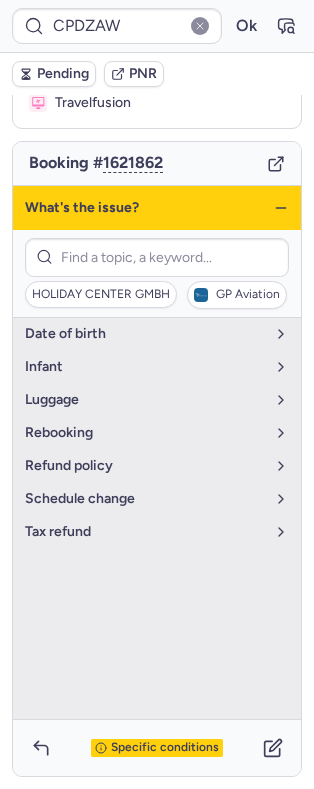 click 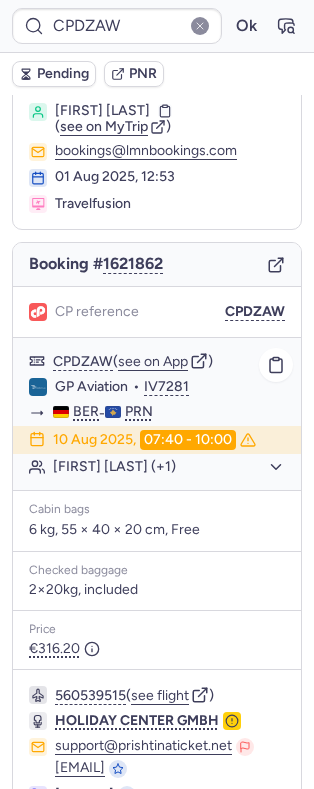 scroll, scrollTop: 0, scrollLeft: 0, axis: both 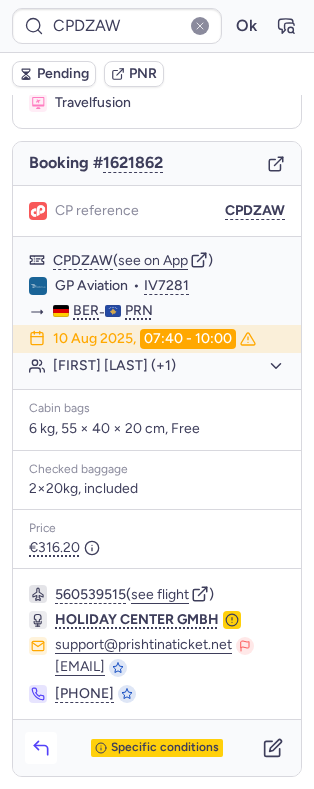 click at bounding box center [41, 748] 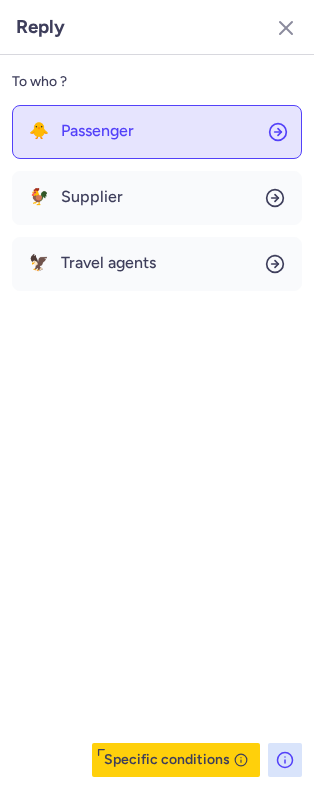 click on "🐥 Passenger" 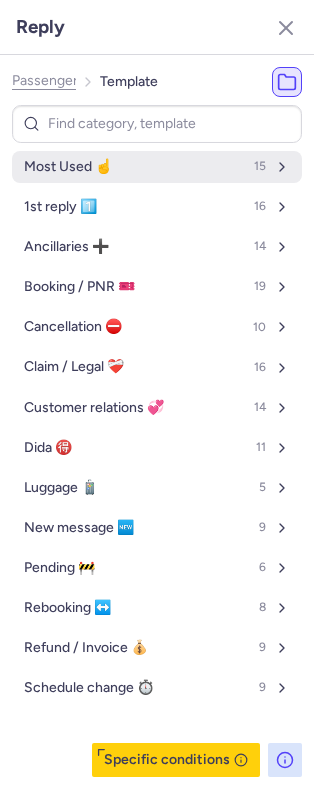 click on "Most Used ☝️" at bounding box center (68, 167) 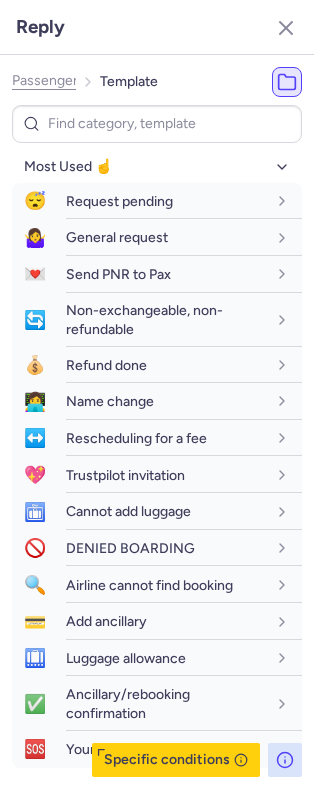 click on "Passenger" 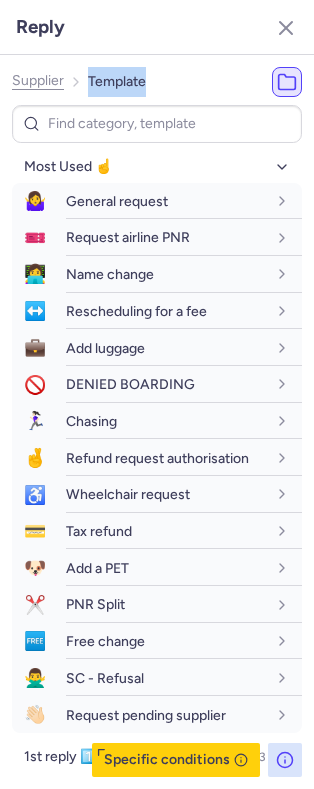 drag, startPoint x: 73, startPoint y: 85, endPoint x: 55, endPoint y: 95, distance: 20.59126 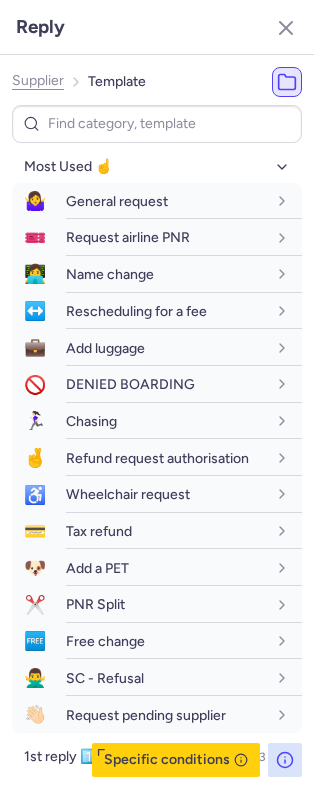 click on "Supplier Template" at bounding box center [79, 82] 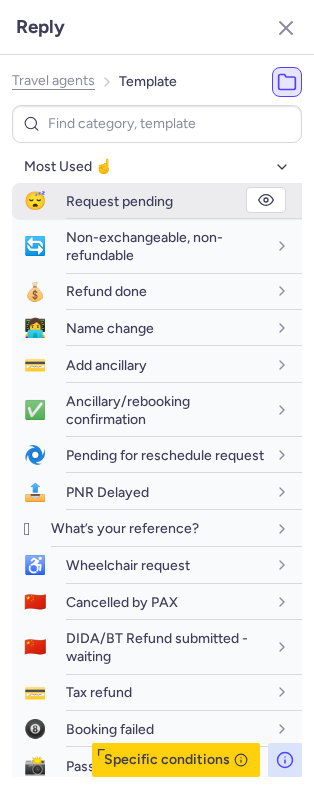 click on "Request pending" at bounding box center [119, 201] 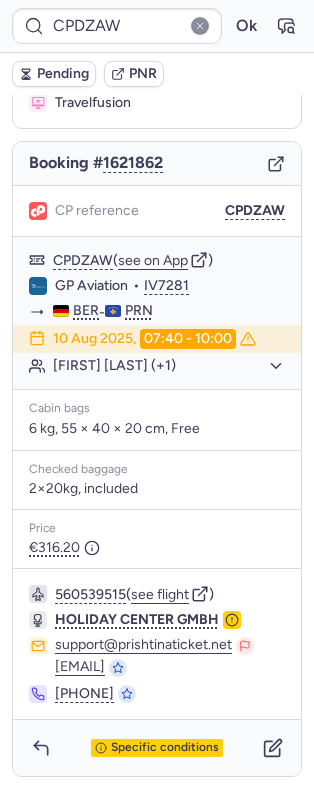 click on "Pending" at bounding box center [63, 74] 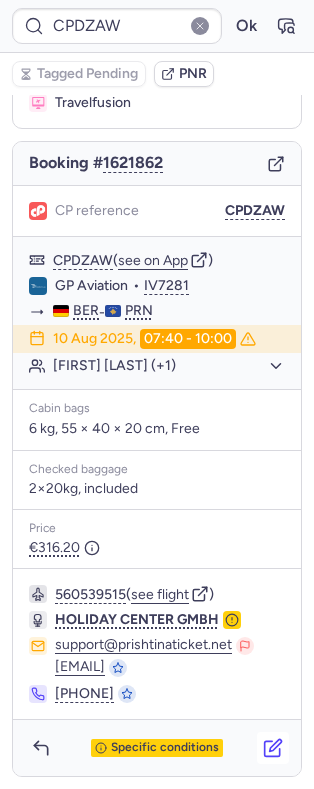 click 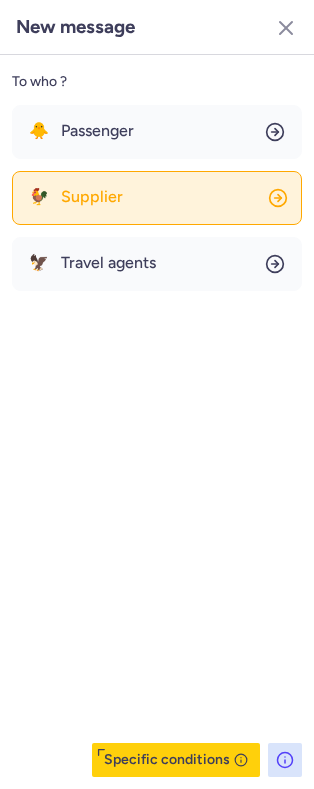 click on "🐓 Supplier" 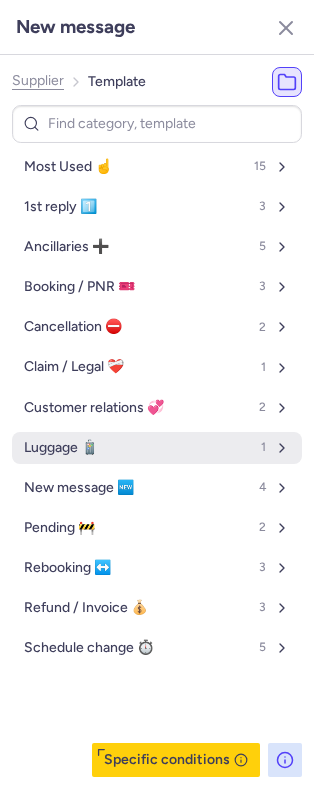 click on "Luggage 🧳 1" at bounding box center [157, 448] 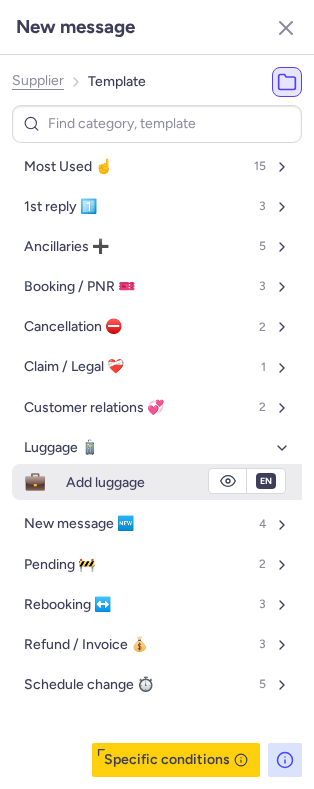 click on "Add luggage" at bounding box center (184, 482) 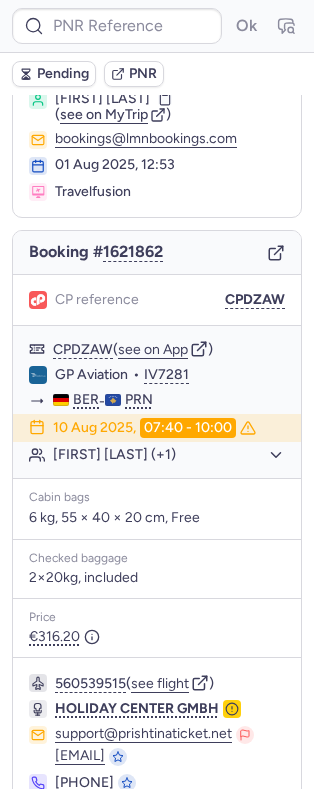 scroll, scrollTop: 158, scrollLeft: 0, axis: vertical 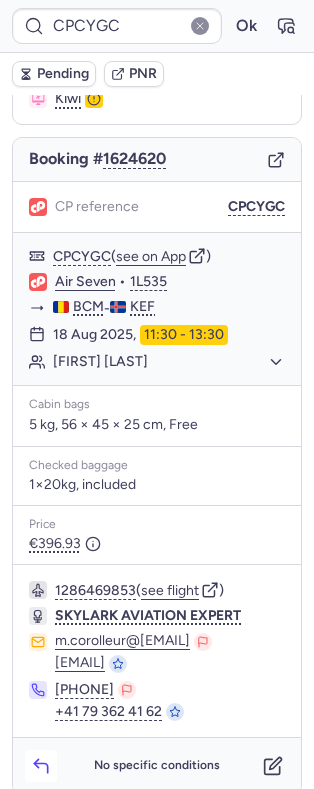 click 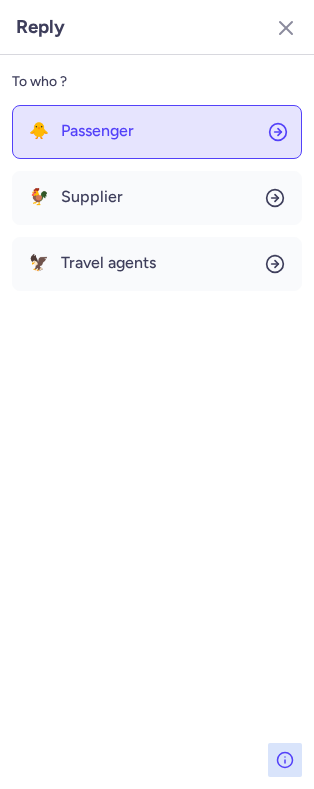 click on "🐥 Passenger" 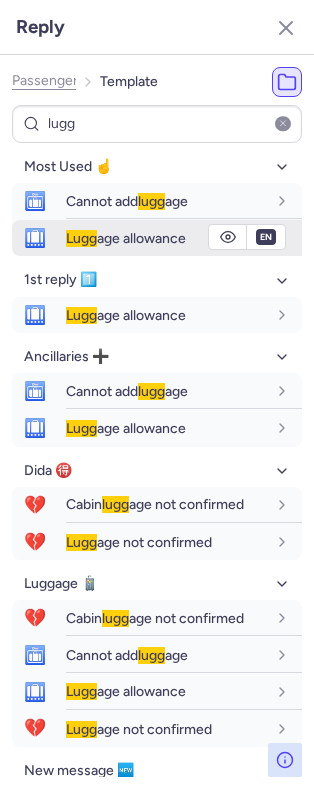 click on "Lugg" at bounding box center (81, 238) 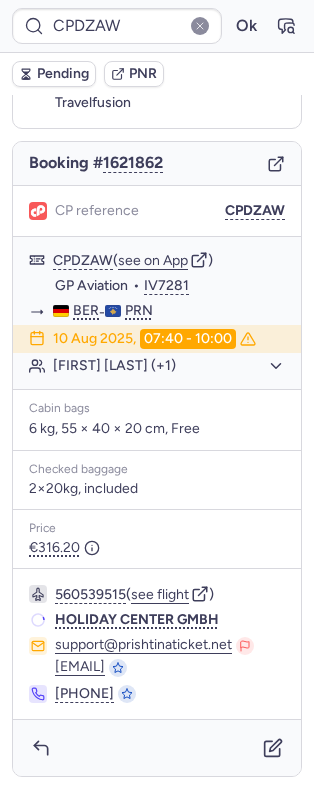 scroll, scrollTop: 158, scrollLeft: 0, axis: vertical 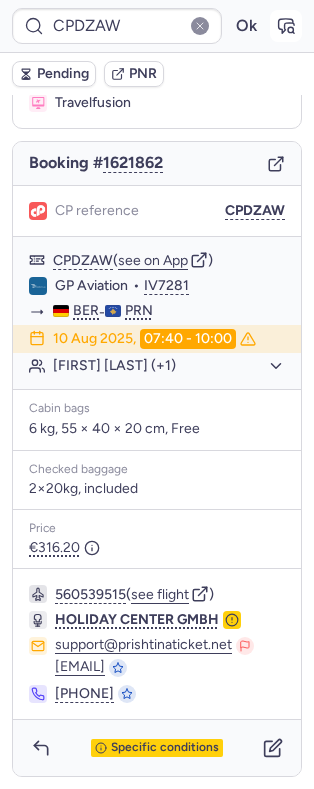 click 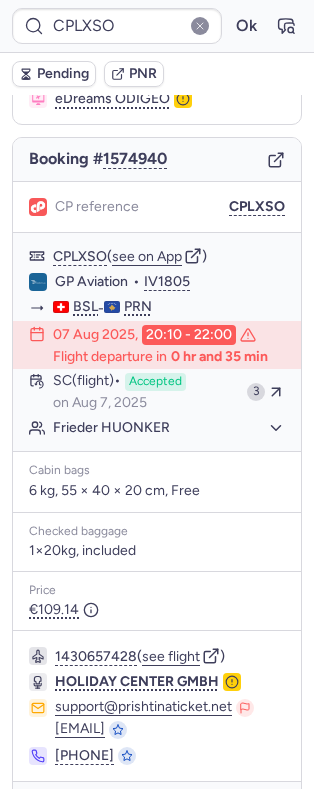 scroll, scrollTop: 244, scrollLeft: 0, axis: vertical 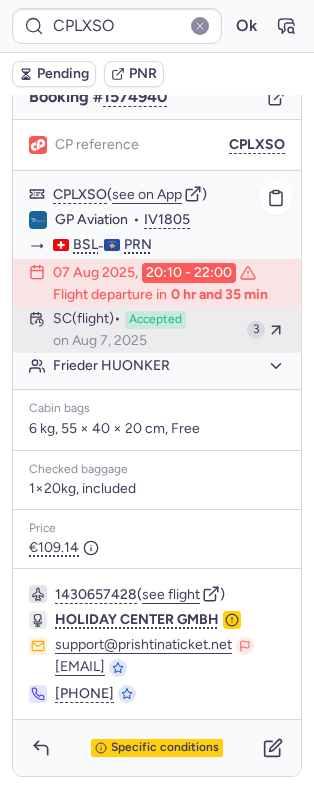 click on "SC   (flight)  Accepted  on Aug 7, 2025" at bounding box center (146, 330) 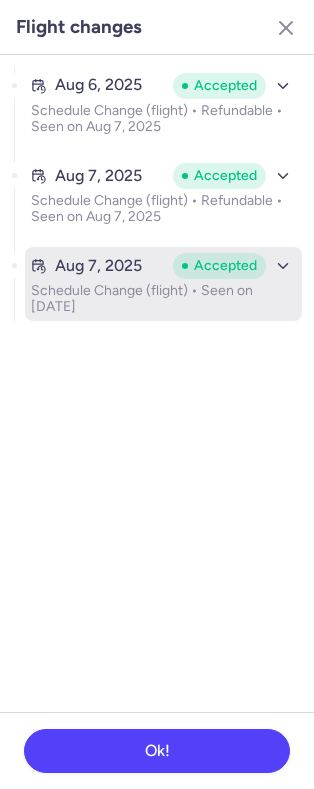 click on "Schedule Change (flight) •  Seen on Aug 7, 2025" at bounding box center [163, 299] 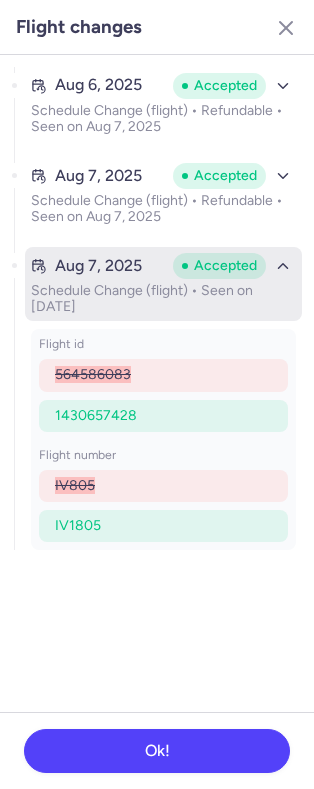 click on "Schedule Change (flight) •  Seen on Aug 7, 2025" at bounding box center [163, 299] 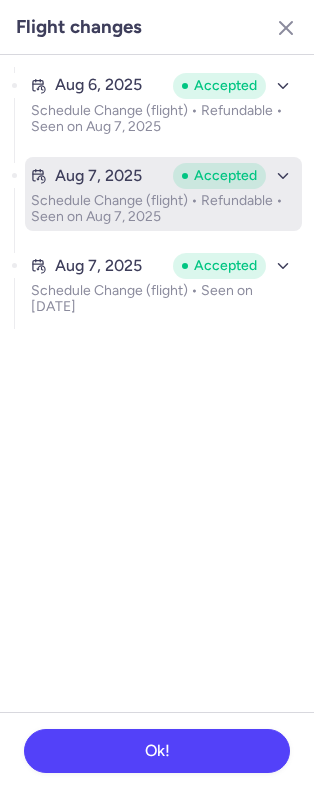 click on "Aug 7, 2025 Accepted" at bounding box center (163, 176) 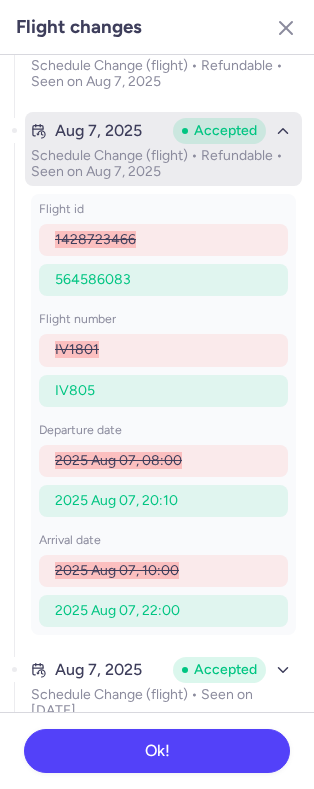 scroll, scrollTop: 46, scrollLeft: 0, axis: vertical 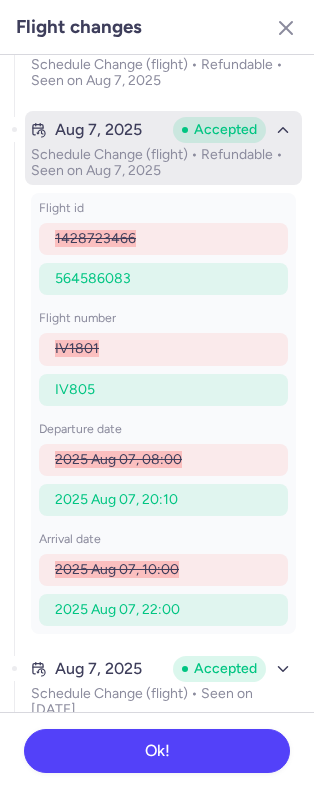 click on "Schedule Change (flight) • Refundable • Seen on Aug 7, 2025" at bounding box center (163, 163) 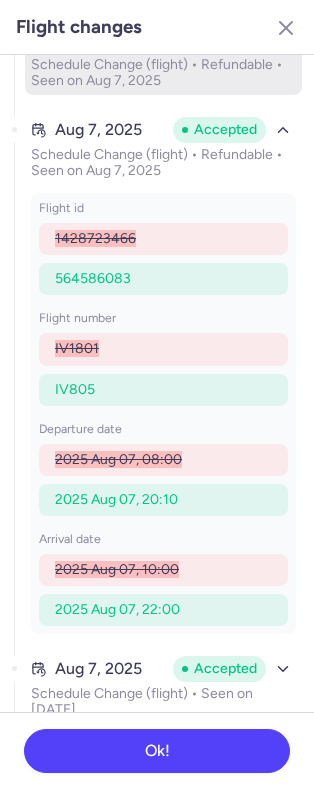 scroll, scrollTop: 0, scrollLeft: 0, axis: both 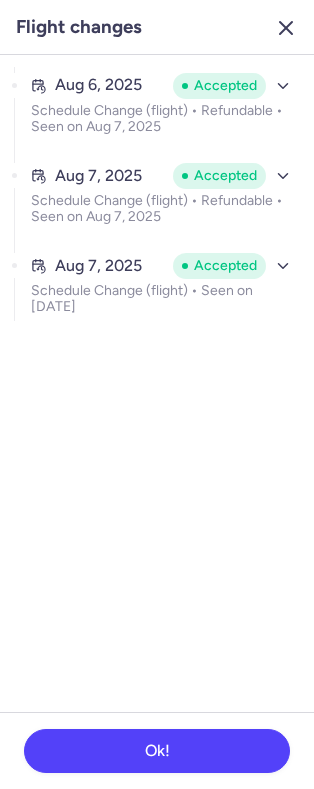 click 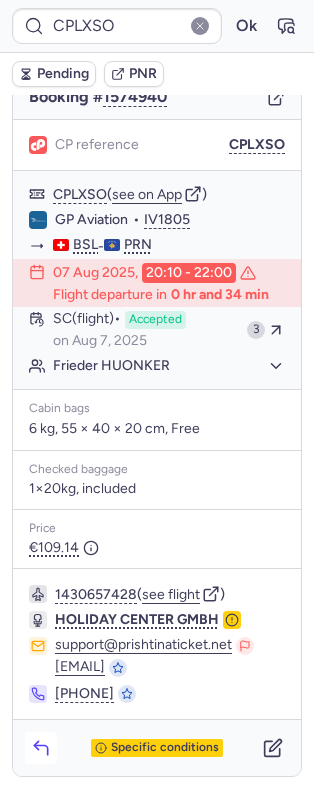 click at bounding box center [41, 748] 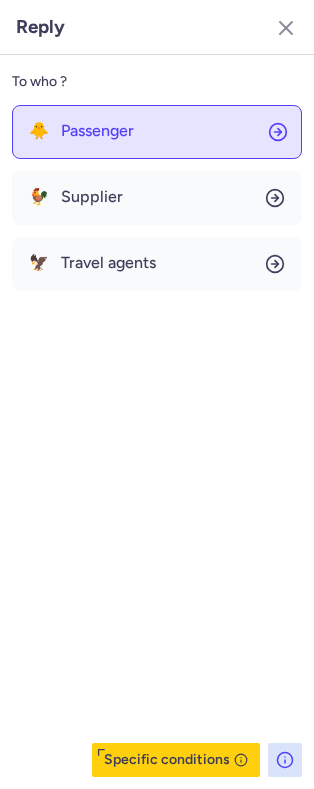 click on "🐥 Passenger" 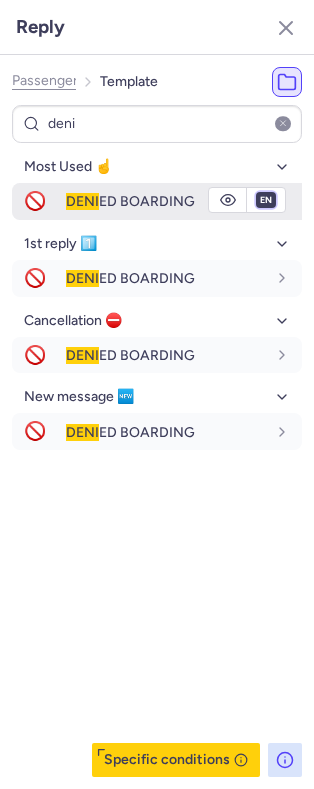 drag, startPoint x: 262, startPoint y: 209, endPoint x: 247, endPoint y: 215, distance: 16.155495 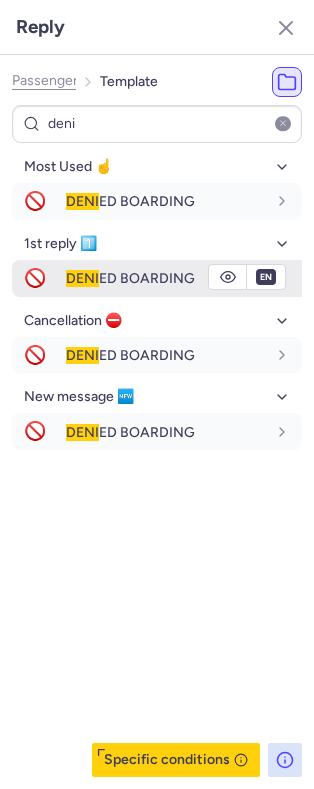 click on "fr en de nl pt es it ru" at bounding box center [266, 200] 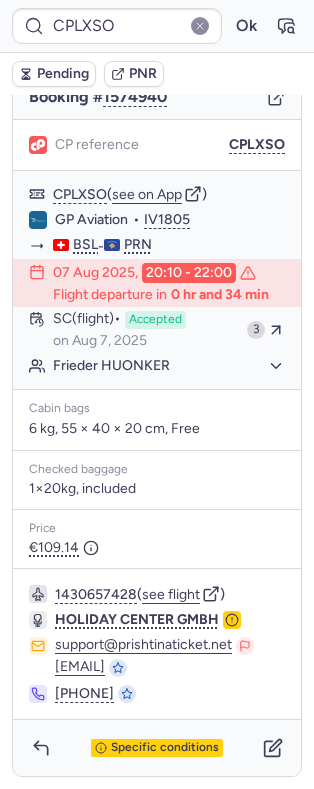 click on "Pending" at bounding box center [54, 74] 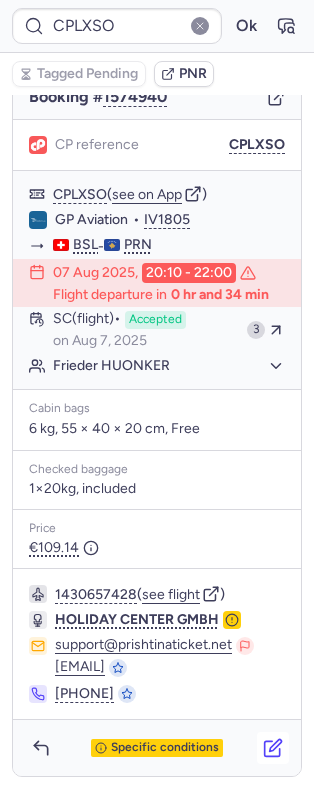 click at bounding box center [273, 748] 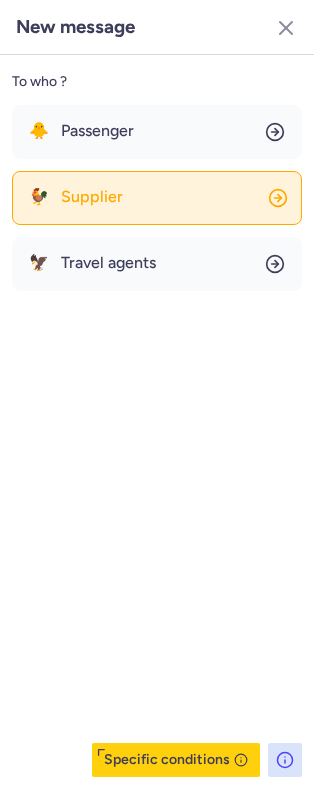 click on "🐓 Supplier" 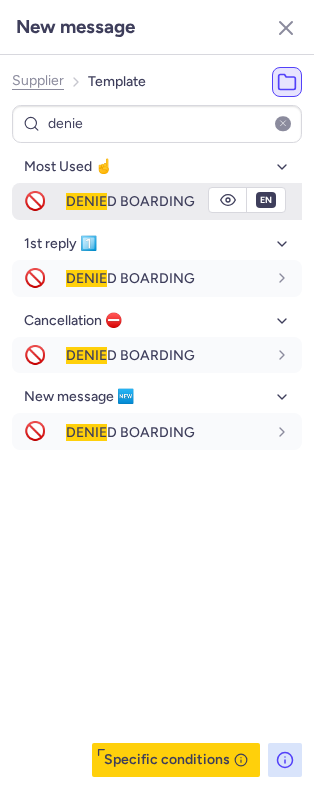 click on "DENIE D BOARDING" at bounding box center (184, 201) 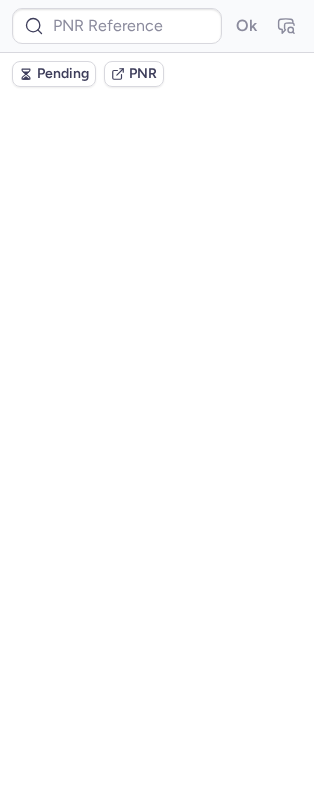 scroll, scrollTop: 0, scrollLeft: 0, axis: both 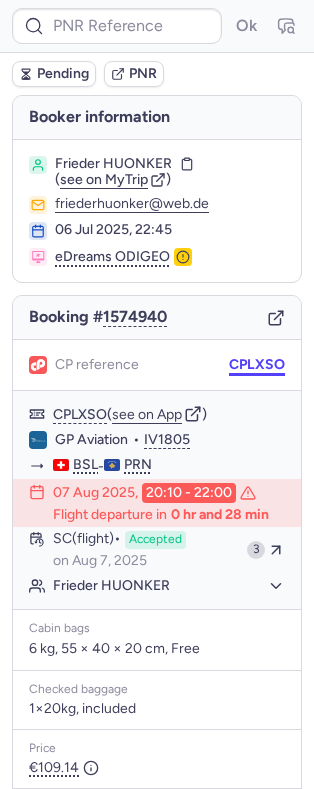 click on "CPLXSO" at bounding box center (257, 365) 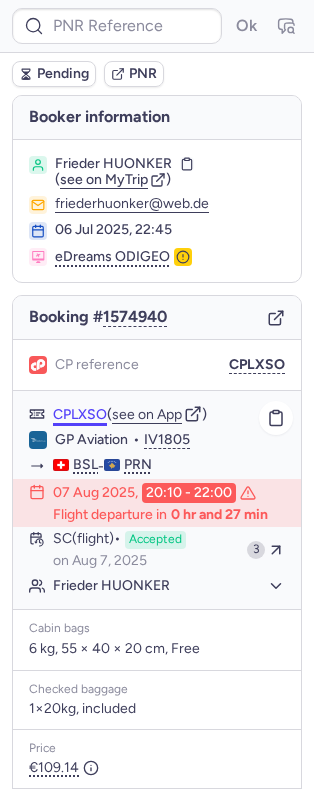 click on "CPLXSO" 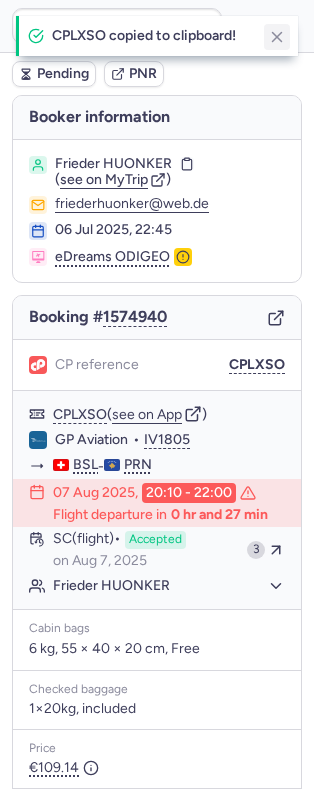 click 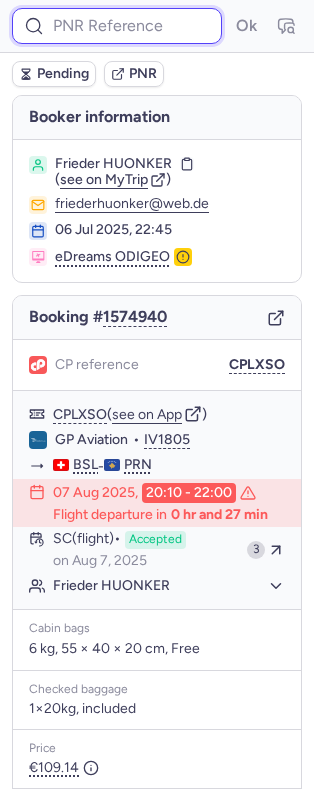 click at bounding box center [117, 26] 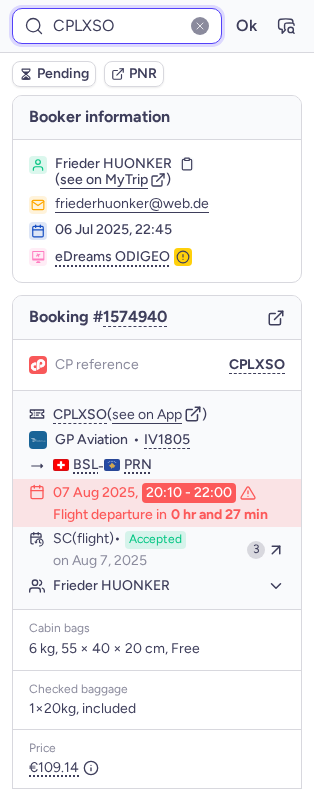 click on "Ok" at bounding box center [246, 26] 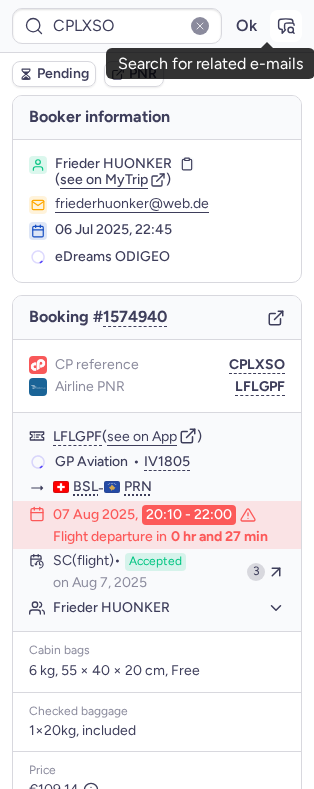 click 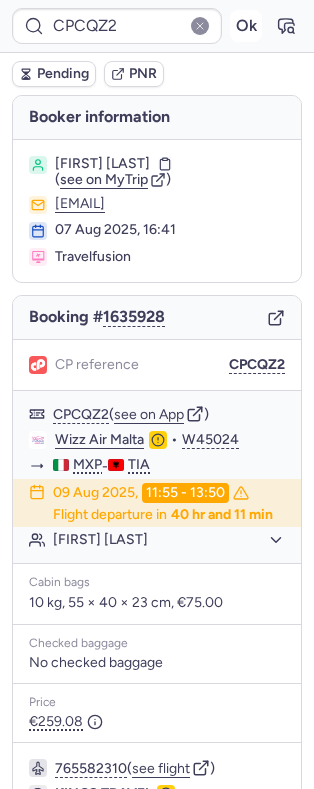 click on "Ok" at bounding box center (246, 26) 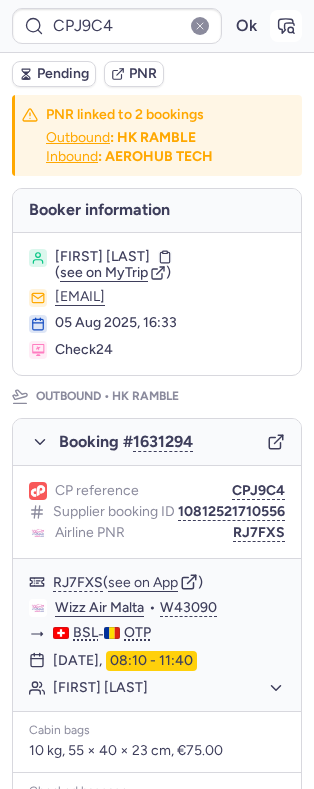 click 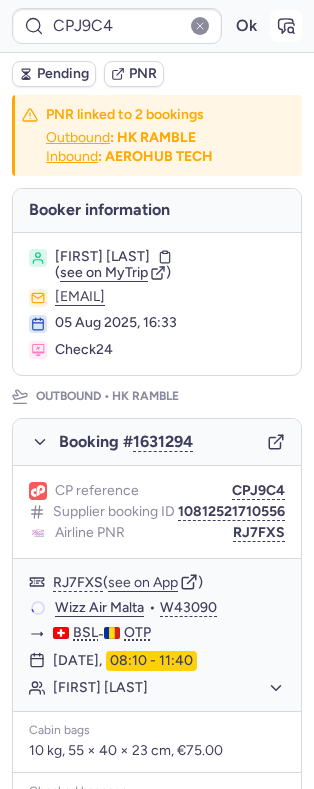 click 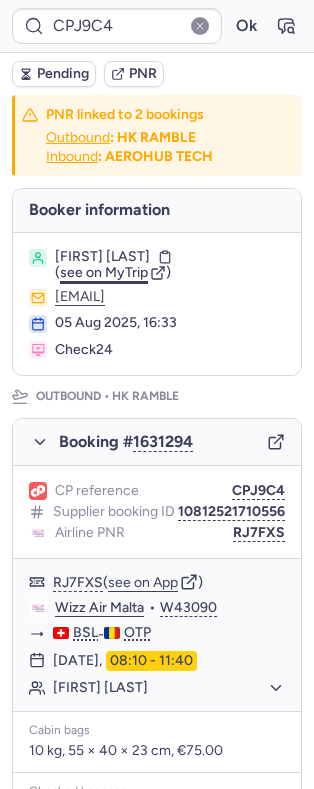 click on "see on MyTrip" at bounding box center (104, 272) 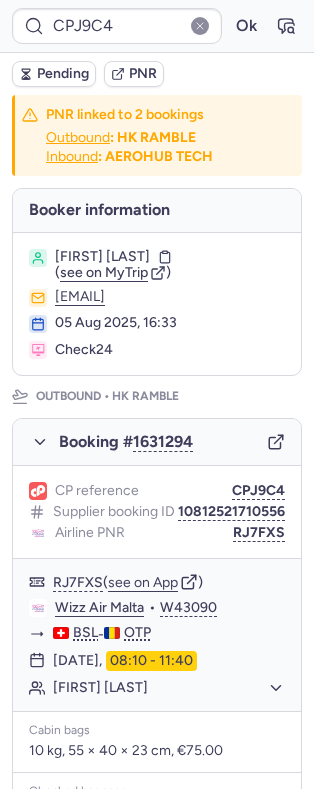 scroll, scrollTop: 1, scrollLeft: 0, axis: vertical 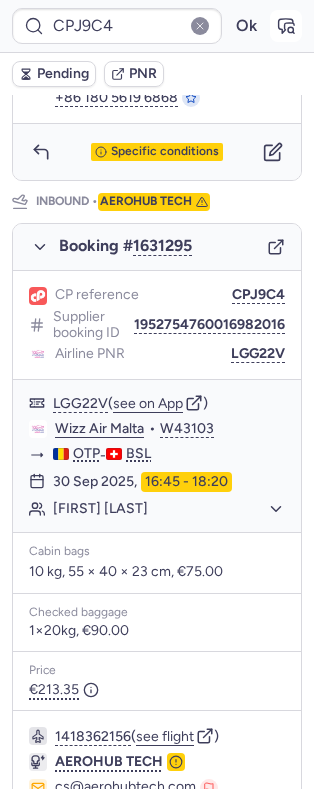 click 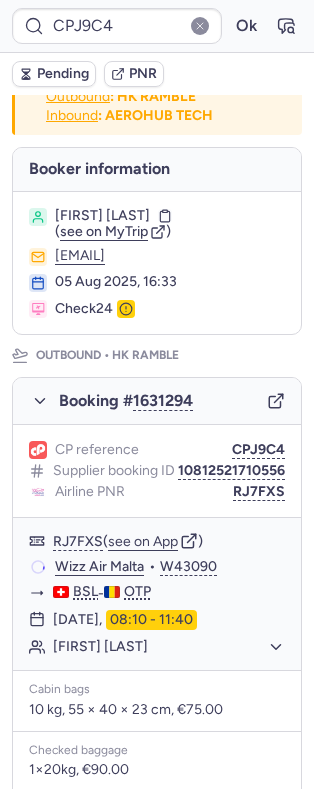 scroll, scrollTop: 0, scrollLeft: 0, axis: both 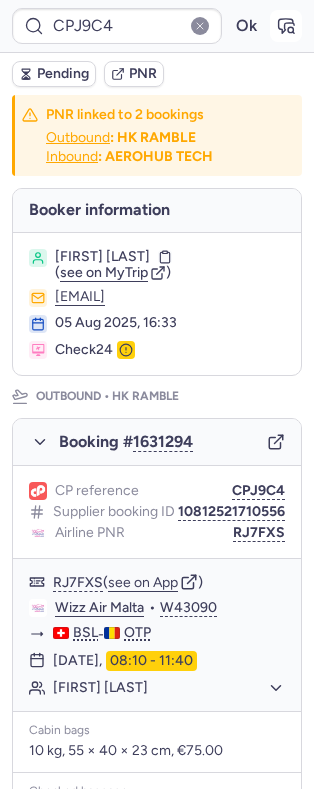 click 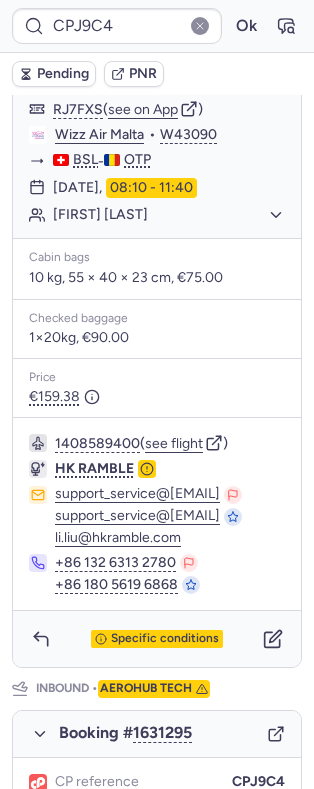 scroll, scrollTop: 242, scrollLeft: 0, axis: vertical 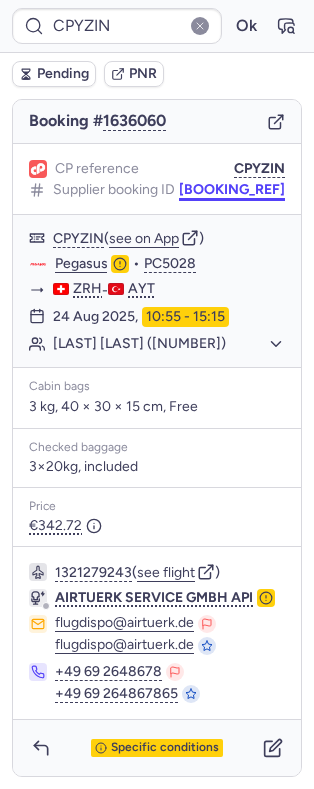 click on "A1871105" at bounding box center (232, 190) 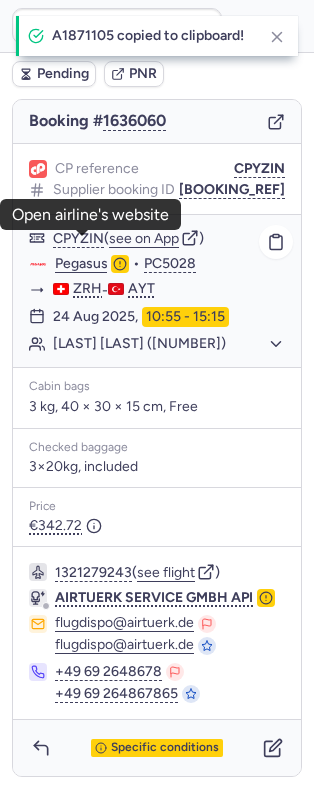 click on "Pegasus" 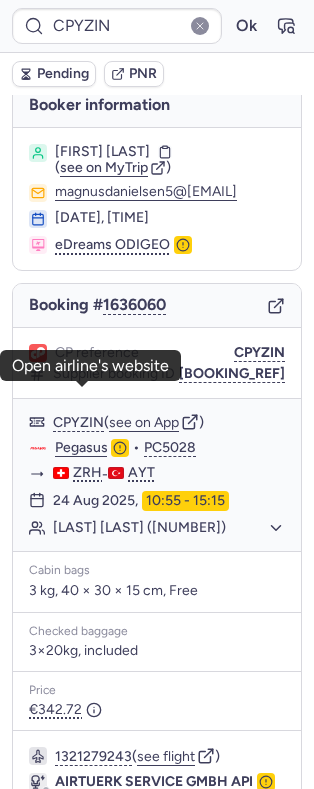 scroll, scrollTop: 0, scrollLeft: 0, axis: both 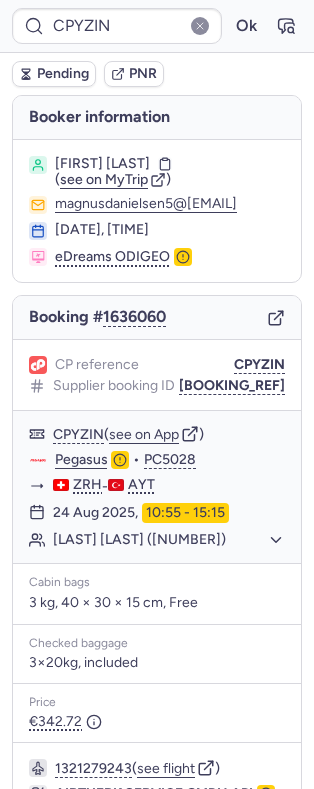 click on "Aku ISOTALUS" at bounding box center (102, 164) 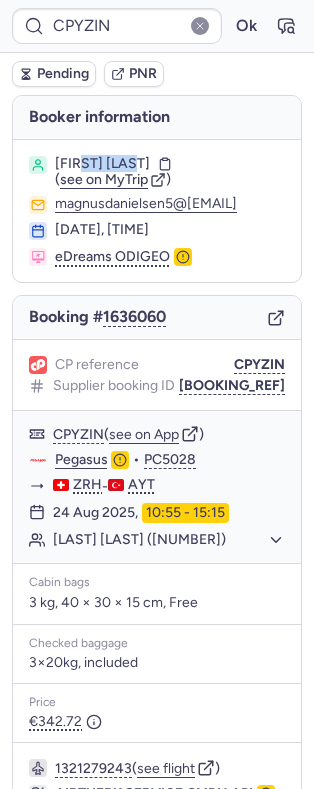 click on "Aku ISOTALUS" at bounding box center [102, 164] 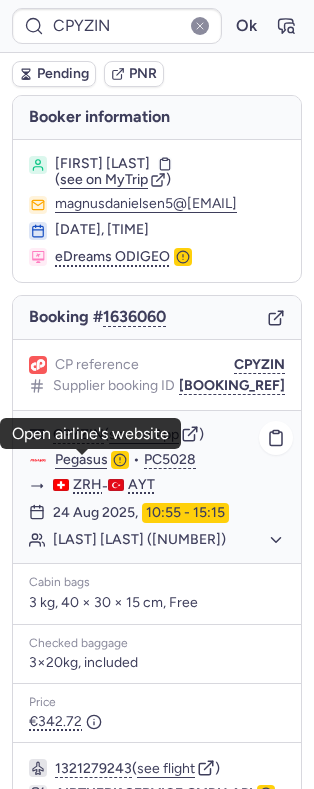 click on "CPYZIN  Ok  Pending PNR Booker information Aku ISOTALUS  ( see on MyTrip  )  magnusdanielsen5@gmail.com 07 Aug 2025, 18:25 eDreams ODIGEO Booking # 1636060 CP reference CPYZIN Supplier booking ID A1871105 CPYZIN  ( see on App )  Pegasus  •  PC5028 ZRH  -  AYT 24 Aug 2025,  10:55 - 15:15 Aku ISOTALUS (+2)  Cabin bags  3 kg, 40 × 30 × 15 cm, Free Checked baggage 3×20kg, included Price €342.72  1321279243  ( see flight )  AIRTUERK SERVICE GMBH API flugdispo@airtuerk.de flugdispo@airtuerk.de +49 69 2648678 +49 69 264867865 Specific conditions
Search PNR on app  Operates  on :  Mon, Tue, Wed, Thu, Fri, and Sat  between  09:00 and 19:00  from  Germany  Speaks:  🇺🇸 English  Manage supplier settings   See on Notion  Open airline's website" at bounding box center (157, 0) 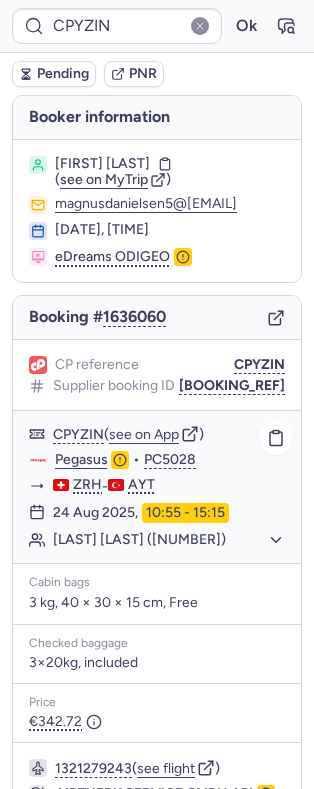 click on "Pegasus" 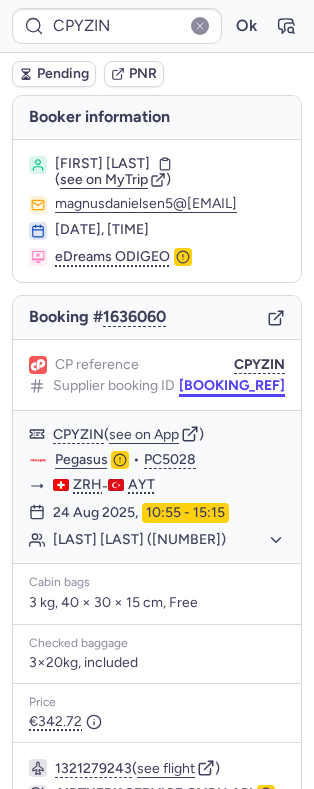 click on "CP reference CPYZIN Supplier booking ID A1871105" at bounding box center [157, 375] 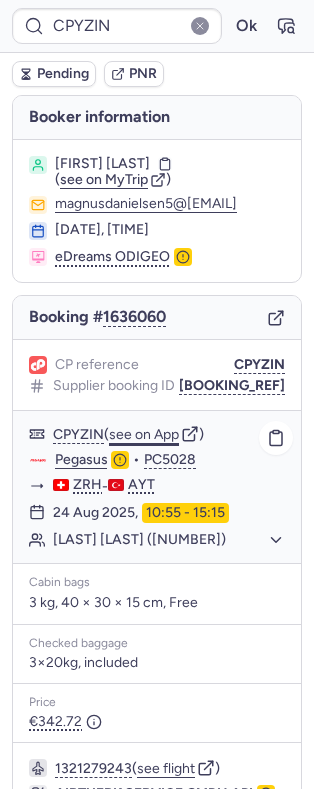 drag, startPoint x: 234, startPoint y: 384, endPoint x: 155, endPoint y: 433, distance: 92.96236 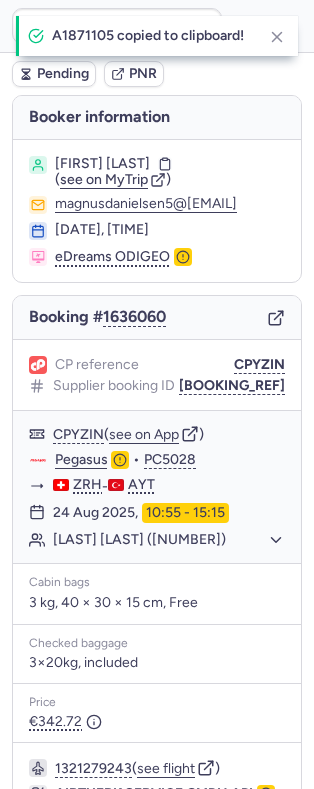 click on "Aku ISOTALUS" at bounding box center (102, 164) 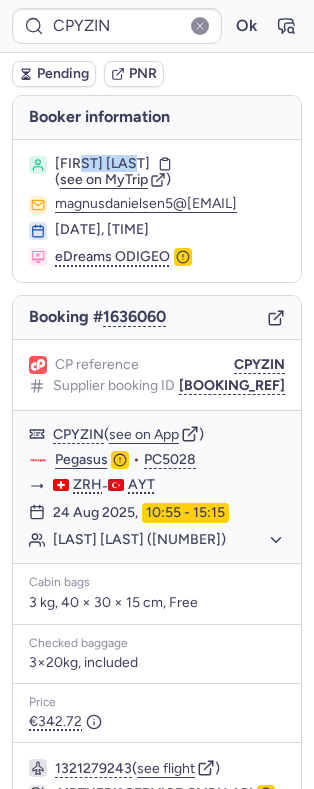 click on "Aku ISOTALUS" at bounding box center [102, 164] 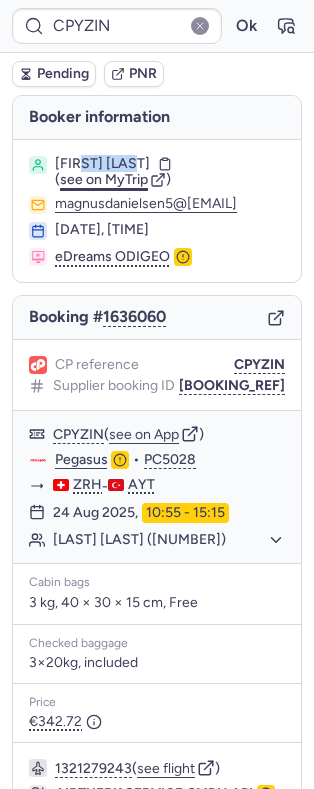 copy on "ISOTALUS" 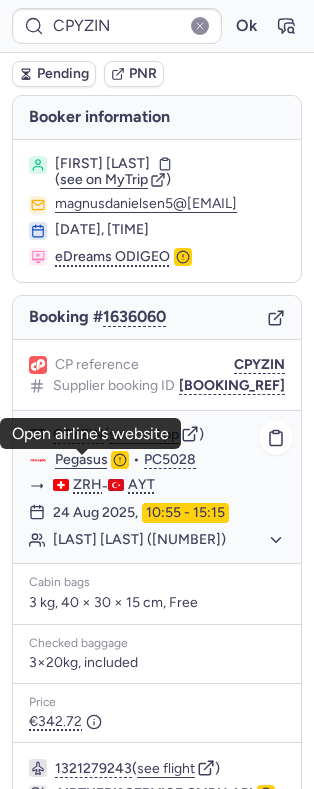 click on "Pegasus" 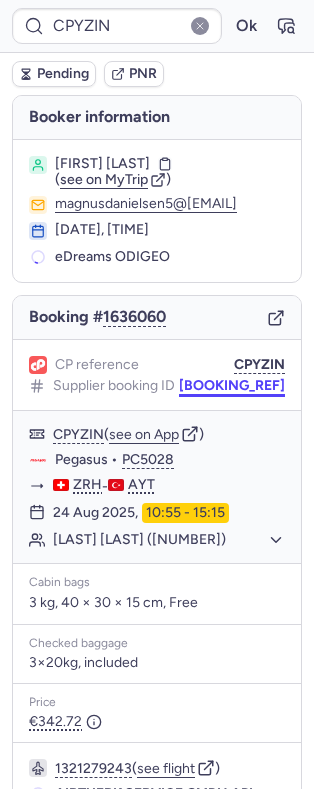 click on "A1871105" at bounding box center [232, 386] 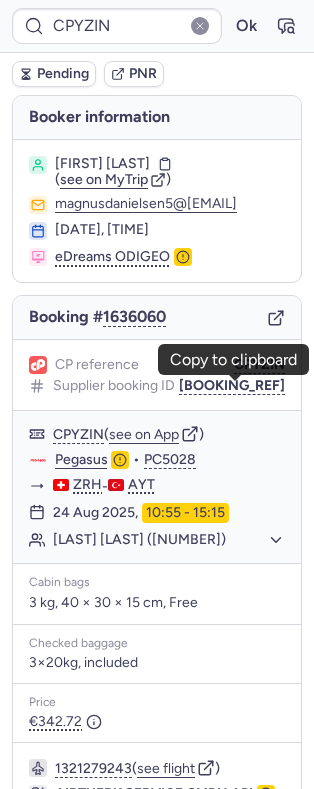 click on "Aku ISOTALUS" at bounding box center [102, 164] 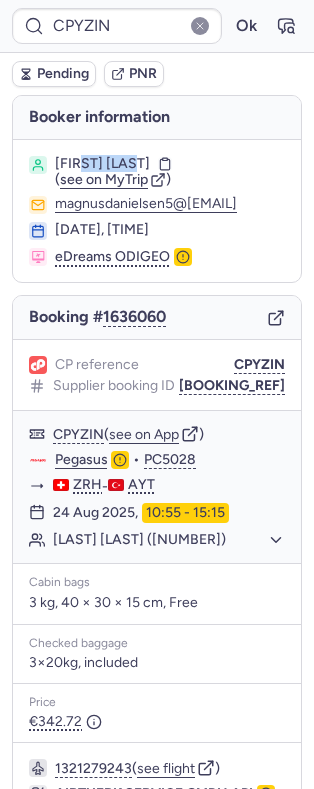 click on "Aku ISOTALUS" at bounding box center [102, 164] 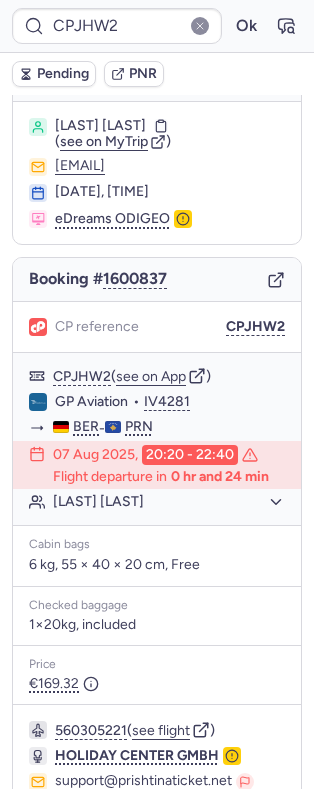 scroll, scrollTop: 0, scrollLeft: 0, axis: both 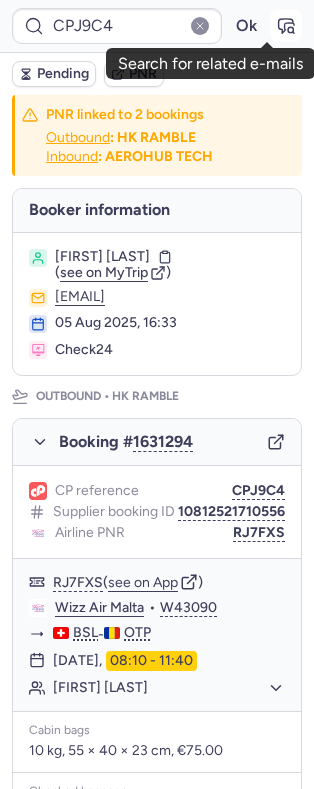 click at bounding box center (286, 26) 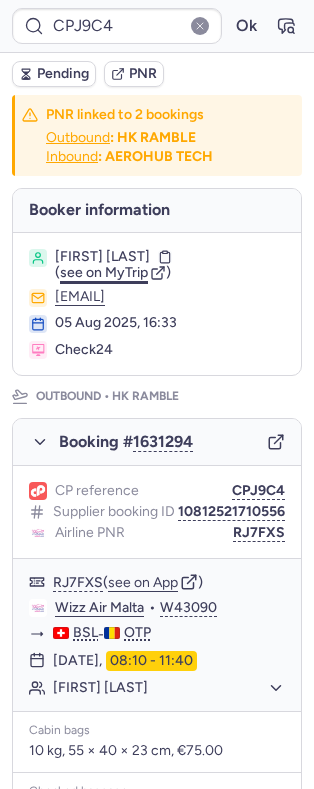 click on "see on MyTrip" at bounding box center (104, 272) 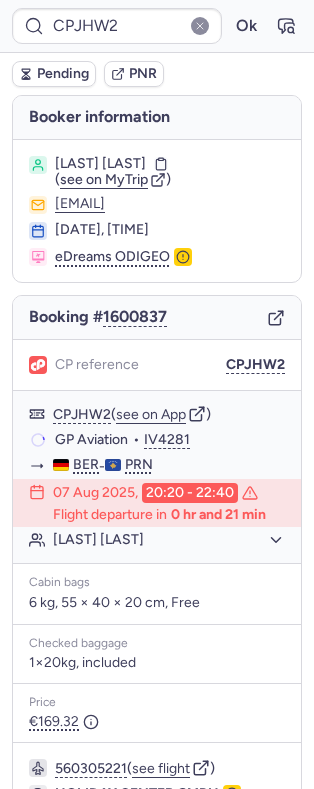 scroll, scrollTop: 198, scrollLeft: 0, axis: vertical 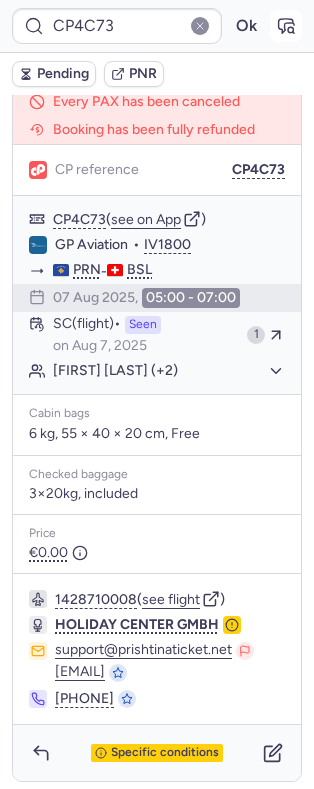 click 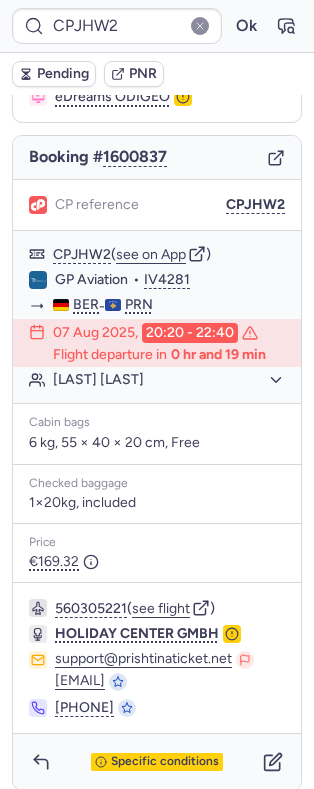 scroll, scrollTop: 198, scrollLeft: 0, axis: vertical 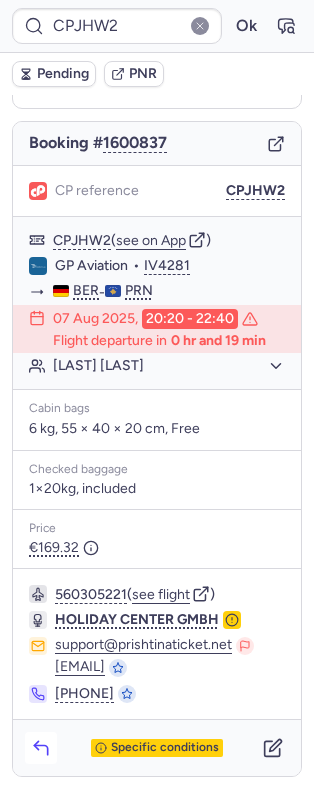 click 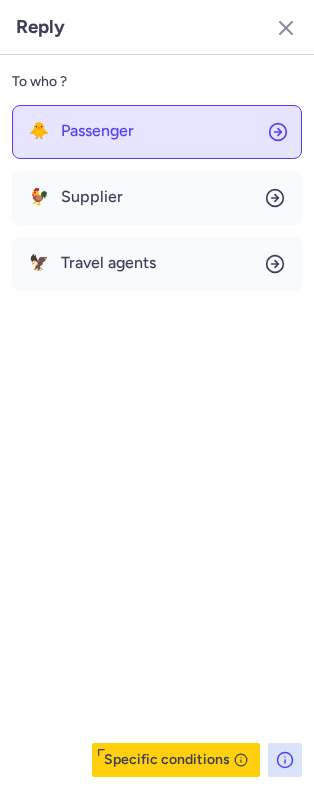 click on "Passenger" at bounding box center [97, 131] 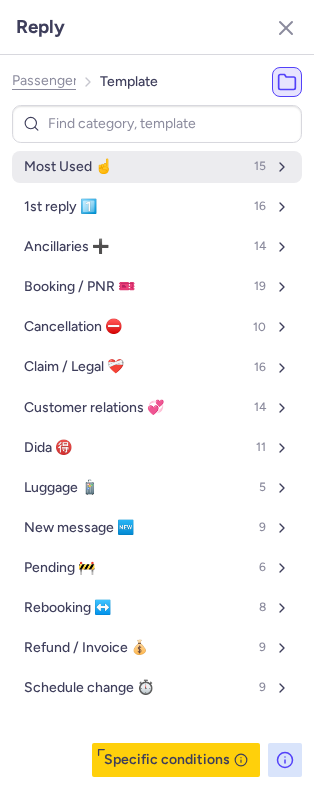 click on "Most Used ☝️" at bounding box center (68, 167) 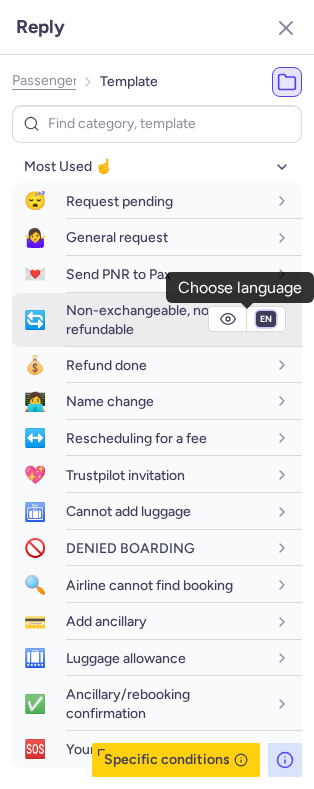 drag, startPoint x: 243, startPoint y: 315, endPoint x: 233, endPoint y: 340, distance: 26.925823 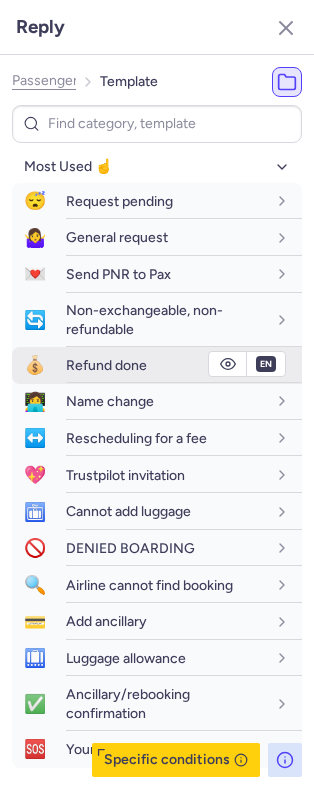 click on "fr en de nl pt es it ru" at bounding box center [266, 319] 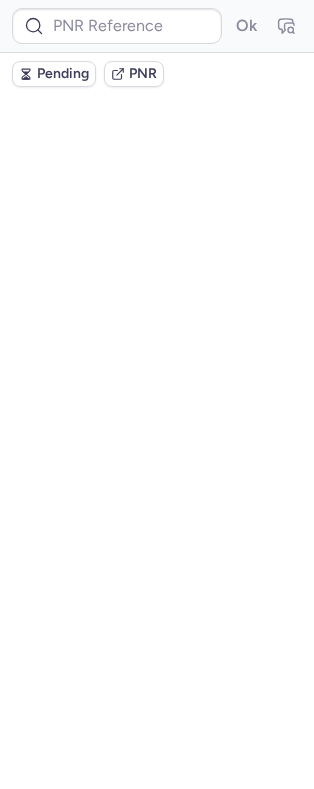 scroll, scrollTop: 0, scrollLeft: 0, axis: both 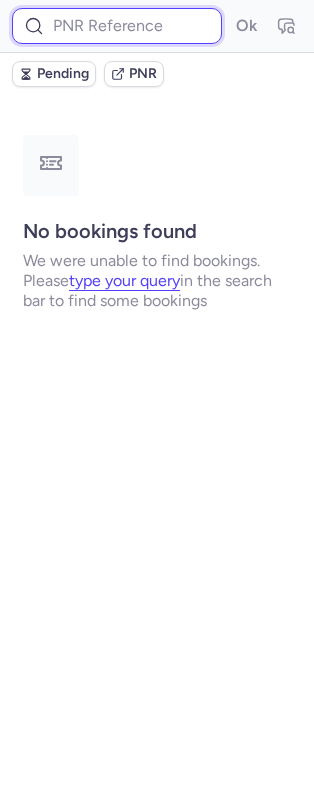click at bounding box center (117, 26) 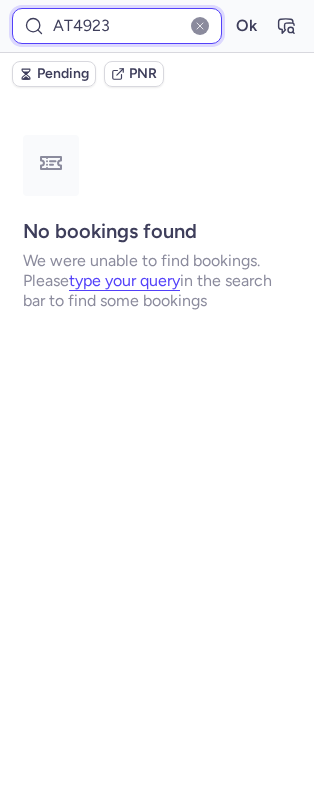click on "Ok" at bounding box center (246, 26) 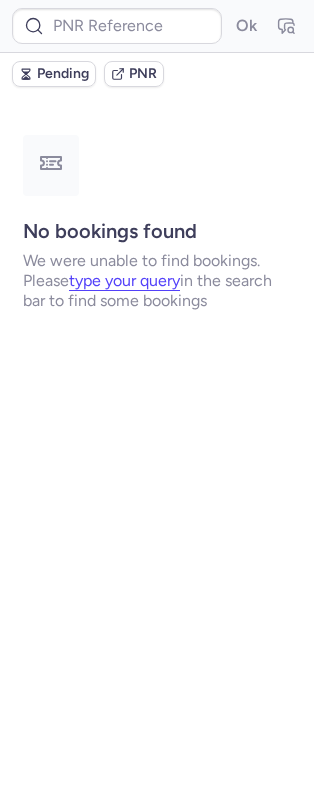 click on "Ok" at bounding box center [157, 26] 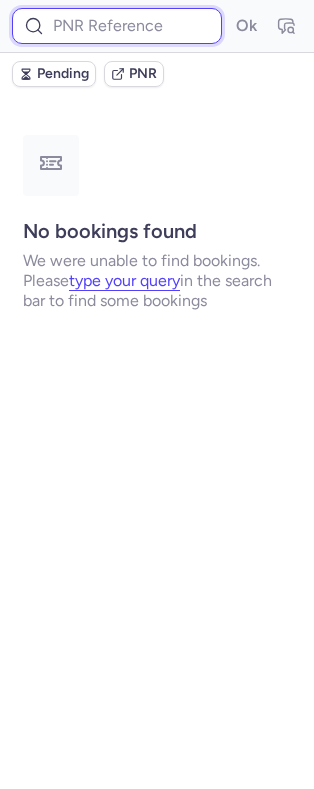 click at bounding box center (117, 26) 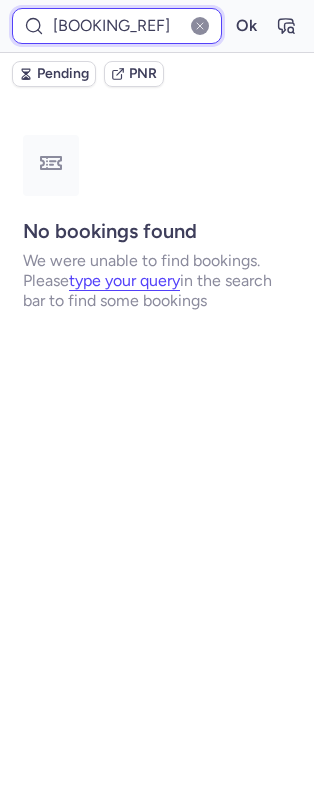 click on "Ok" at bounding box center (246, 26) 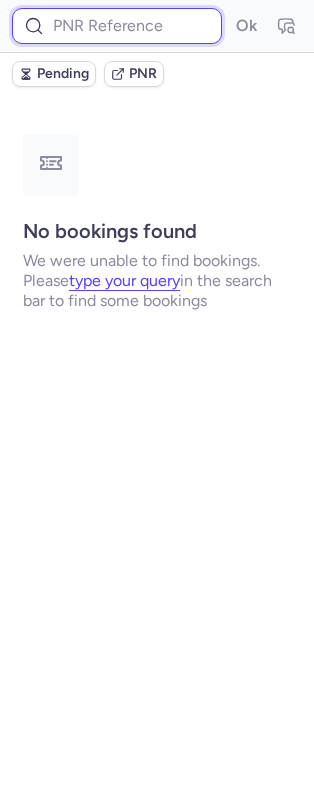 click at bounding box center [117, 26] 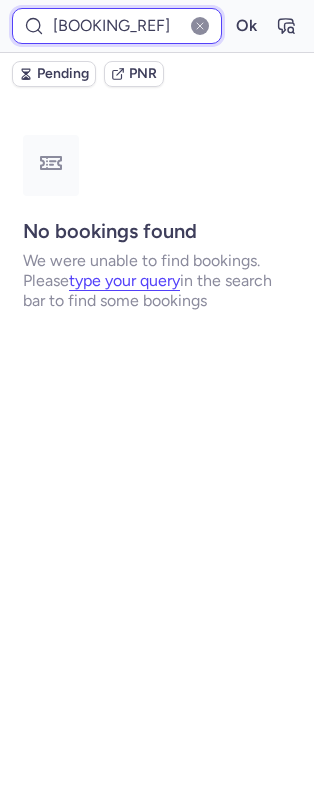 click on "Ok" at bounding box center (246, 26) 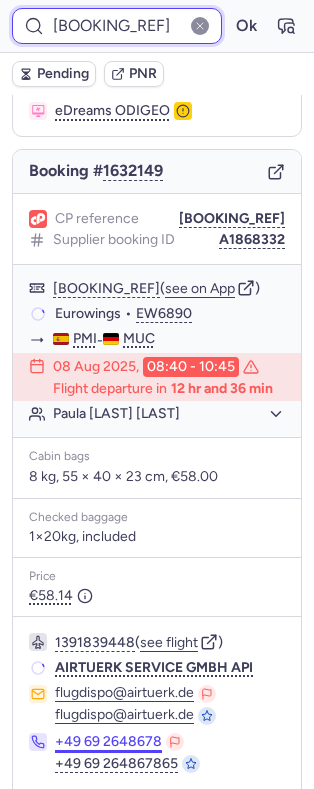 scroll, scrollTop: 240, scrollLeft: 0, axis: vertical 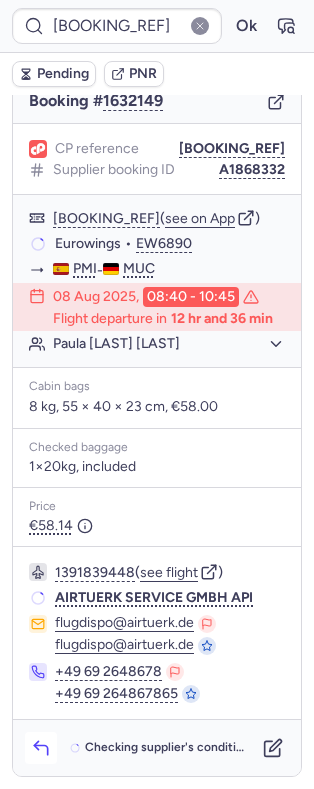 click 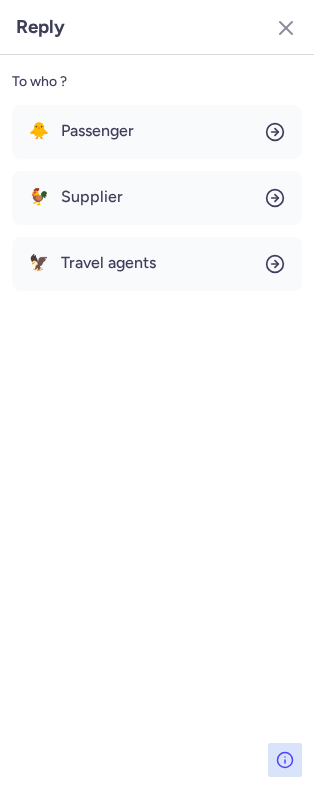 click on "To who ? 🐥 Passenger 🐓 Supplier 🦅 Travel agents" 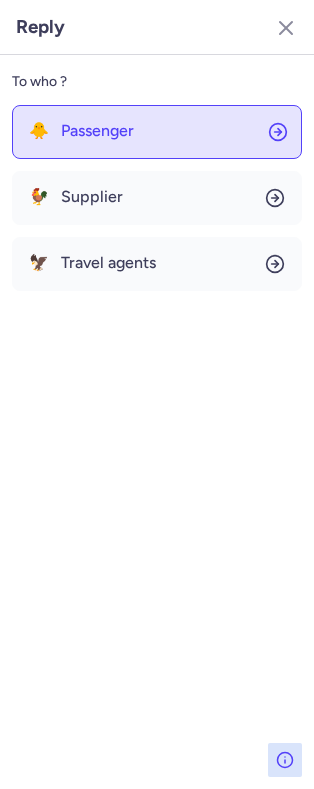 click on "Passenger" at bounding box center [97, 131] 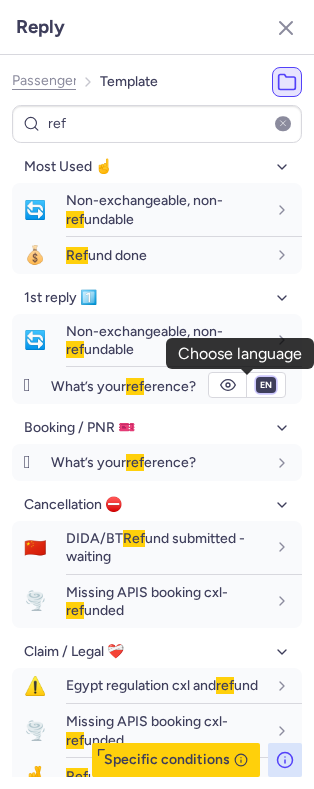 drag, startPoint x: 242, startPoint y: 387, endPoint x: 218, endPoint y: 412, distance: 34.655445 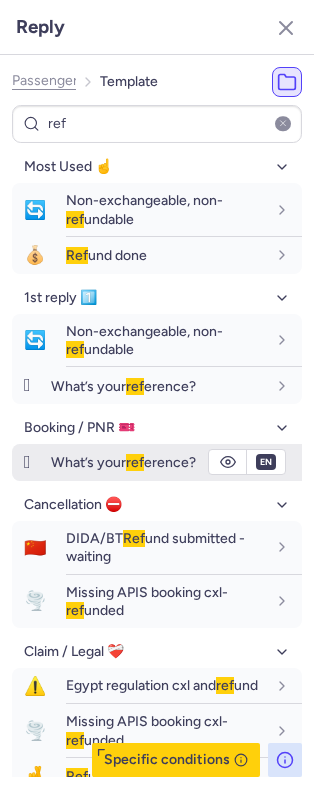 click on "fr en de nl pt es it ru" at bounding box center [266, 385] 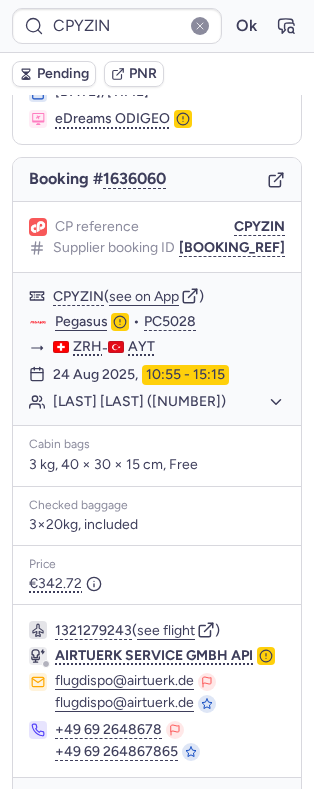 scroll, scrollTop: 218, scrollLeft: 0, axis: vertical 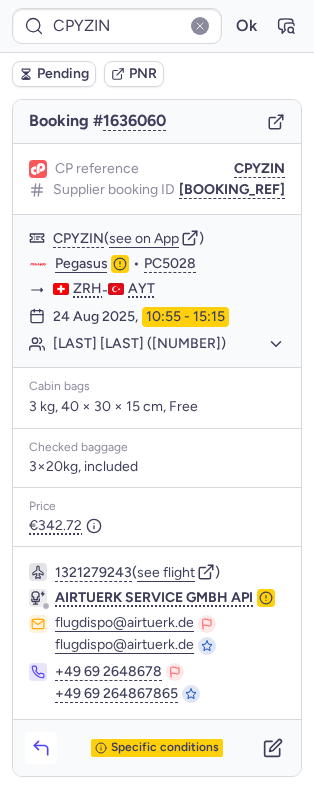 click 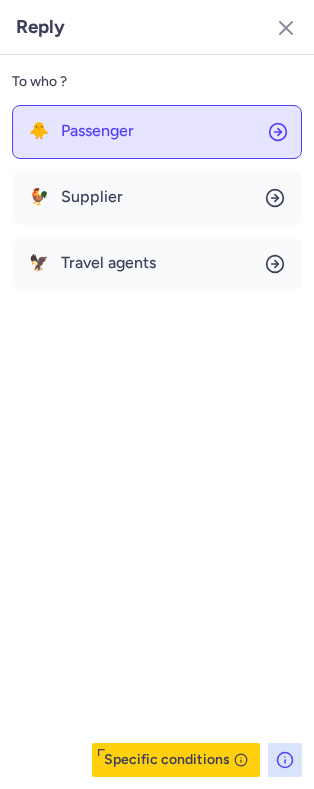 click on "🐥 Passenger" 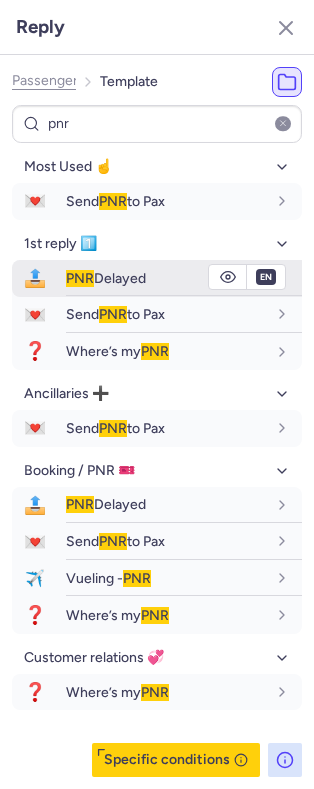 click on "PNR  Delayed" at bounding box center (106, 278) 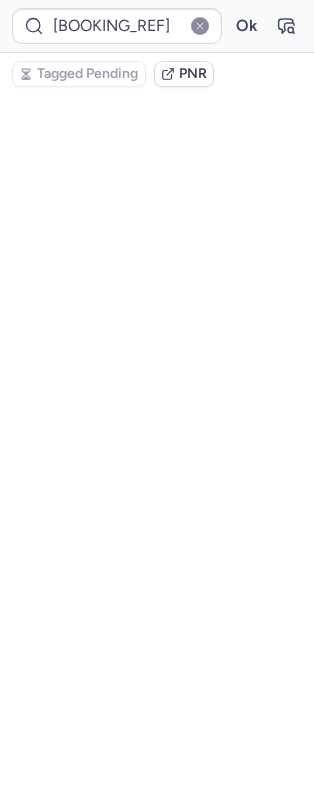 scroll, scrollTop: 258, scrollLeft: 0, axis: vertical 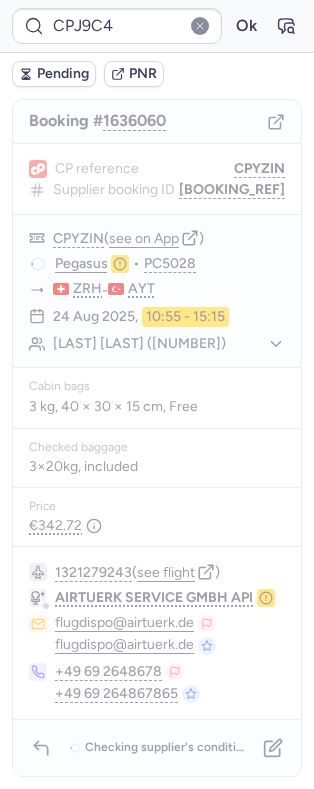 click on "Booker information Aku ISOTALUS  ( see on MyTrip  )  magnusdanielsen5@gmail.com 07 Aug 2025, 18:25 eDreams ODIGEO Booking # 1636060 CP reference CPYZIN Supplier booking ID A1871105 CPYZIN  ( see on App )  Pegasus  •  PC5028 ZRH  -  AYT 24 Aug 2025,  10:55 - 15:15 Aku ISOTALUS (+2)  Cabin bags  3 kg, 40 × 30 × 15 cm, Free Checked baggage 3×20kg, included Price €342.72  1321279243  ( see flight )  AIRTUERK SERVICE GMBH API flugdispo@airtuerk.de flugdispo@airtuerk.de +49 69 2648678 +49 69 264867865 Checking supplier's conditions..." at bounding box center (157, 337) 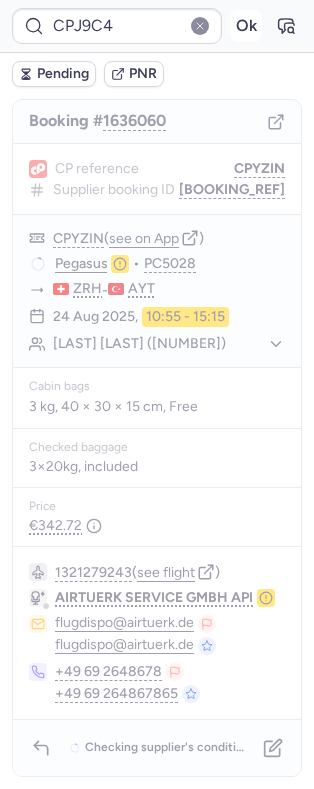 click on "Ok" at bounding box center (246, 26) 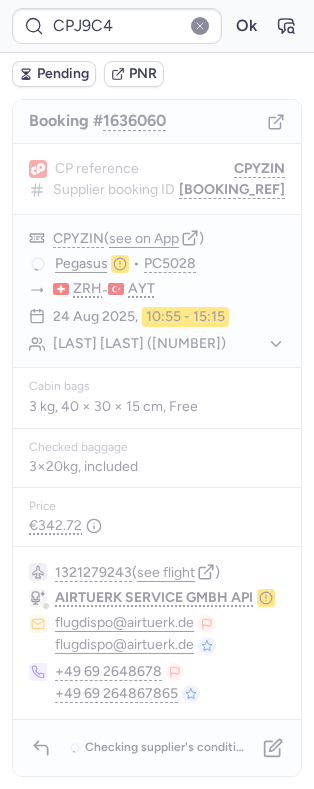 click at bounding box center (200, 26) 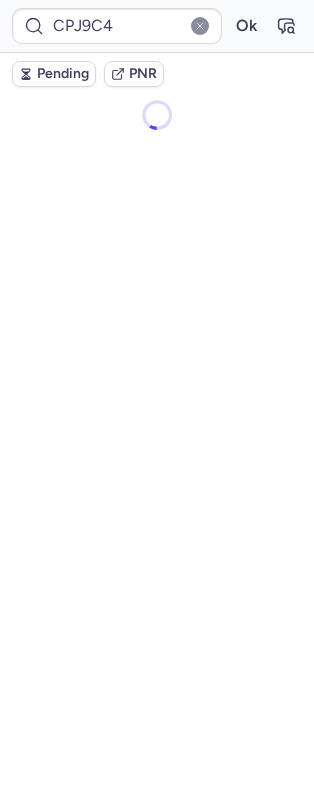 scroll, scrollTop: 0, scrollLeft: 0, axis: both 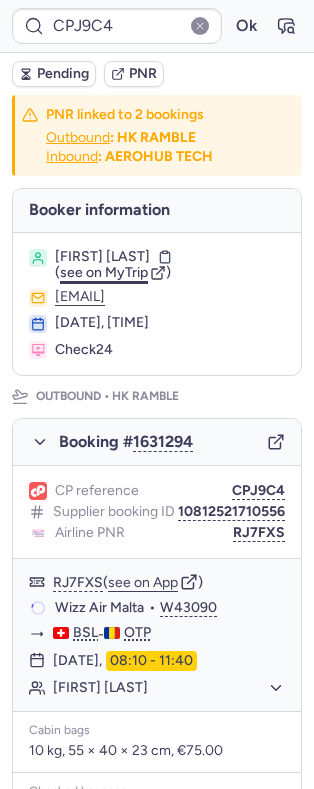 click on "see on MyTrip" at bounding box center (104, 272) 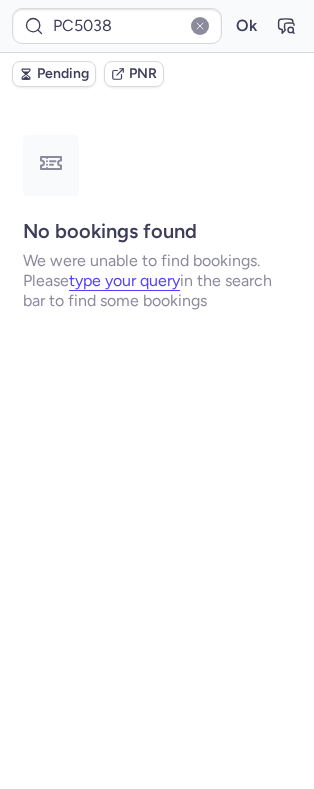 type on "CPCYMG" 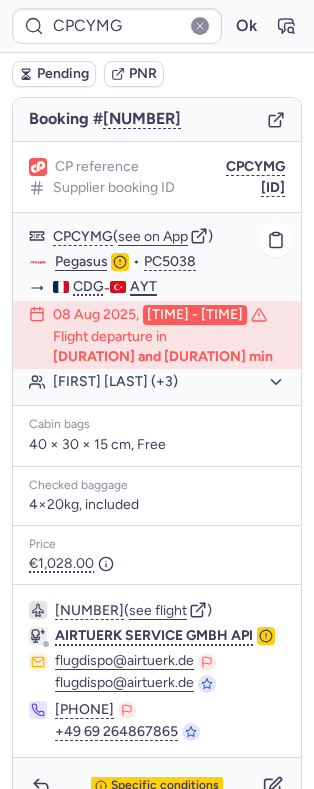 scroll, scrollTop: 192, scrollLeft: 0, axis: vertical 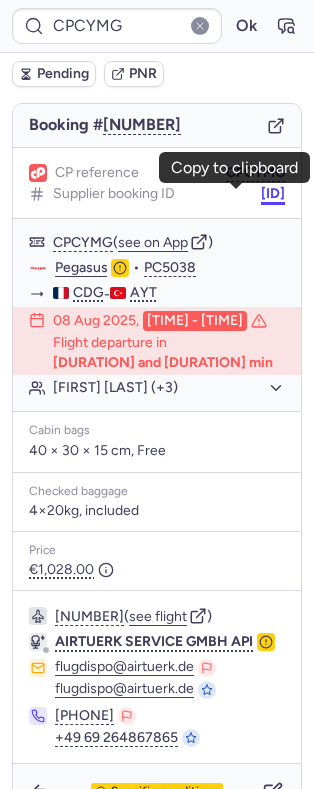 click on "A1711552" at bounding box center (273, 194) 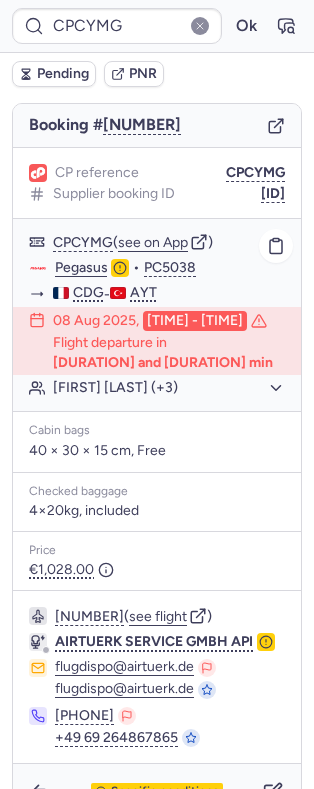 click on "Pegasus" 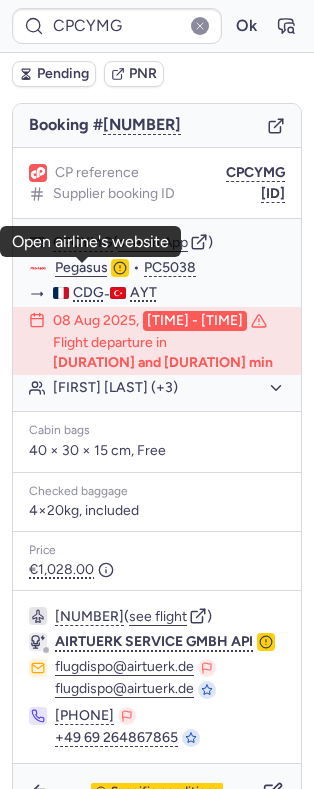 scroll, scrollTop: 0, scrollLeft: 0, axis: both 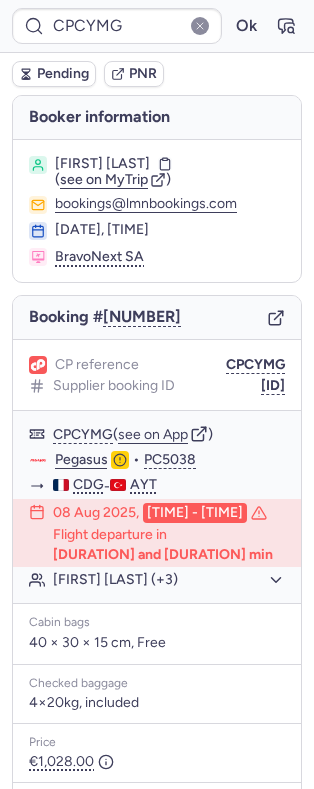 click on "Nicolas NEKROUF" at bounding box center [102, 164] 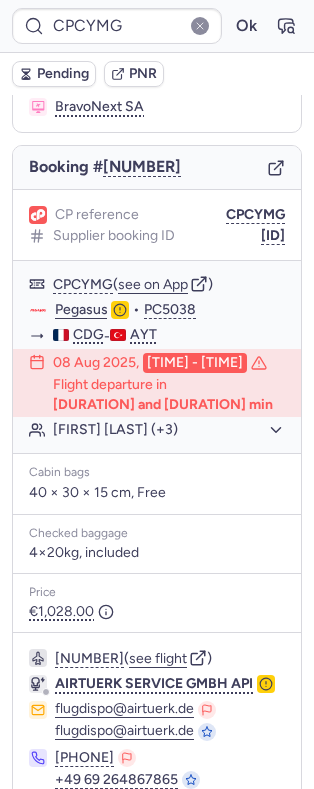 scroll, scrollTop: 258, scrollLeft: 0, axis: vertical 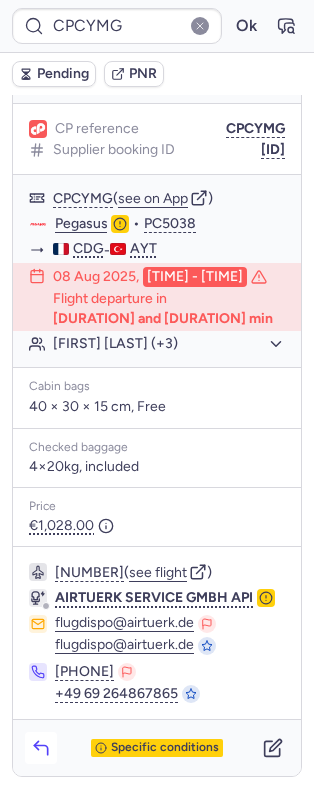 click 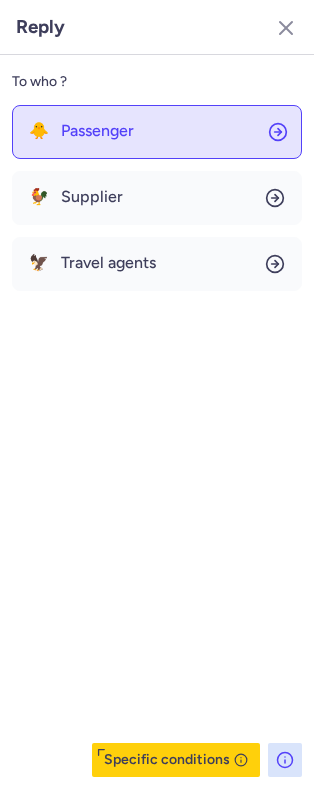 click on "🐥 Passenger" 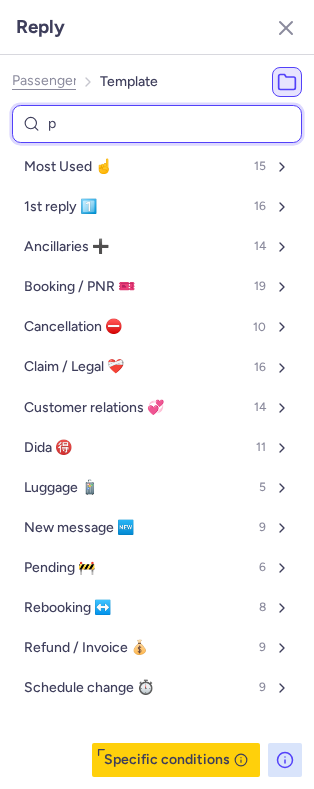 type on "pn" 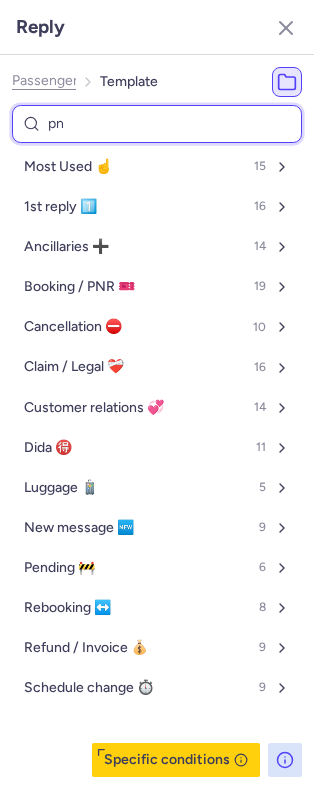 select on "en" 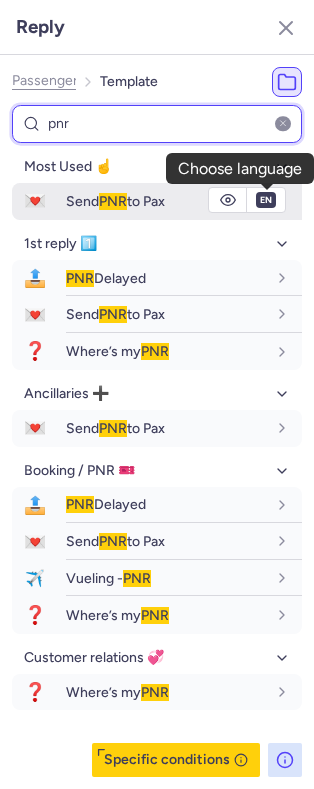 type on "pnr" 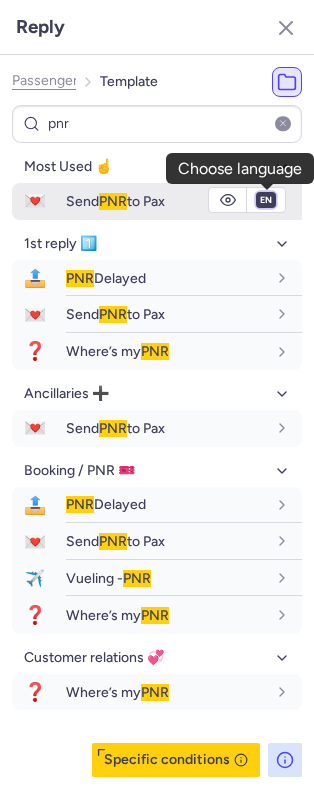 click on "fr en de nl pt es it ru" at bounding box center (266, 200) 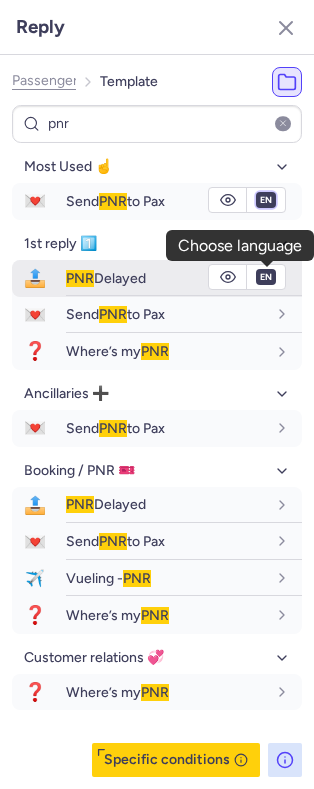 select on "fr" 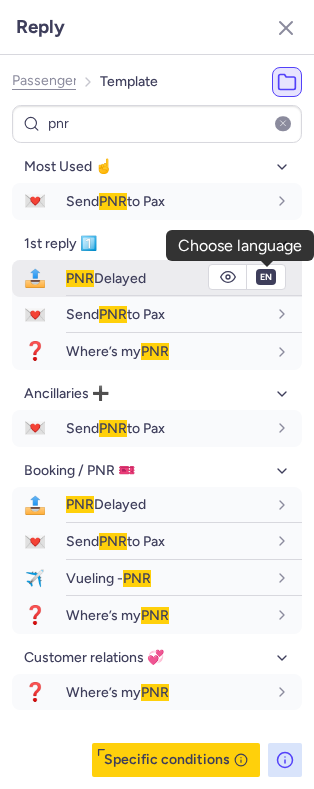 click on "fr en de nl pt es it ru" at bounding box center [266, 200] 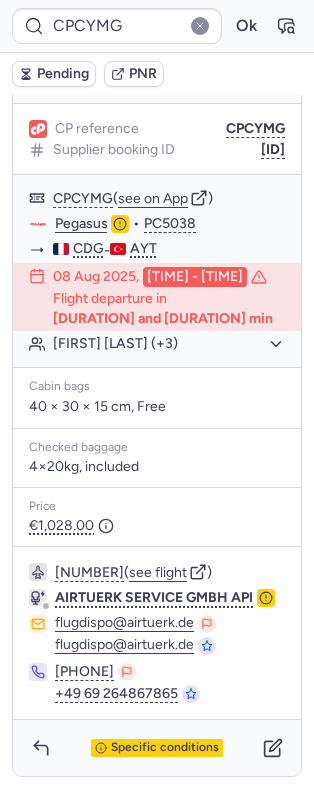 type on "[BOOKING_REF]" 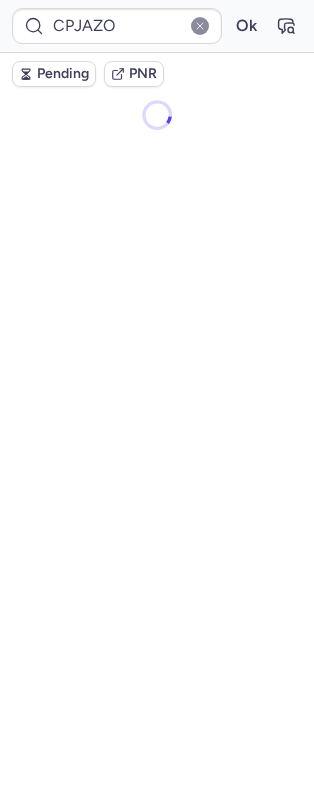 scroll, scrollTop: 0, scrollLeft: 0, axis: both 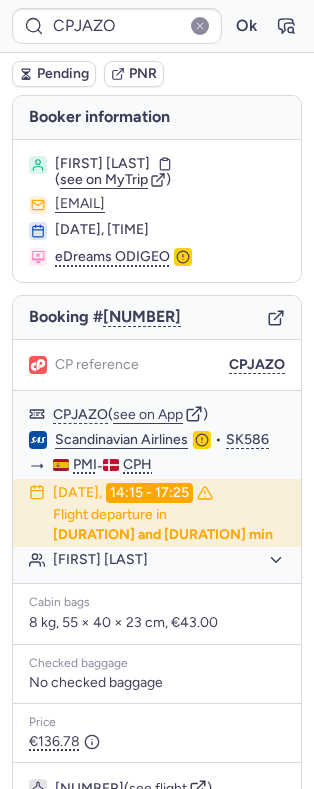 type on "CPJ9C4" 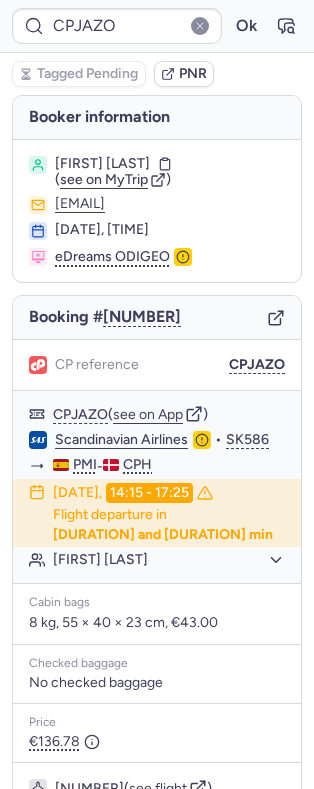type on "CPJ9C4" 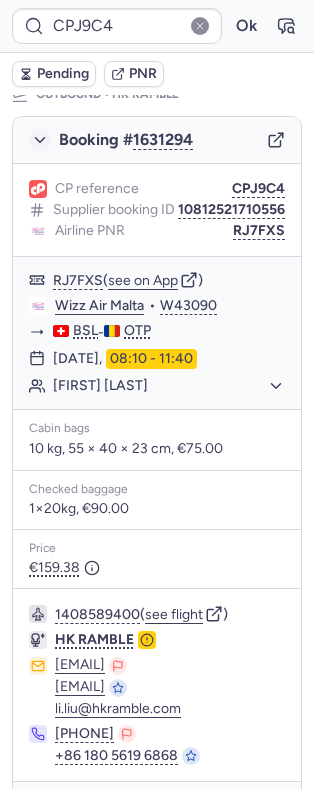 scroll, scrollTop: 305, scrollLeft: 0, axis: vertical 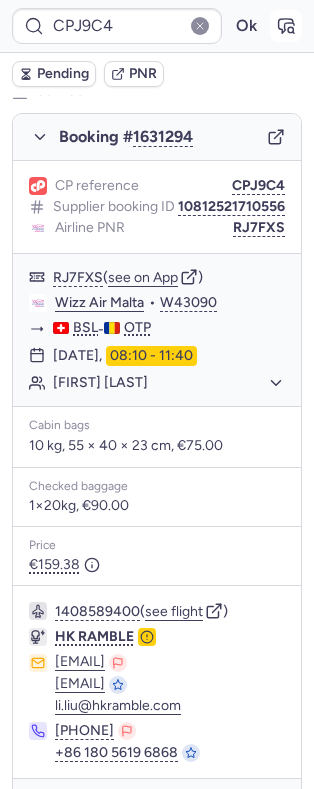 click 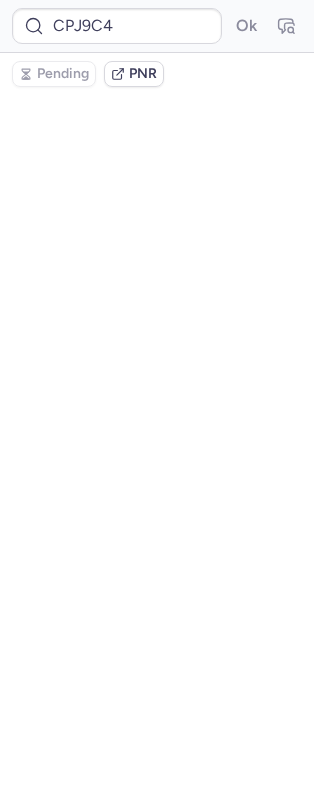 scroll, scrollTop: 0, scrollLeft: 0, axis: both 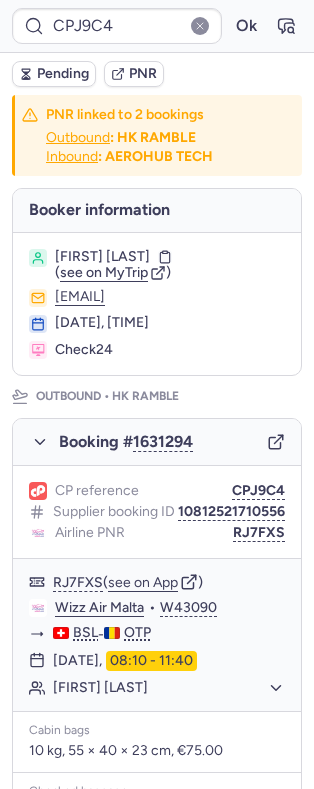 type on "CPJAZO" 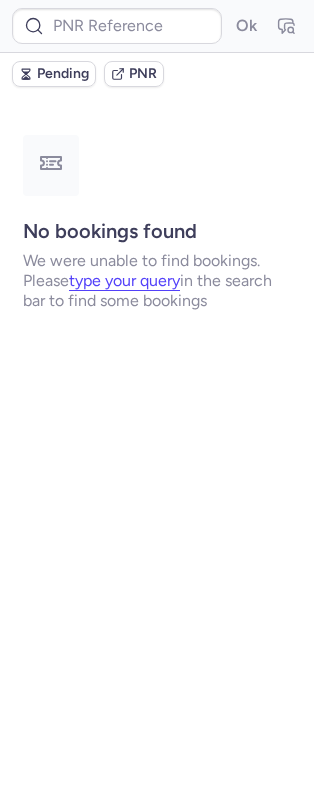 type on "CPJAZO" 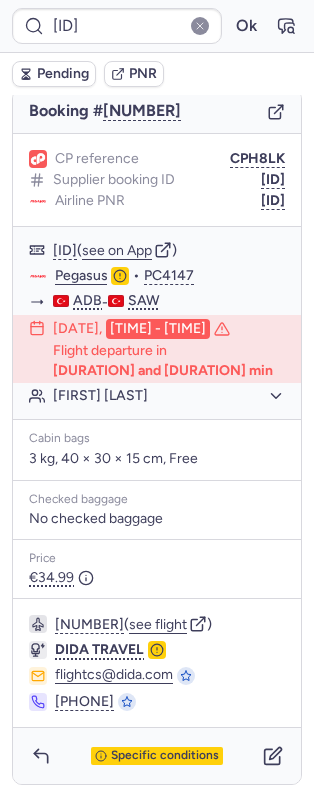 scroll, scrollTop: 222, scrollLeft: 0, axis: vertical 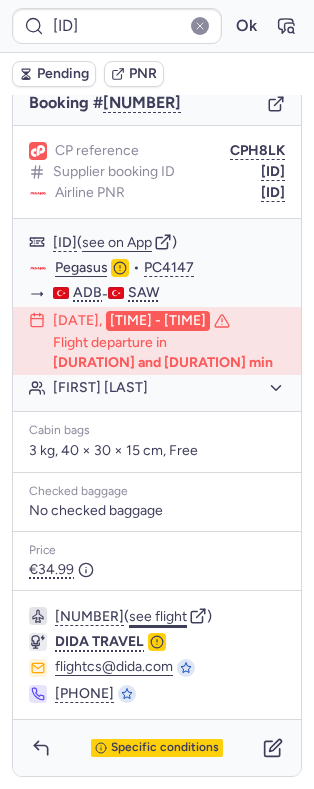 click on "see flight" 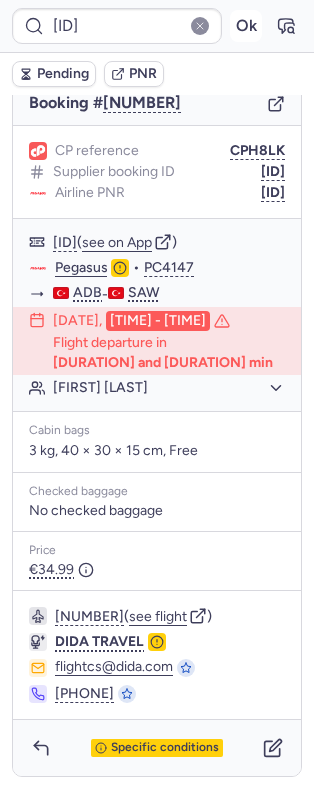 click on "Ok" at bounding box center [246, 26] 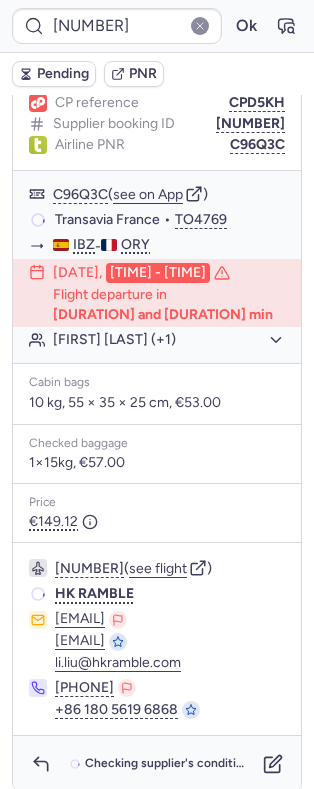 scroll, scrollTop: 222, scrollLeft: 0, axis: vertical 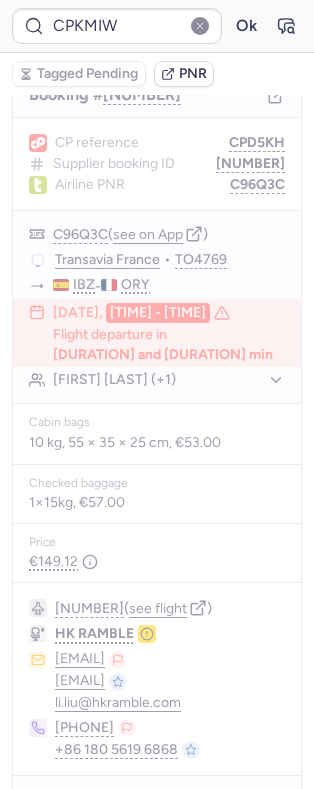 type on "CPFIQX" 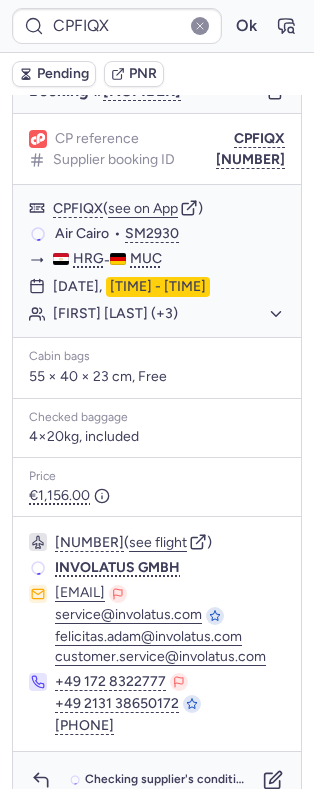 scroll, scrollTop: 222, scrollLeft: 0, axis: vertical 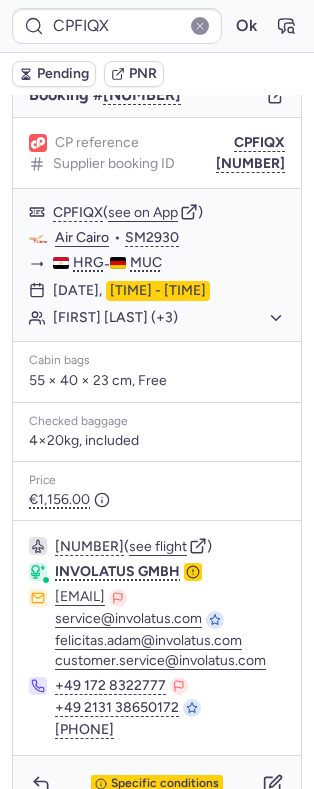 click on "Booker information Bernd Gerhard WEINGART  ( see on MyTrip  )  bookings@lmnbookings.com 14 May 2025, 18:48 BravoNext SA Booking # 1473036 CP reference CPFIQX Supplier booking ID 7295042 CPFIQX  ( see on App )  Air Cairo  •  SM2930 HRG  -  MUC 26 Aug 2025,  11:25 - 15:05 Bernd Gerhard WEINGART (+3)  Cabin bags  55 × 40 × 23 cm, Free Checked baggage 4×20kg, included Price €1,156.00  687980203  ( see flight )  INVOLATUS GMBH ops24@involatus.com service@involatus.com felicitas.adam@involatus.com customer.service@involatus.com +49 172 8322777 +49 2131 38650172 +49 2131 386500 Specific conditions" at bounding box center (157, 343) 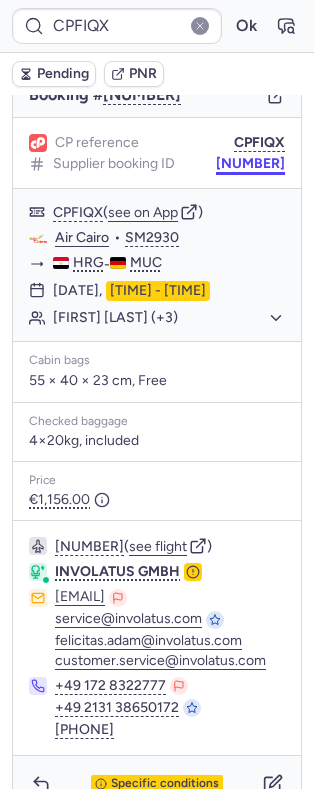 click on "7295042" at bounding box center [250, 164] 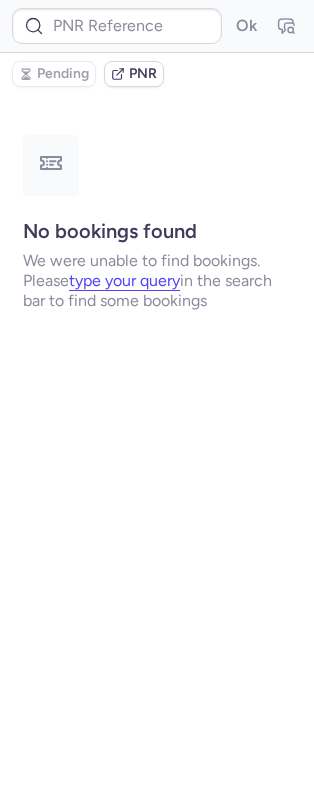 scroll, scrollTop: 0, scrollLeft: 0, axis: both 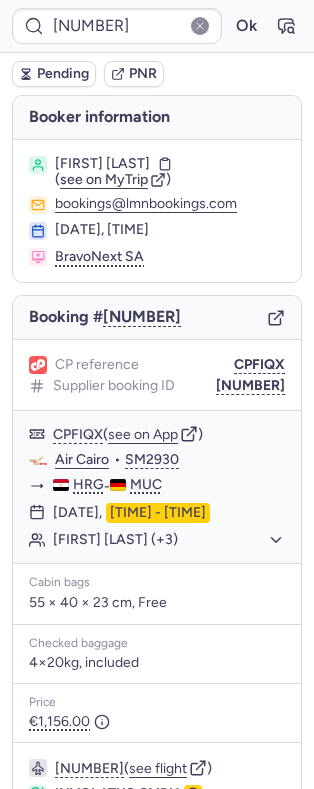 type on "CPFIQX" 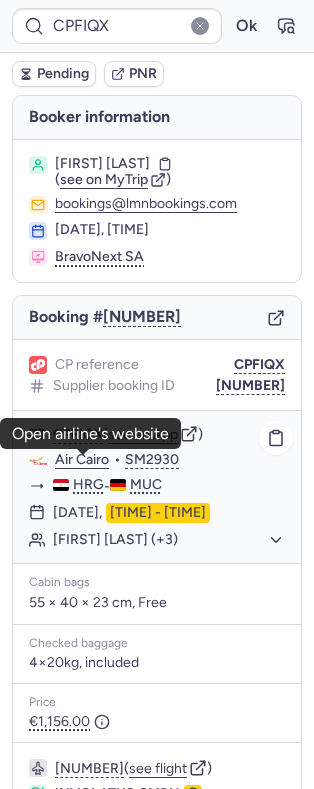 click on "Air Cairo" 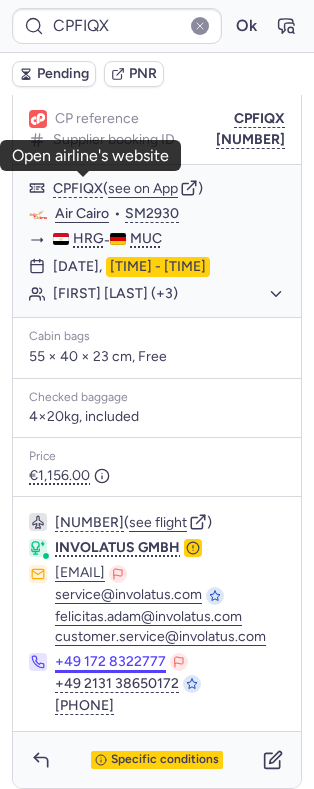 scroll, scrollTop: 277, scrollLeft: 0, axis: vertical 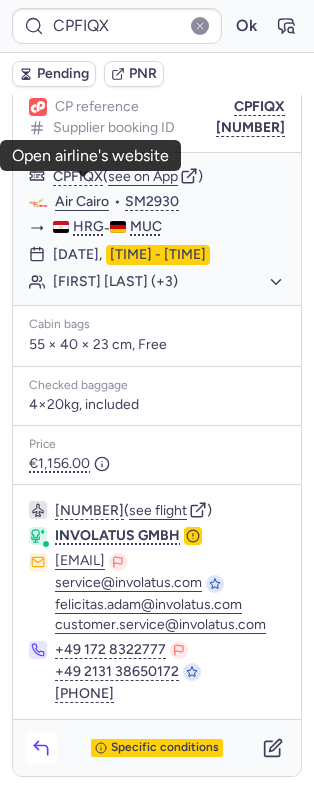 click 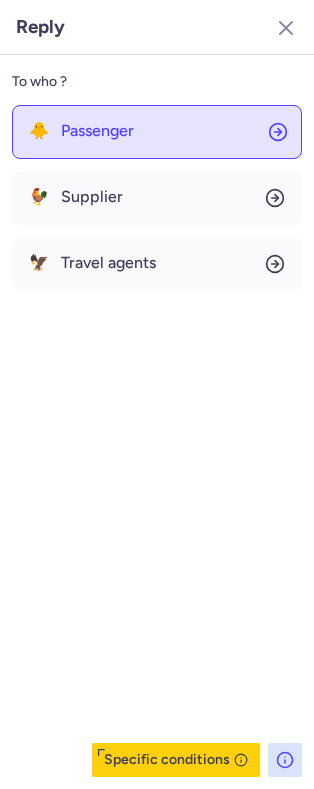 click on "🐥 Passenger" 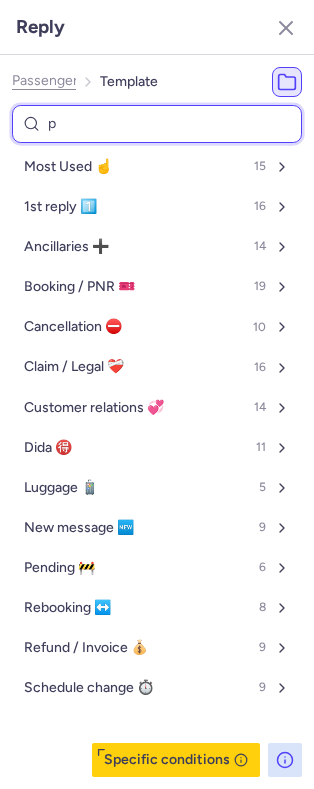 type on "pn" 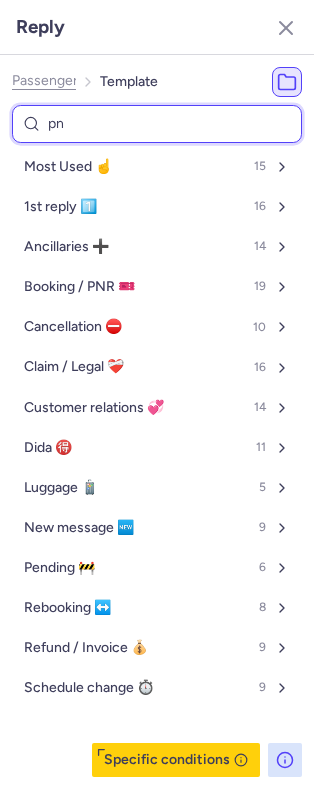 select on "en" 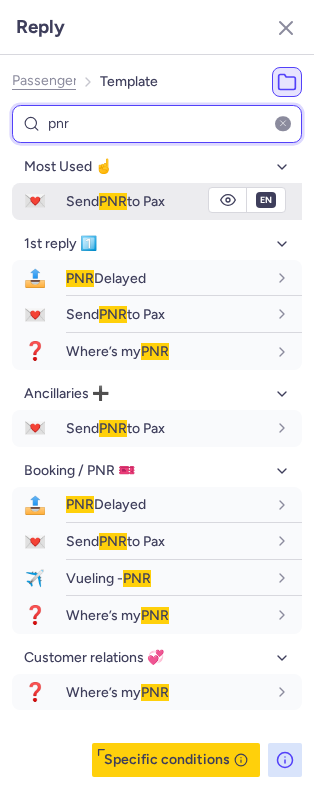 type on "pnr" 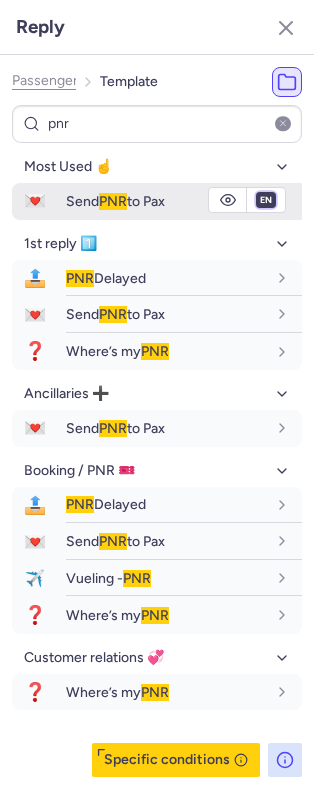 click on "fr en de nl pt es it ru" at bounding box center (266, 200) 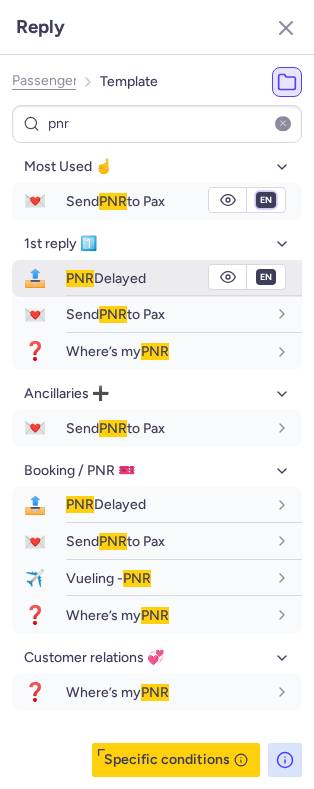 select on "de" 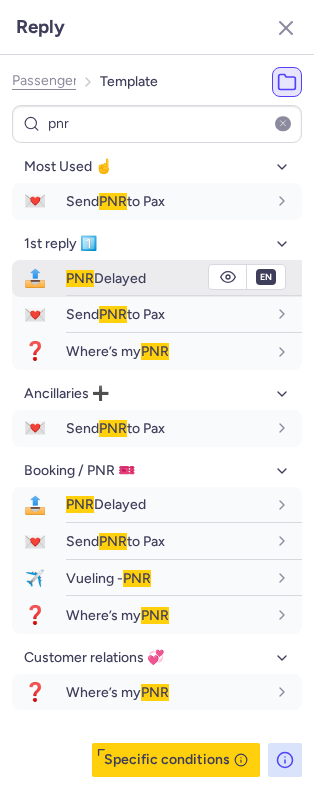 click on "fr en de nl pt es it ru" at bounding box center [266, 200] 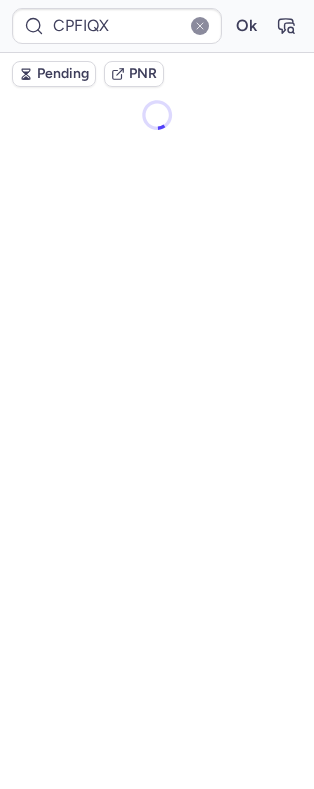 scroll, scrollTop: 0, scrollLeft: 0, axis: both 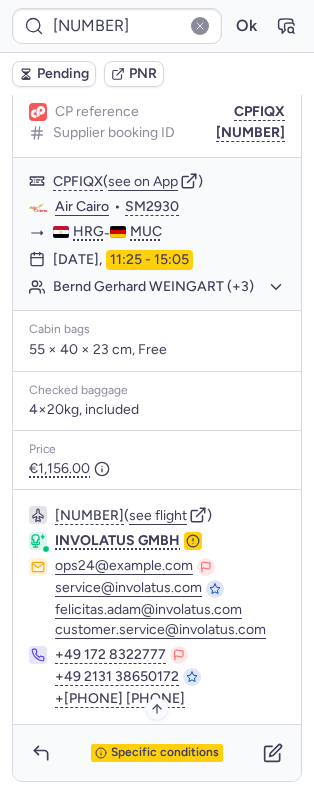 click on "Specific conditions" at bounding box center [165, 753] 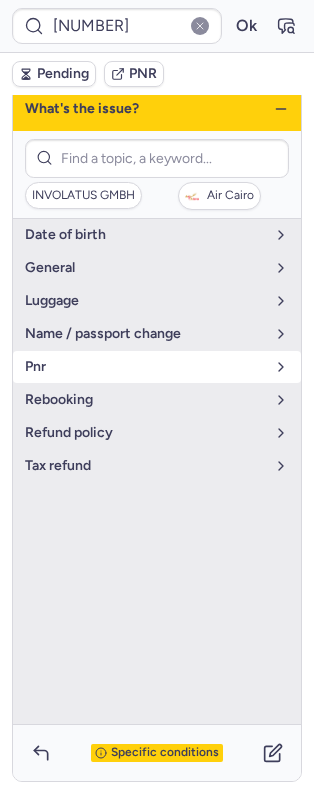 click on "pnr" at bounding box center (145, 367) 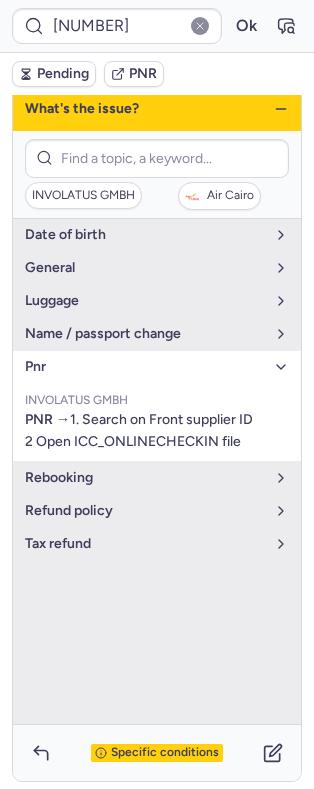 click on "pnr" at bounding box center [145, 367] 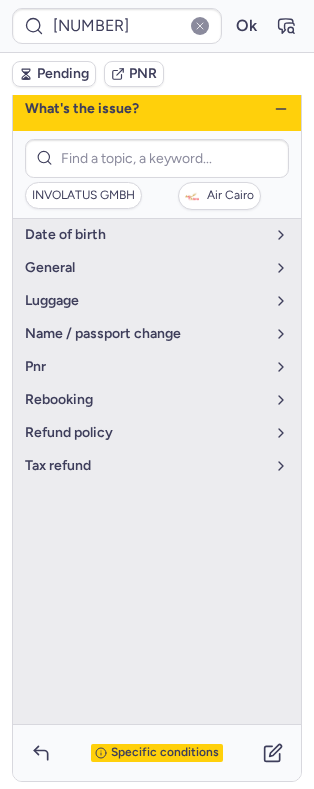 click on "What's the issue?" at bounding box center [157, 109] 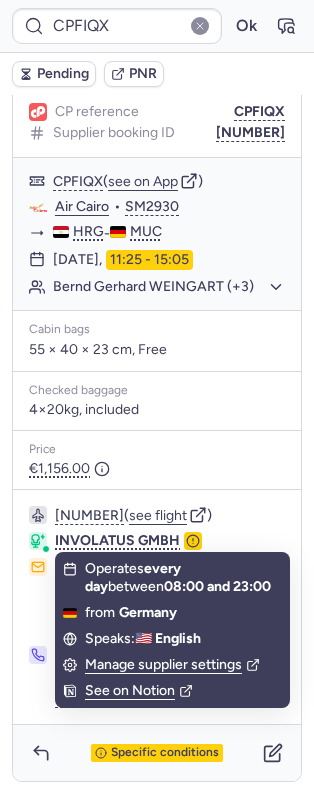 scroll, scrollTop: 277, scrollLeft: 0, axis: vertical 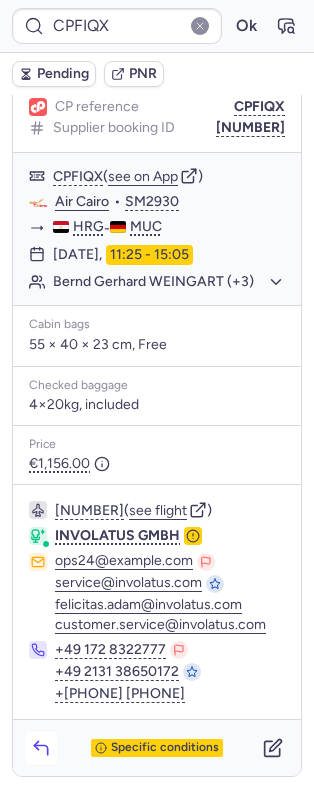click 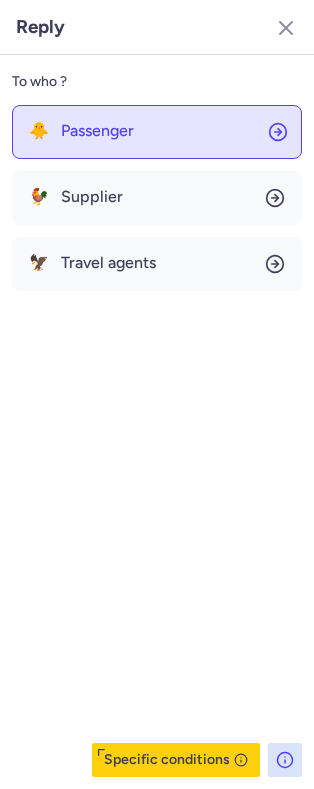 click on "🐥 Passenger" 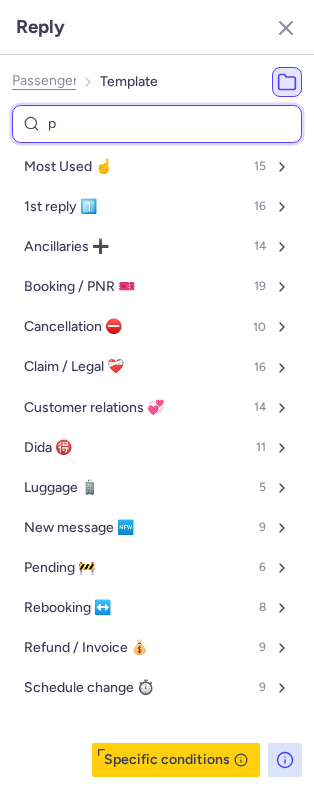 type on "pn" 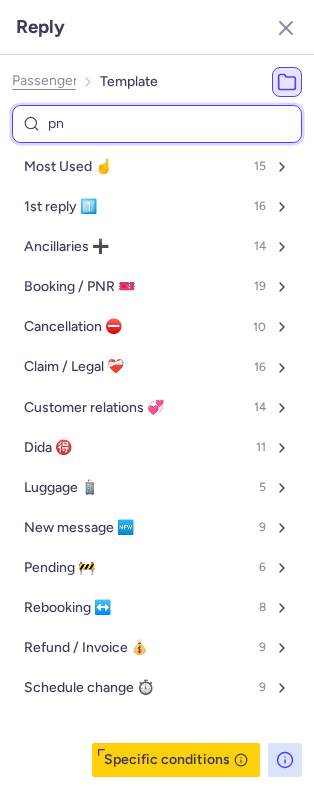 select on "en" 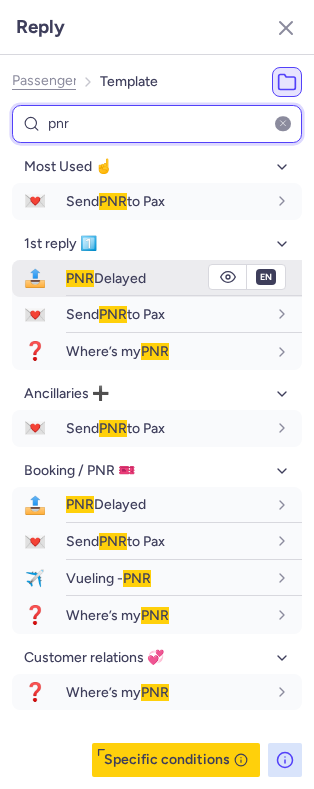 type on "pnr" 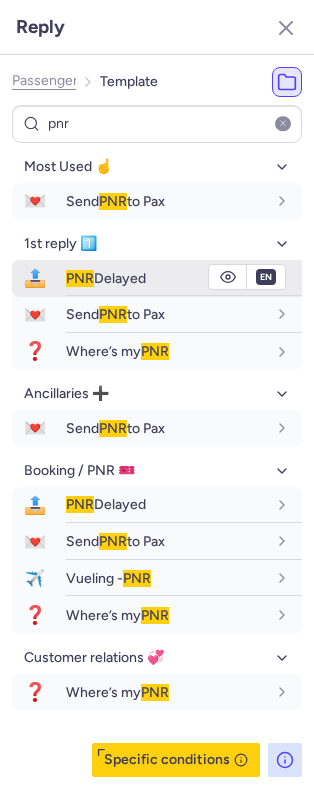click on "fr en de nl pt es it ru en" at bounding box center [266, 277] 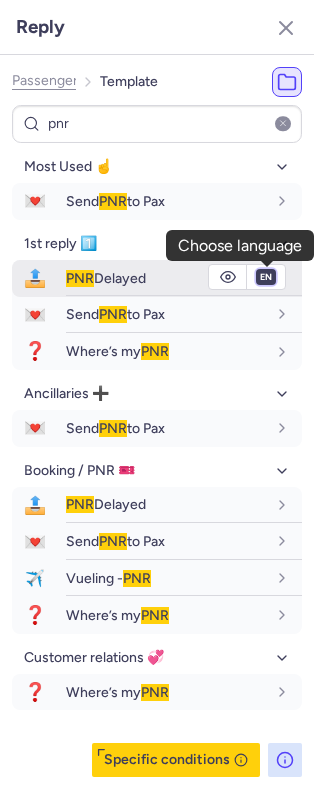 click on "fr en de nl pt es it ru" at bounding box center (266, 277) 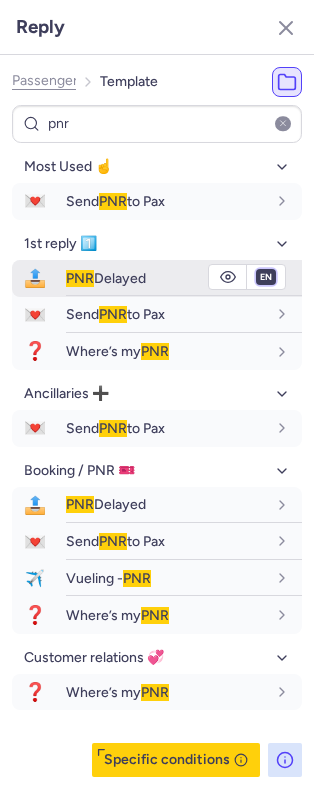 select on "de" 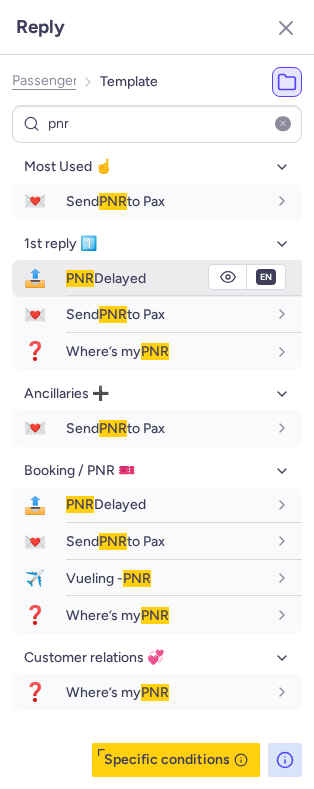 click on "fr en de nl pt es it ru" at bounding box center [266, 277] 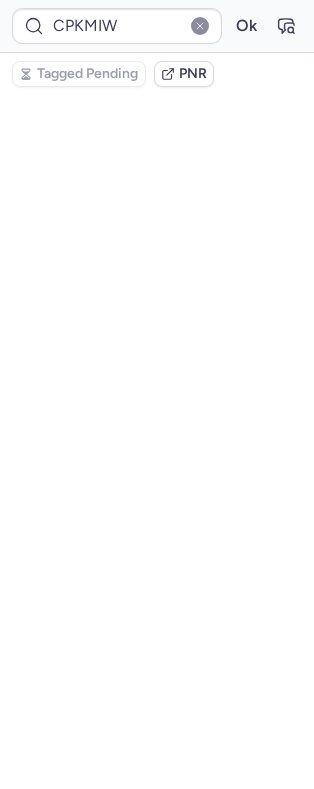 scroll, scrollTop: 317, scrollLeft: 0, axis: vertical 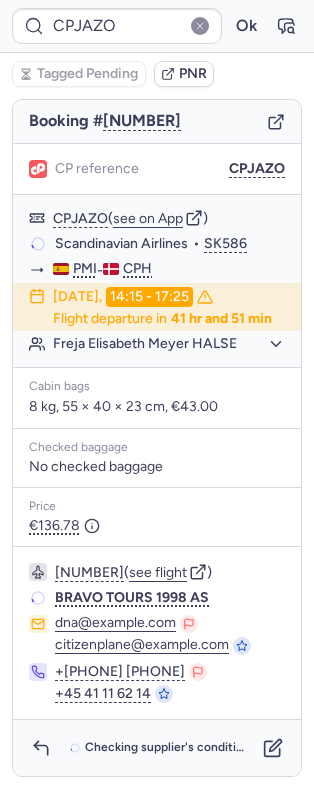 type on "CPLXSO" 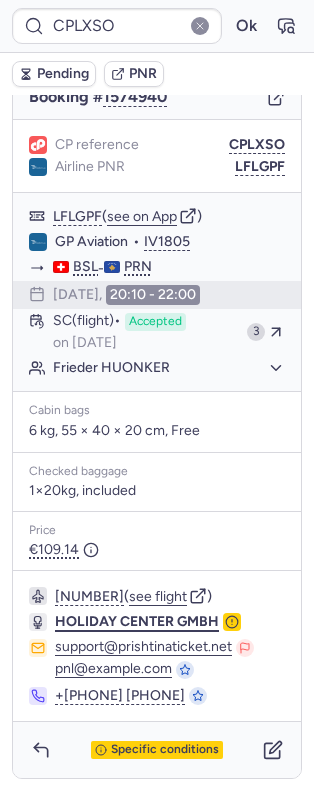 scroll, scrollTop: 226, scrollLeft: 0, axis: vertical 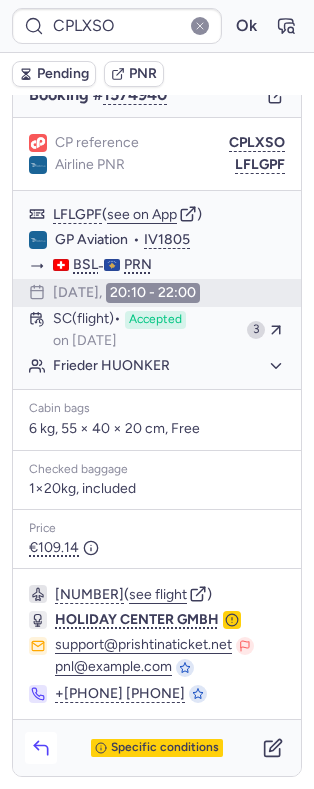 click at bounding box center [41, 748] 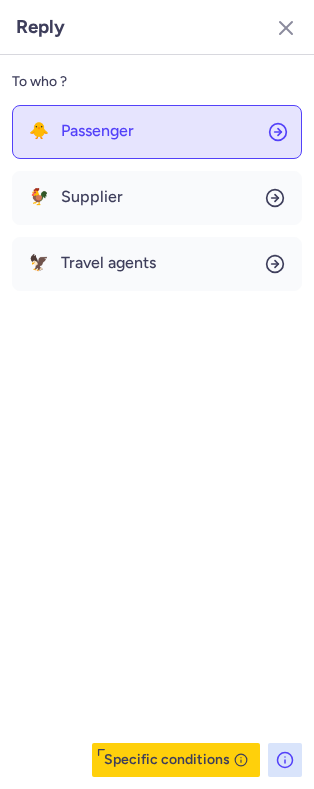 click on "Passenger" at bounding box center (97, 131) 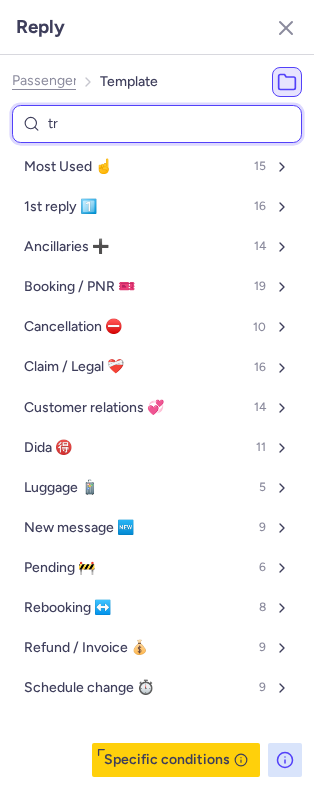 type on "tru" 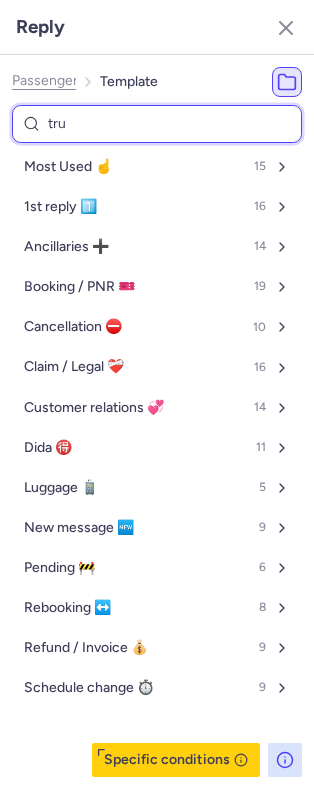 select on "en" 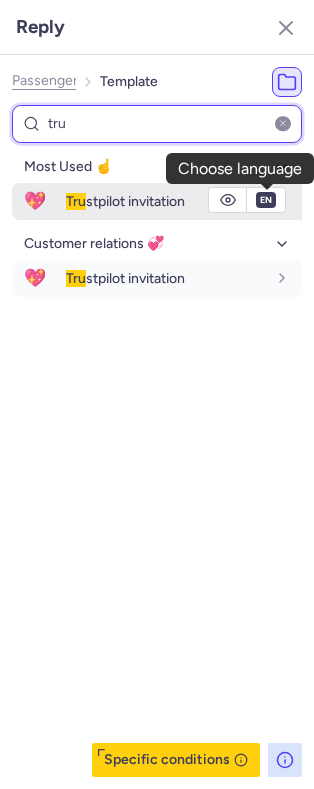 type on "tru" 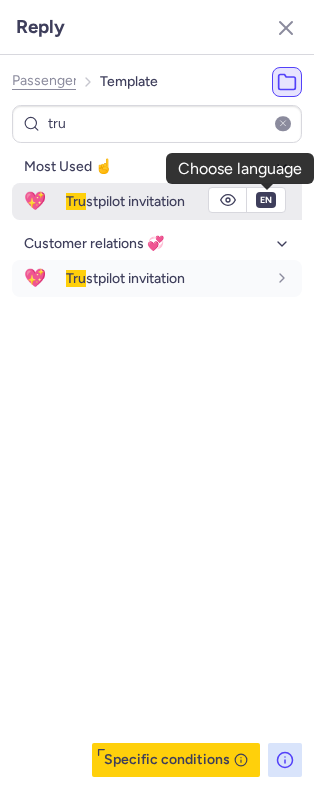 click on "fr en de nl pt es it ru en" at bounding box center [266, 200] 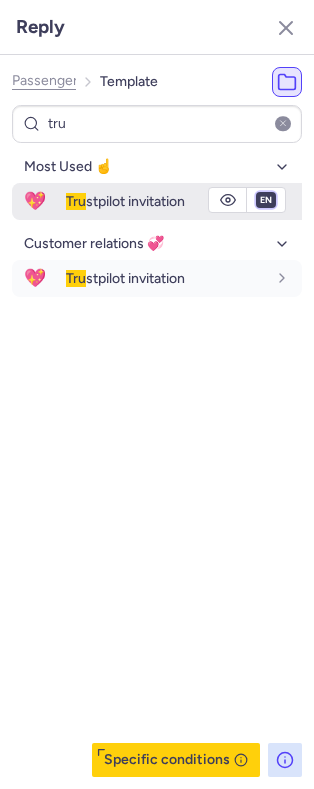 click on "fr en de nl pt es it ru" at bounding box center [266, 200] 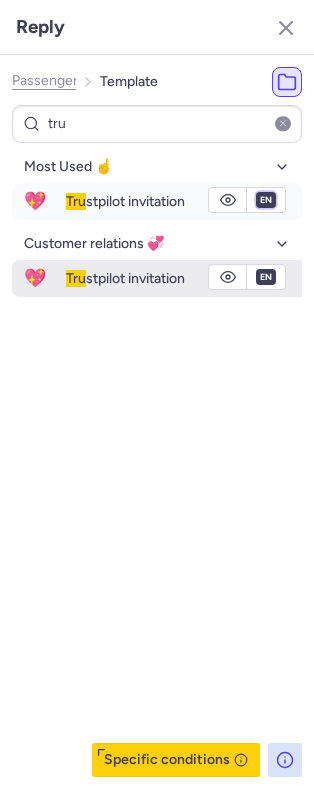 select on "de" 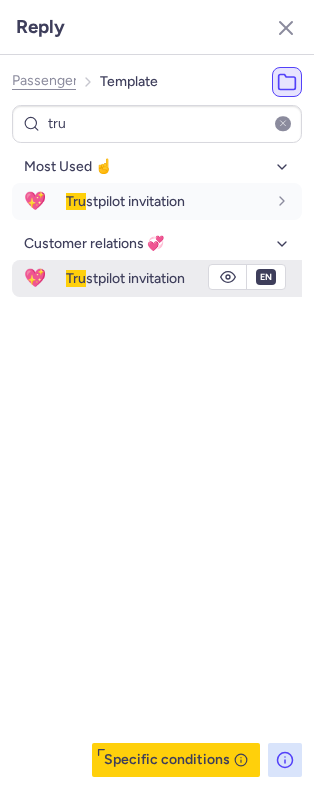 click on "fr en de nl pt es it ru" at bounding box center (266, 200) 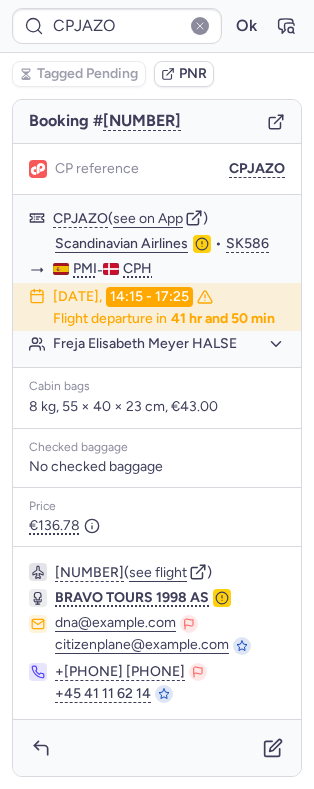 scroll, scrollTop: 226, scrollLeft: 0, axis: vertical 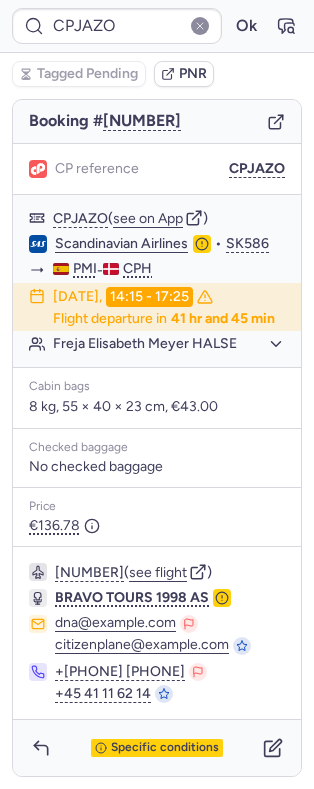 type on "7325599" 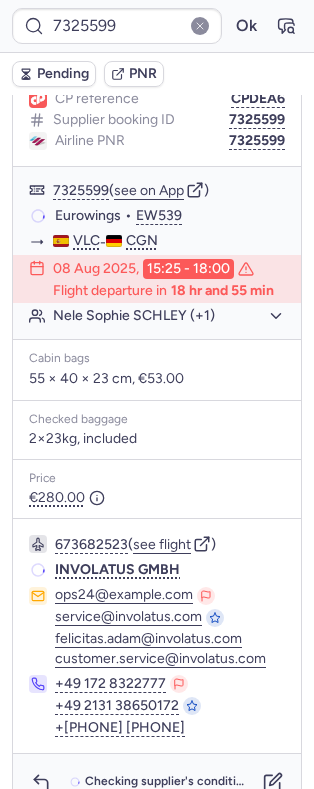 scroll, scrollTop: 226, scrollLeft: 0, axis: vertical 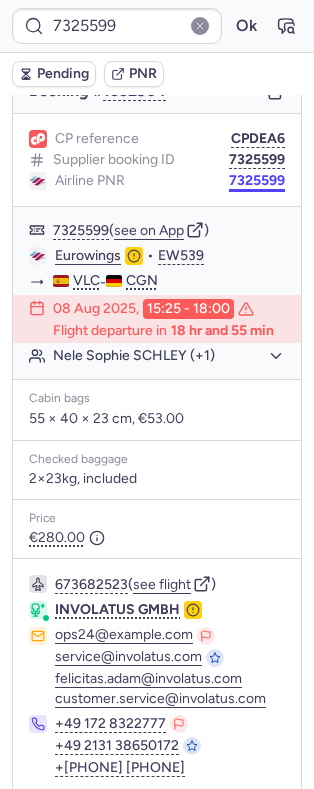 click on "7325599" at bounding box center (257, 181) 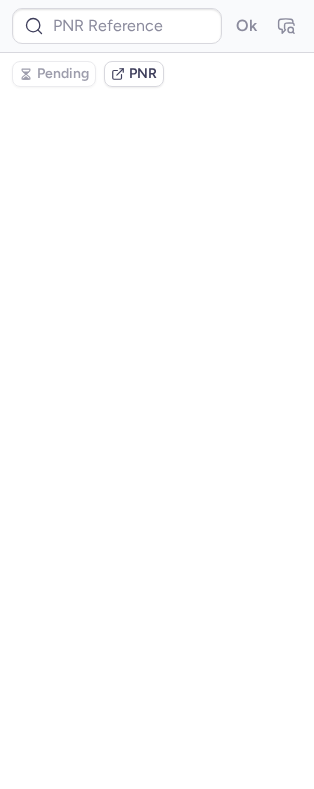 type on "7325599" 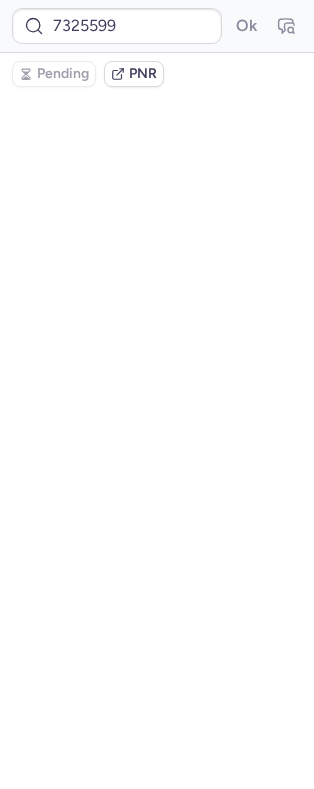 scroll, scrollTop: 0, scrollLeft: 0, axis: both 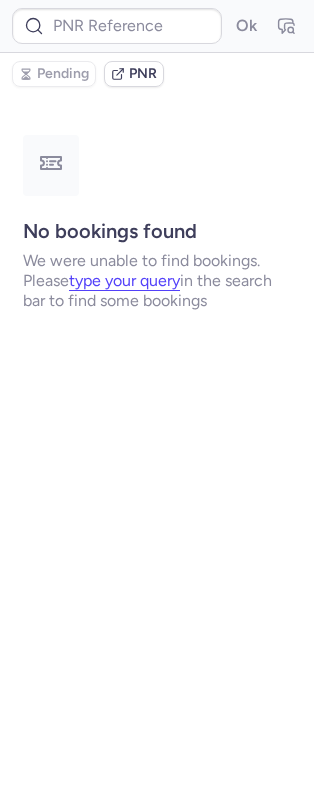 type on "7325599" 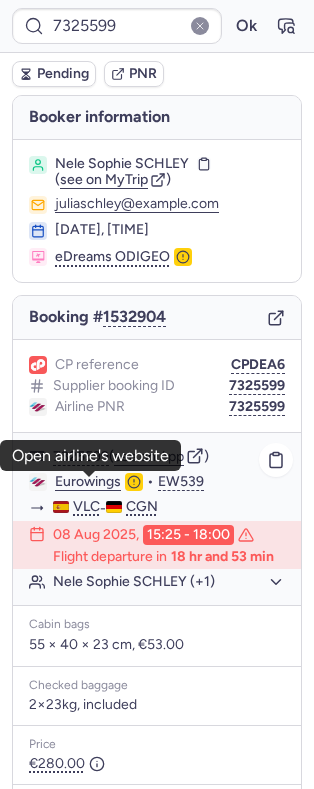 click on "Eurowings" 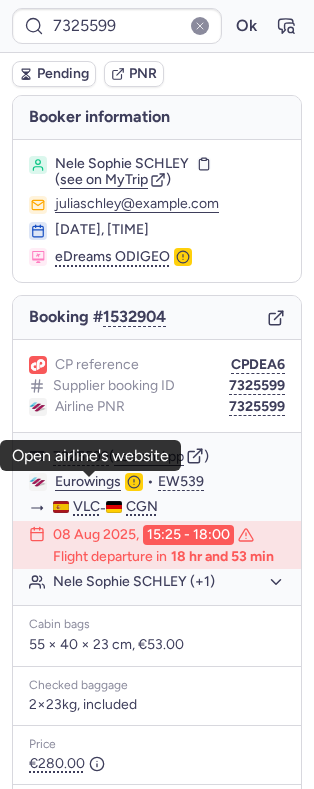 click on "Nele Sophie SCHLEY" at bounding box center [122, 164] 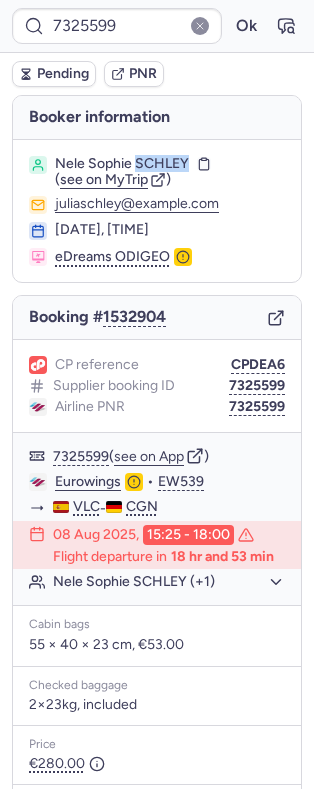 click on "Nele Sophie SCHLEY" at bounding box center (122, 164) 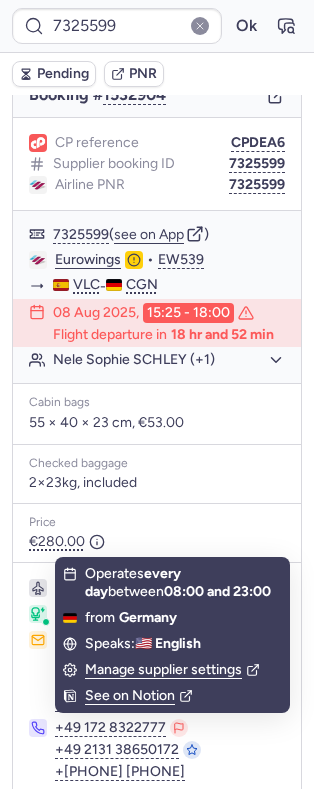 scroll, scrollTop: 325, scrollLeft: 0, axis: vertical 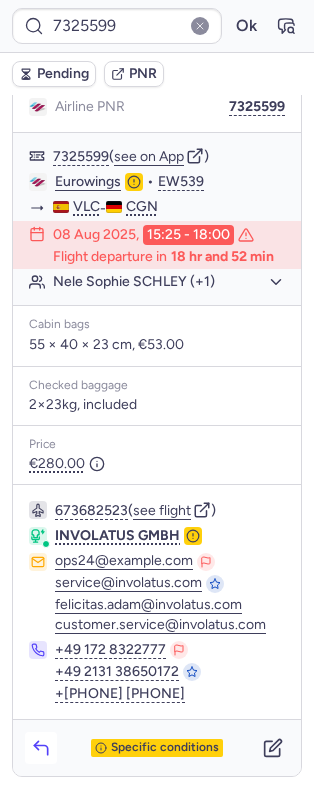 click at bounding box center (41, 748) 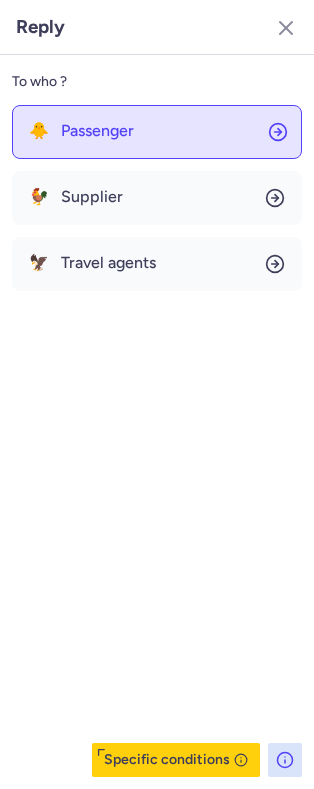 click on "🐥 Passenger" 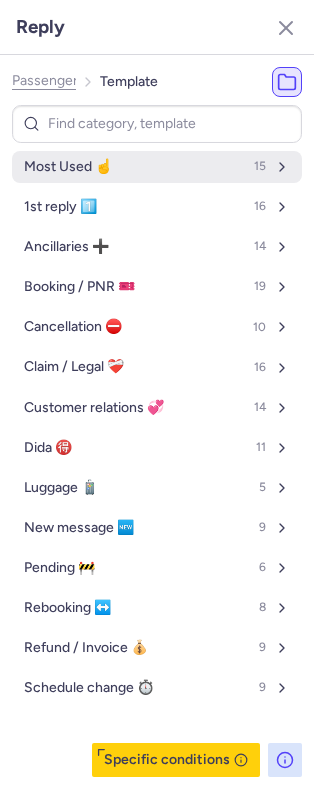 click on "Most Used ☝️ 15" at bounding box center (157, 167) 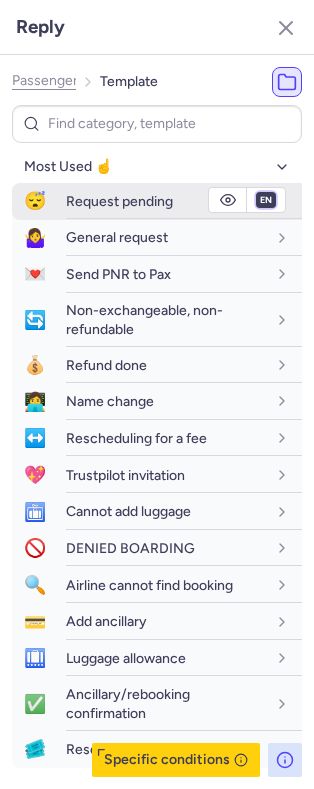 click on "fr en de nl pt es it ru en" at bounding box center (266, 200) 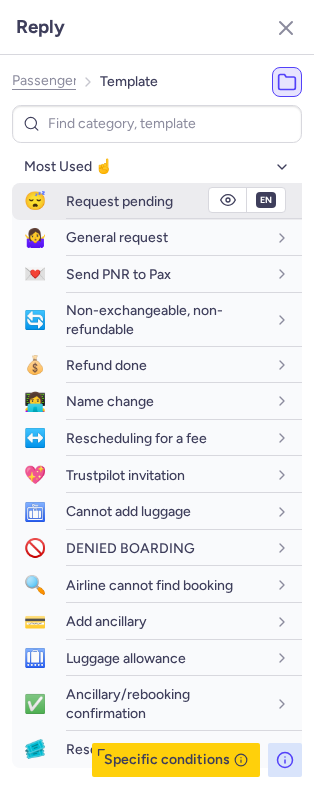 click on "fr en de nl pt es it ru" at bounding box center [266, 200] 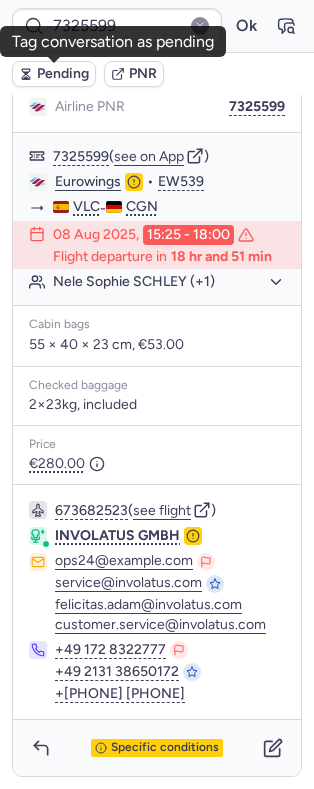 click on "Pending" at bounding box center [54, 74] 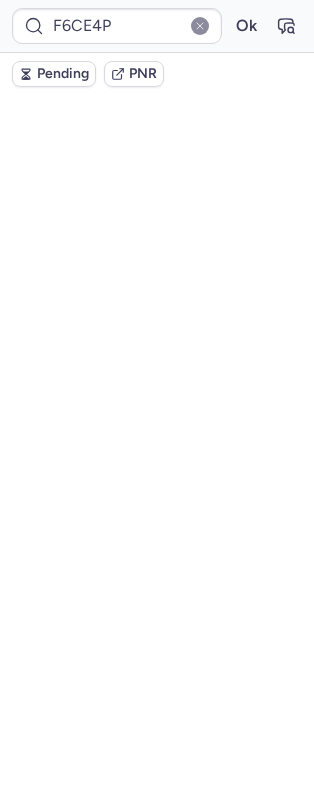 scroll, scrollTop: 365, scrollLeft: 0, axis: vertical 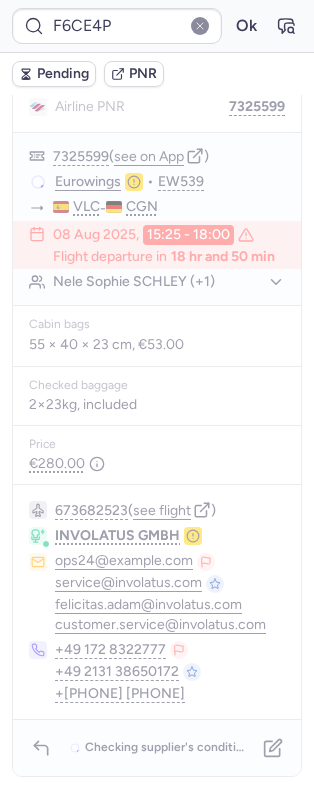 type on "7325599" 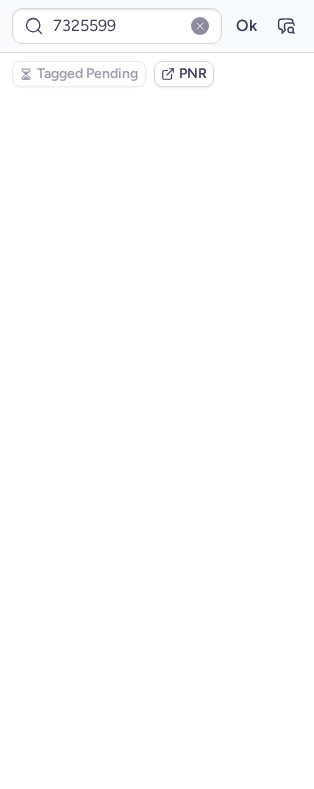 scroll, scrollTop: 325, scrollLeft: 0, axis: vertical 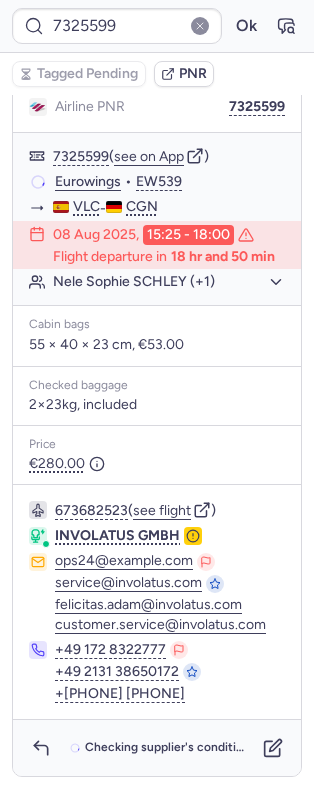 click on "Checking supplier's conditions..." at bounding box center [157, 748] 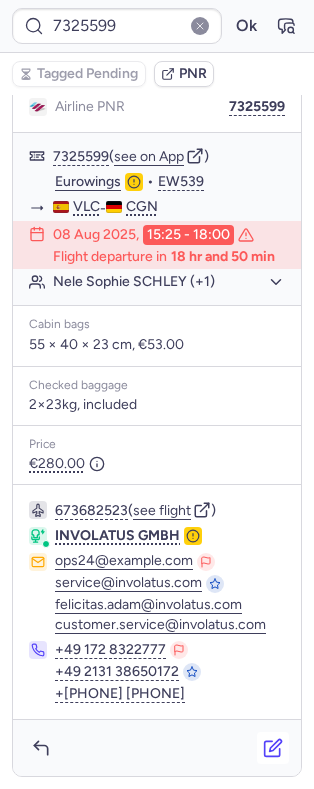 click 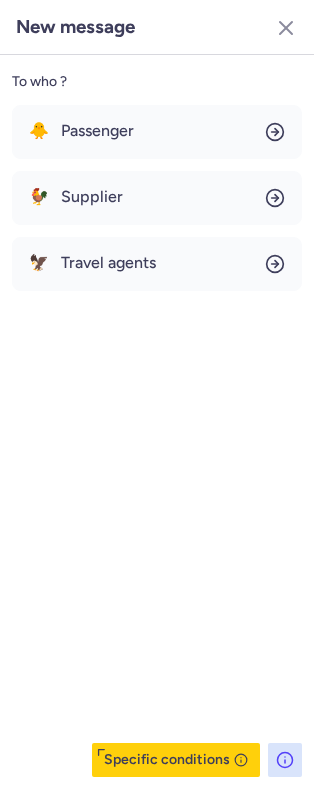 drag, startPoint x: 282, startPoint y: 33, endPoint x: 278, endPoint y: 53, distance: 20.396078 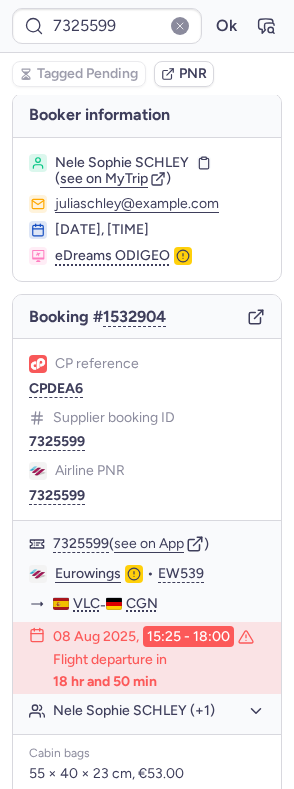 scroll, scrollTop: 0, scrollLeft: 0, axis: both 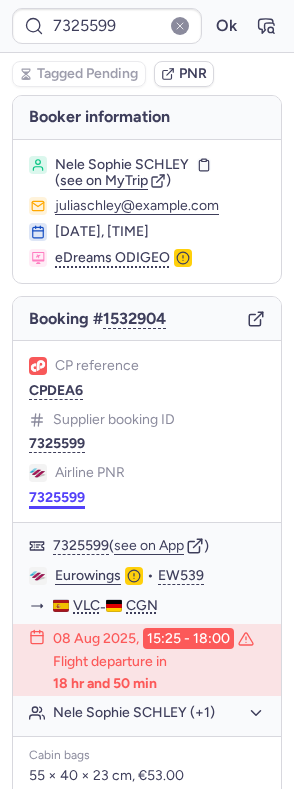 click on "7325599" at bounding box center (57, 498) 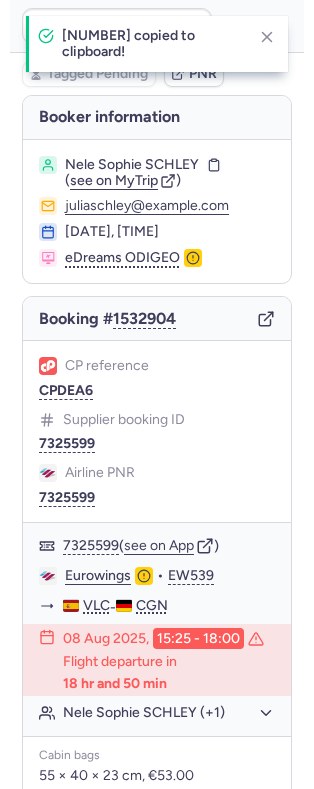 scroll, scrollTop: 325, scrollLeft: 0, axis: vertical 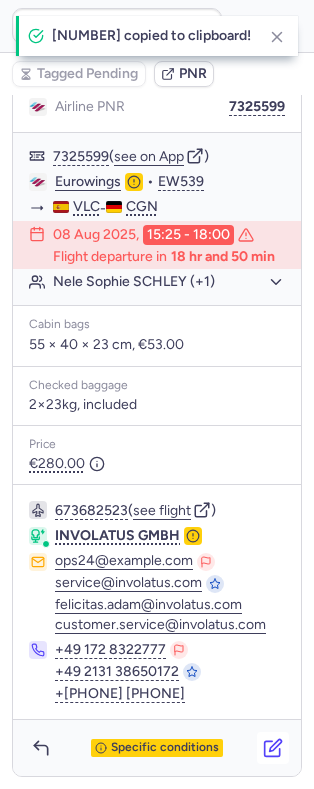 click 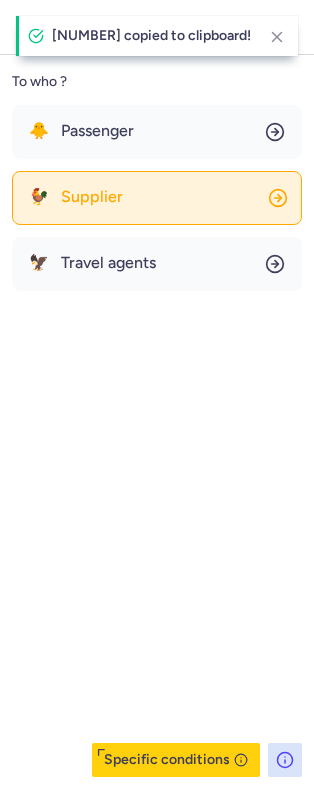 click on "🐓 Supplier" 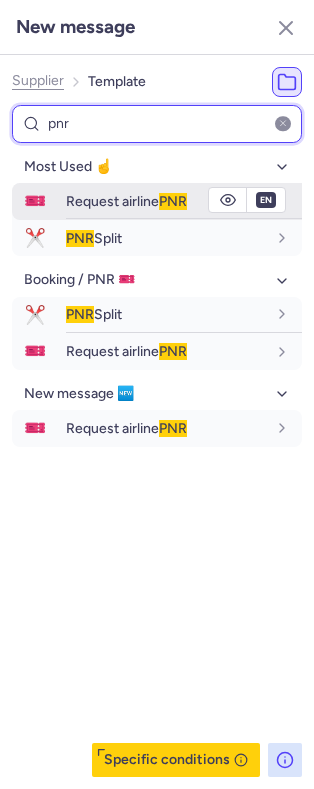 type on "pnr" 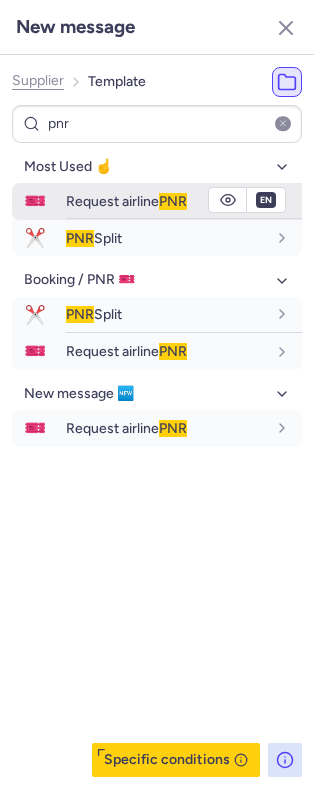 click on "Request airline  PNR" at bounding box center [184, 201] 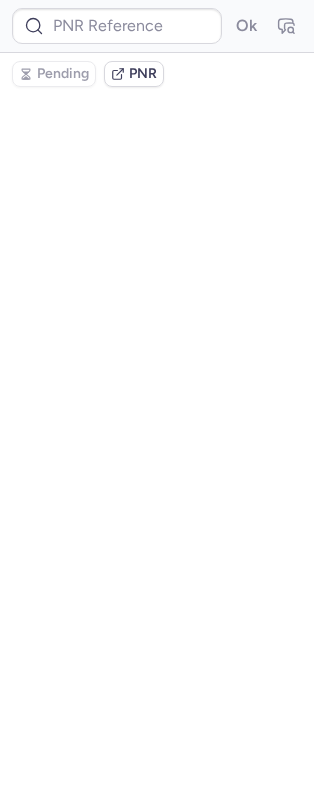 scroll, scrollTop: 0, scrollLeft: 0, axis: both 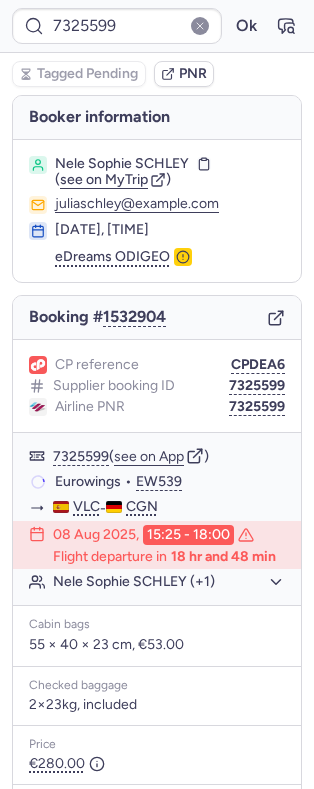 type on "CPJ9C4" 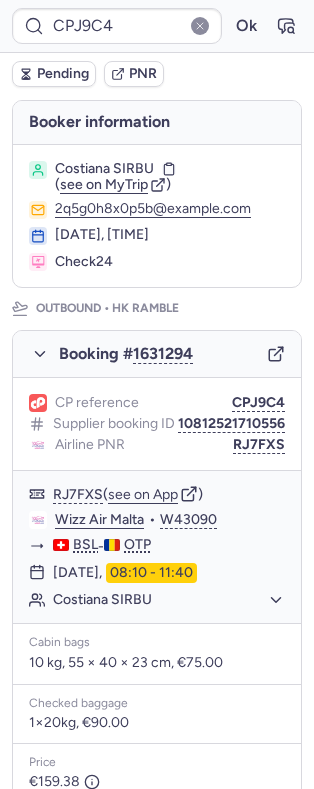 scroll, scrollTop: 90, scrollLeft: 0, axis: vertical 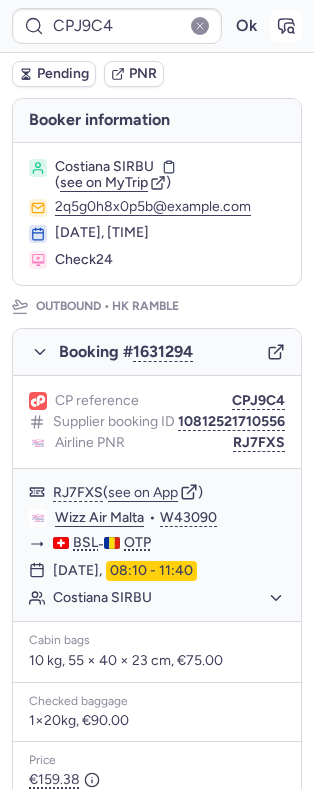 click 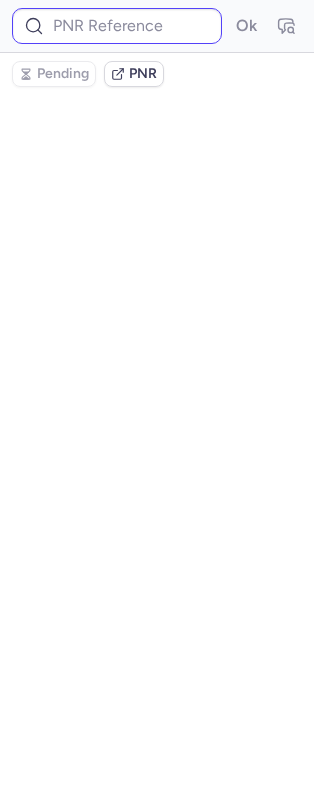 type on "CPJ9C4" 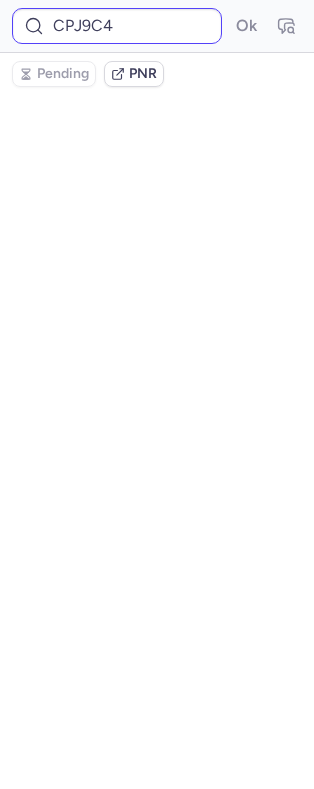 scroll, scrollTop: 0, scrollLeft: 0, axis: both 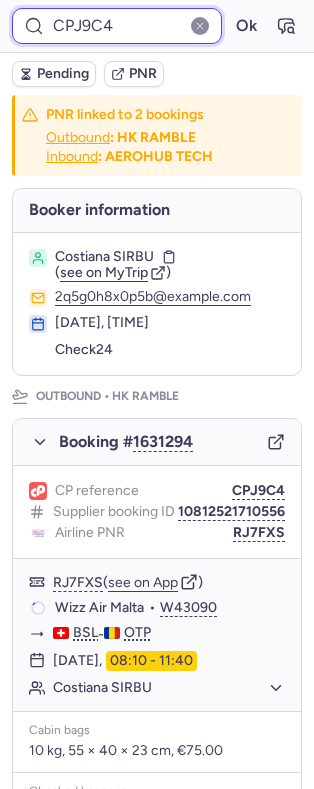 click on "CPJ9C4" at bounding box center (117, 26) 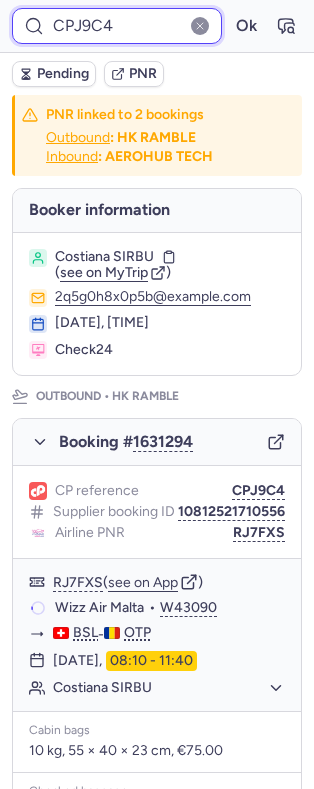 click on "CPJ9C4" at bounding box center [117, 26] 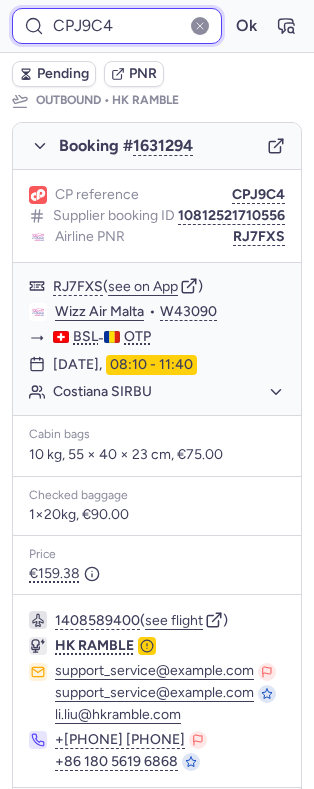 scroll, scrollTop: 294, scrollLeft: 0, axis: vertical 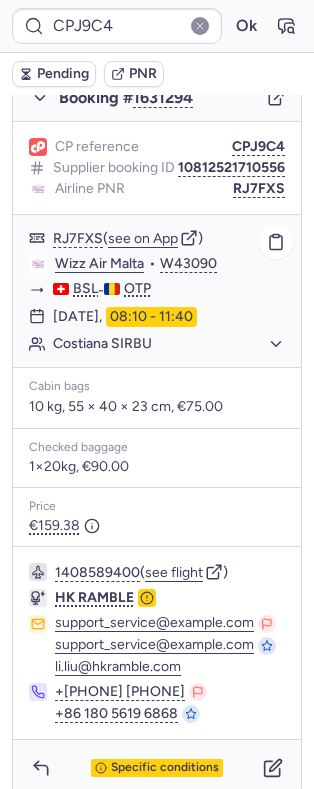 click on "RJ7FXS  ( see on App )" 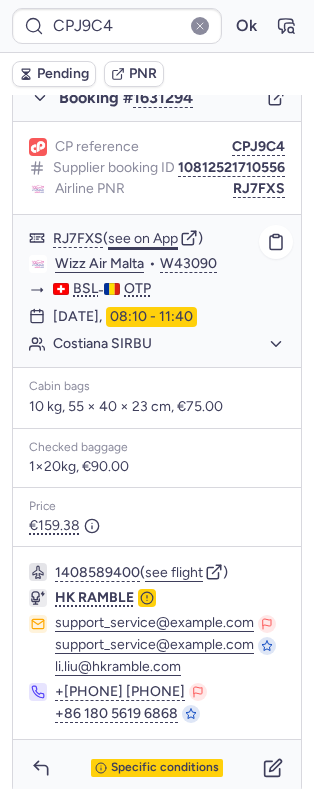 click on "see on App" 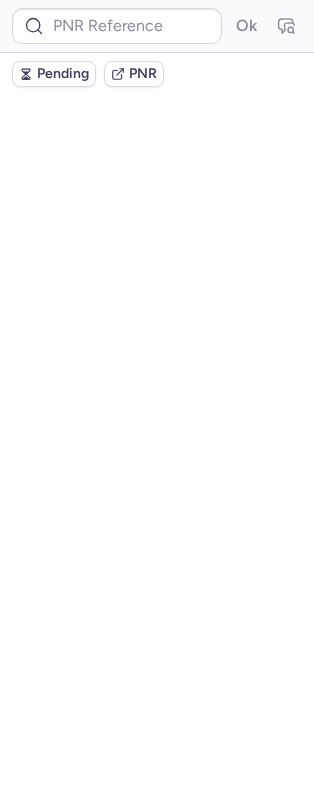 scroll, scrollTop: 0, scrollLeft: 0, axis: both 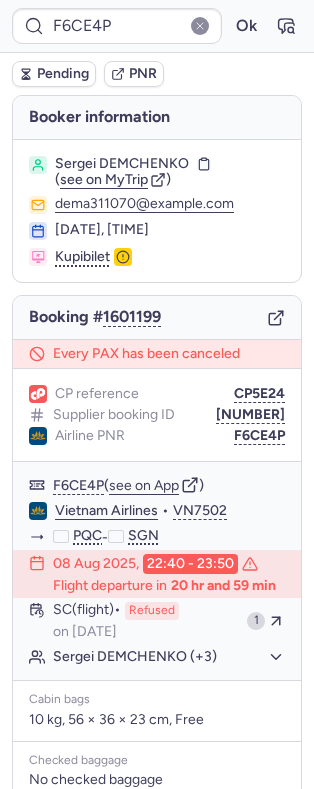 type on "CPJ9C4" 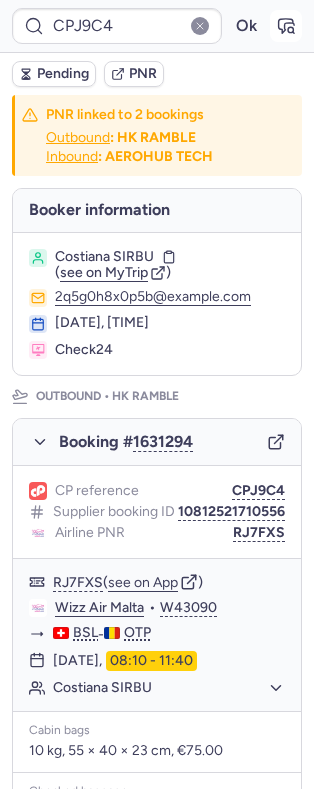 click 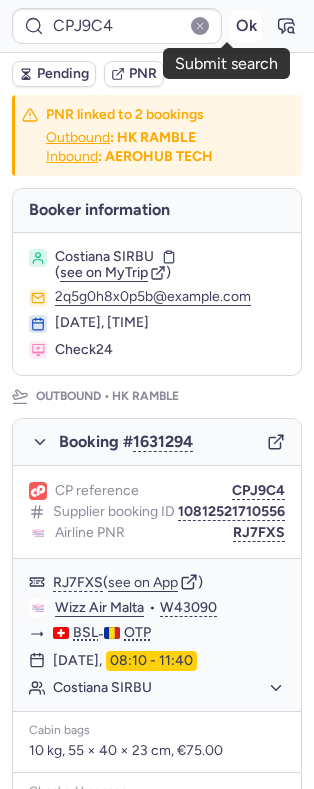 click on "Ok" at bounding box center [246, 26] 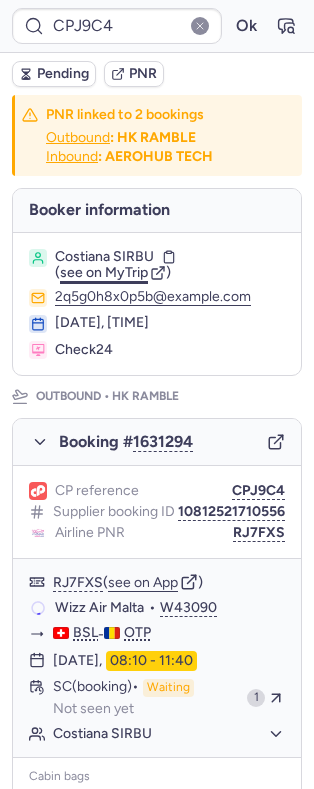 click on "see on MyTrip" at bounding box center (104, 272) 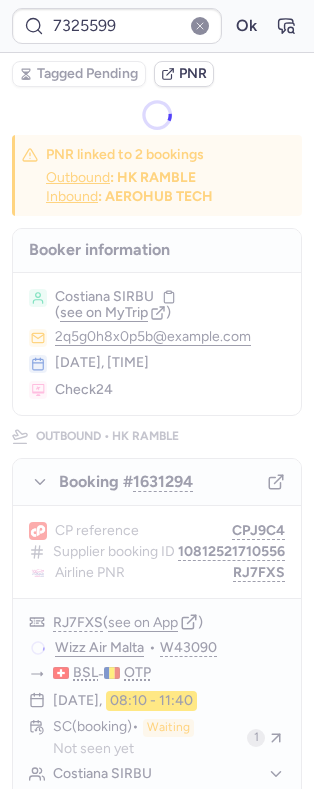 type on "CPDEA6" 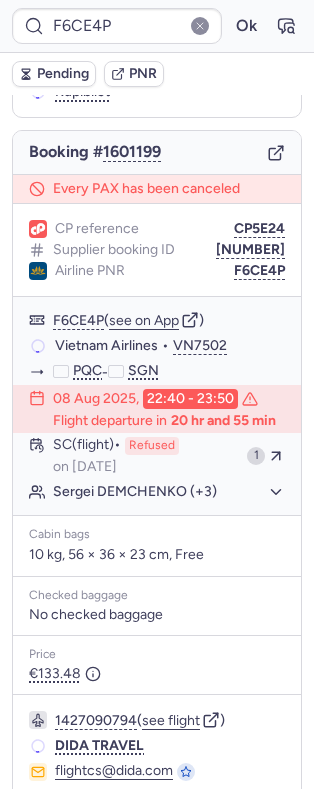 scroll, scrollTop: 169, scrollLeft: 0, axis: vertical 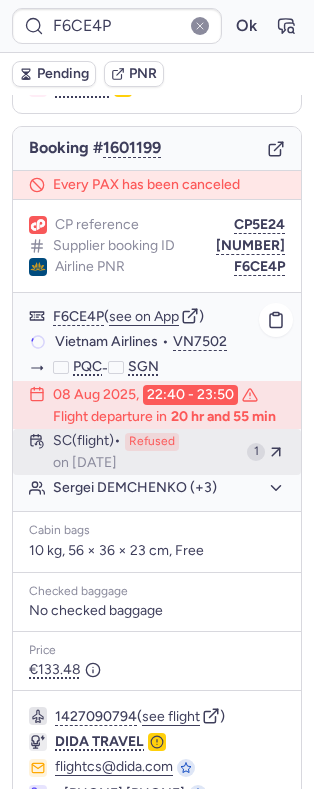 click on "SC   (flight)  Refused  on Aug 7, 2025" at bounding box center (146, 452) 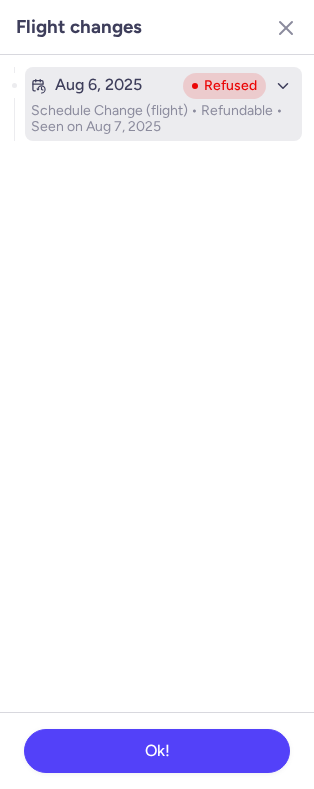click on "Aug 6, 2025 Refused Schedule Change (flight) • Refundable • Seen on Aug 7, 2025" at bounding box center [163, 104] 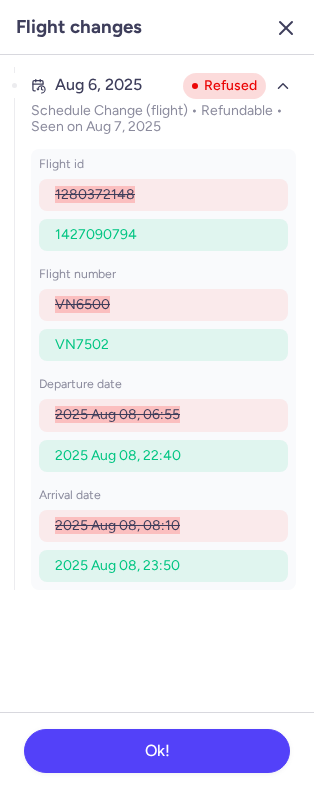 click 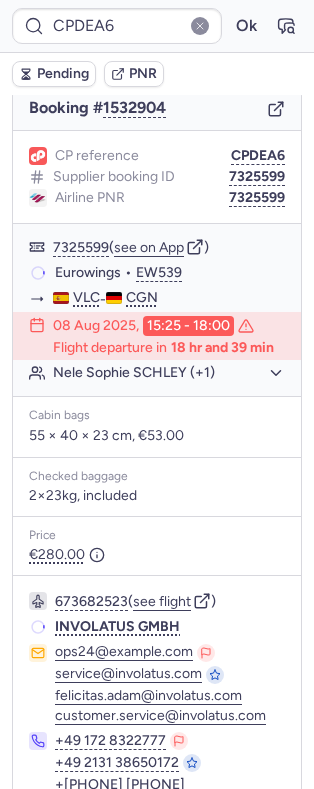 scroll, scrollTop: 169, scrollLeft: 0, axis: vertical 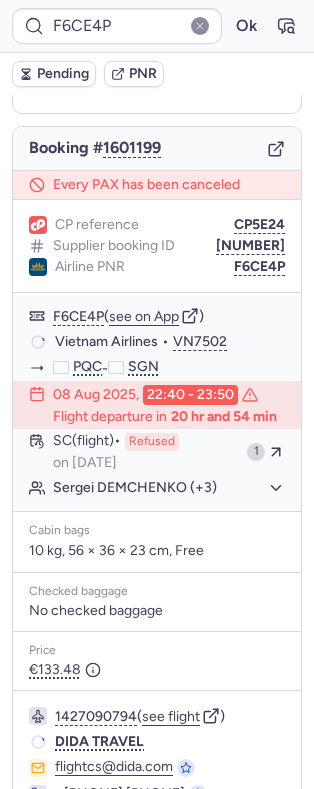 type on "CP7KR8" 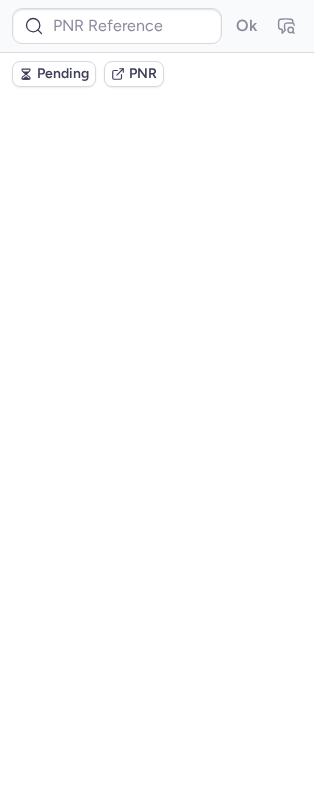 scroll, scrollTop: 0, scrollLeft: 0, axis: both 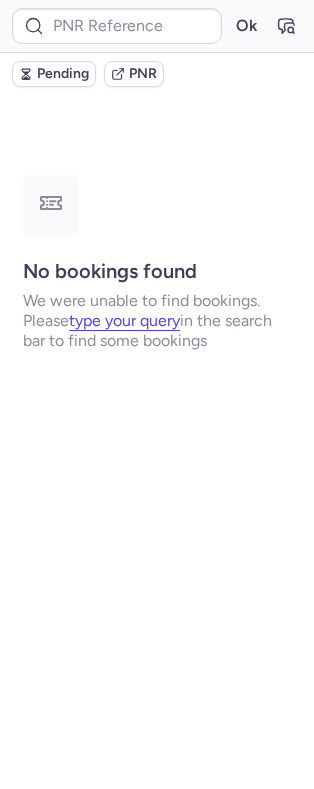 type on "CP7KR8" 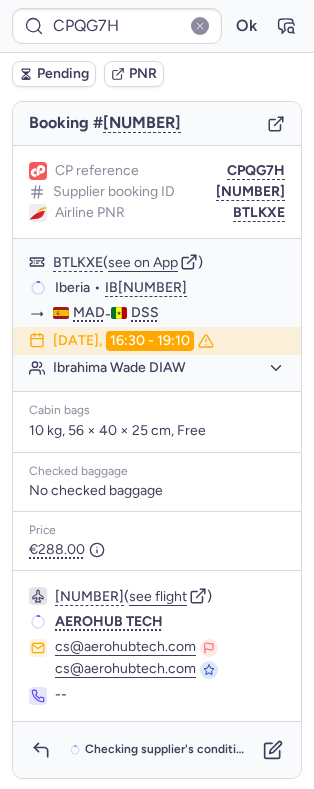scroll, scrollTop: 257, scrollLeft: 0, axis: vertical 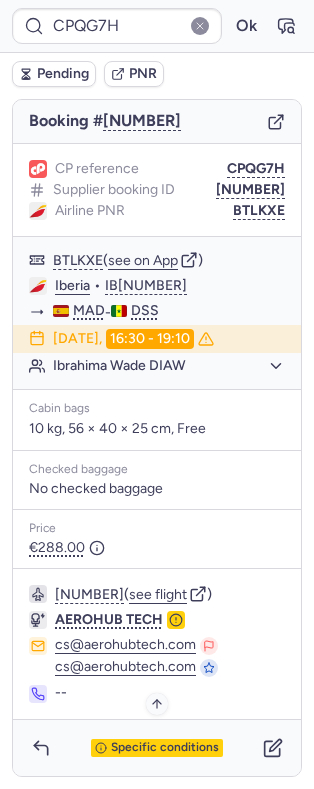 click on "Specific conditions" at bounding box center [165, 748] 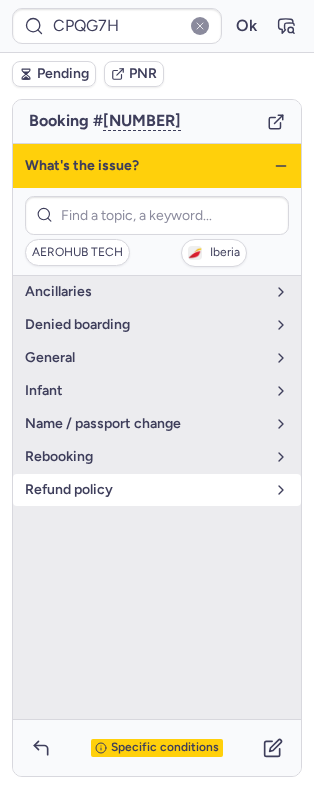 click on "refund policy" at bounding box center [145, 490] 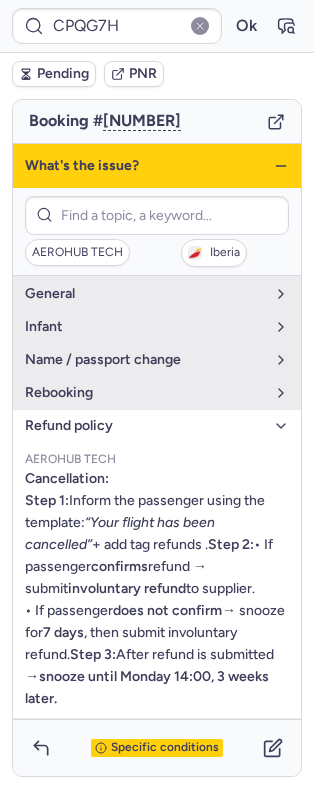 scroll, scrollTop: 36, scrollLeft: 0, axis: vertical 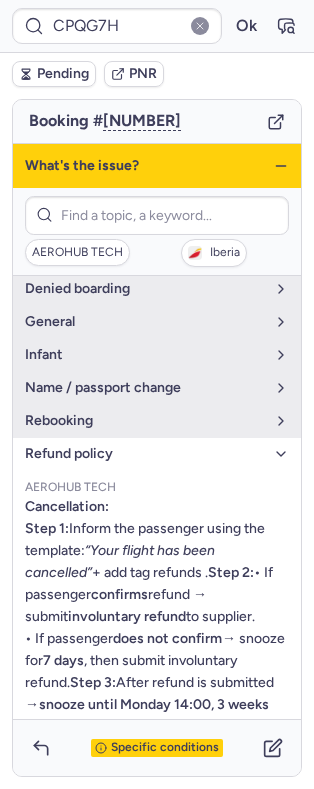 click on "refund policy" at bounding box center [145, 454] 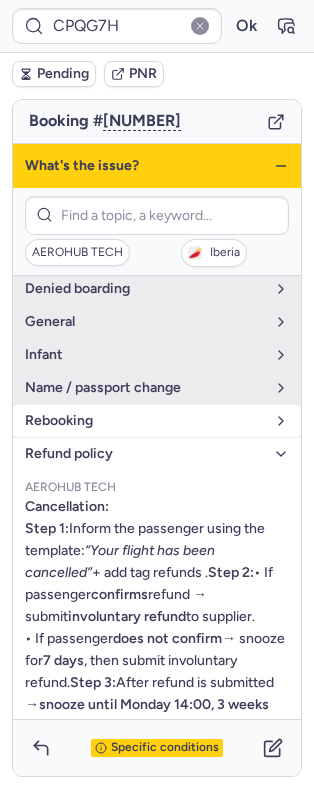 scroll, scrollTop: 0, scrollLeft: 0, axis: both 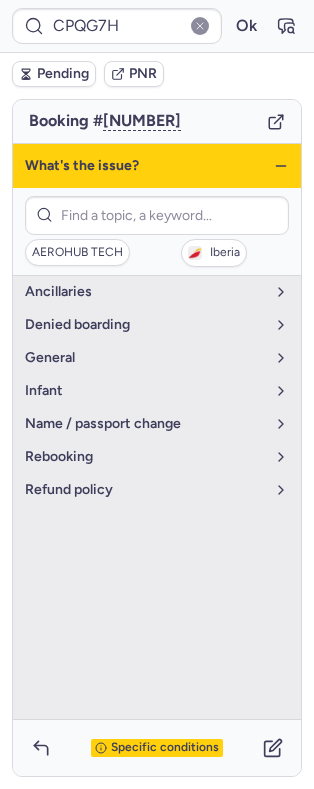 click 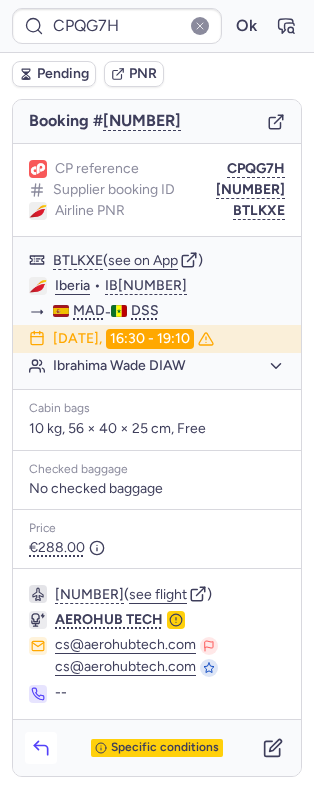 click 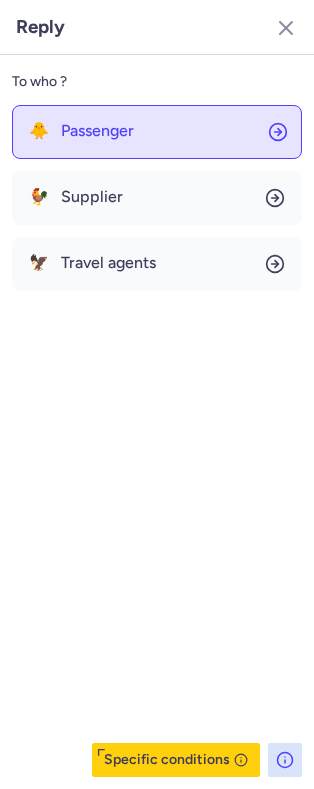 click on "Passenger" at bounding box center (97, 131) 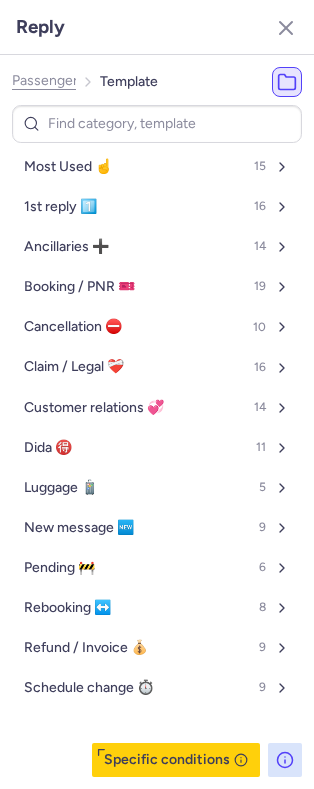 click on "Passenger" 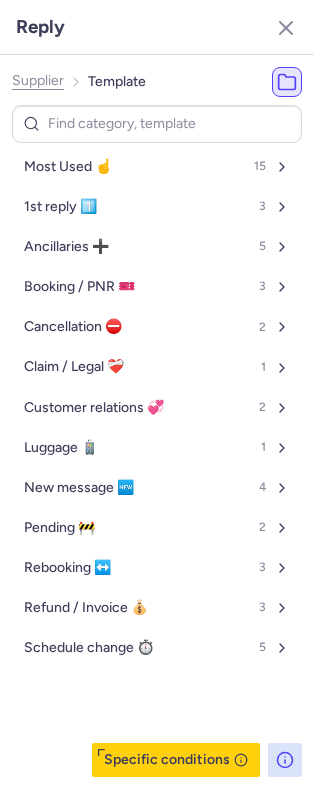 click on "Supplier" 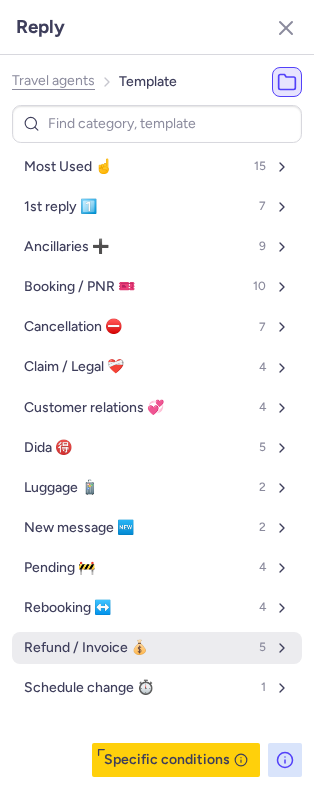 click on "Refund / Invoice 💰" at bounding box center (86, 648) 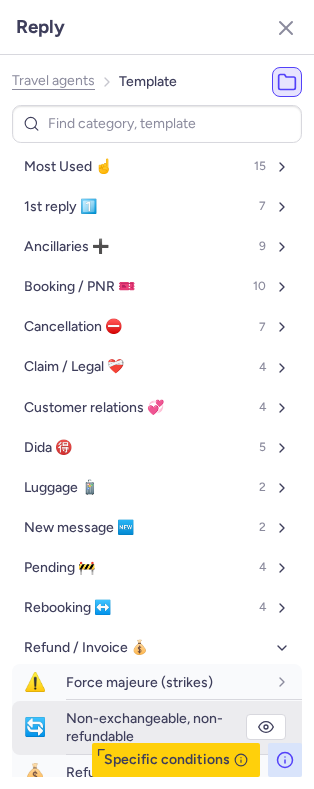 click on "Non-exchangeable, non-refundable" at bounding box center (144, 727) 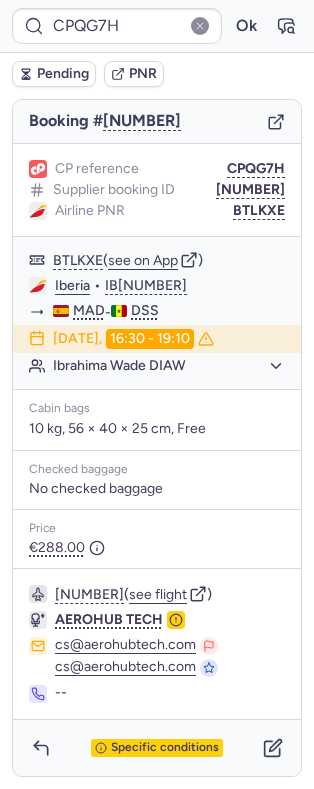 type on "CP7KR8" 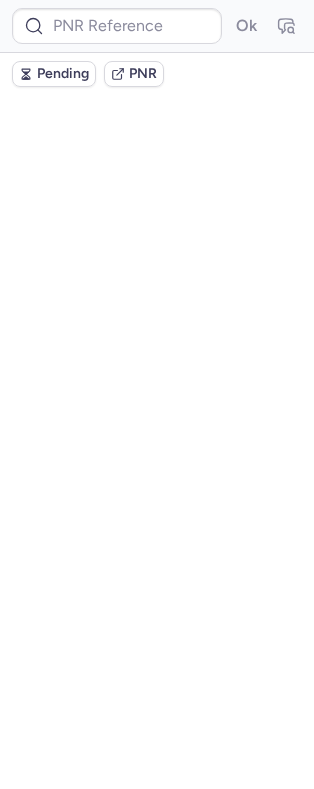 scroll, scrollTop: 0, scrollLeft: 0, axis: both 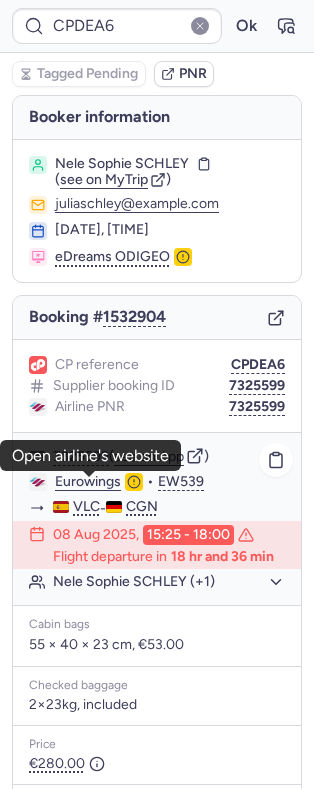 click on "Eurowings" 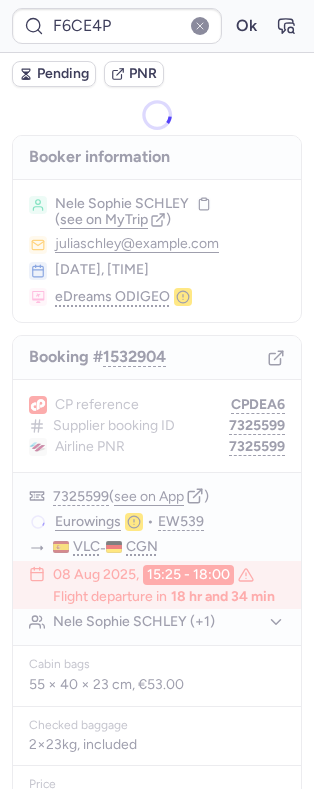 type on "CP7KR8" 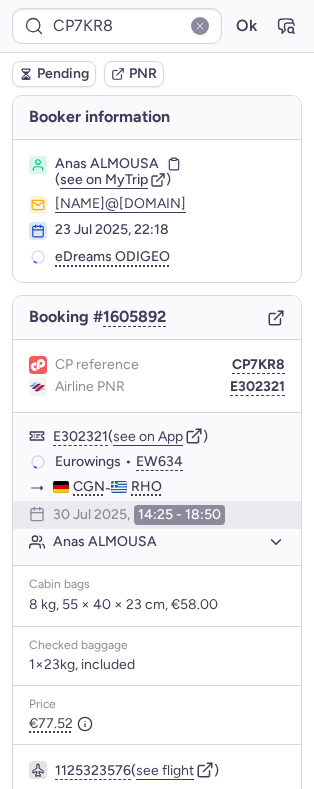 scroll, scrollTop: 0, scrollLeft: 0, axis: both 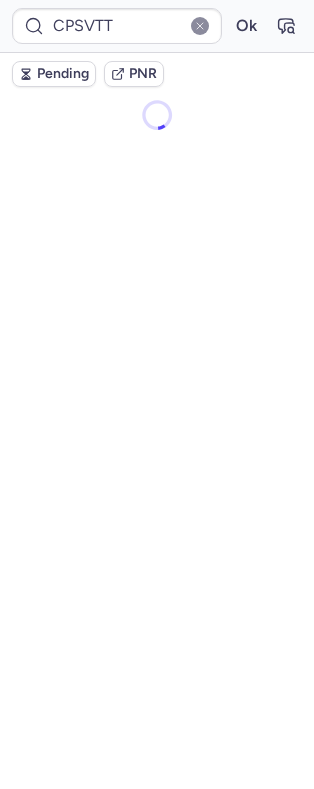 type on "CP7KR8" 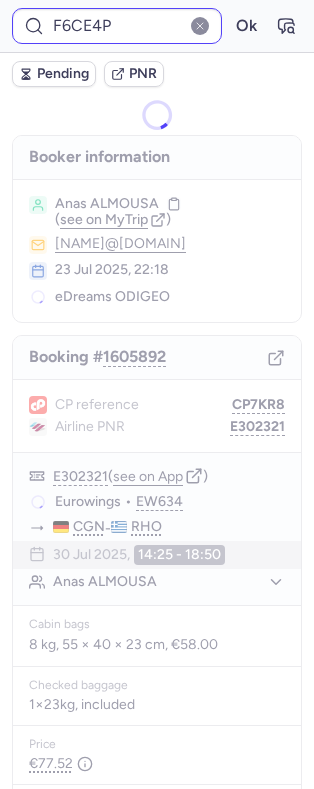 type on "CPSVTT" 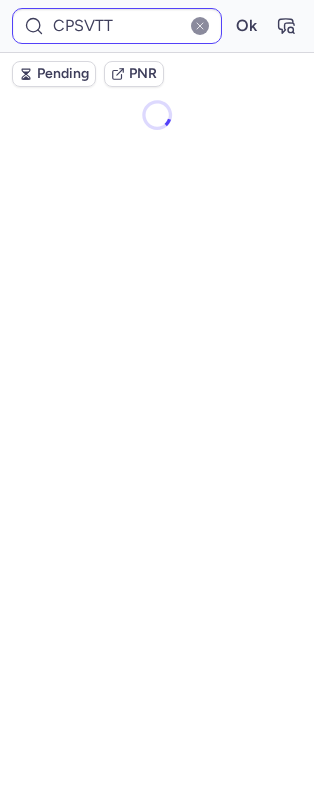 type on "F6CE4P" 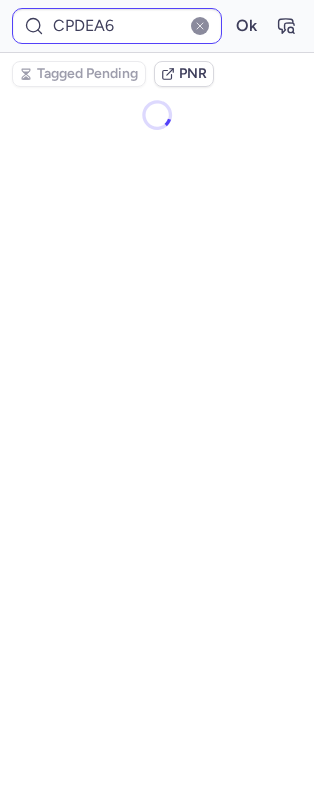 type on "CPCRKS" 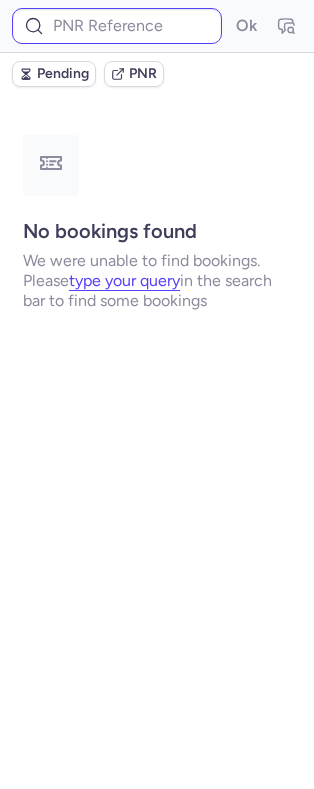 type on "CPSVTT" 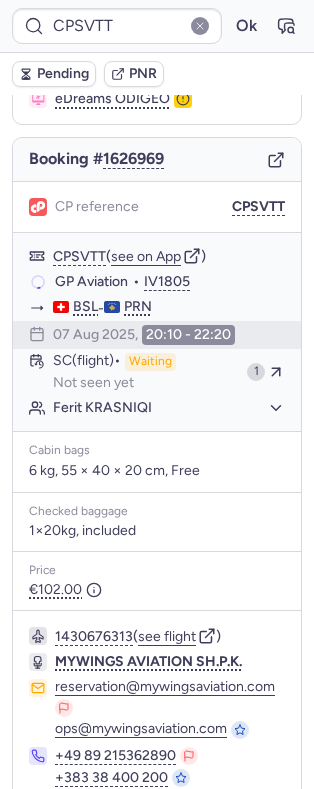 scroll, scrollTop: 272, scrollLeft: 0, axis: vertical 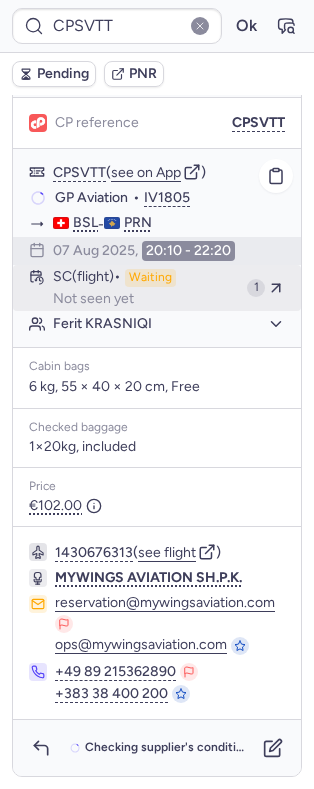 click on "SC   (flight)" at bounding box center [87, 278] 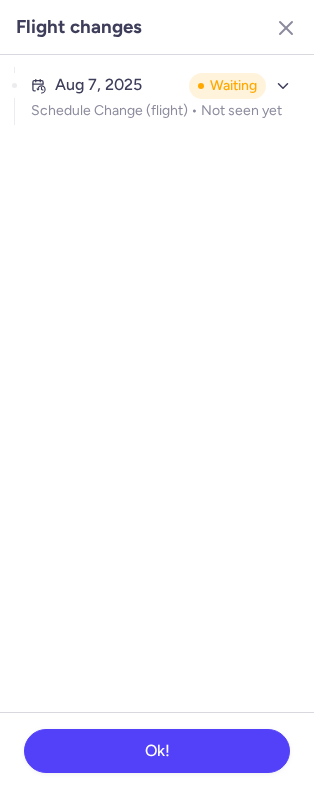 click on "[DATE] Waiting Schedule Change (flight) •  Not seen yet" 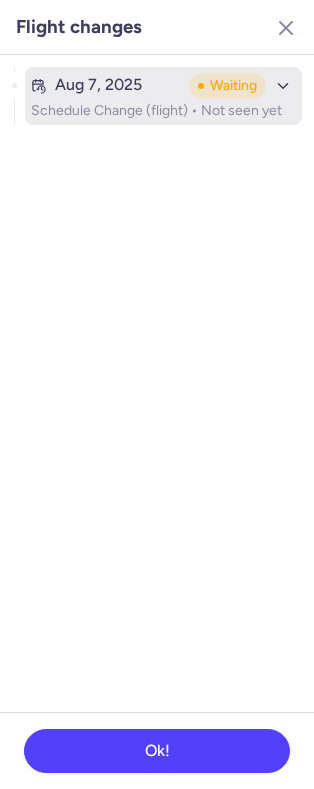 click on "Schedule Change (flight) •  Not seen yet" at bounding box center [163, 111] 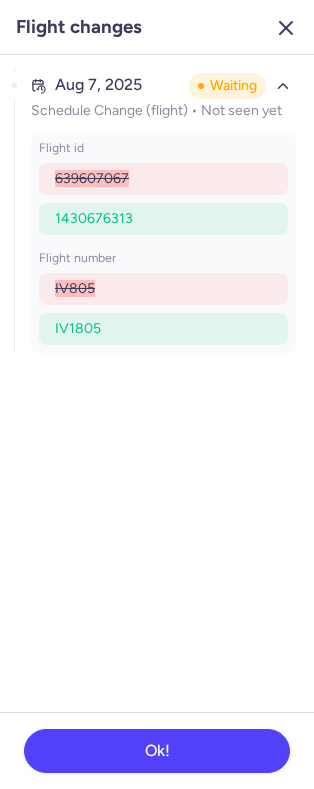 click 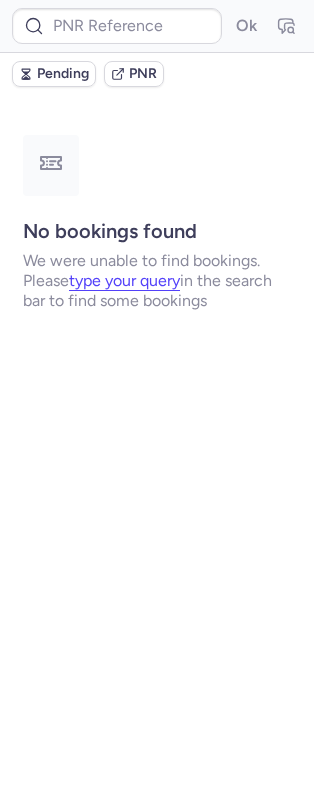 scroll, scrollTop: 0, scrollLeft: 0, axis: both 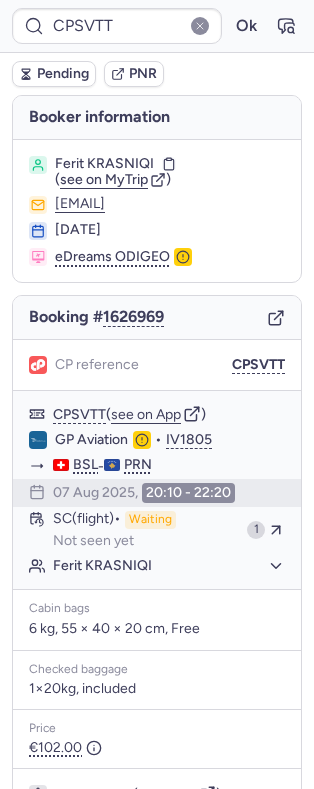 type on "CPJAZO" 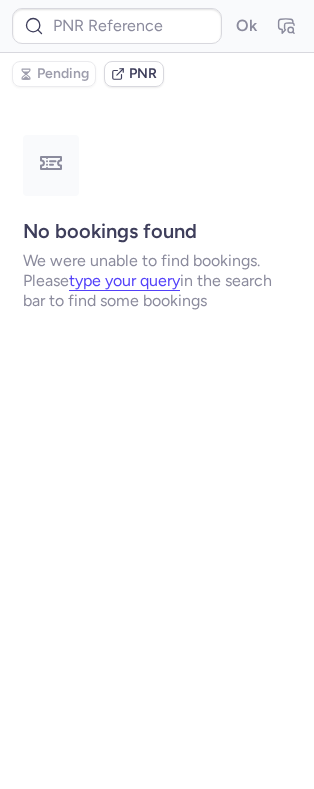 type on "CPCMG9" 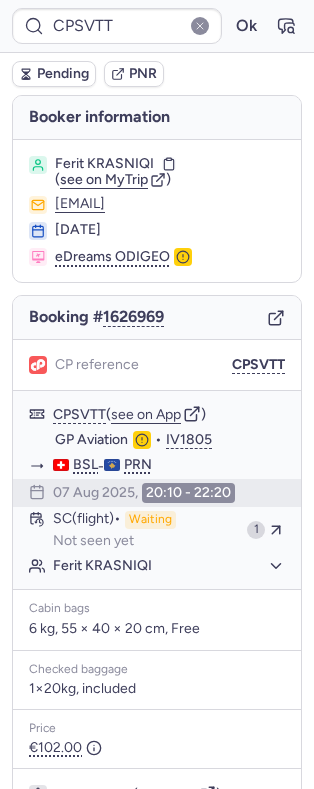 type 